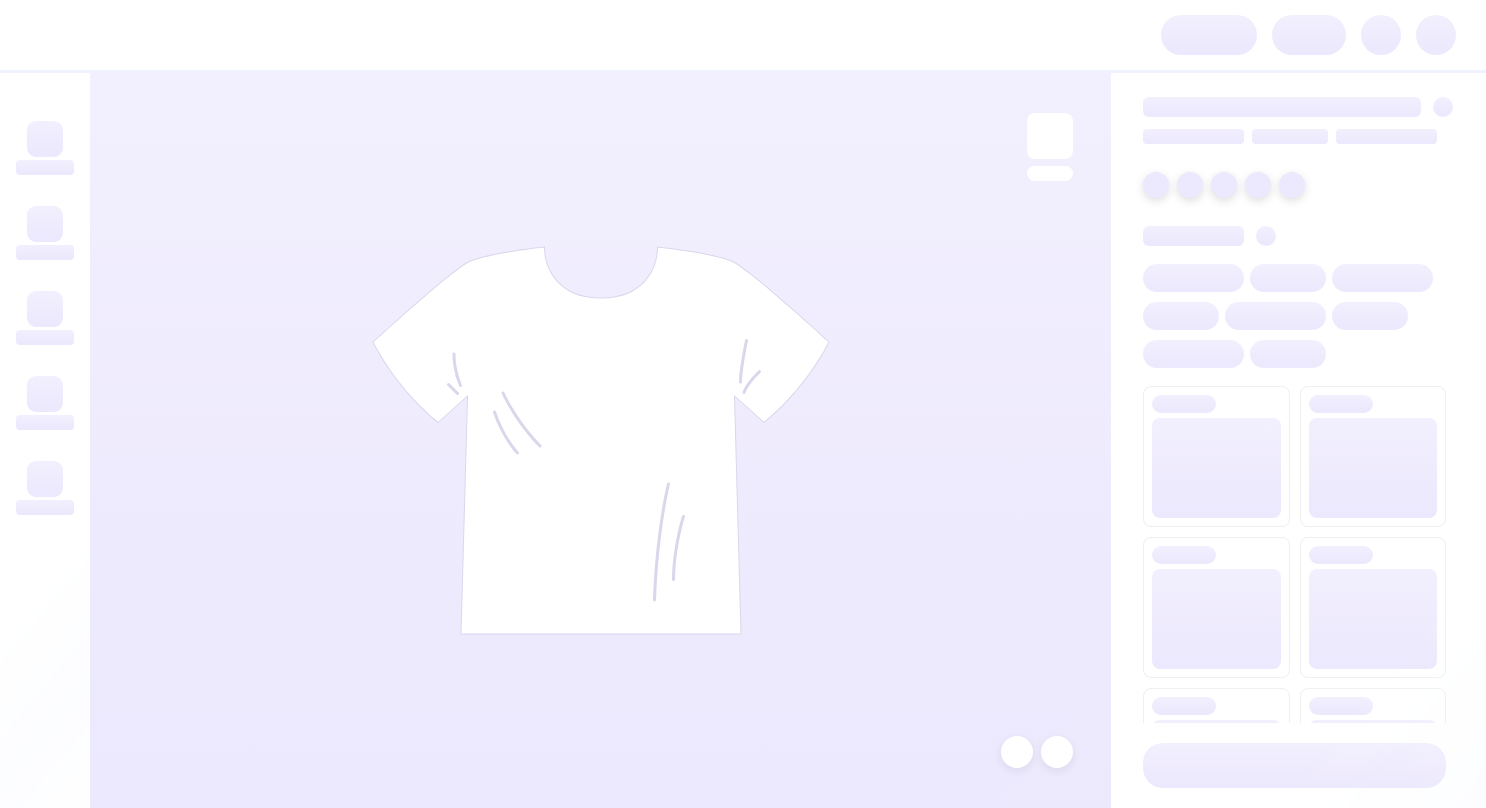 scroll, scrollTop: 0, scrollLeft: 0, axis: both 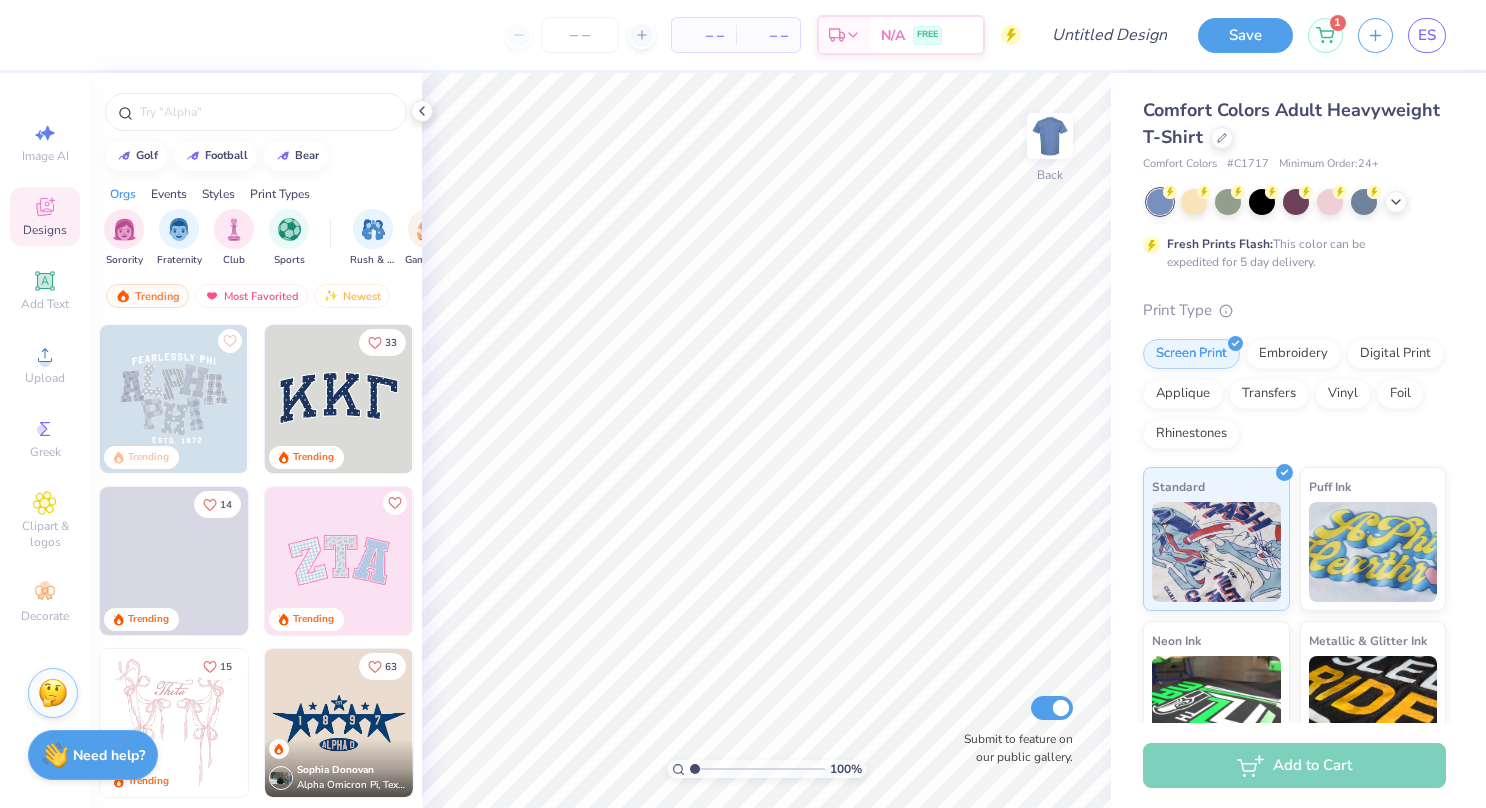 click 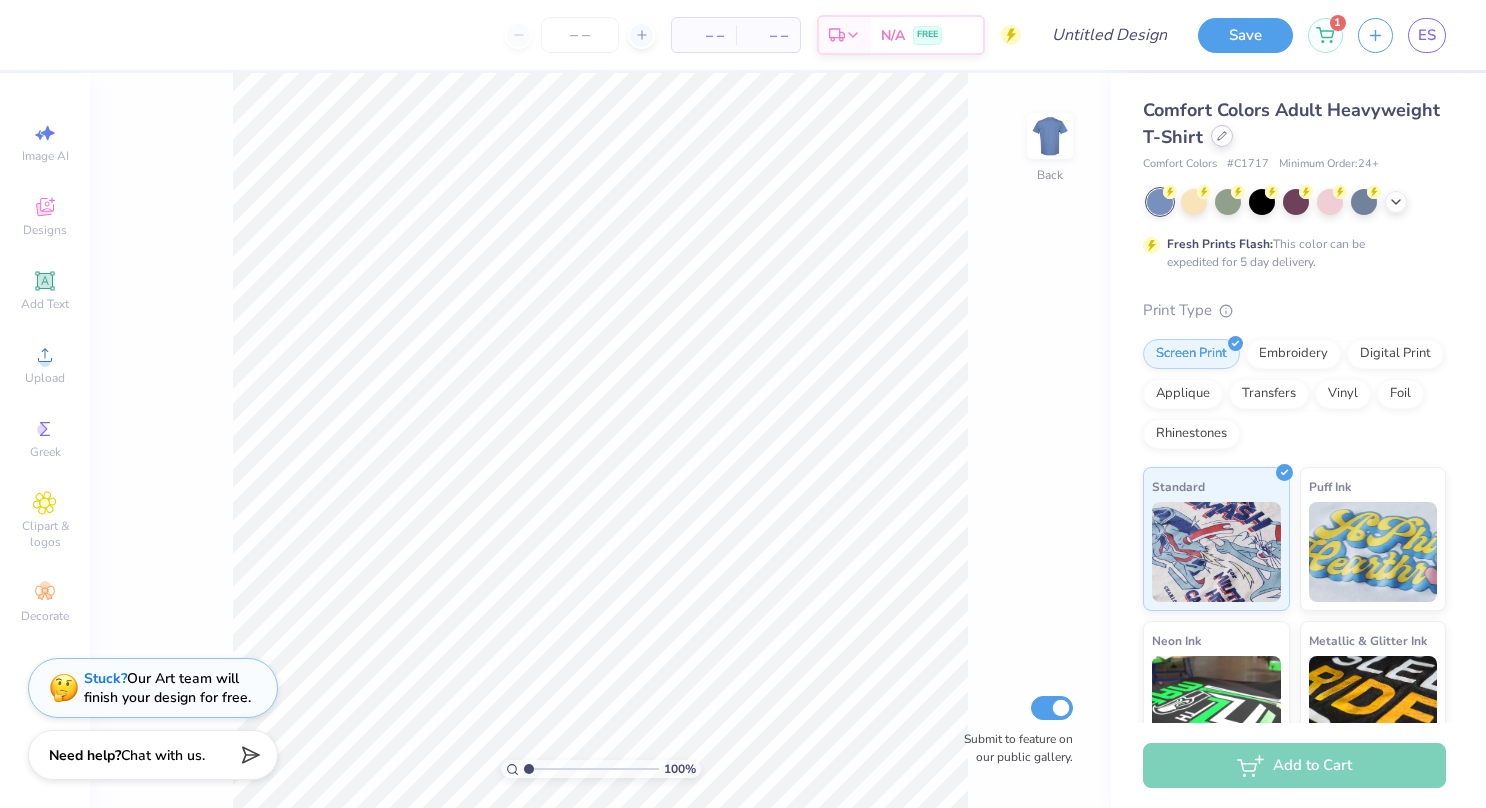 click at bounding box center [1222, 136] 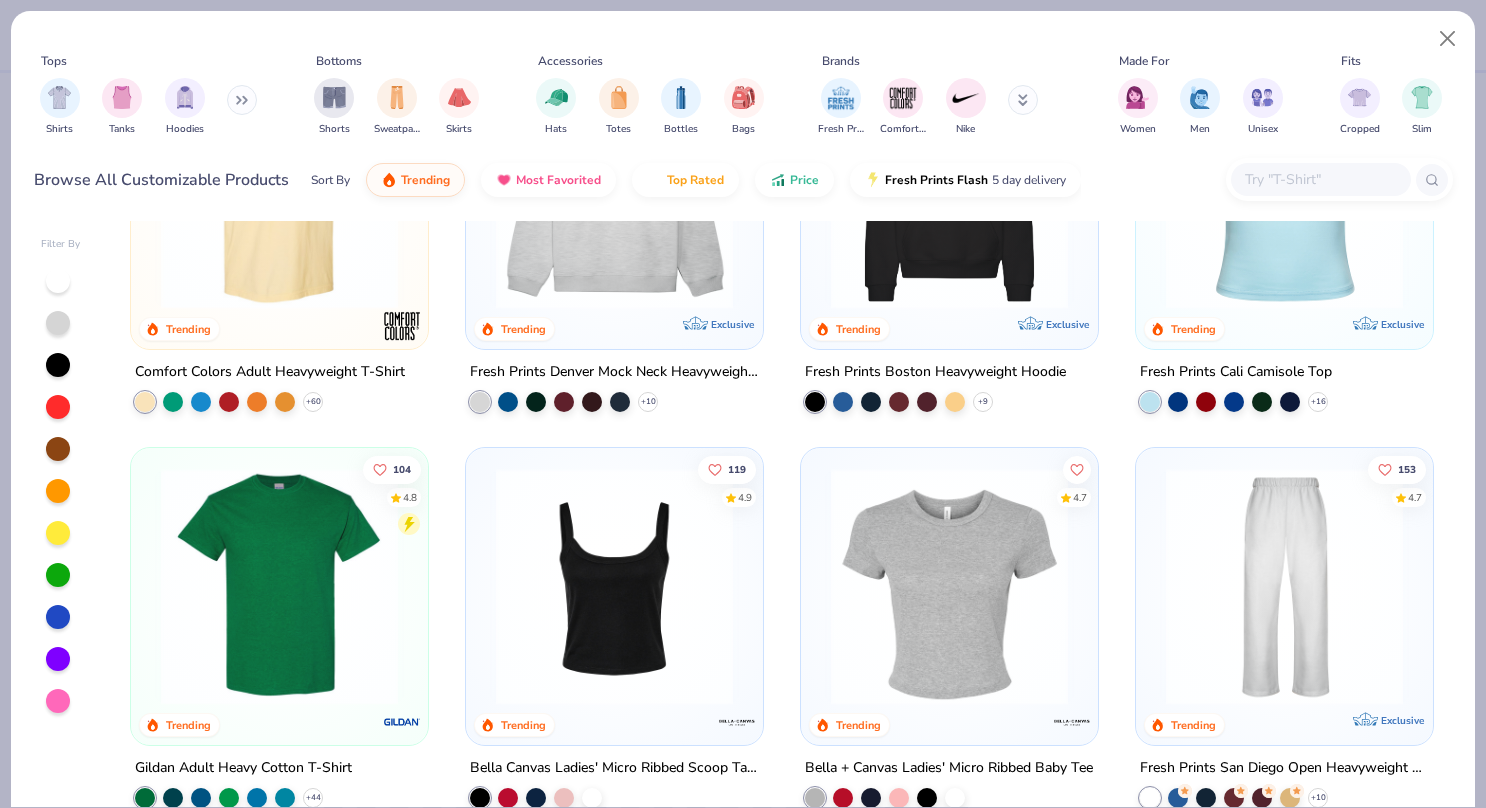 scroll, scrollTop: 0, scrollLeft: 0, axis: both 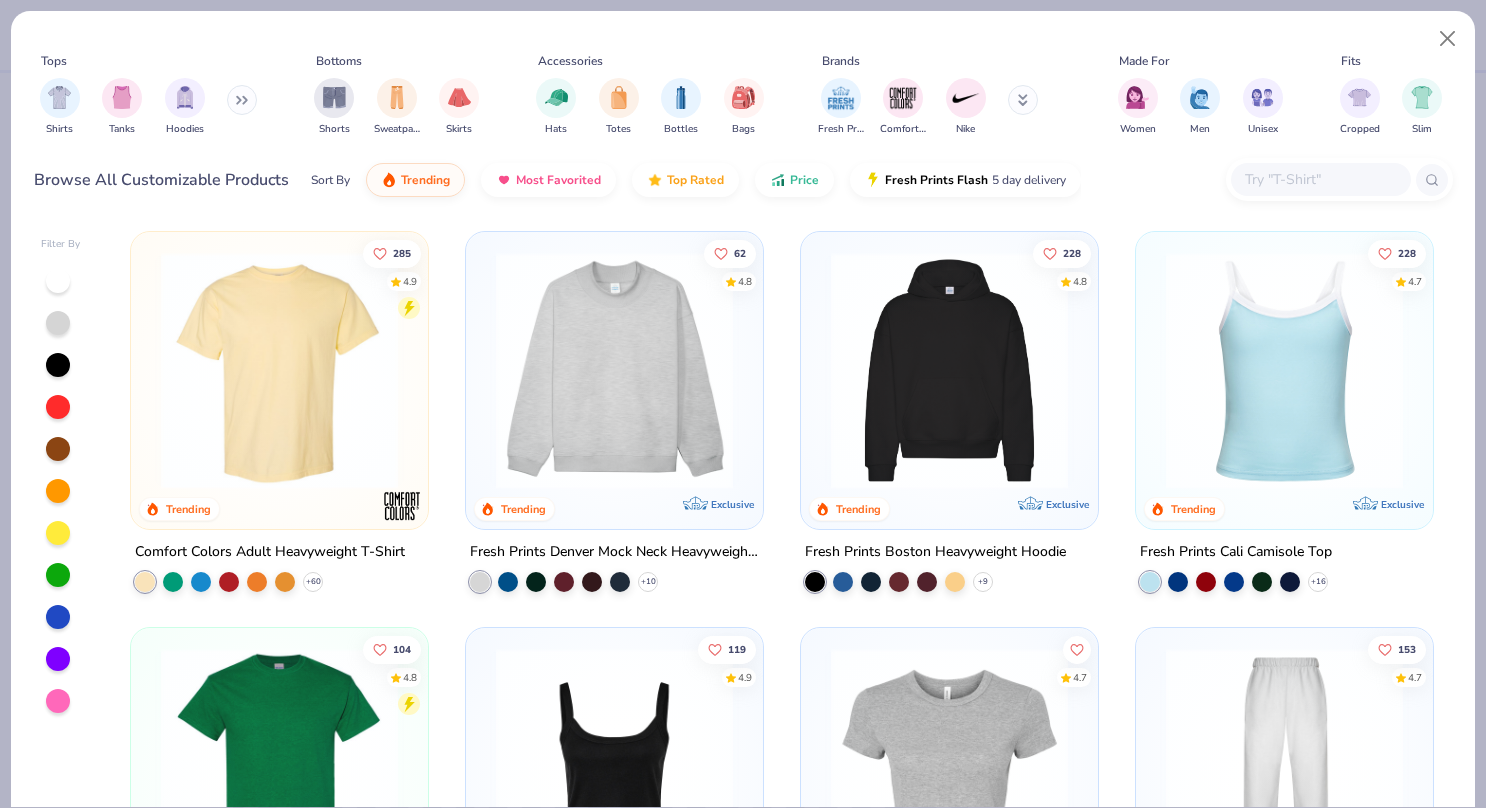 click at bounding box center (1320, 179) 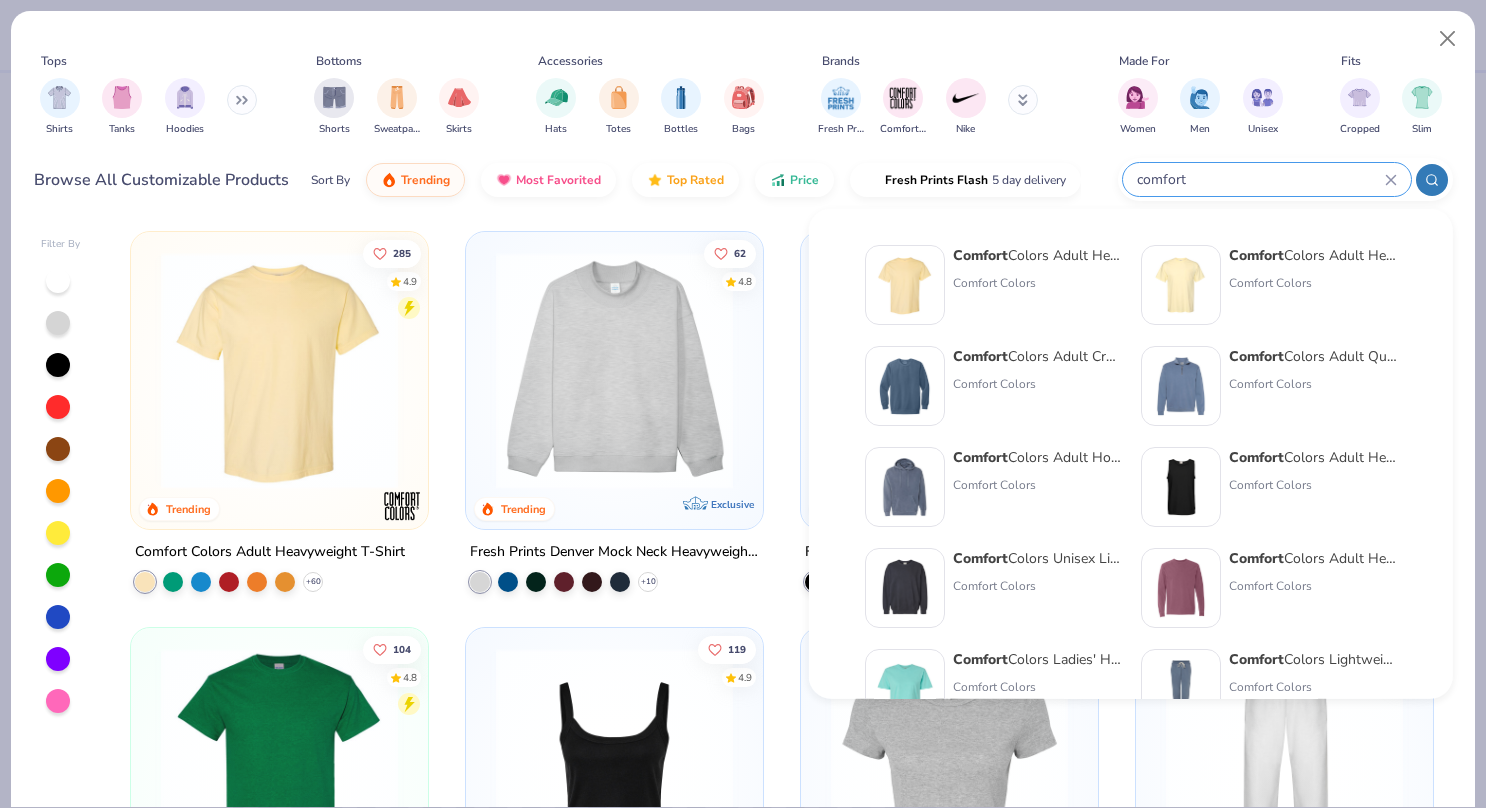 type on "comfort" 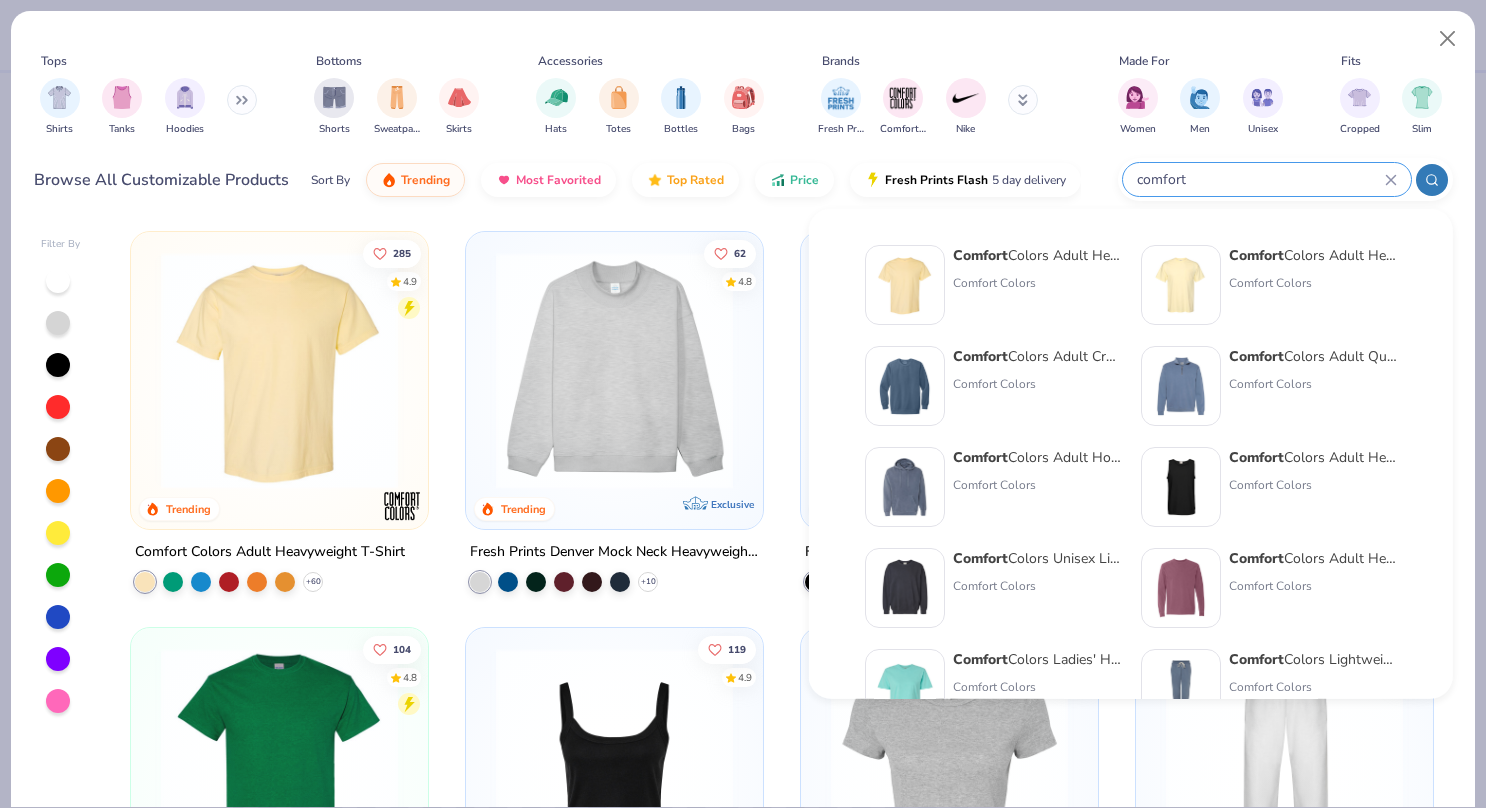 click on "Comfort  Colors Adult Heavyweight T-Shirt" at bounding box center [1037, 255] 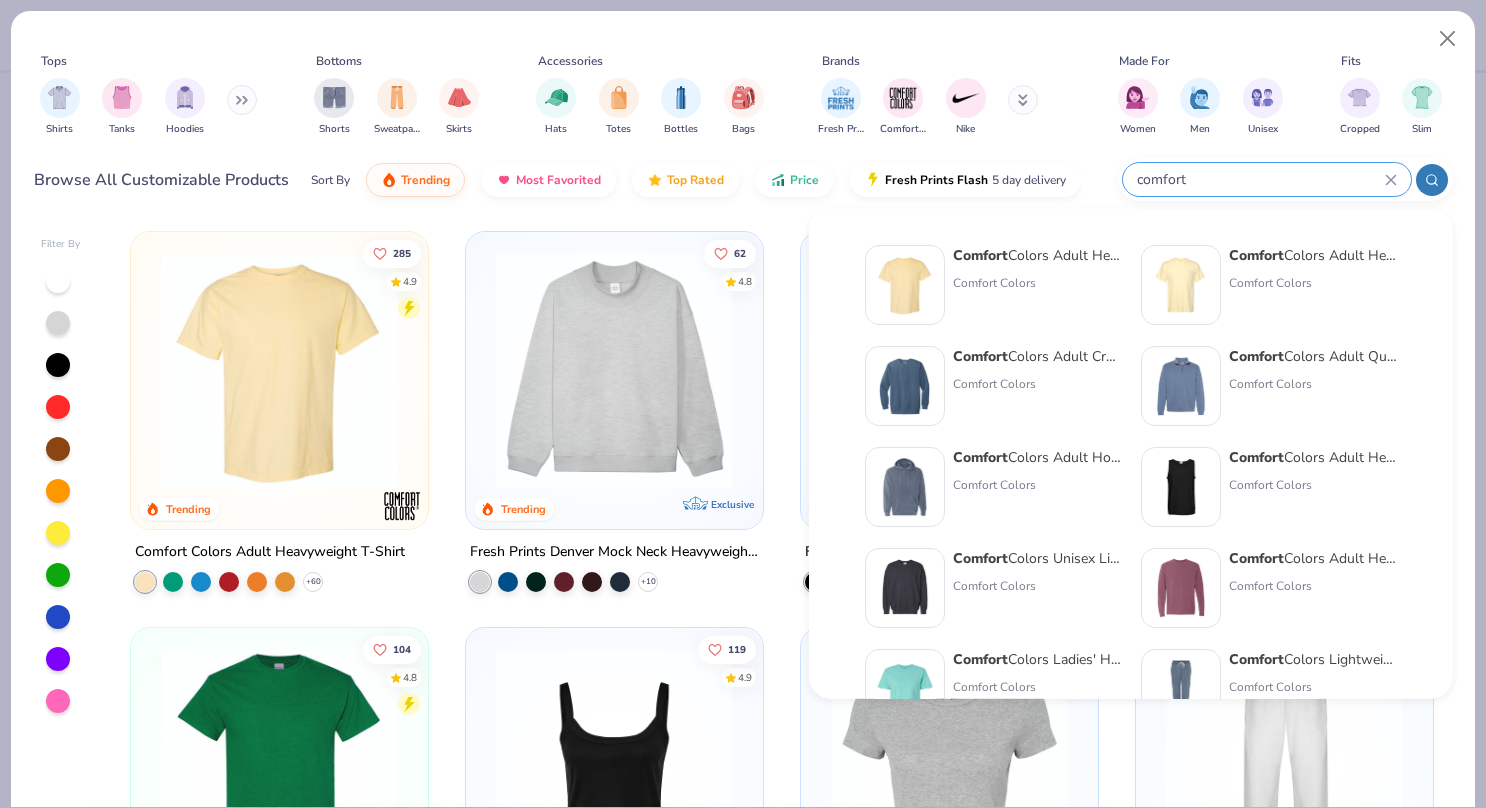 type 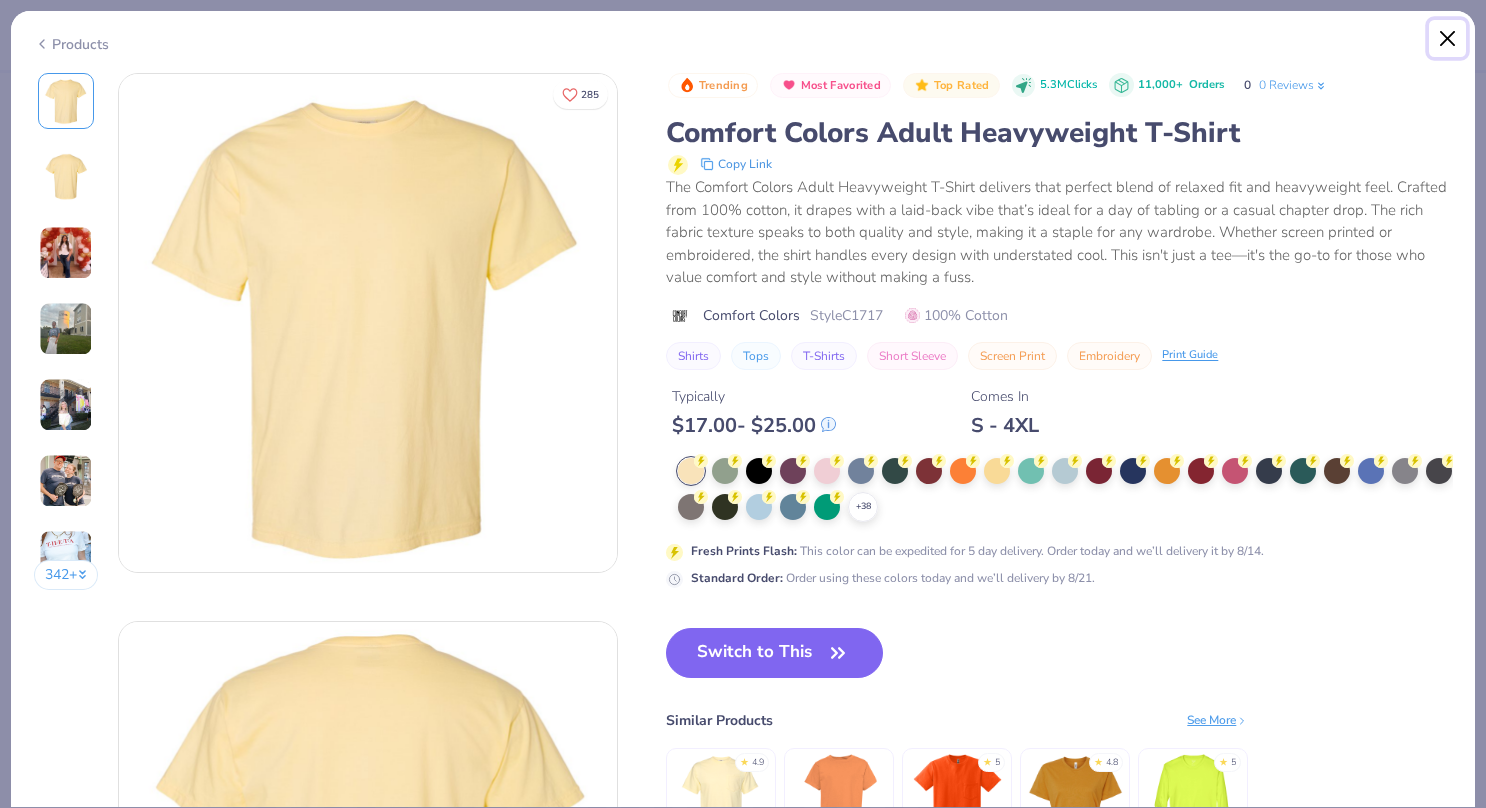 click at bounding box center [1448, 39] 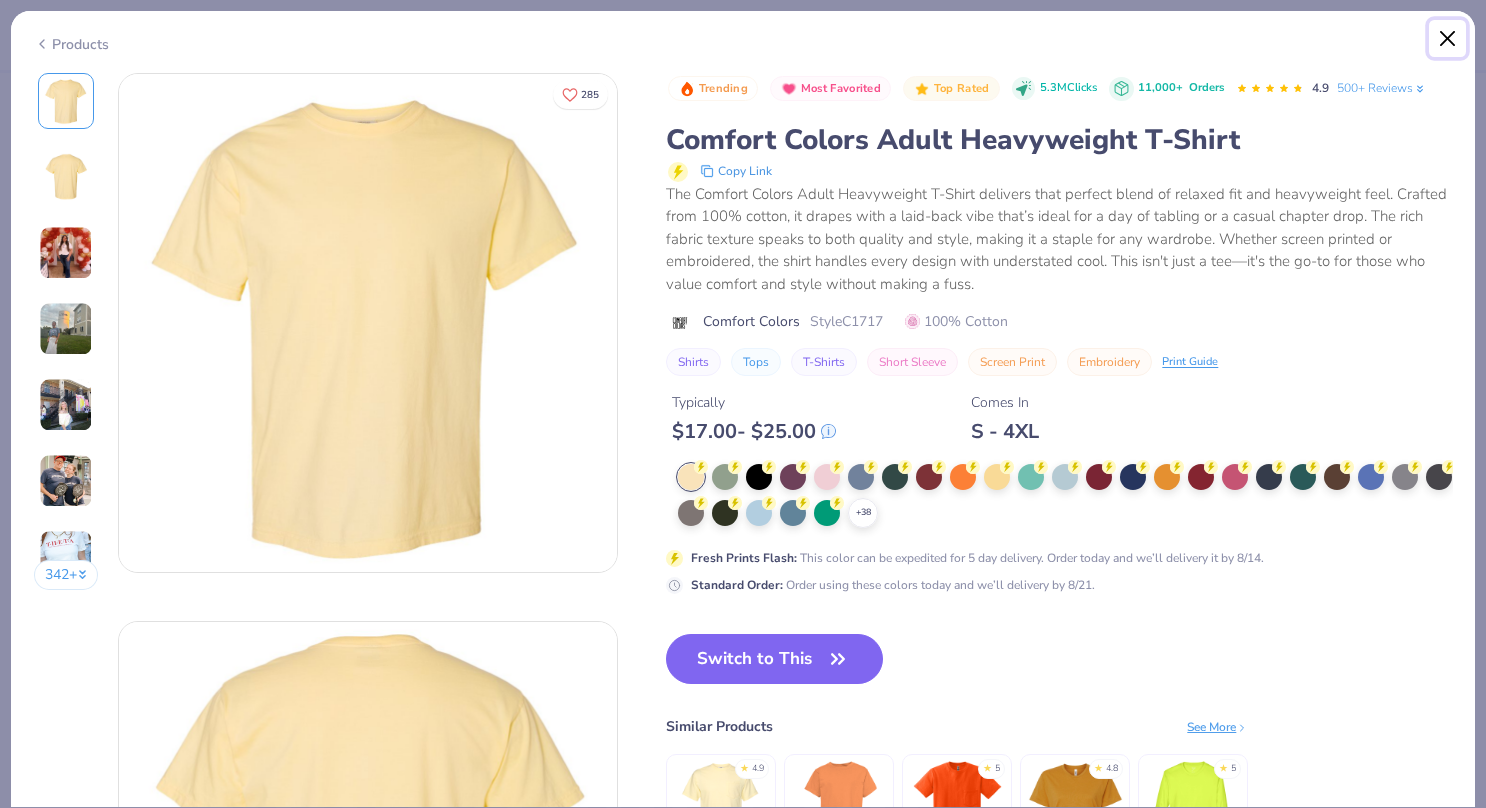 click at bounding box center [1448, 39] 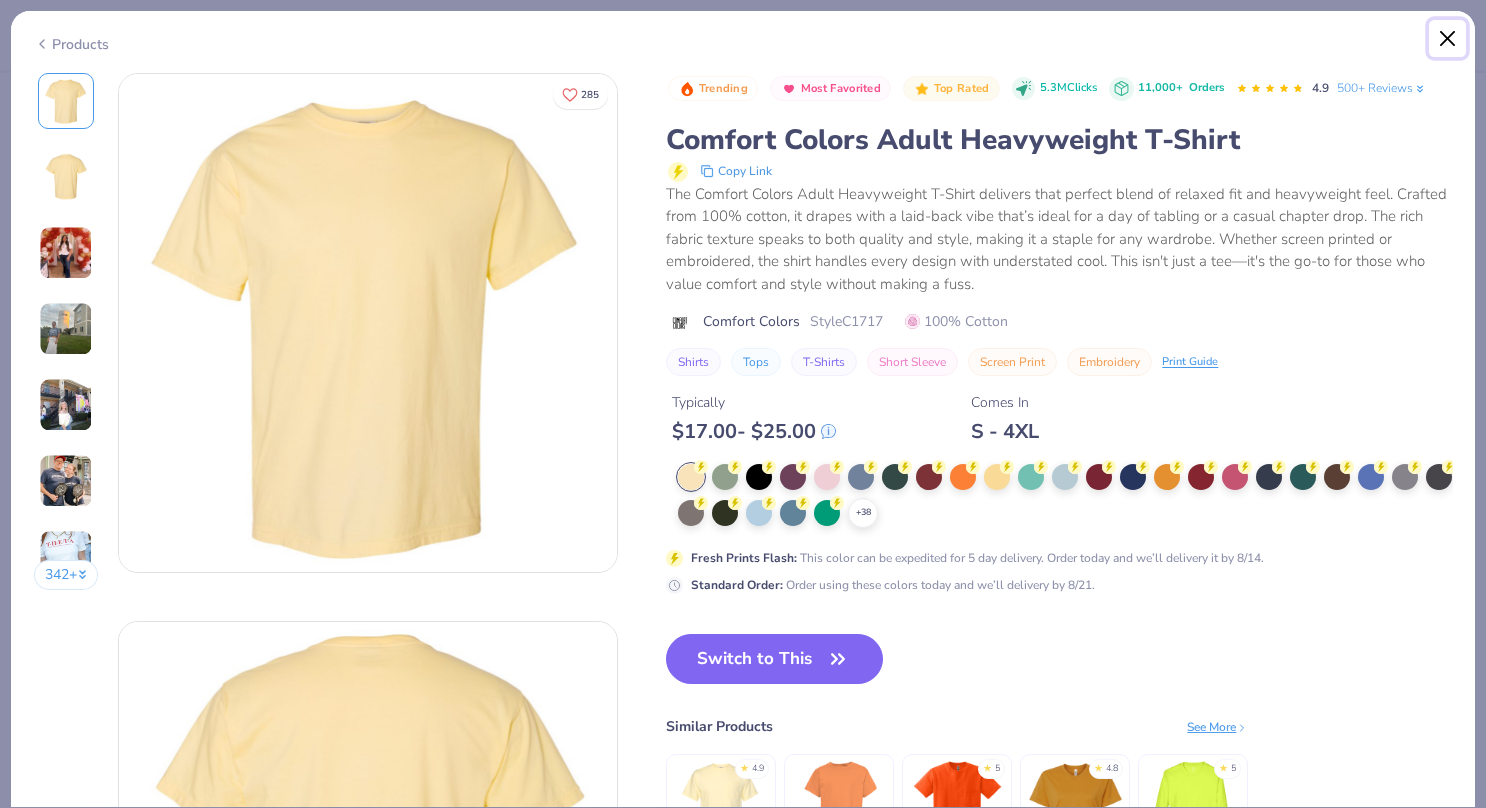 click at bounding box center (1448, 39) 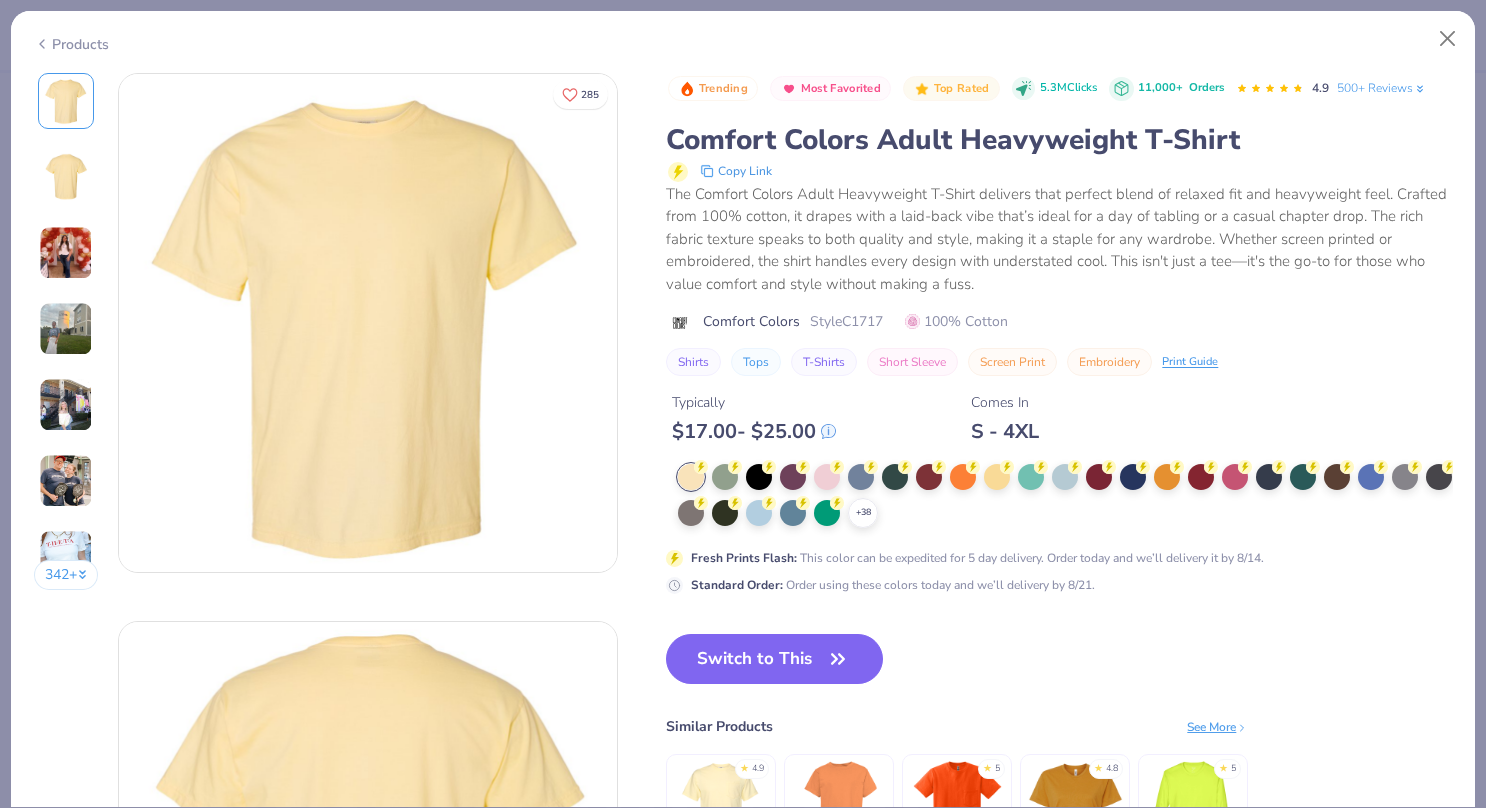 click on "Products" at bounding box center [743, 37] 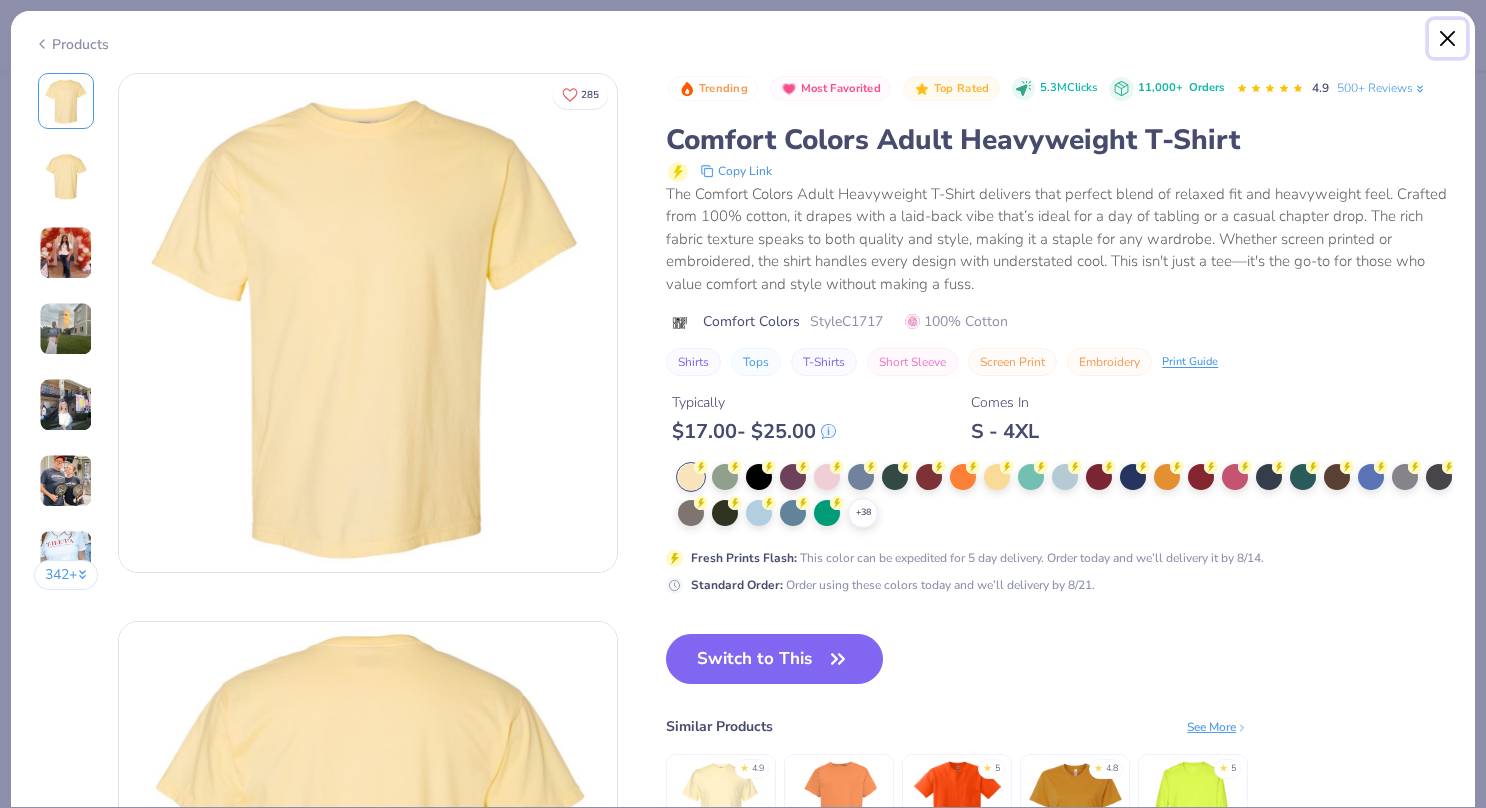 click at bounding box center (1448, 39) 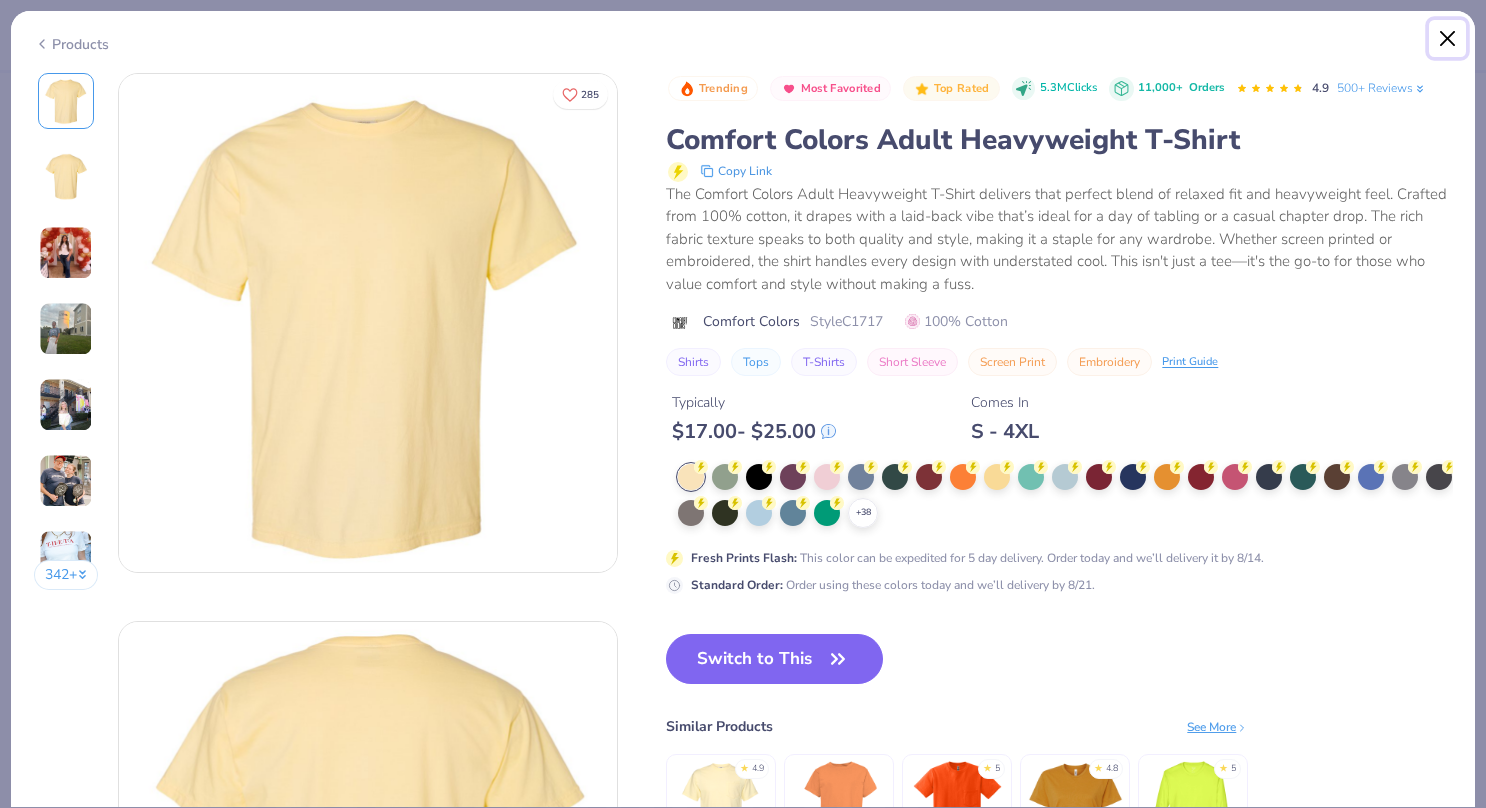 click at bounding box center (1448, 39) 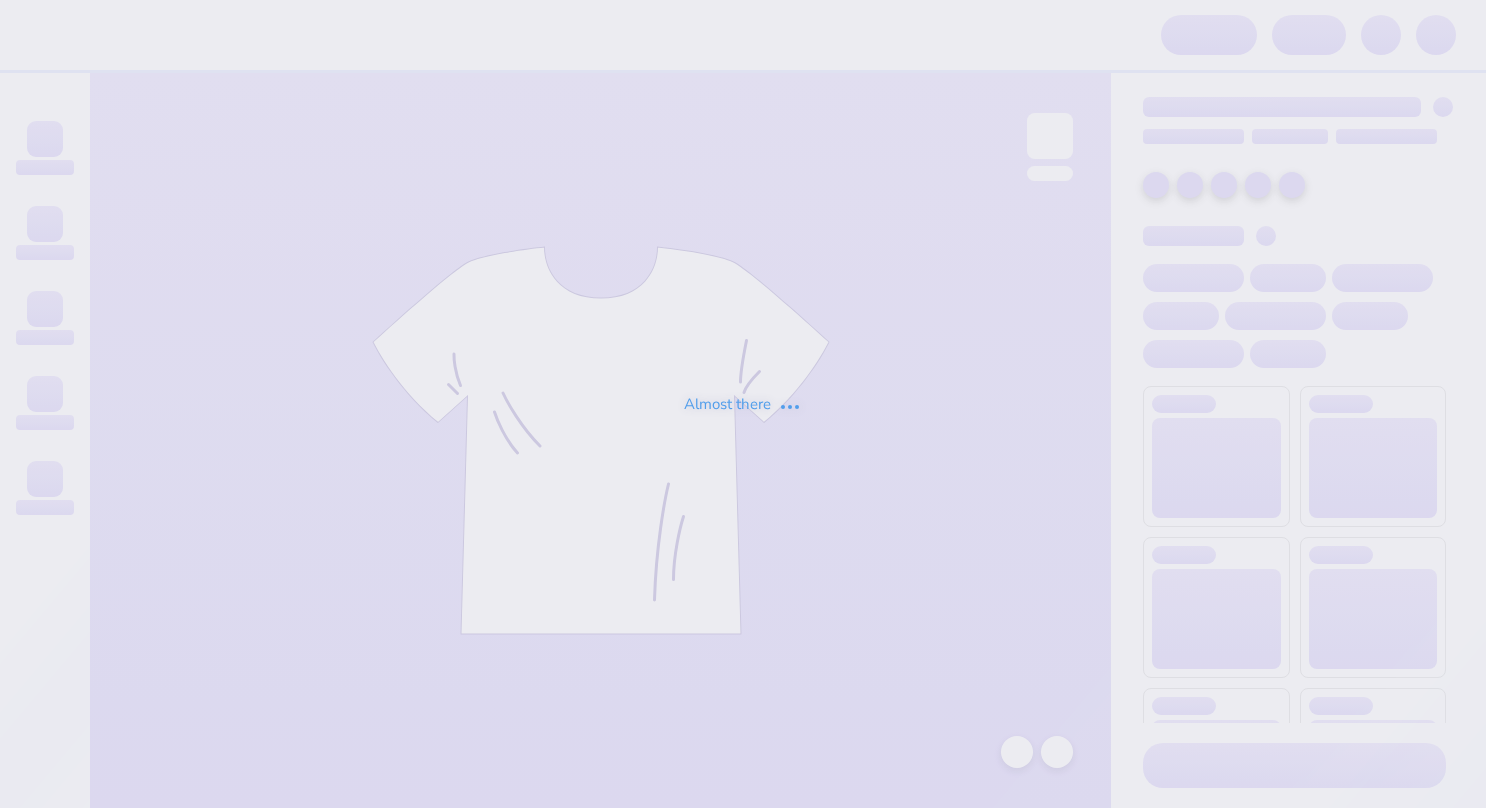 scroll, scrollTop: 0, scrollLeft: 0, axis: both 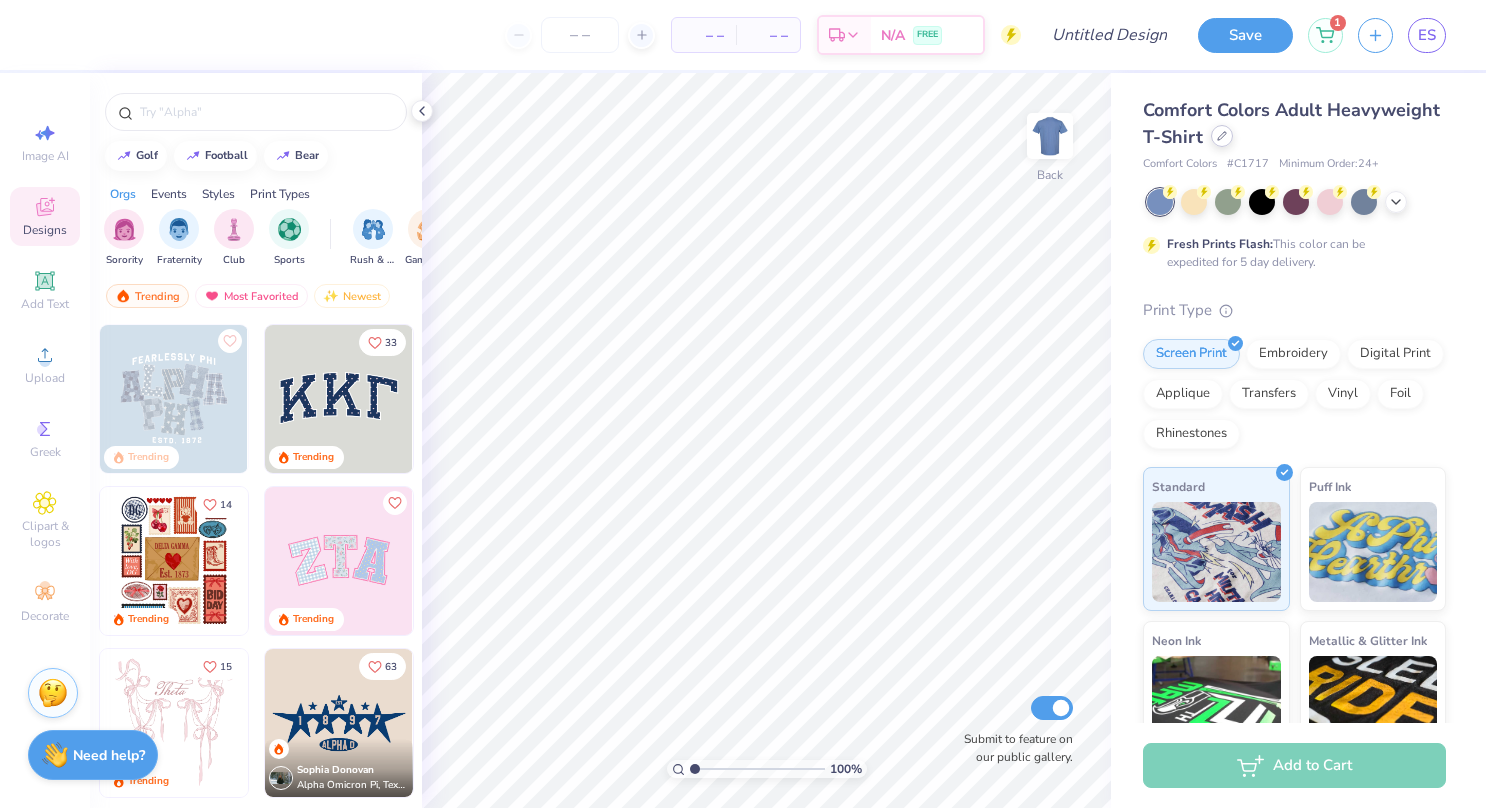 click at bounding box center (1222, 136) 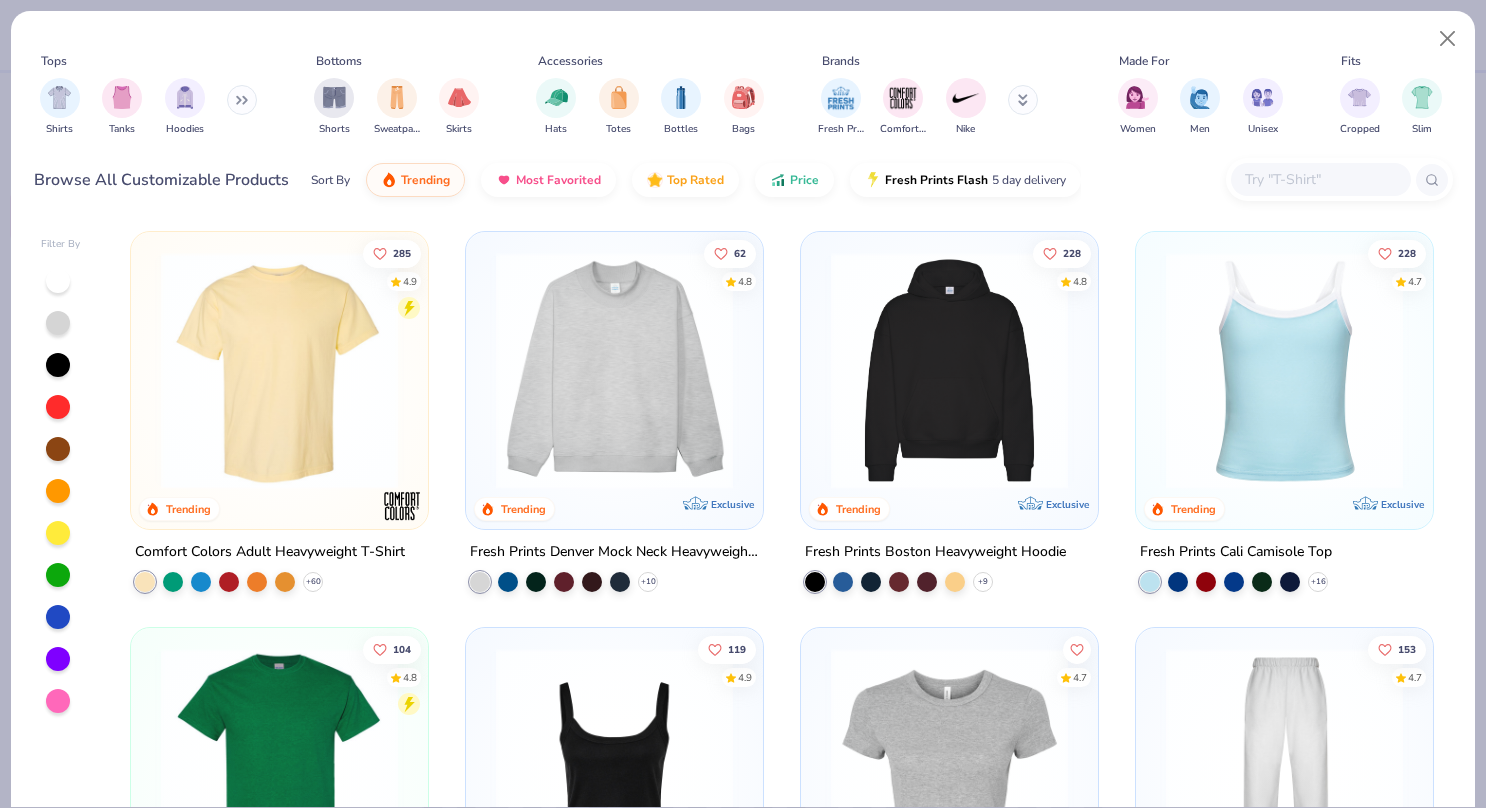 click at bounding box center [1320, 179] 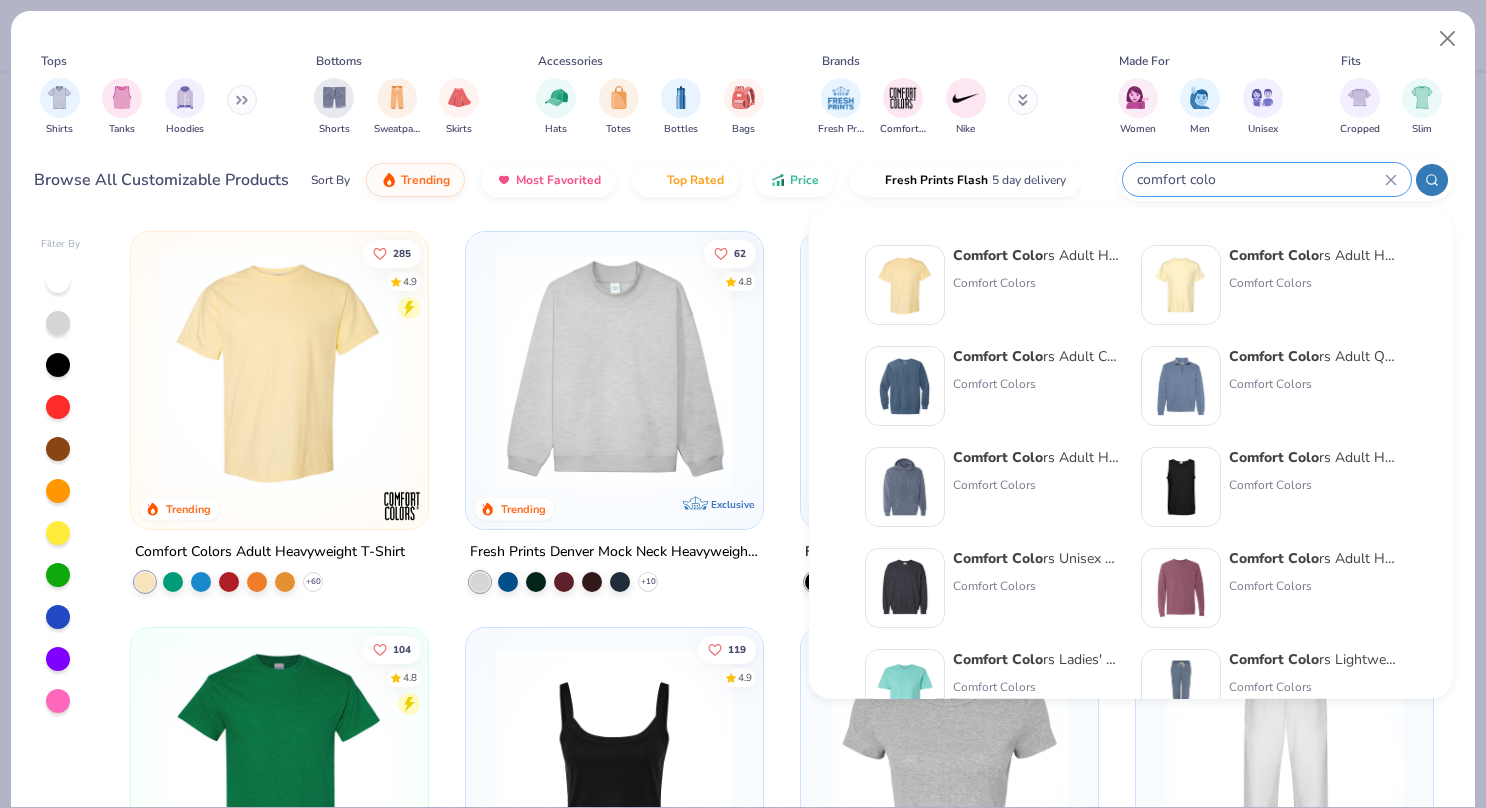 type on "comfort colo" 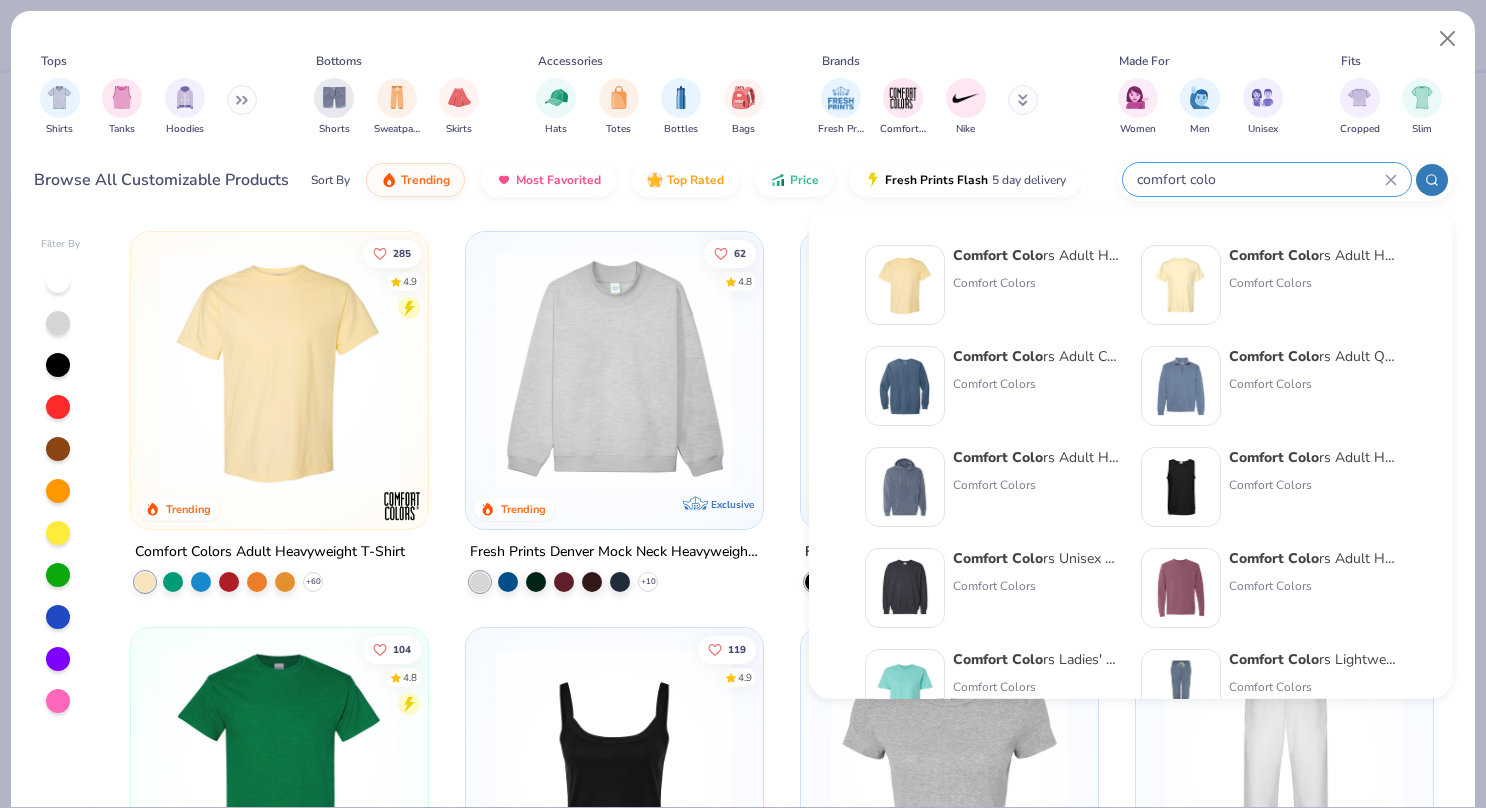click on "Comfort Colo" at bounding box center [1274, 255] 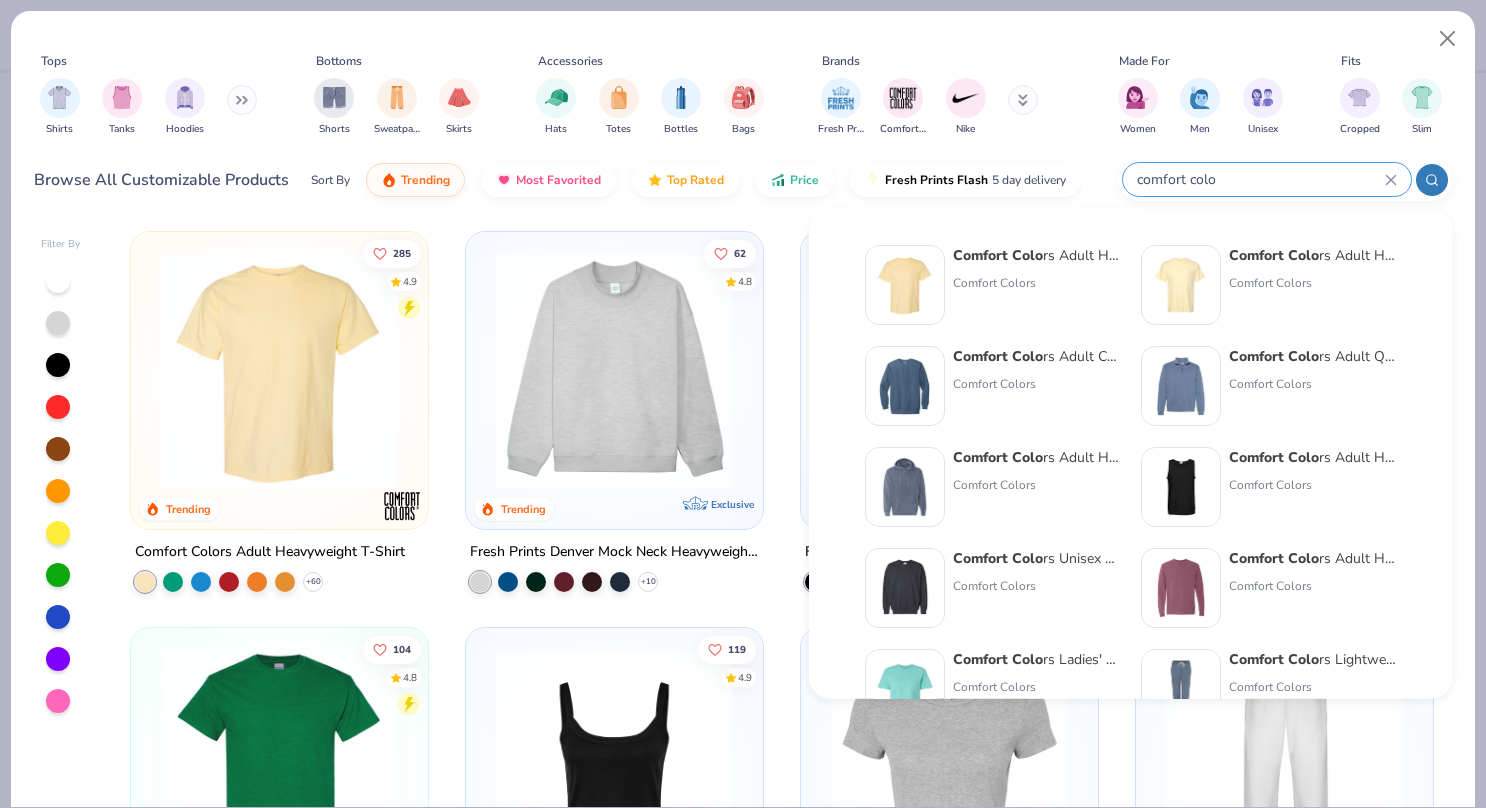 type 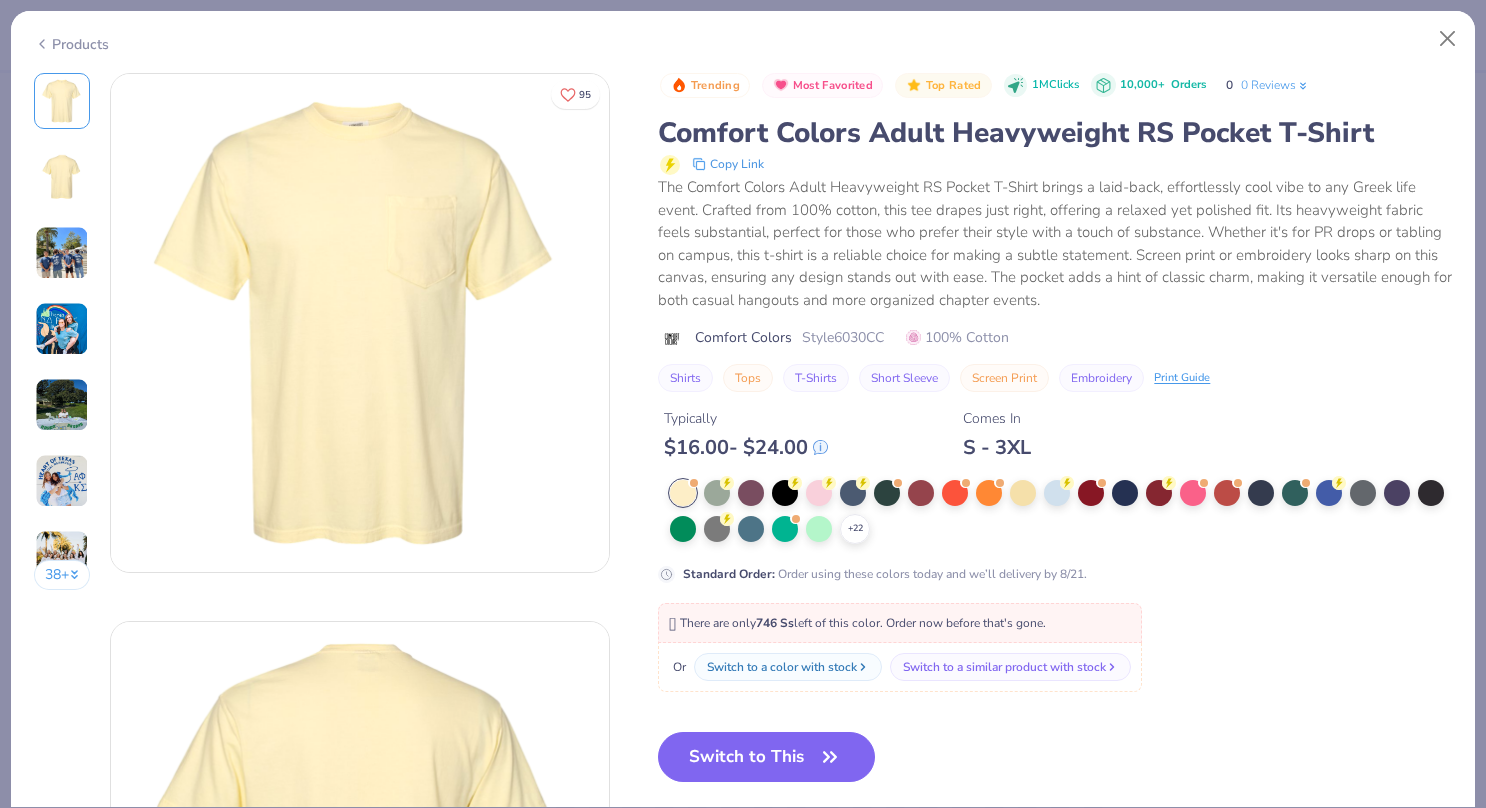 click on "🫣 There are only  746 Ss  left of this color. Order now before that's gone." at bounding box center [900, 623] 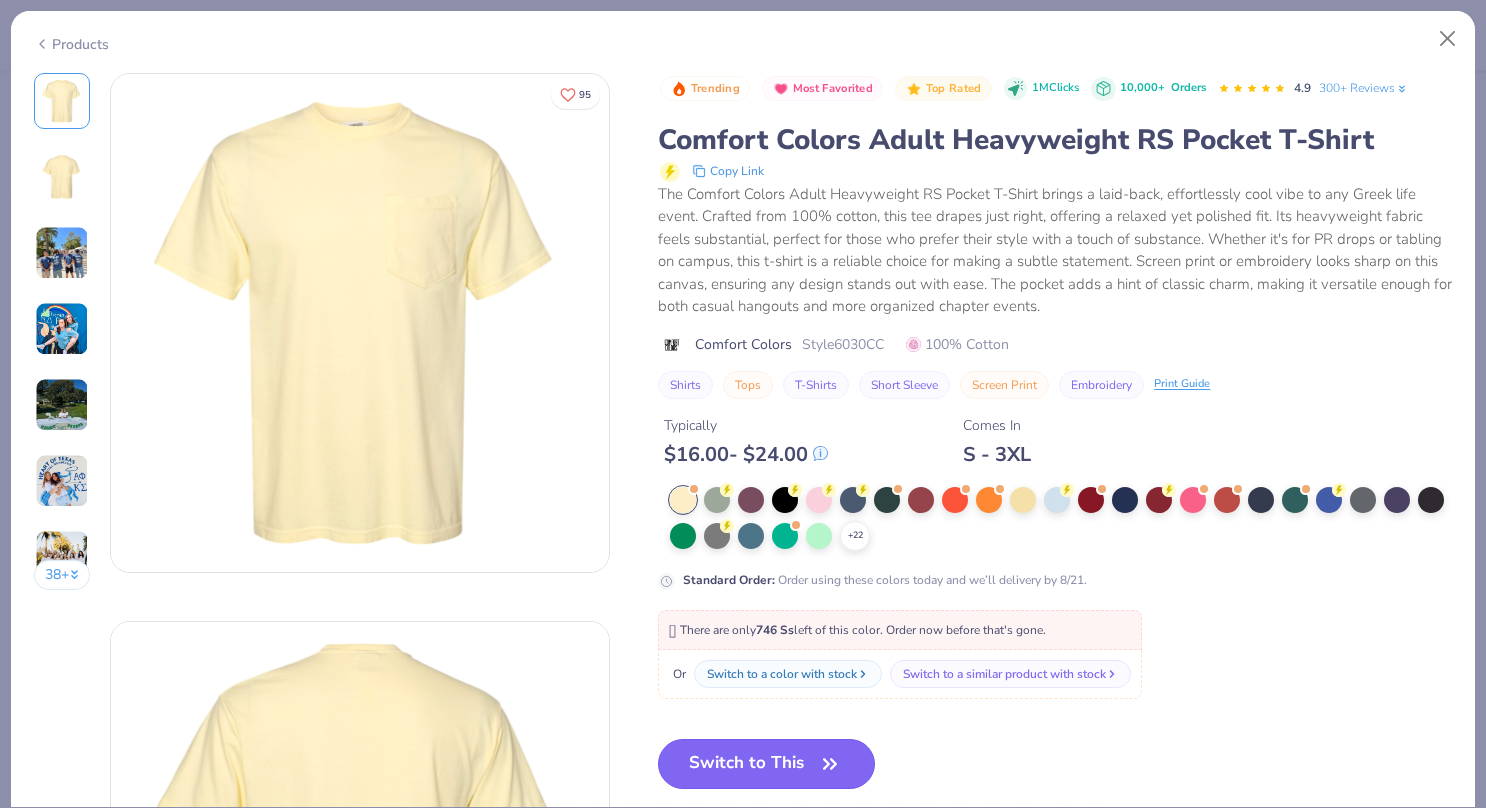 scroll, scrollTop: 25, scrollLeft: 0, axis: vertical 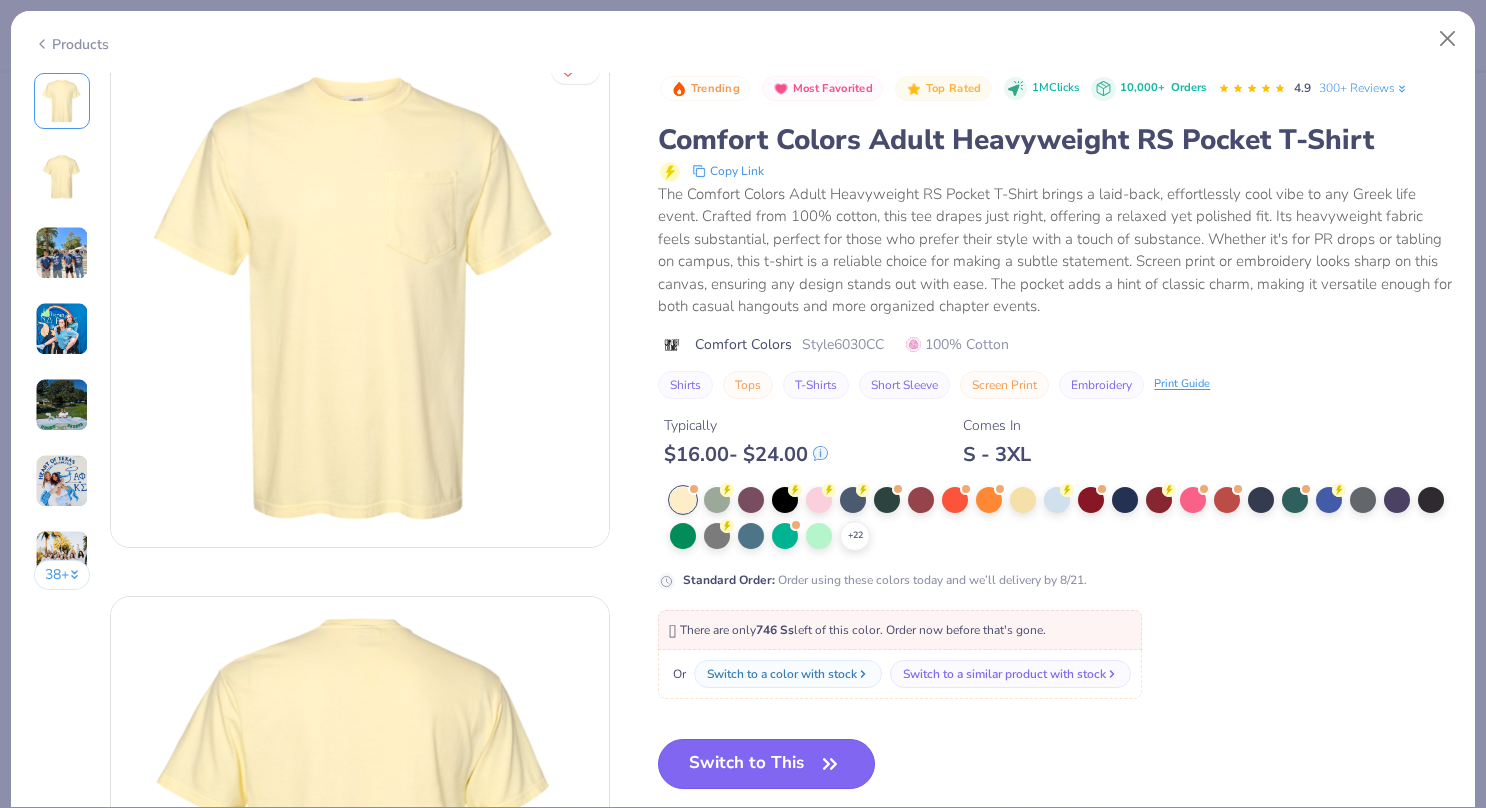 click on "Switch to This" at bounding box center (766, 764) 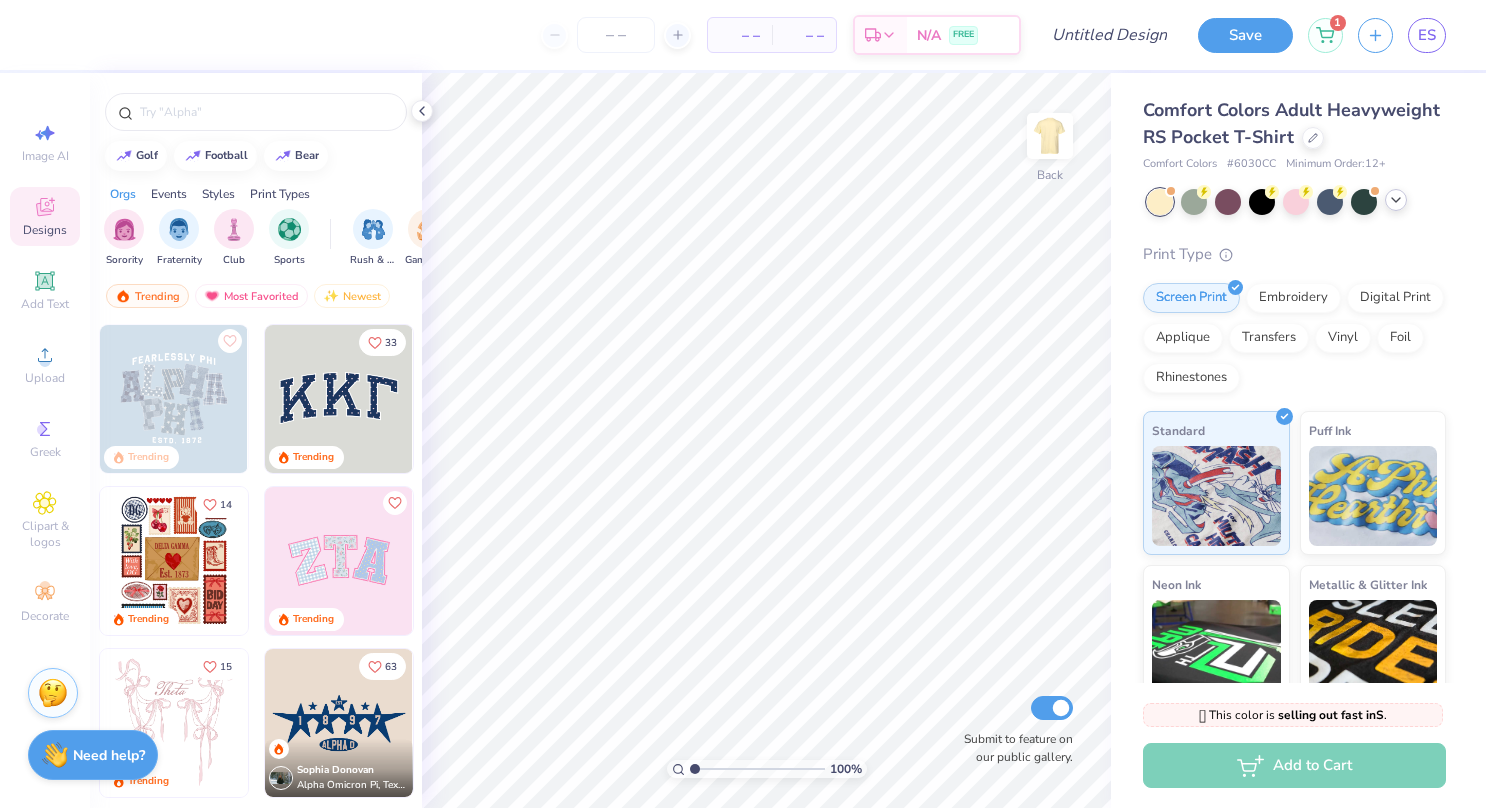 click at bounding box center (1396, 200) 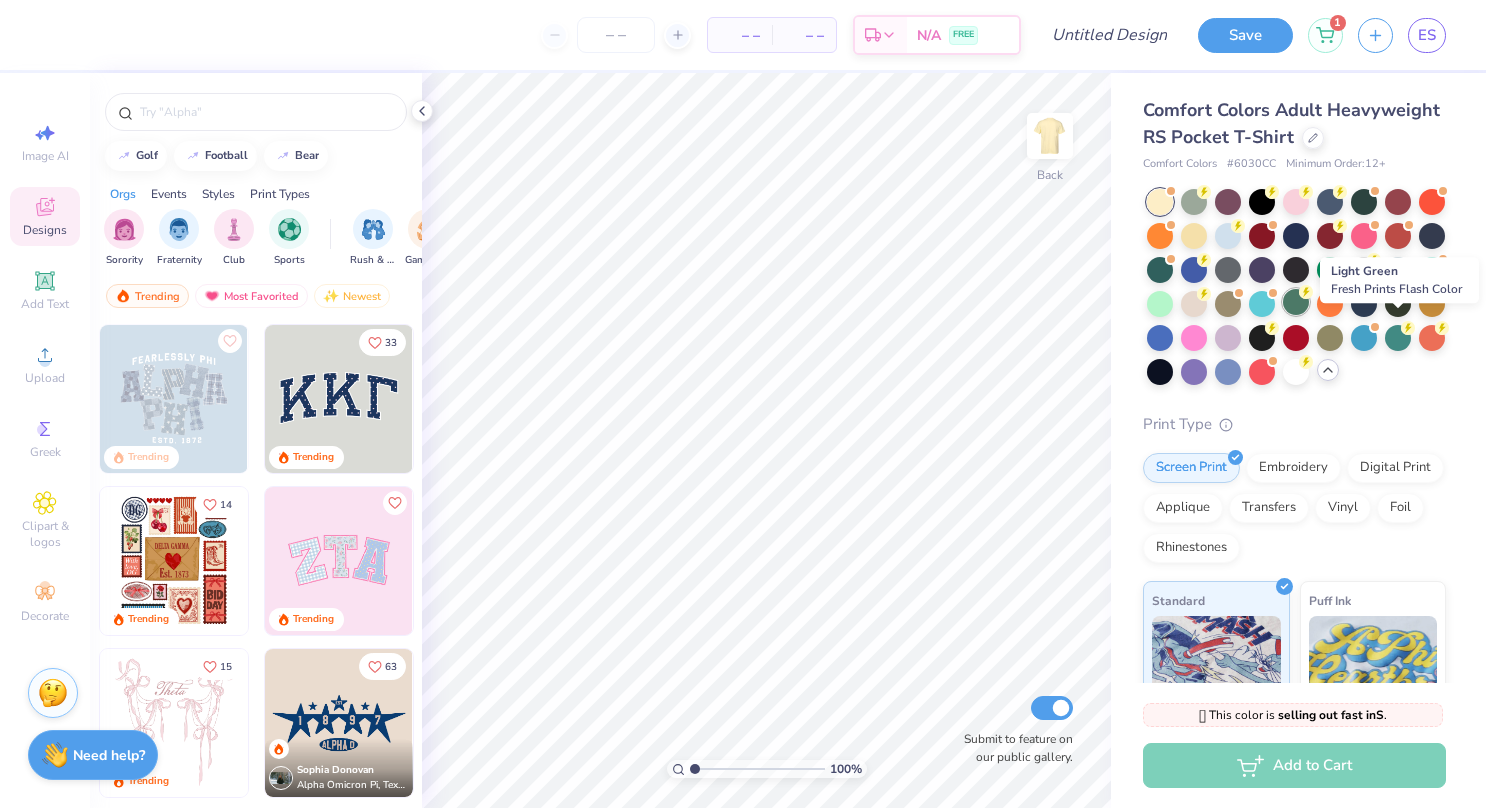 click at bounding box center (1296, 302) 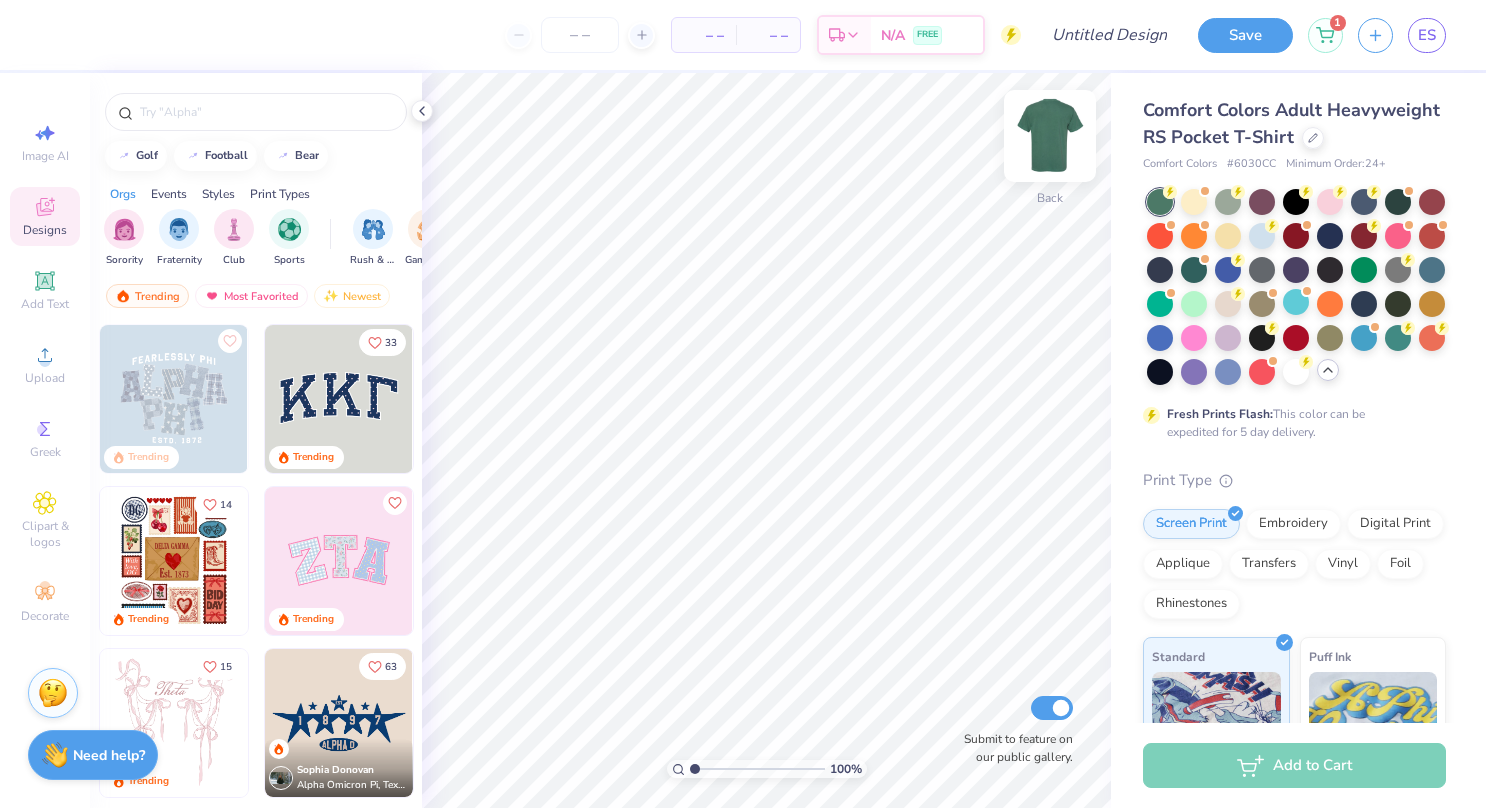 click at bounding box center [1050, 136] 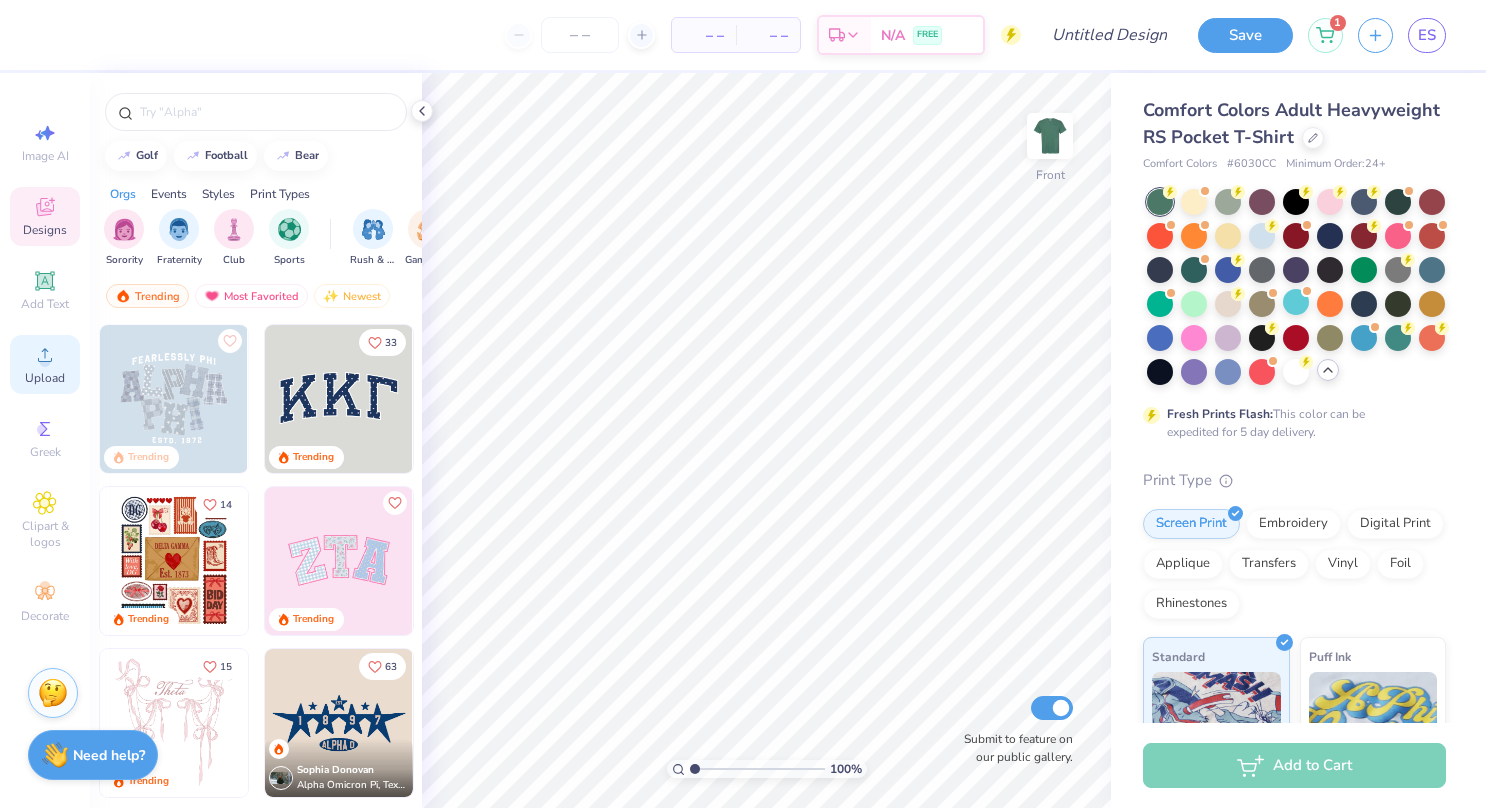 click 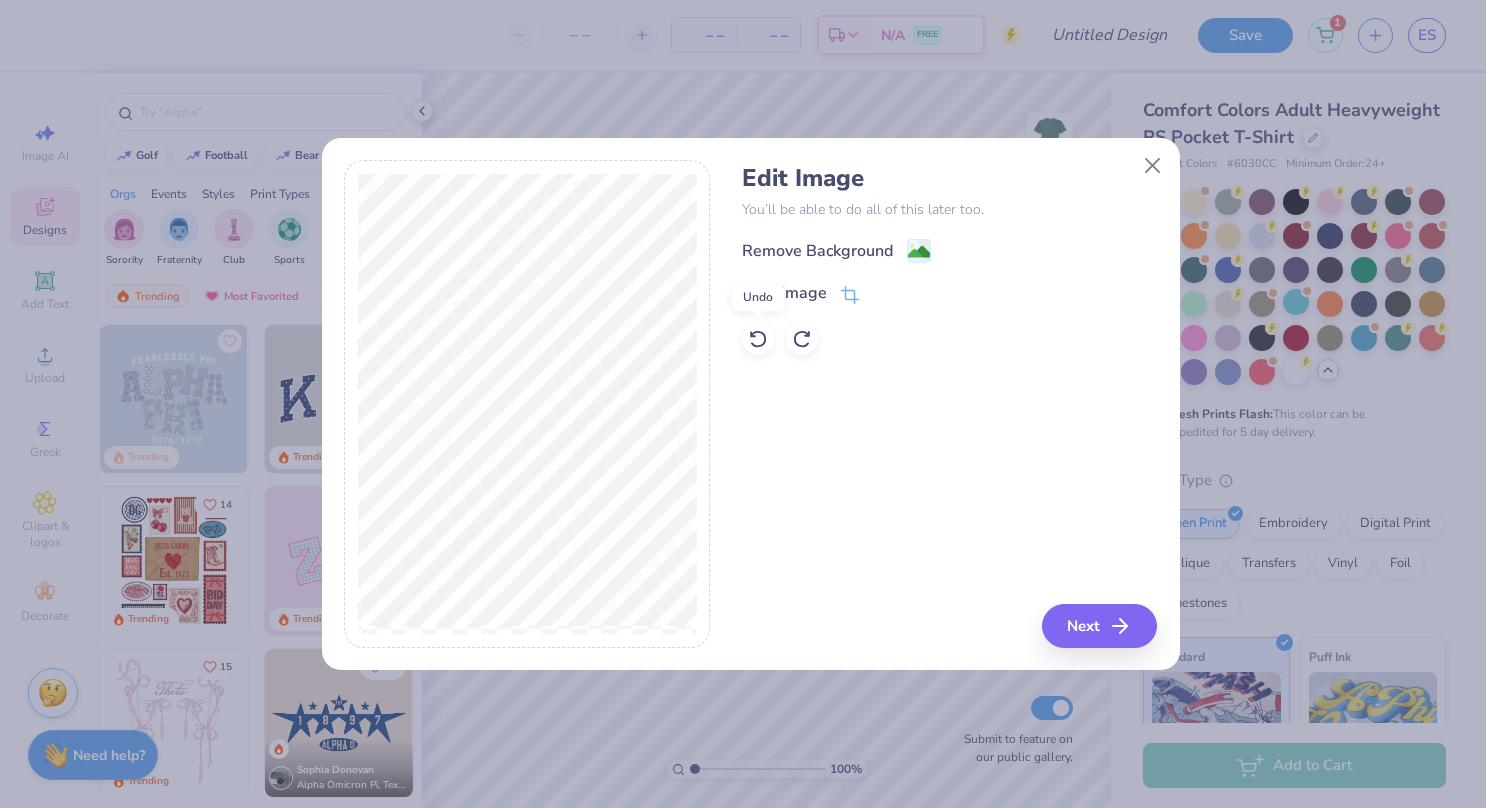 click 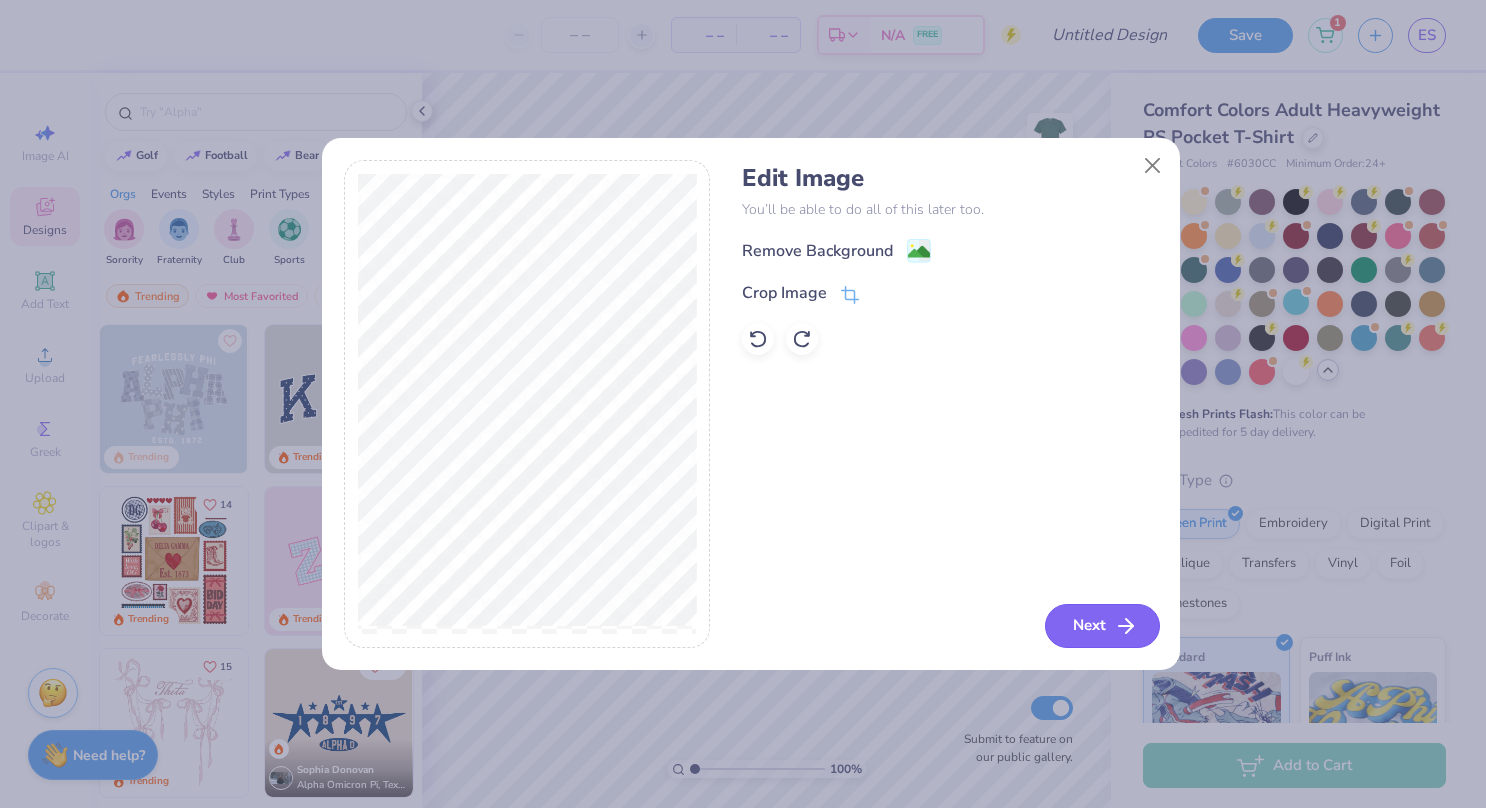 click on "Next" at bounding box center (1102, 626) 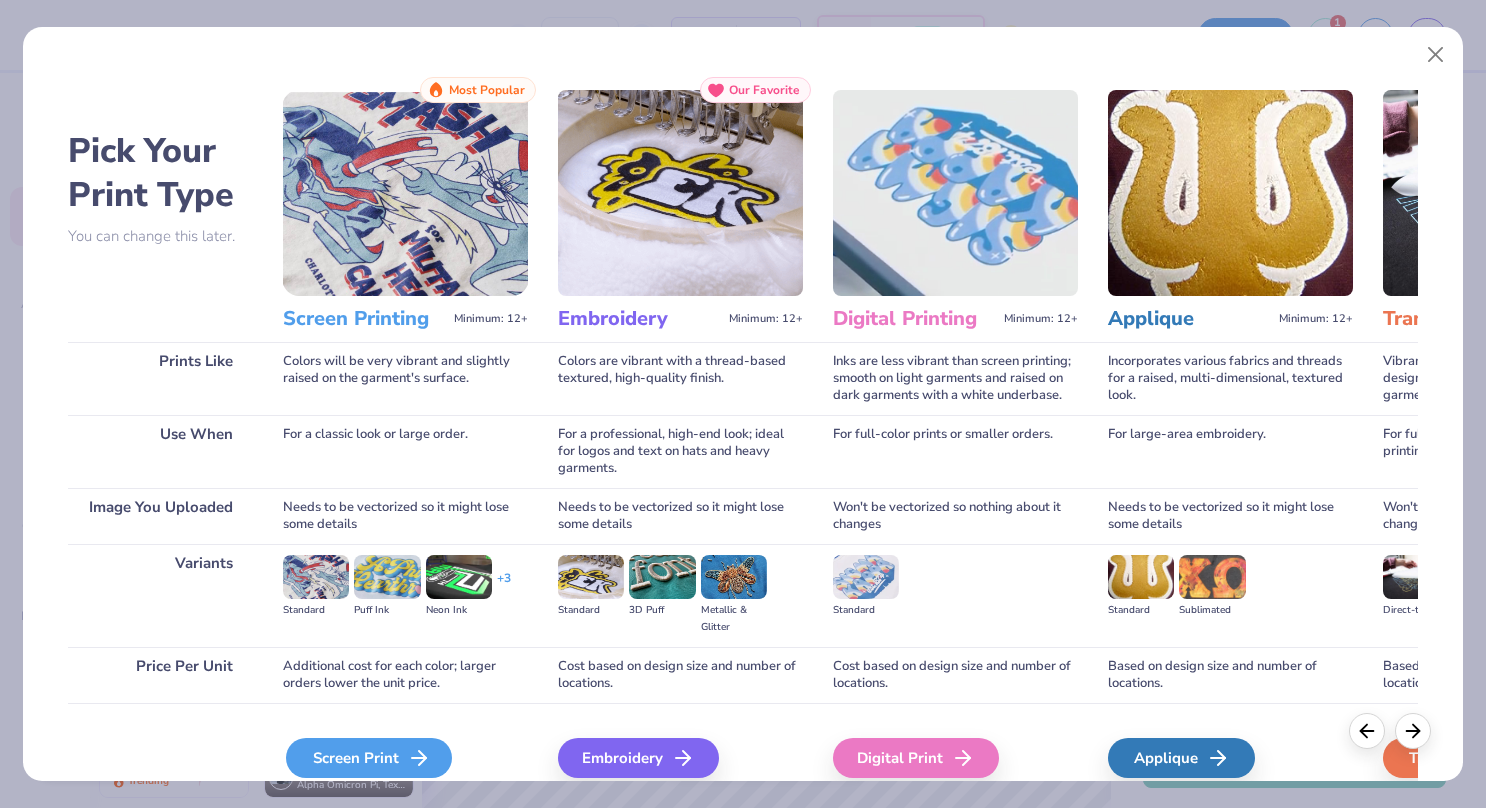 click 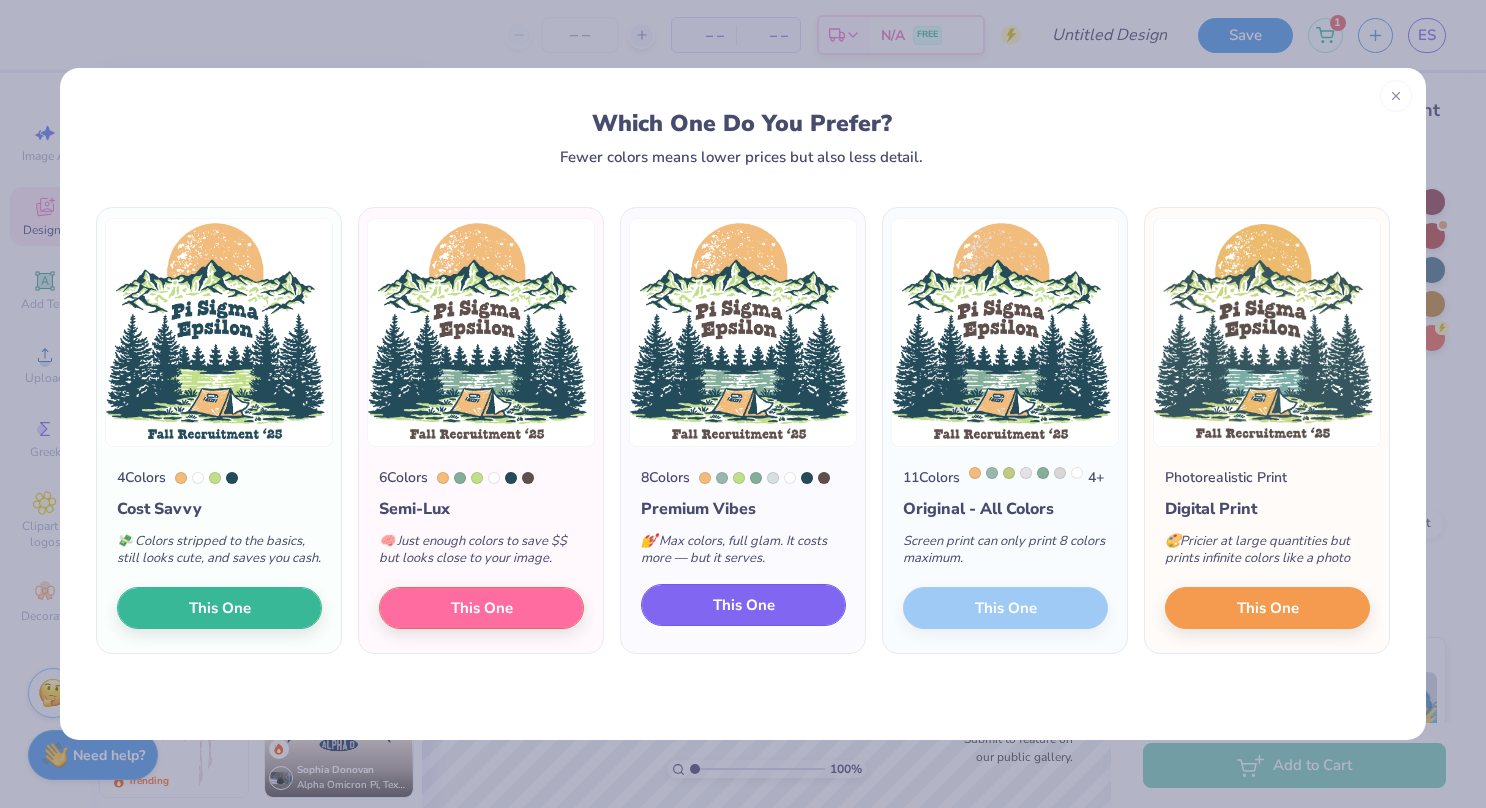 click on "This One" at bounding box center [743, 605] 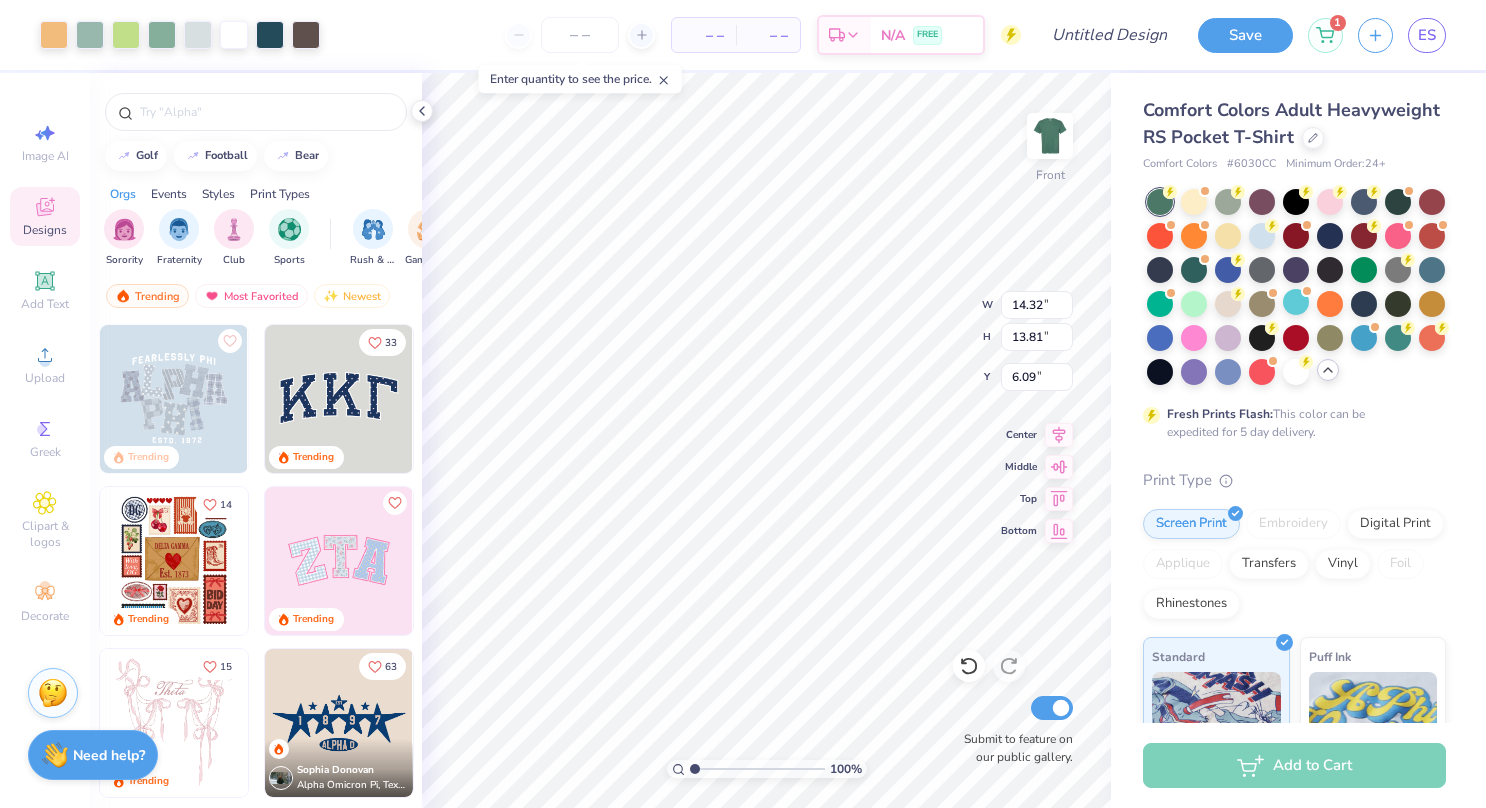 type on "6.09" 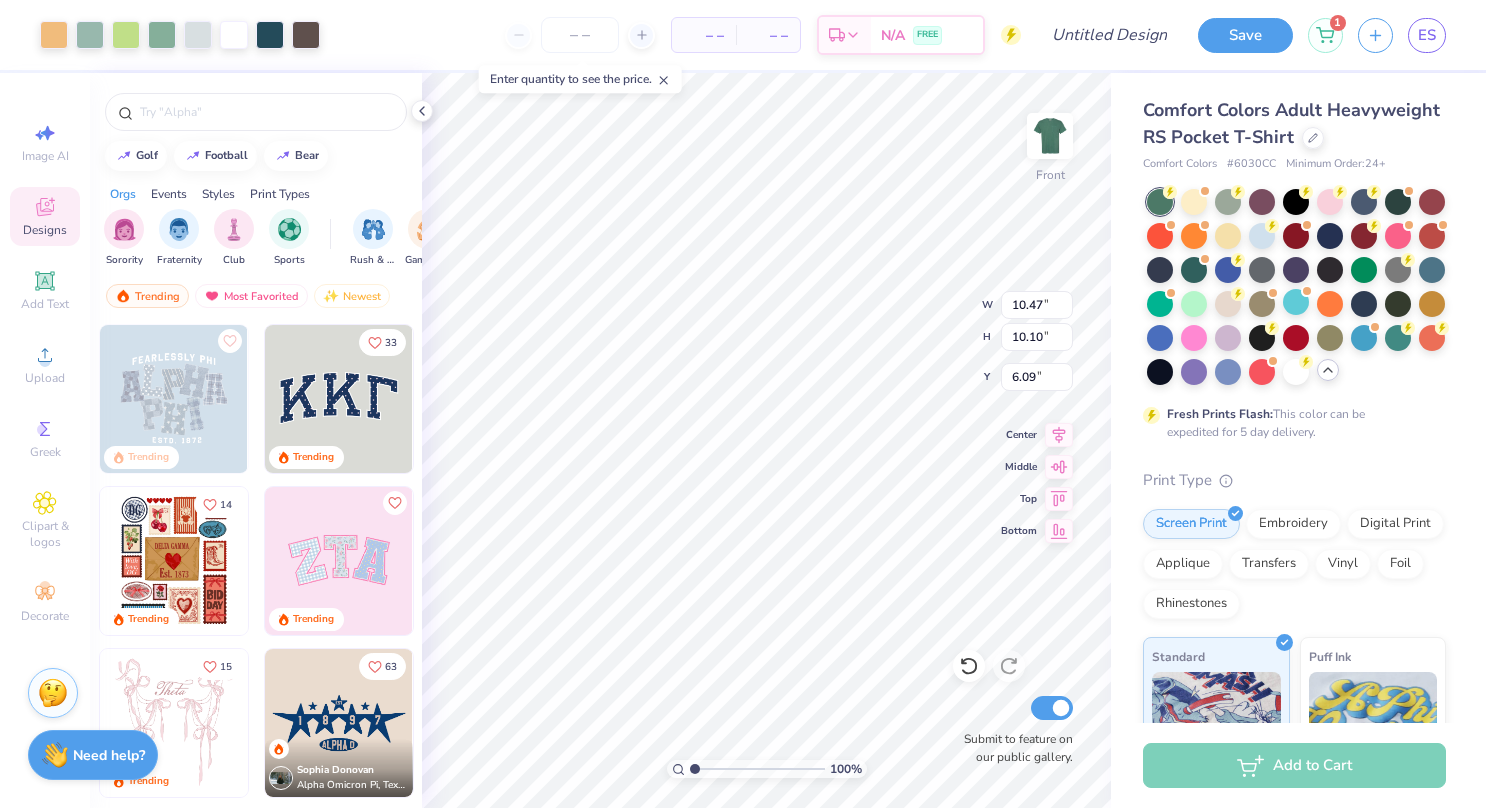 type on "10.47" 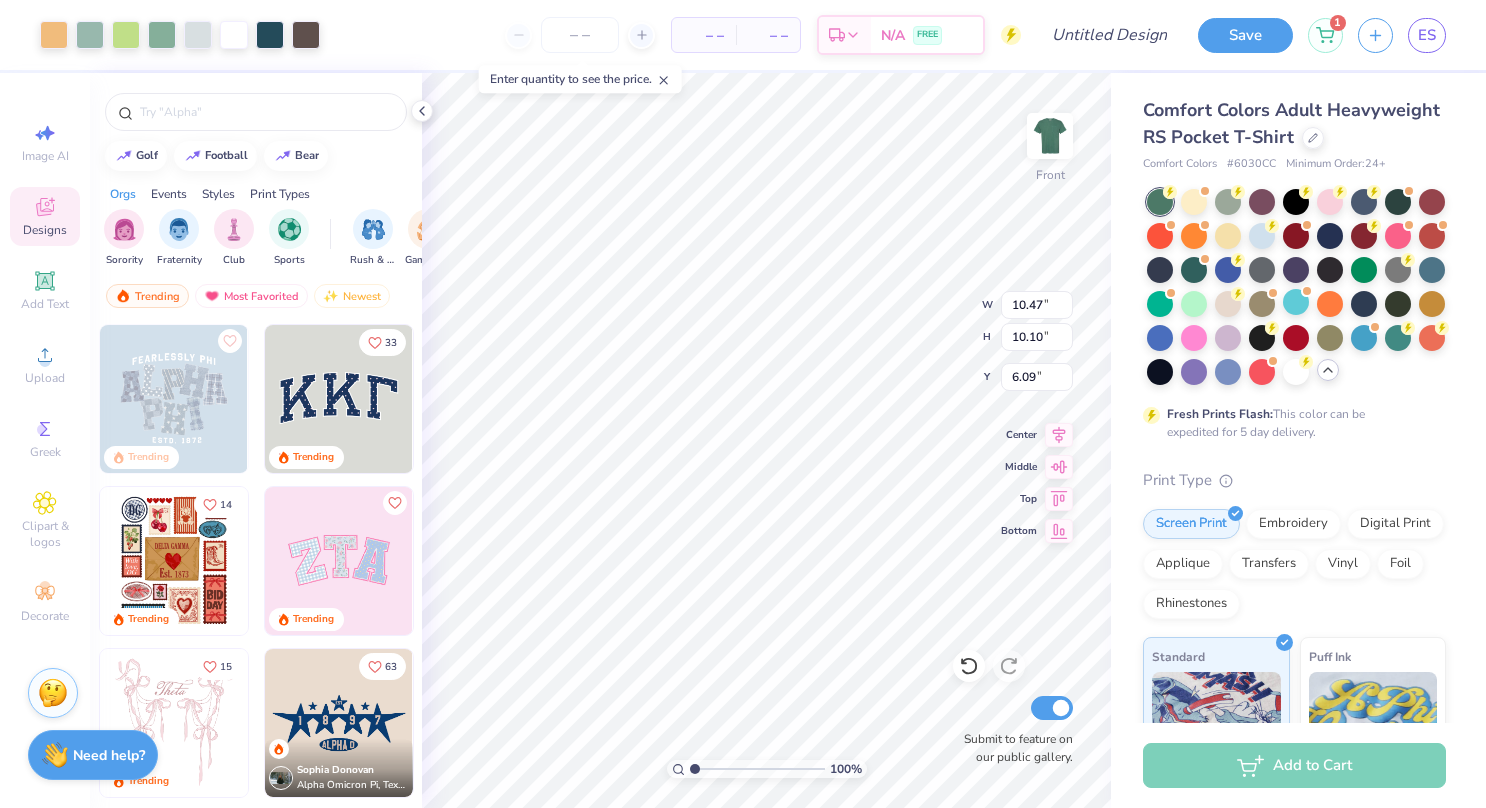 type on "10.10" 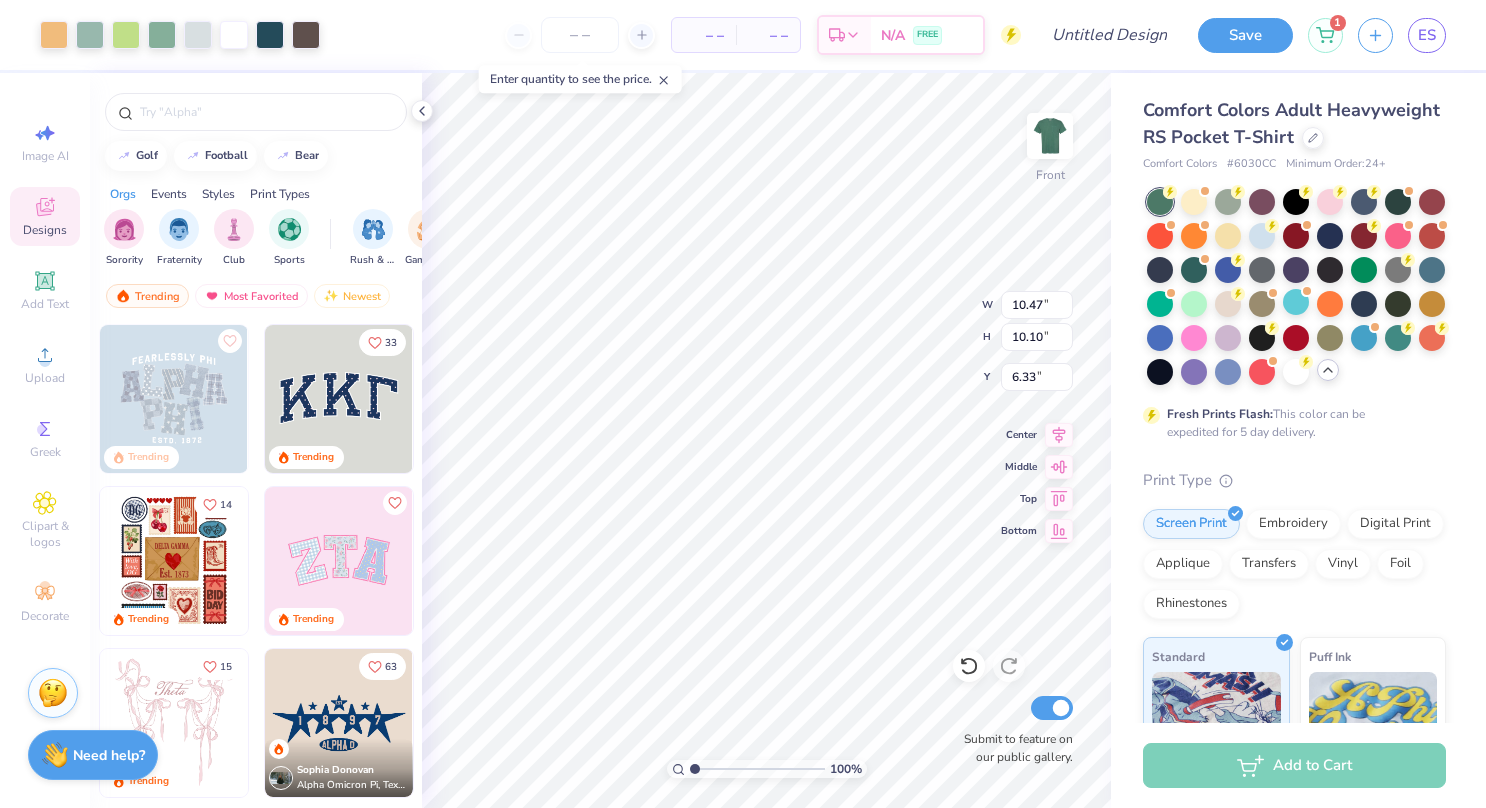 type on "6.33" 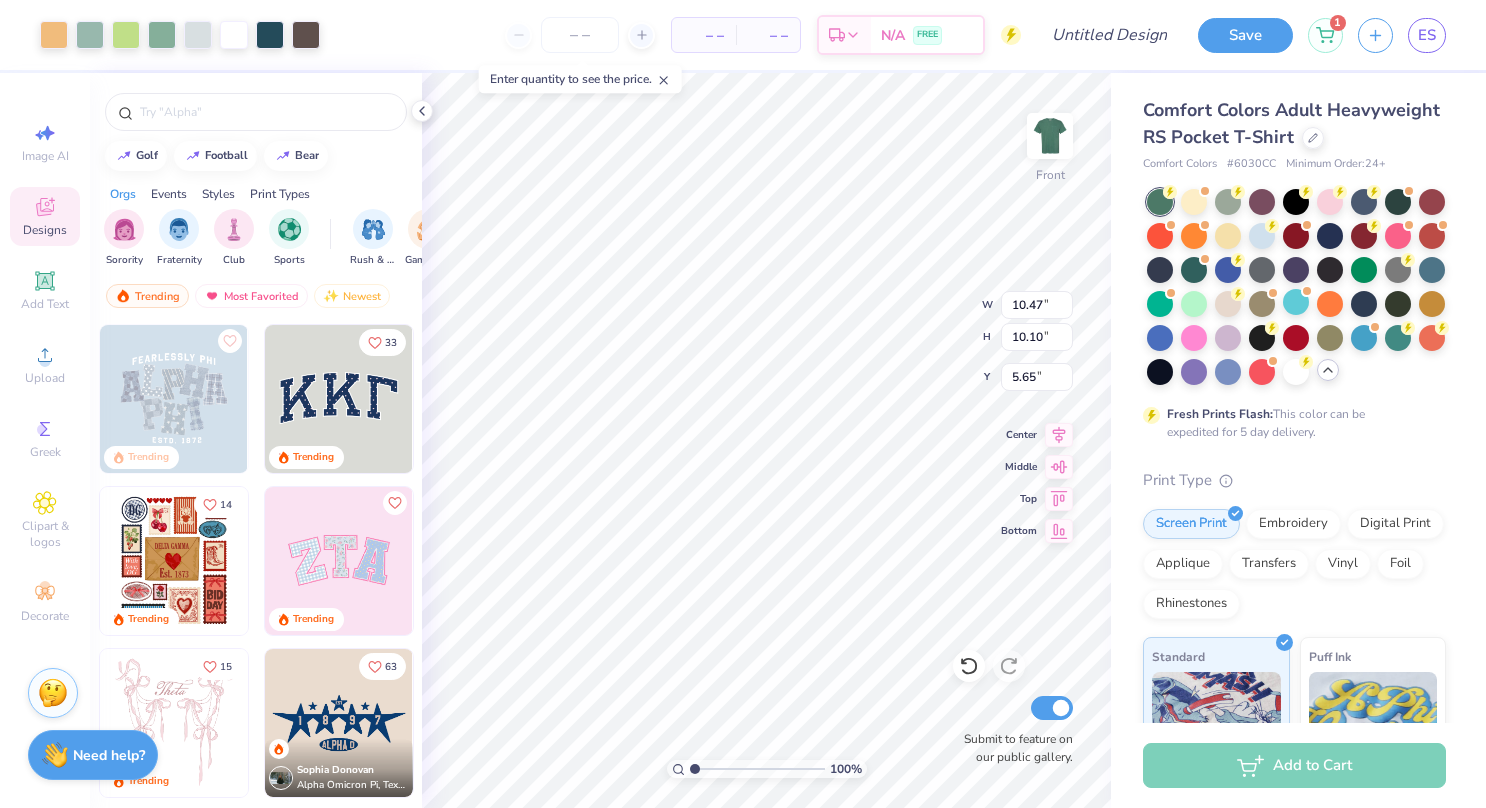 type on "5.65" 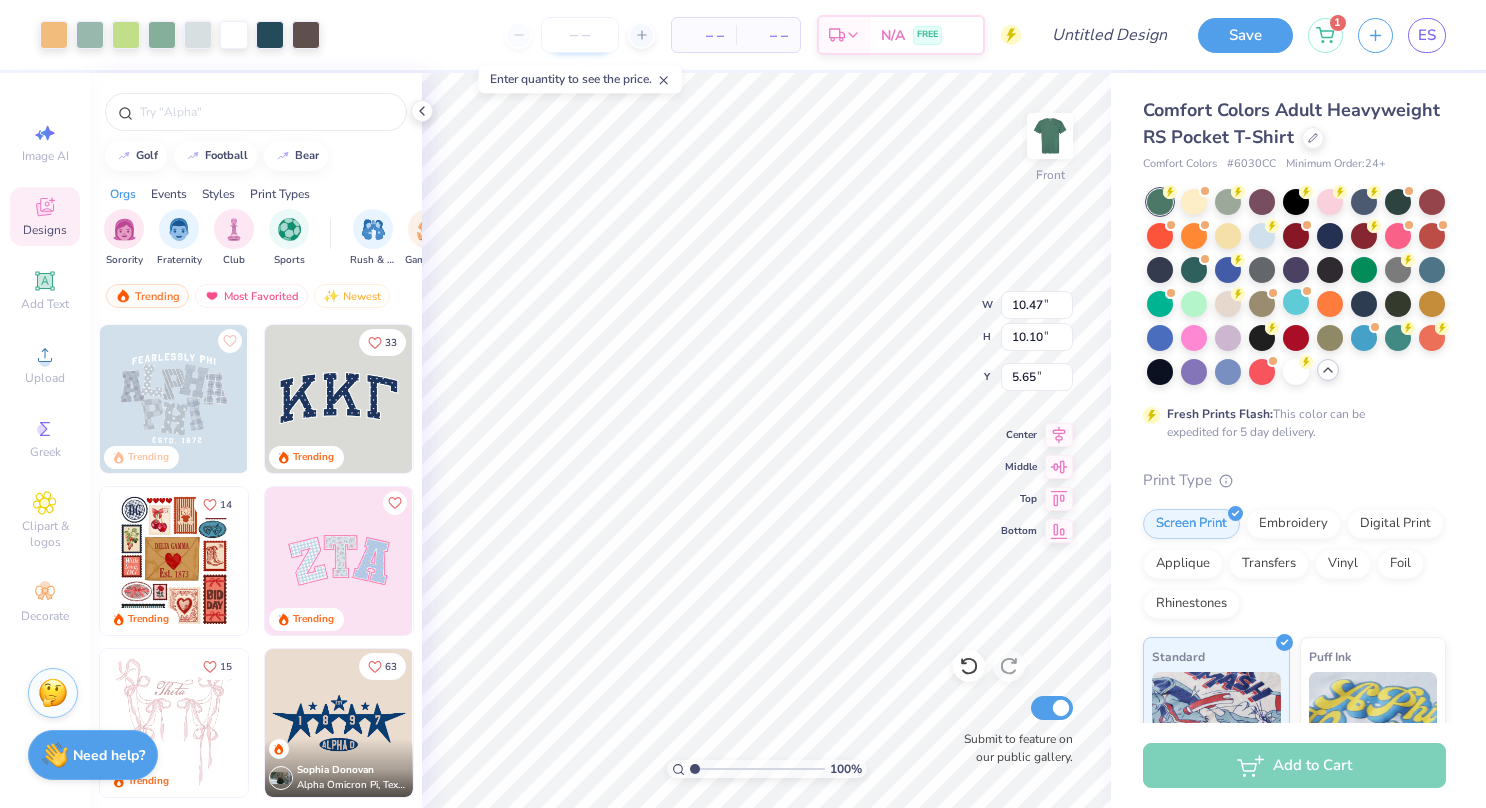 click at bounding box center (580, 35) 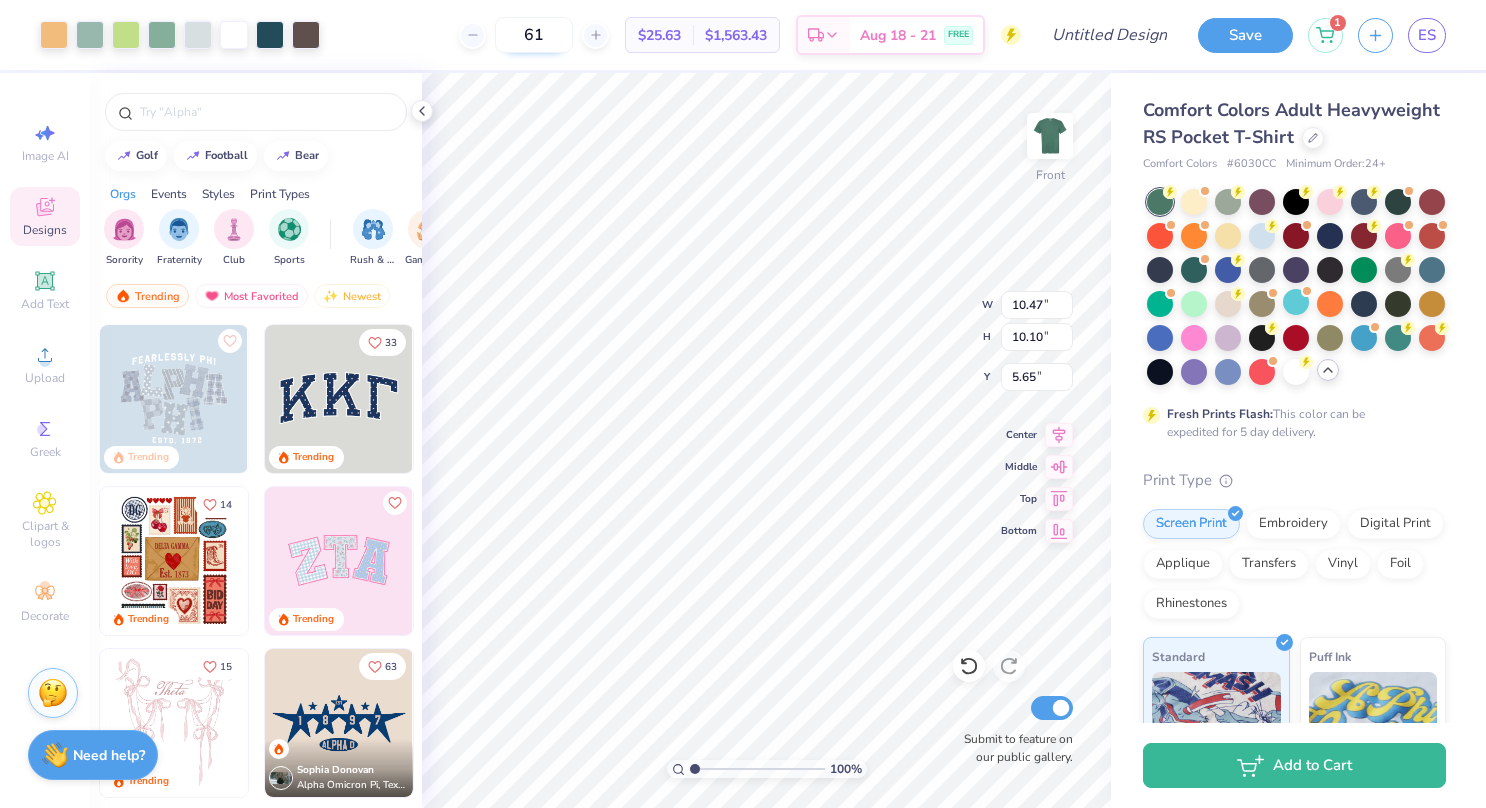 type on "61" 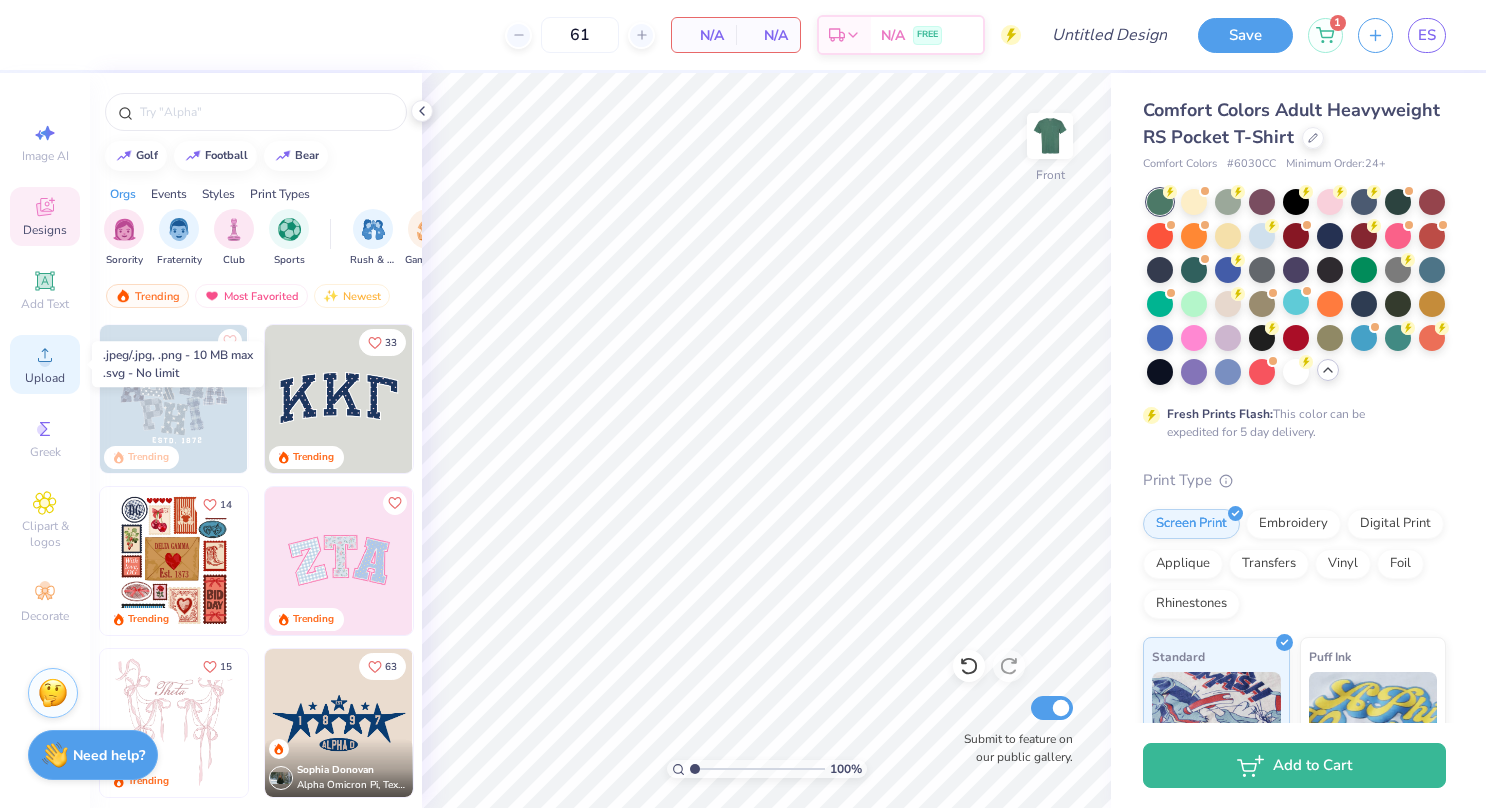 click on "Upload" at bounding box center (45, 378) 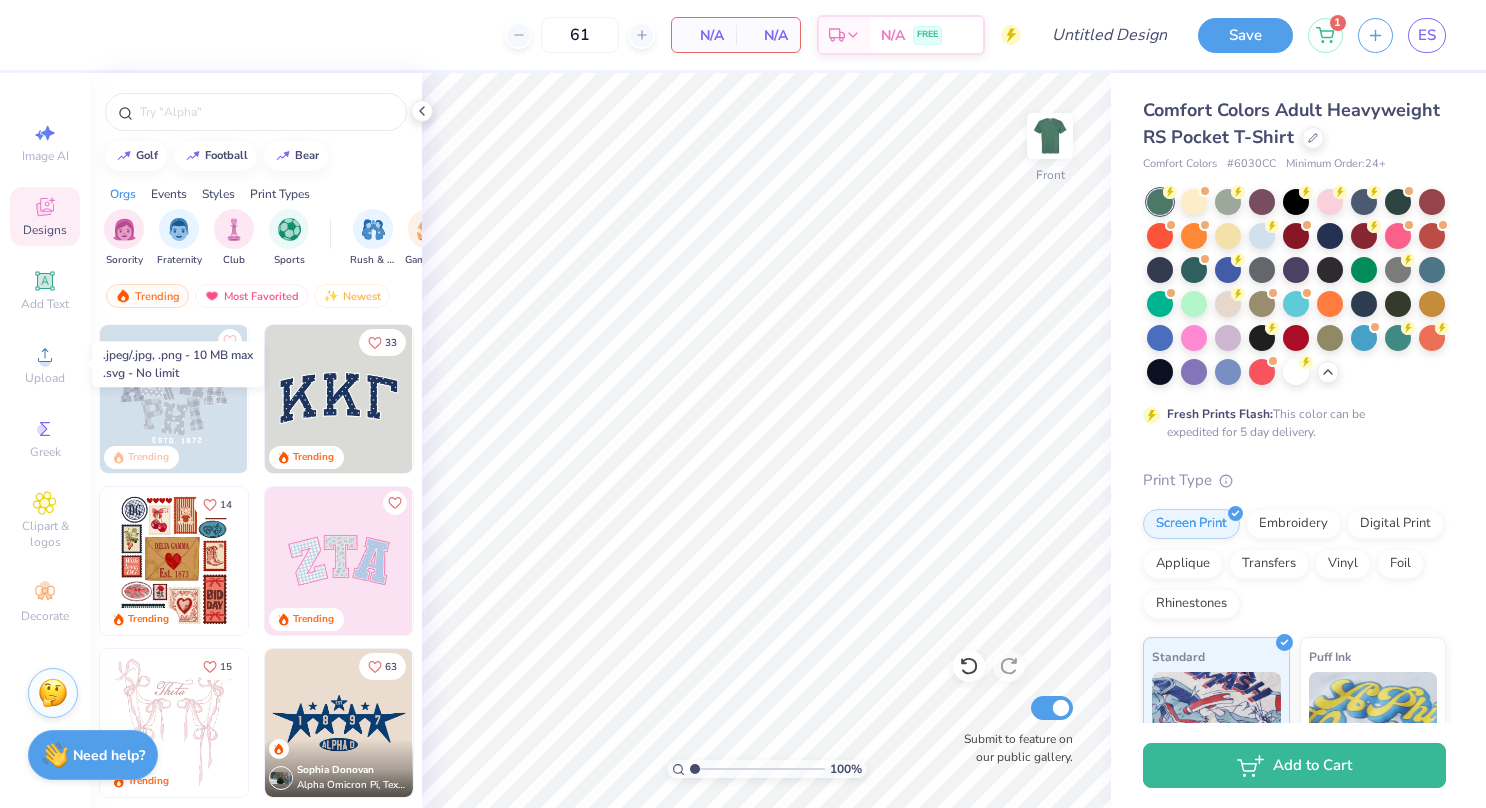 scroll, scrollTop: 0, scrollLeft: 0, axis: both 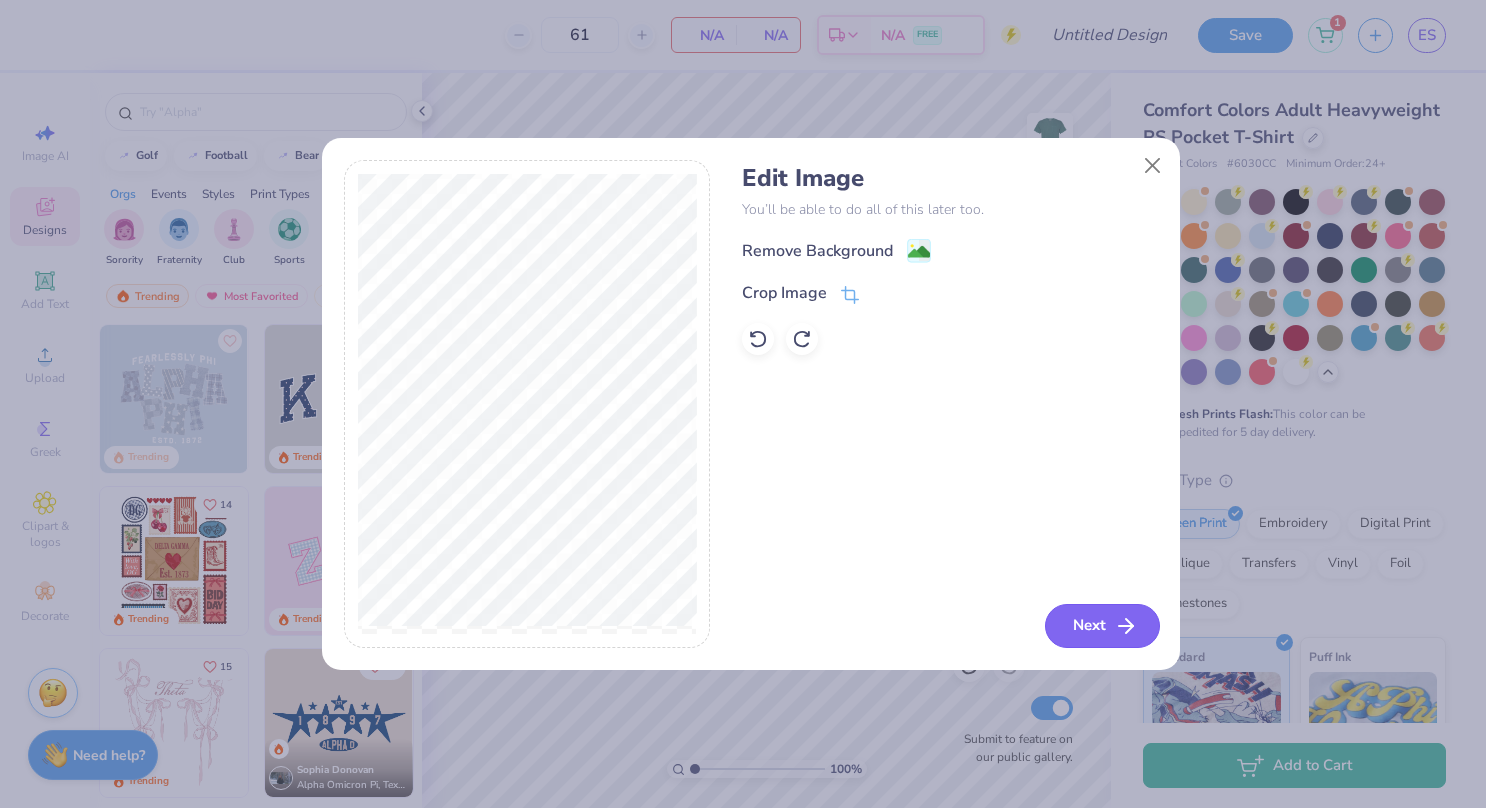 click on "Next" at bounding box center [1102, 626] 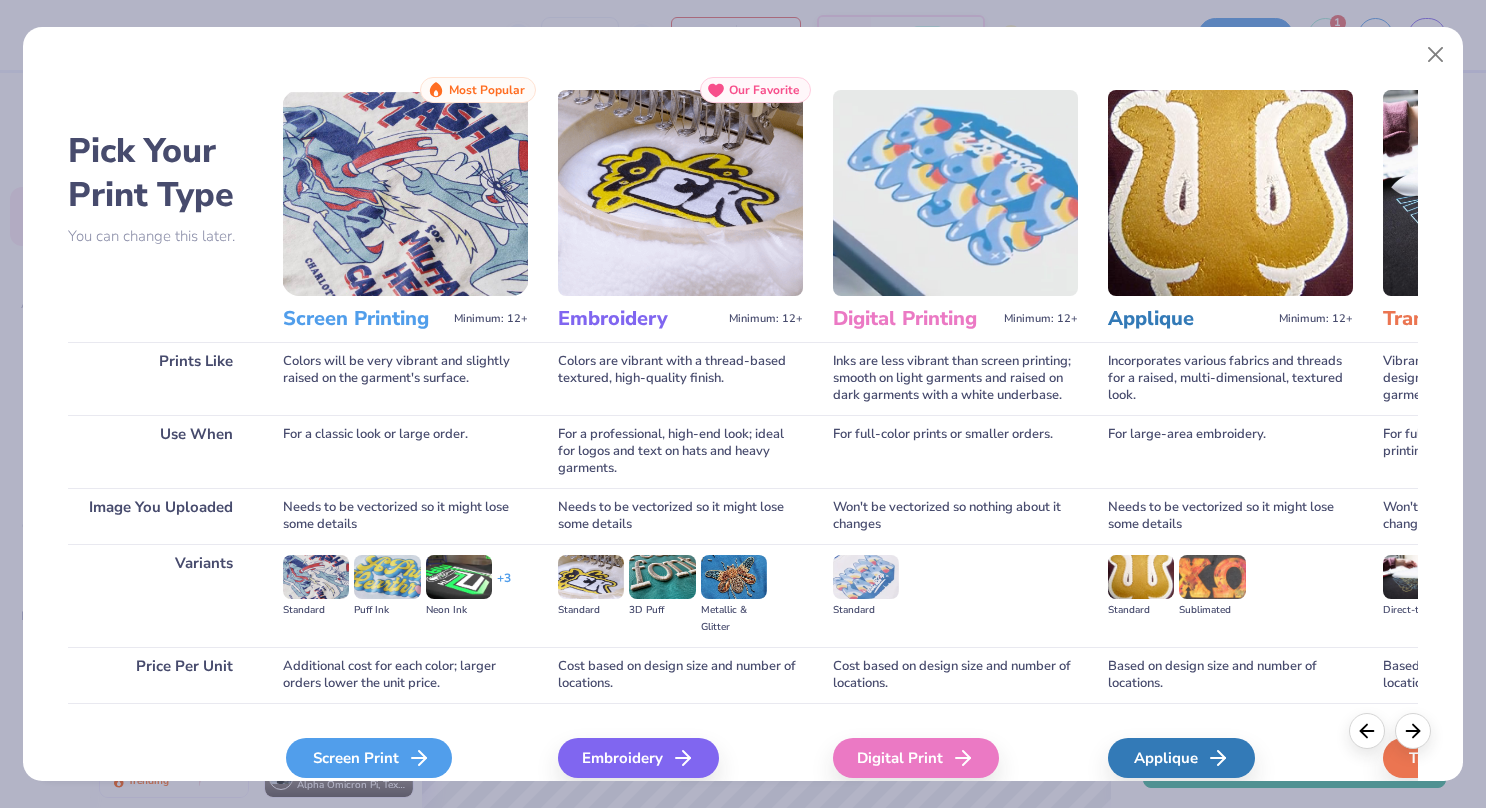 click on "Screen Print" at bounding box center [369, 758] 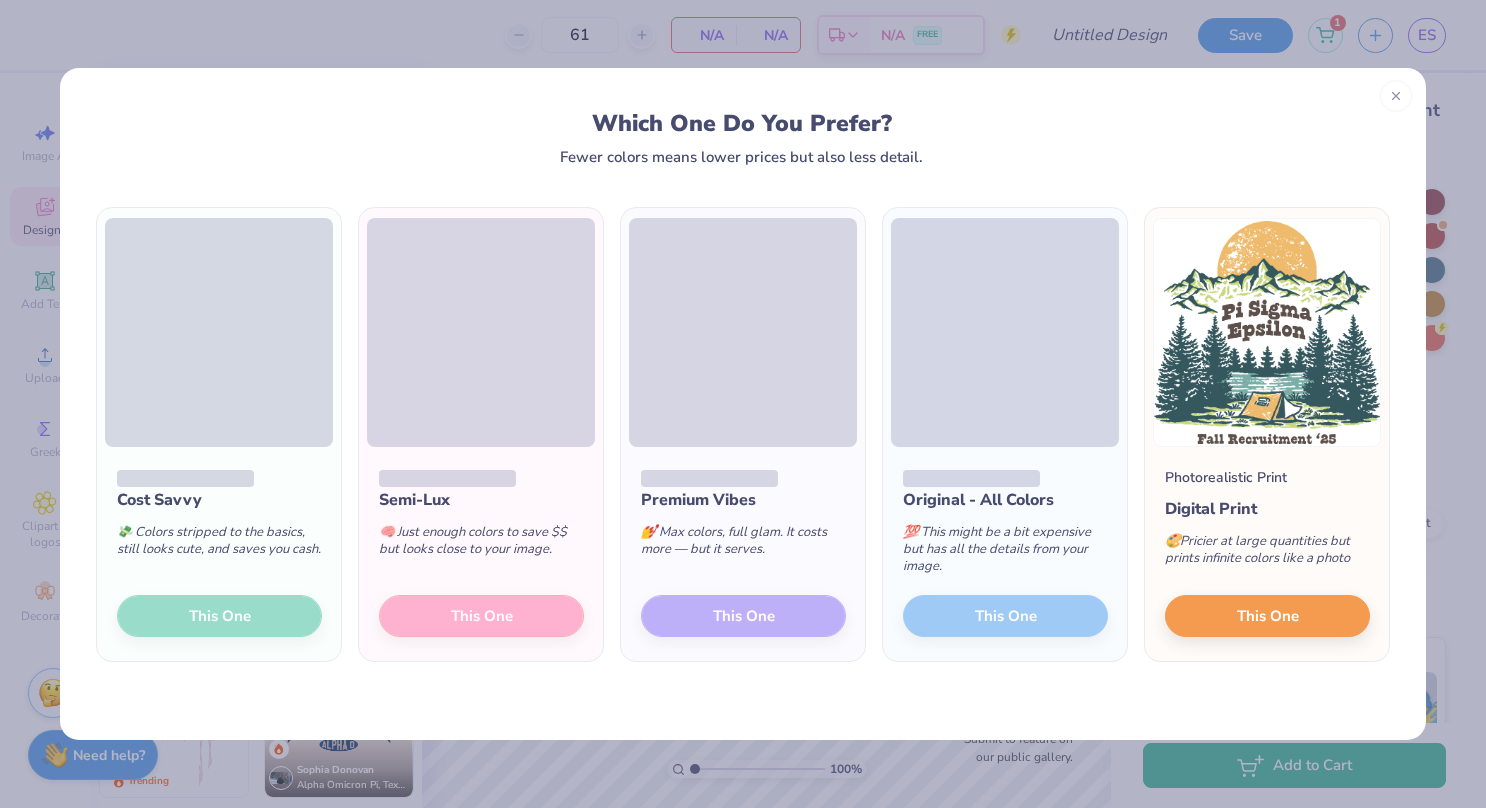 click on "Premium Vibes 💅   Max colors, full glam. It costs more — but it serves. This One" at bounding box center [743, 554] 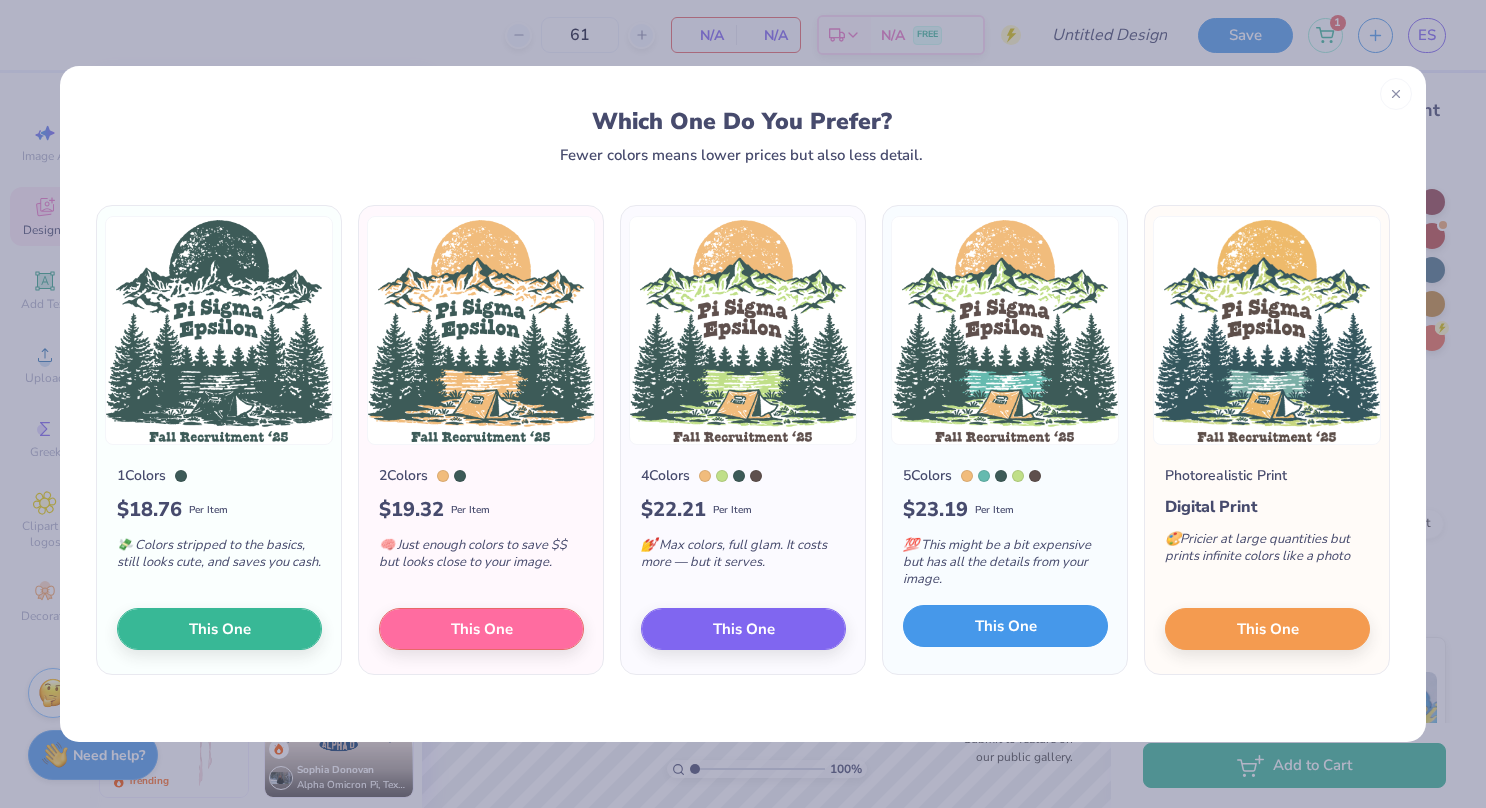 click on "This One" at bounding box center [1005, 626] 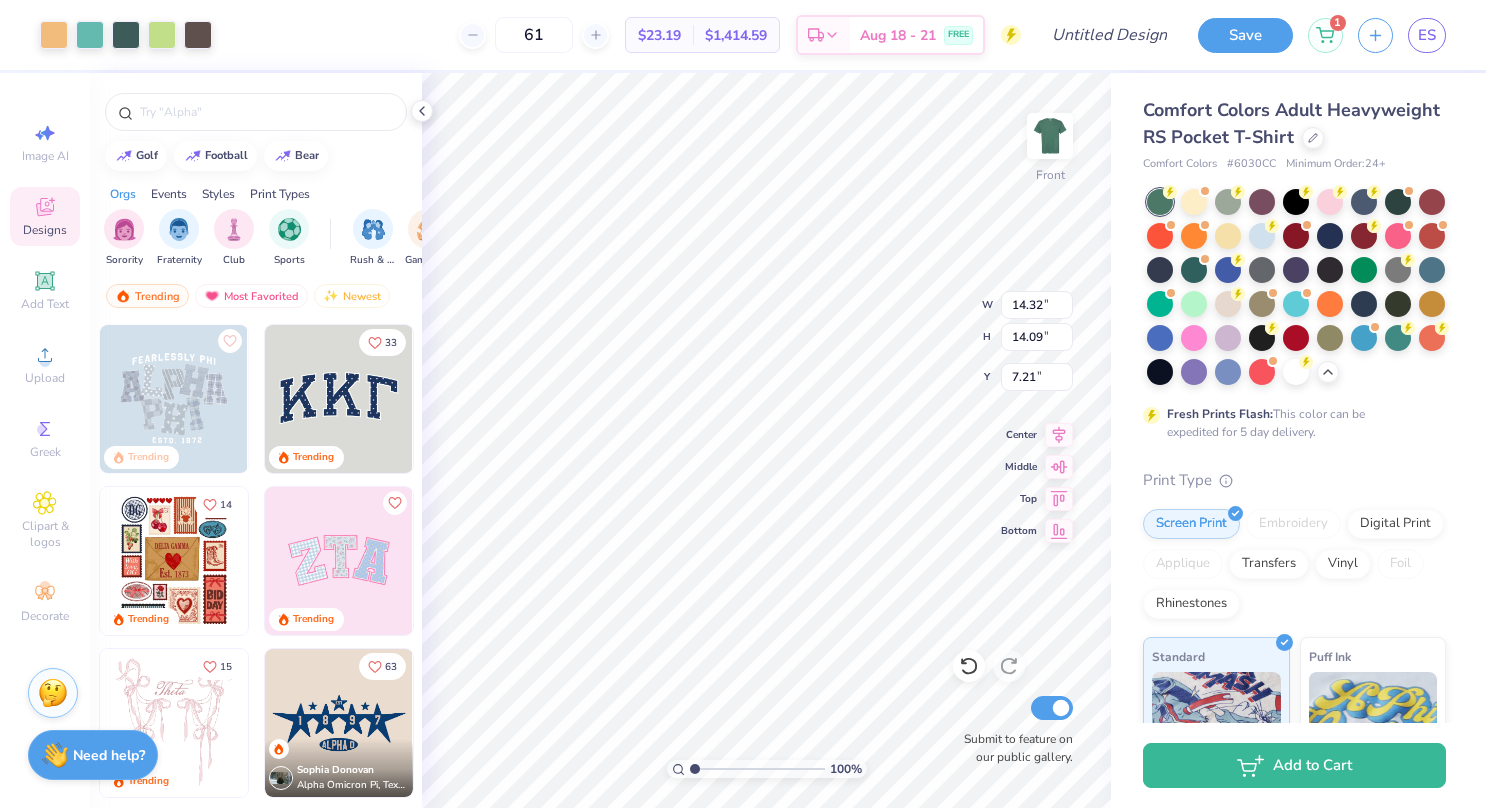 drag, startPoint x: 918, startPoint y: 596, endPoint x: 870, endPoint y: 546, distance: 69.31089 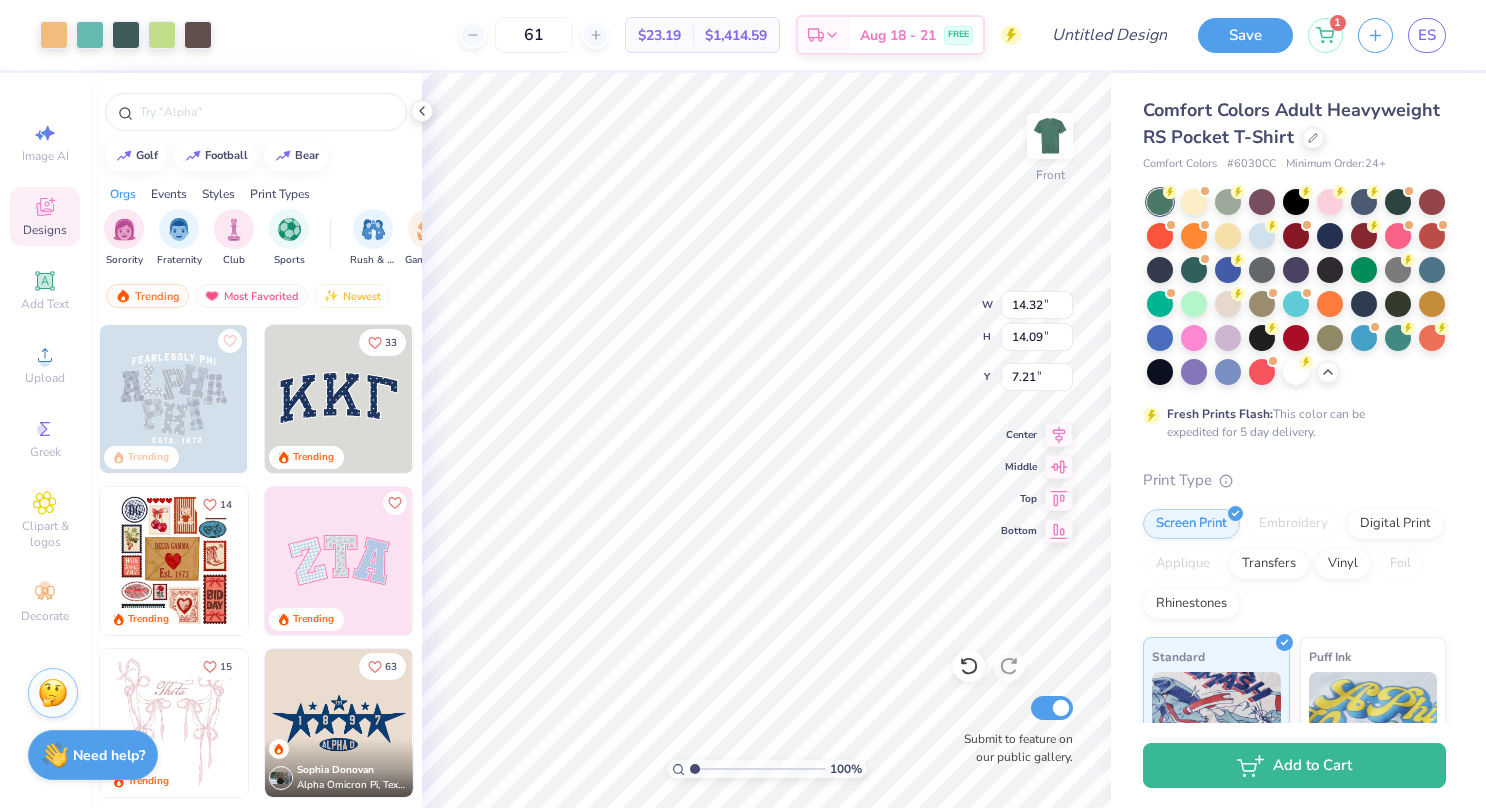 click at bounding box center [743, 404] 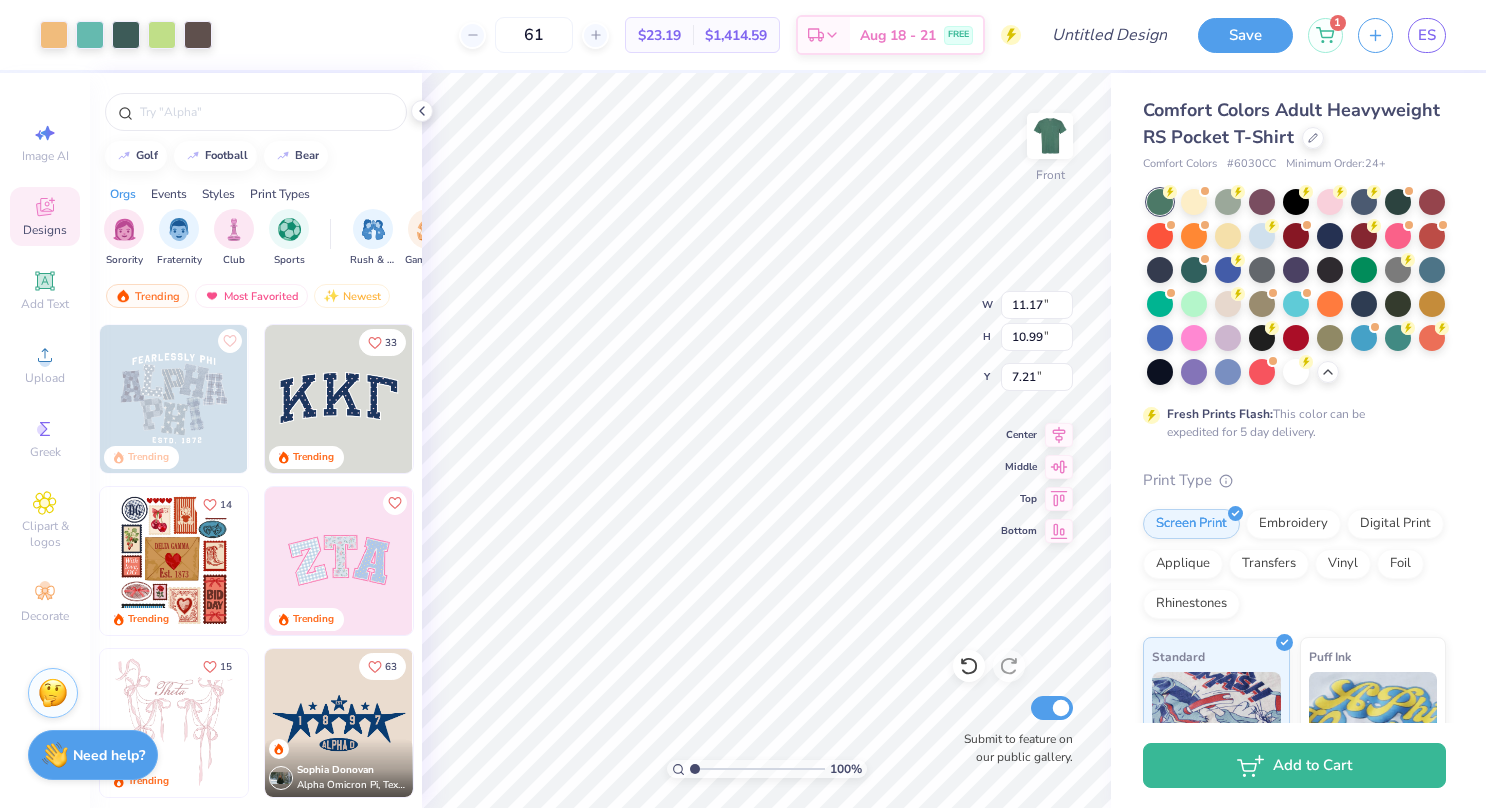 type on "11.17" 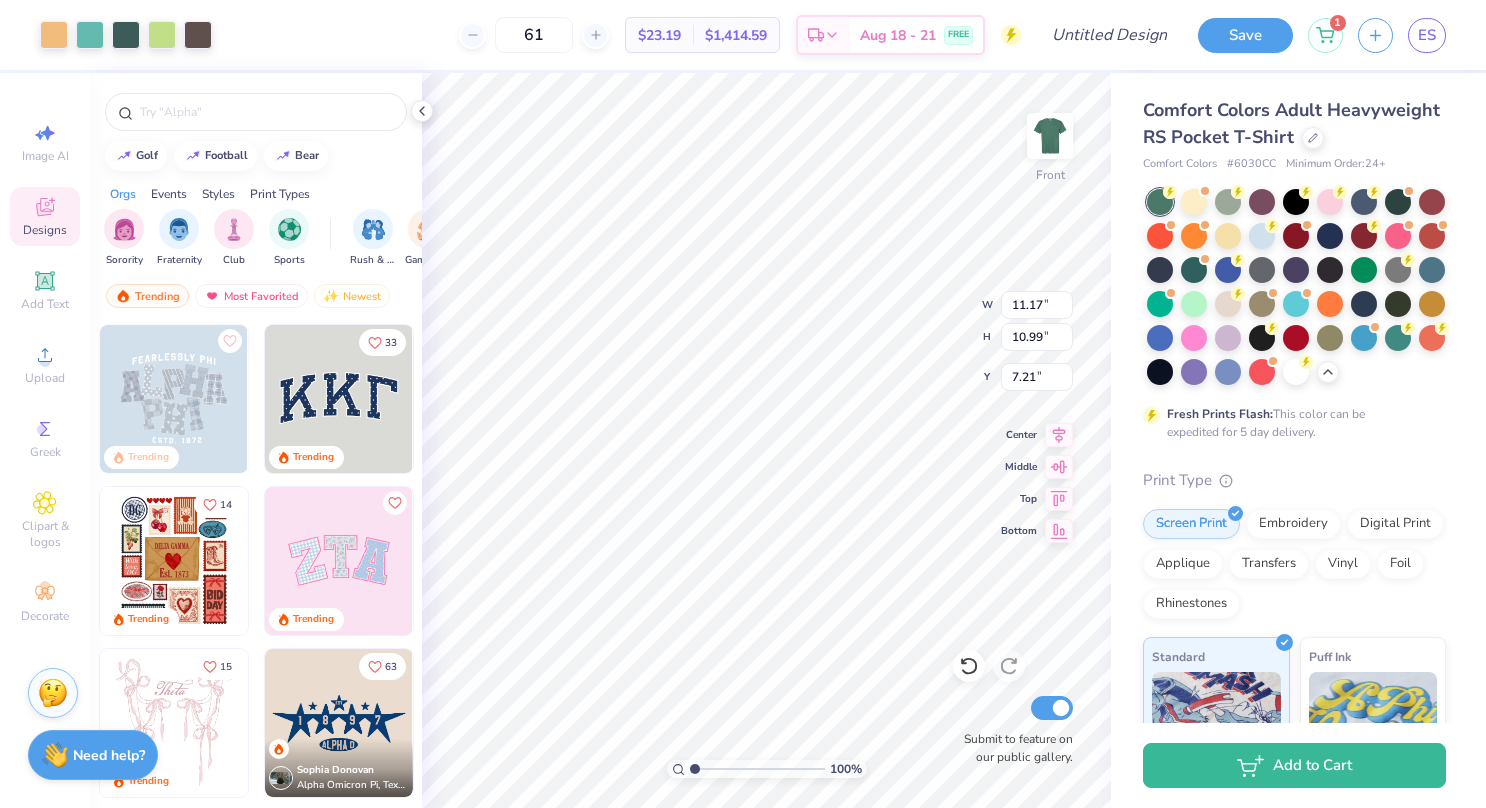 type on "10.99" 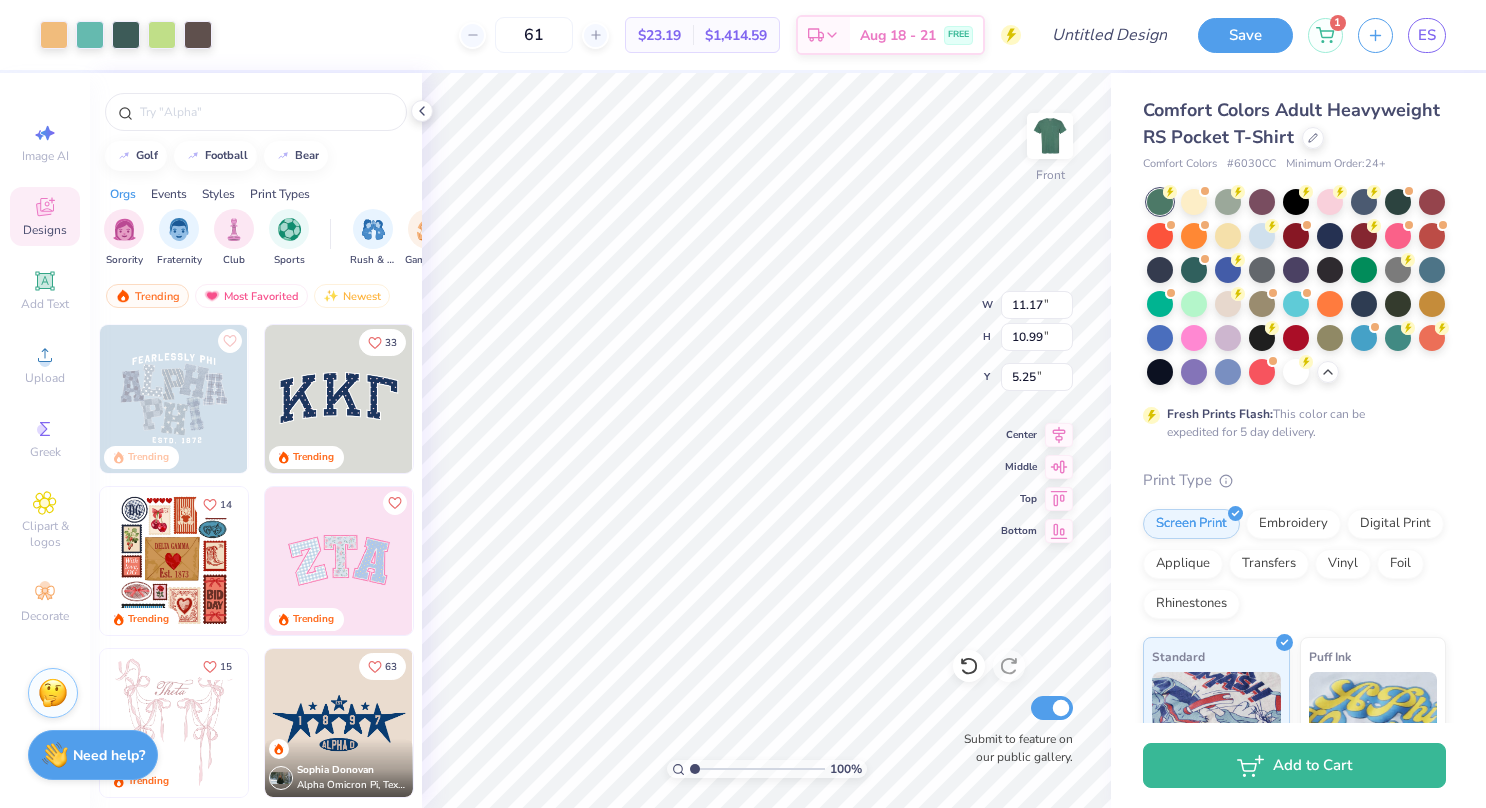 type on "5.25" 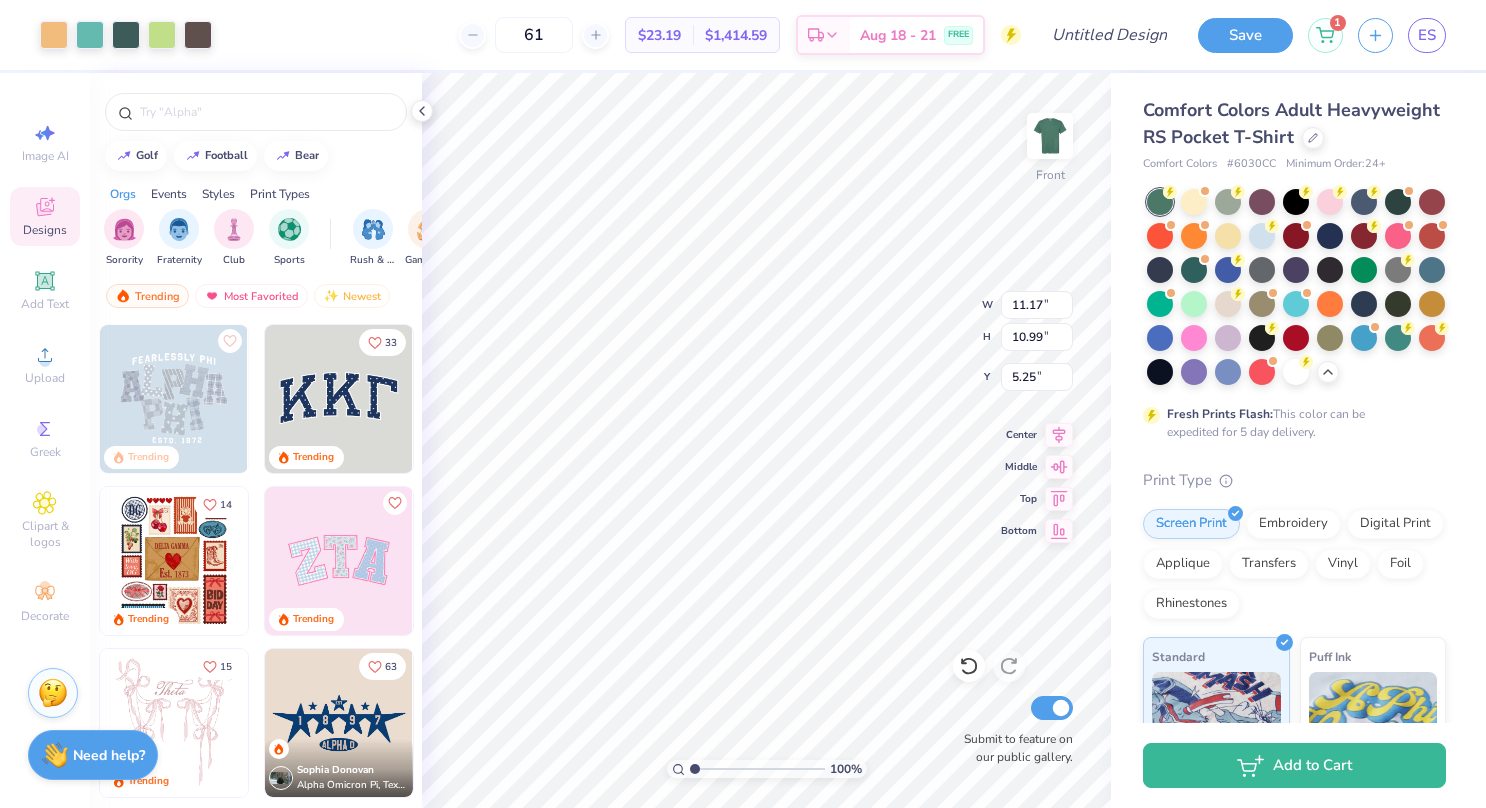 type on "10.48" 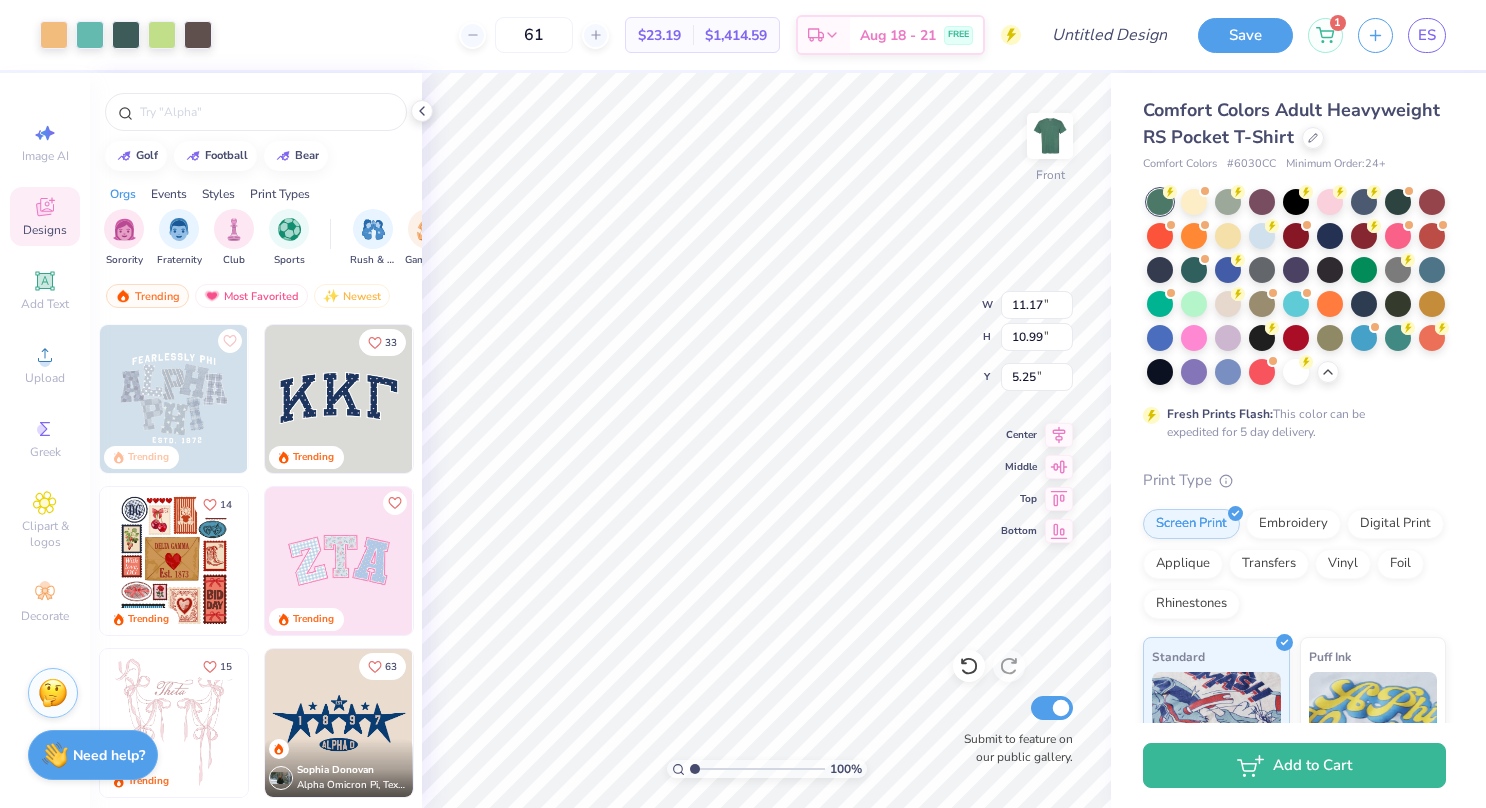 type on "10.31" 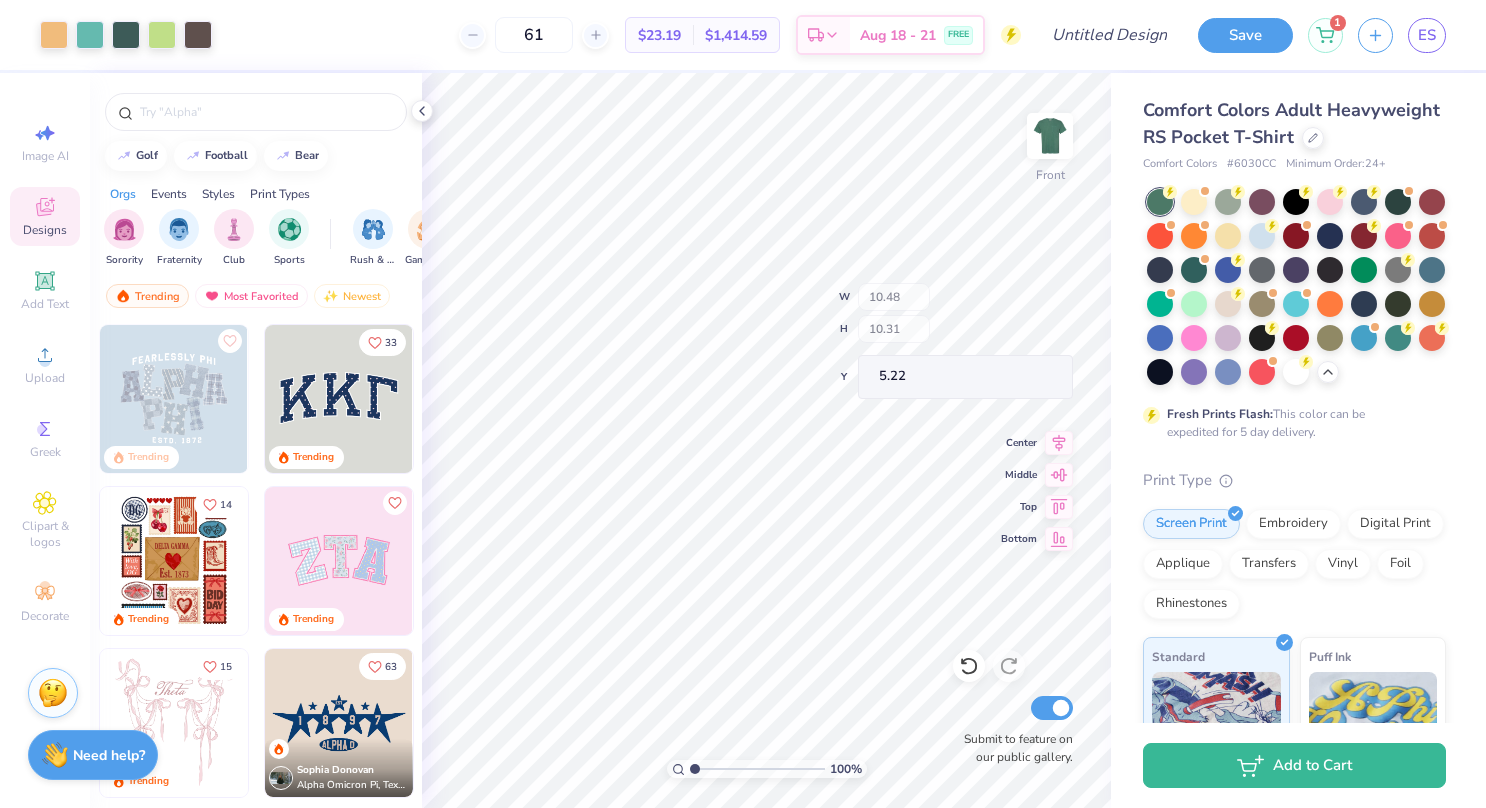 type on "5.22" 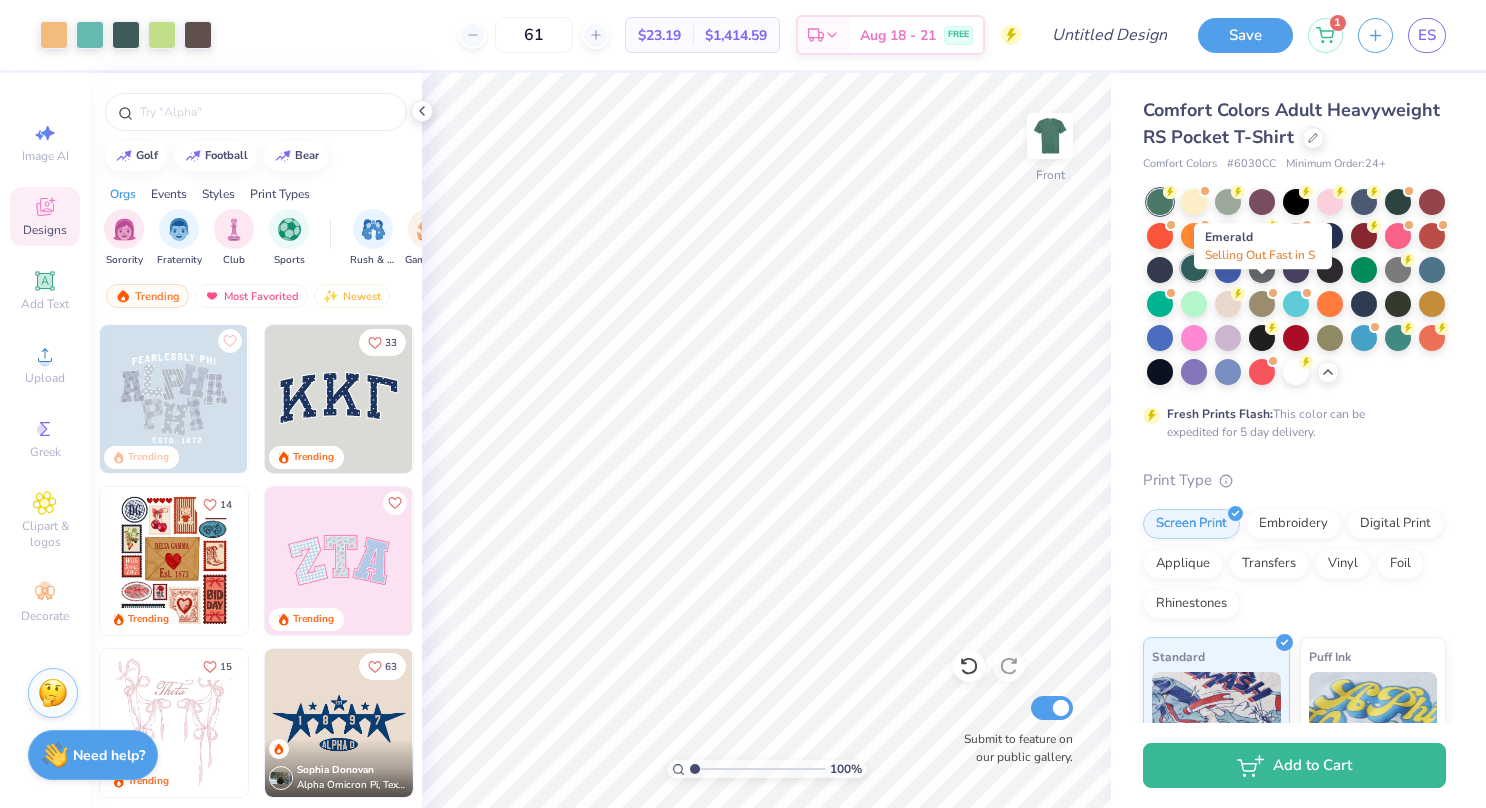 click at bounding box center [1194, 268] 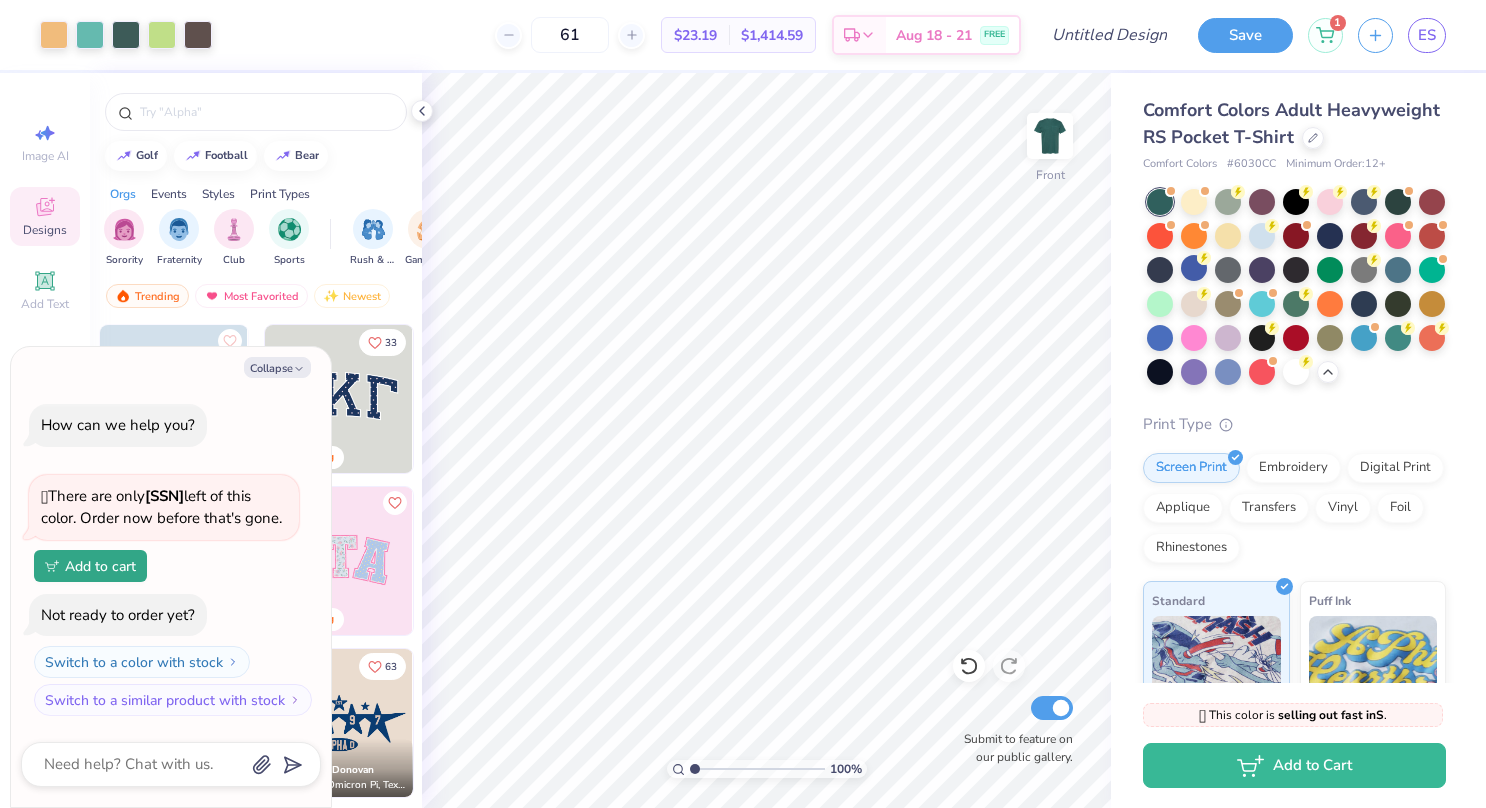 drag, startPoint x: 1259, startPoint y: 295, endPoint x: 1282, endPoint y: 378, distance: 86.127815 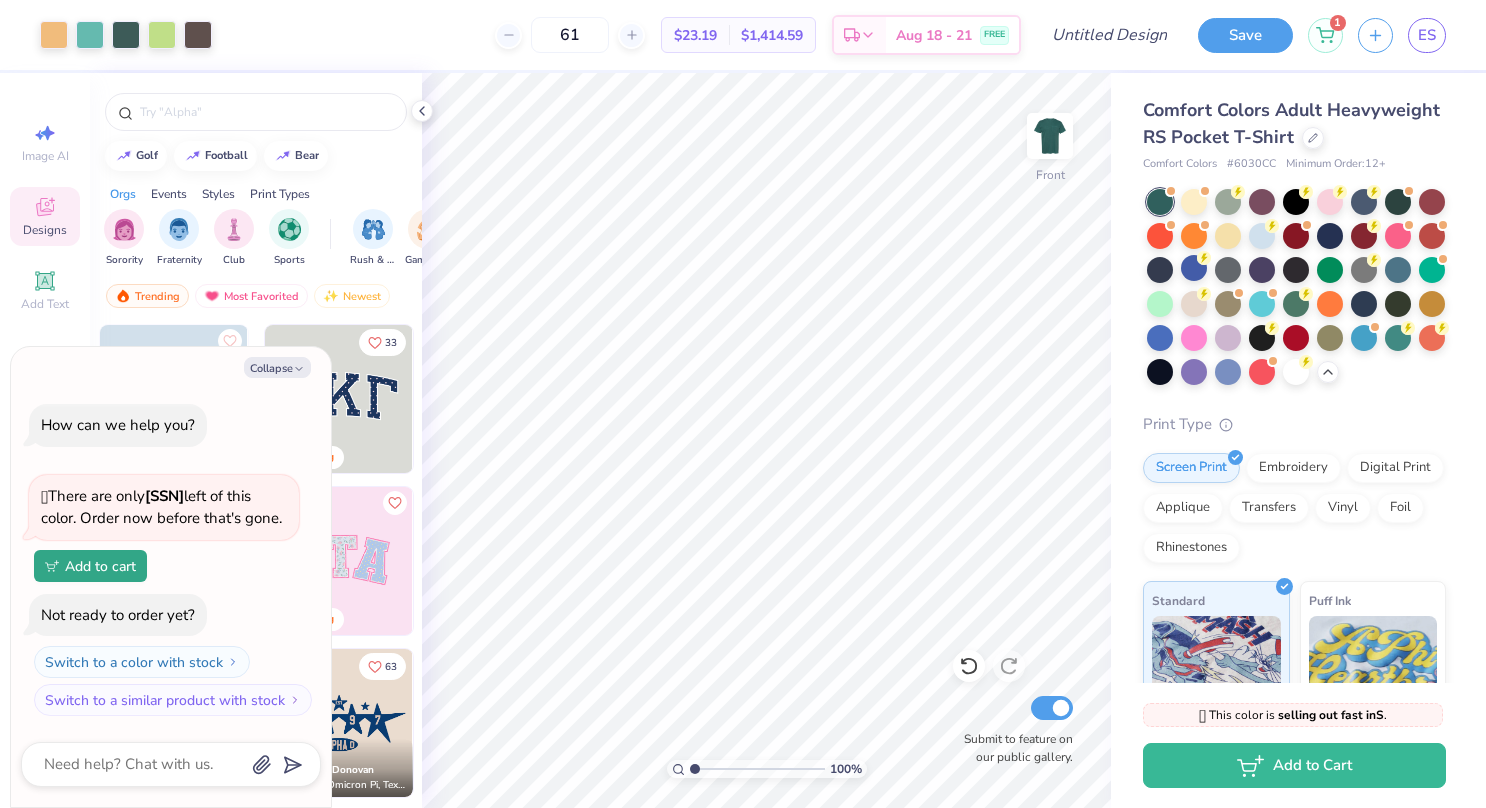 click at bounding box center (1296, 287) 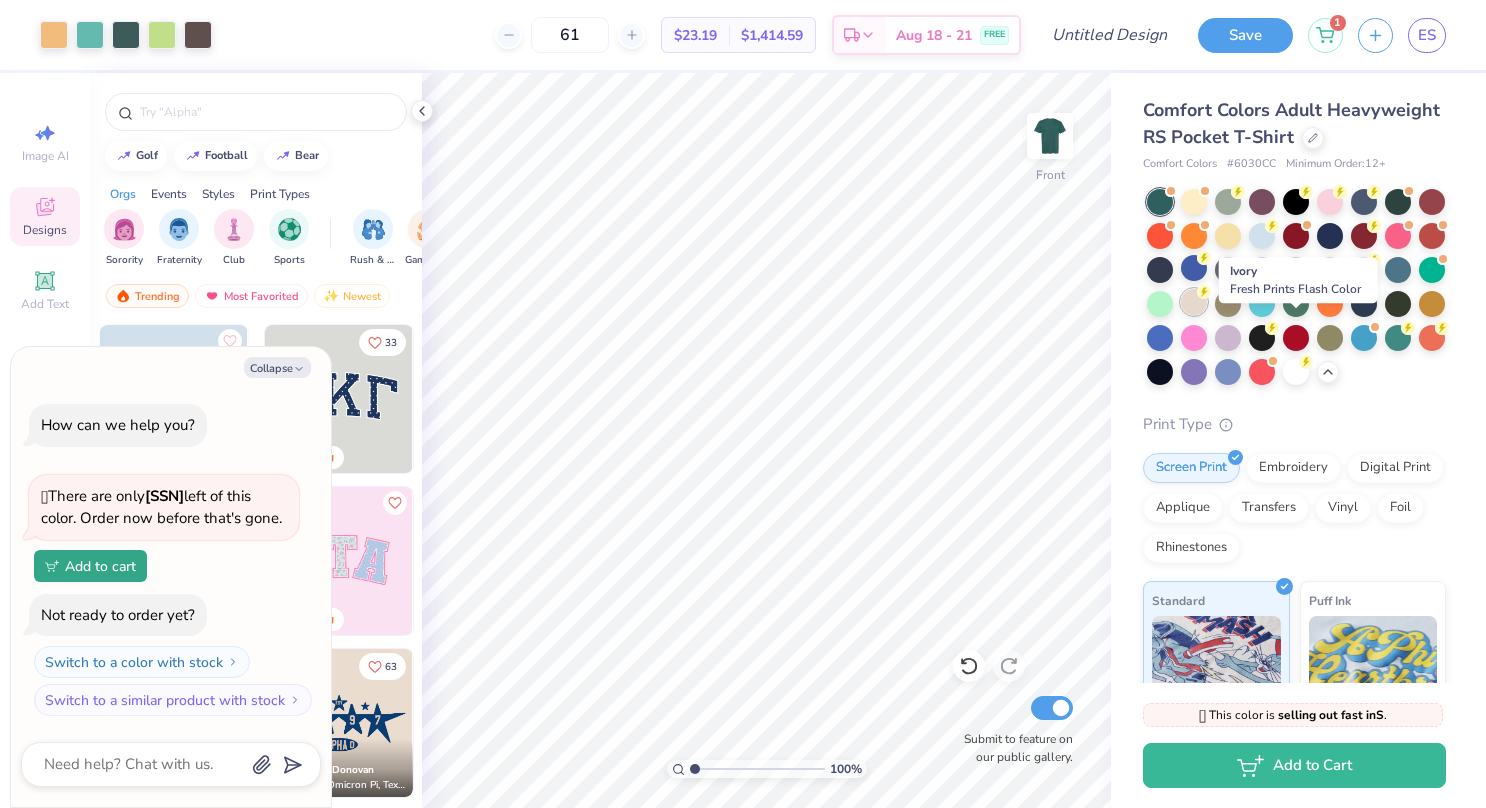 click at bounding box center [1194, 302] 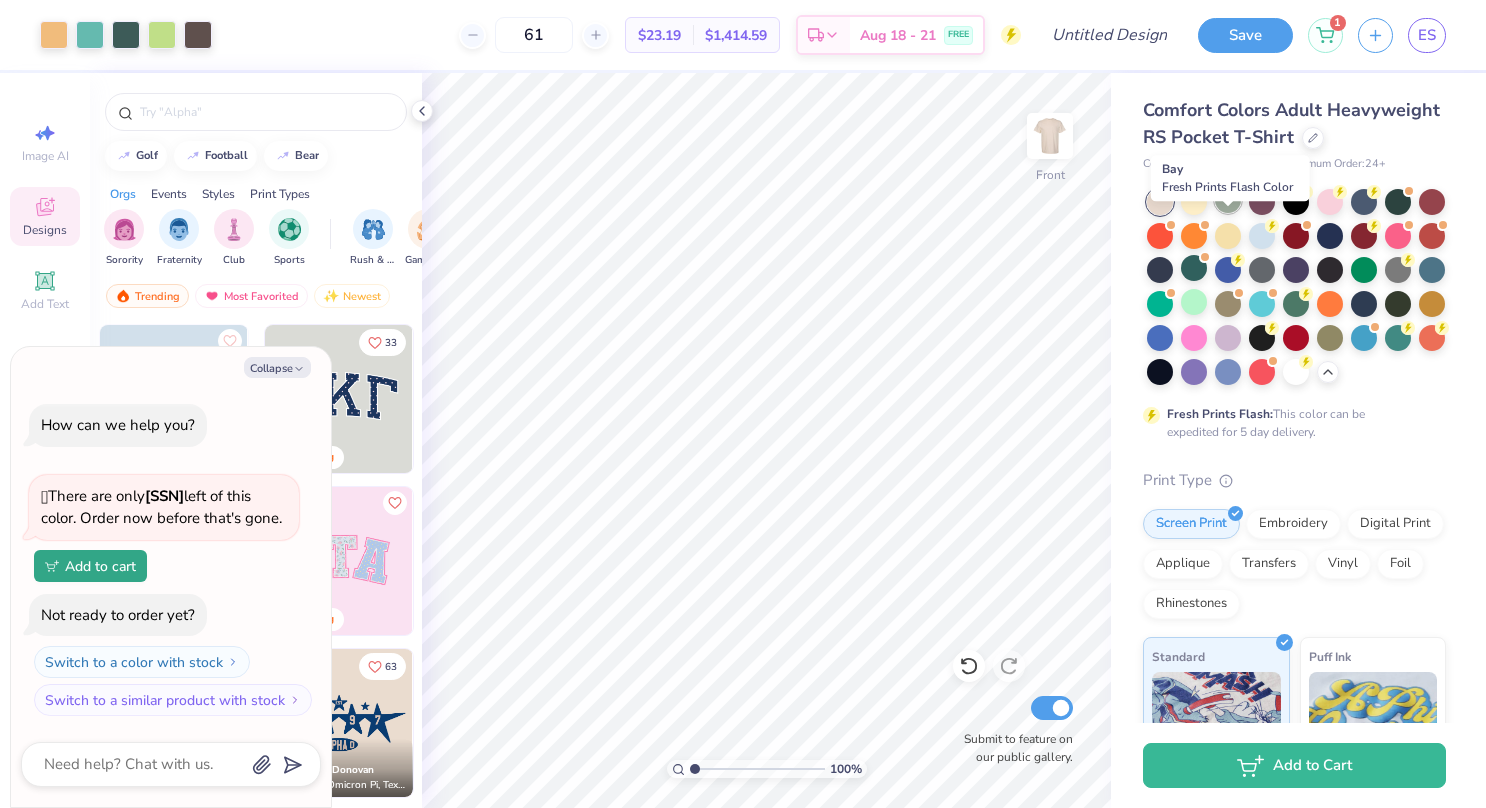 click at bounding box center [1228, 200] 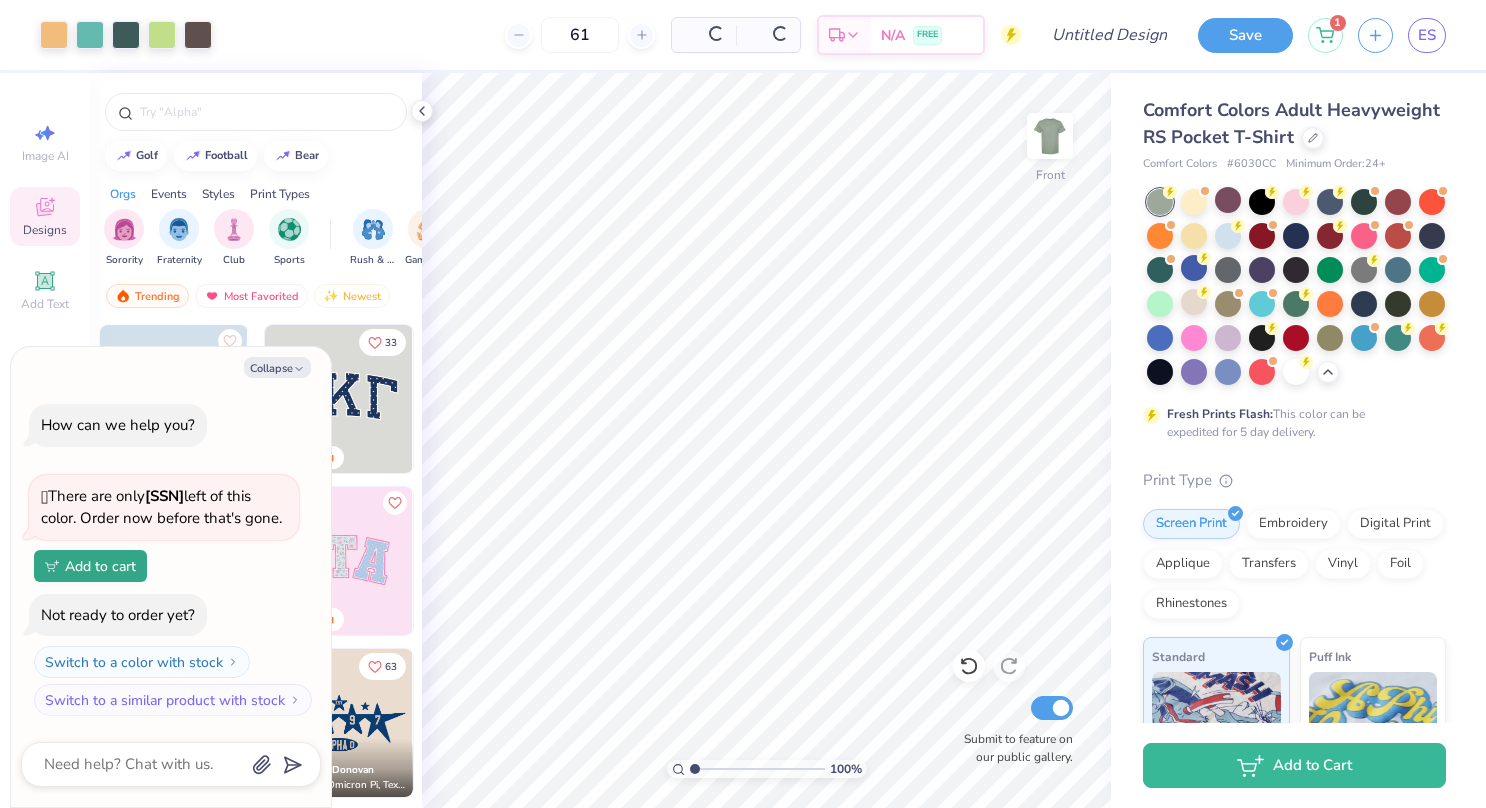 type on "x" 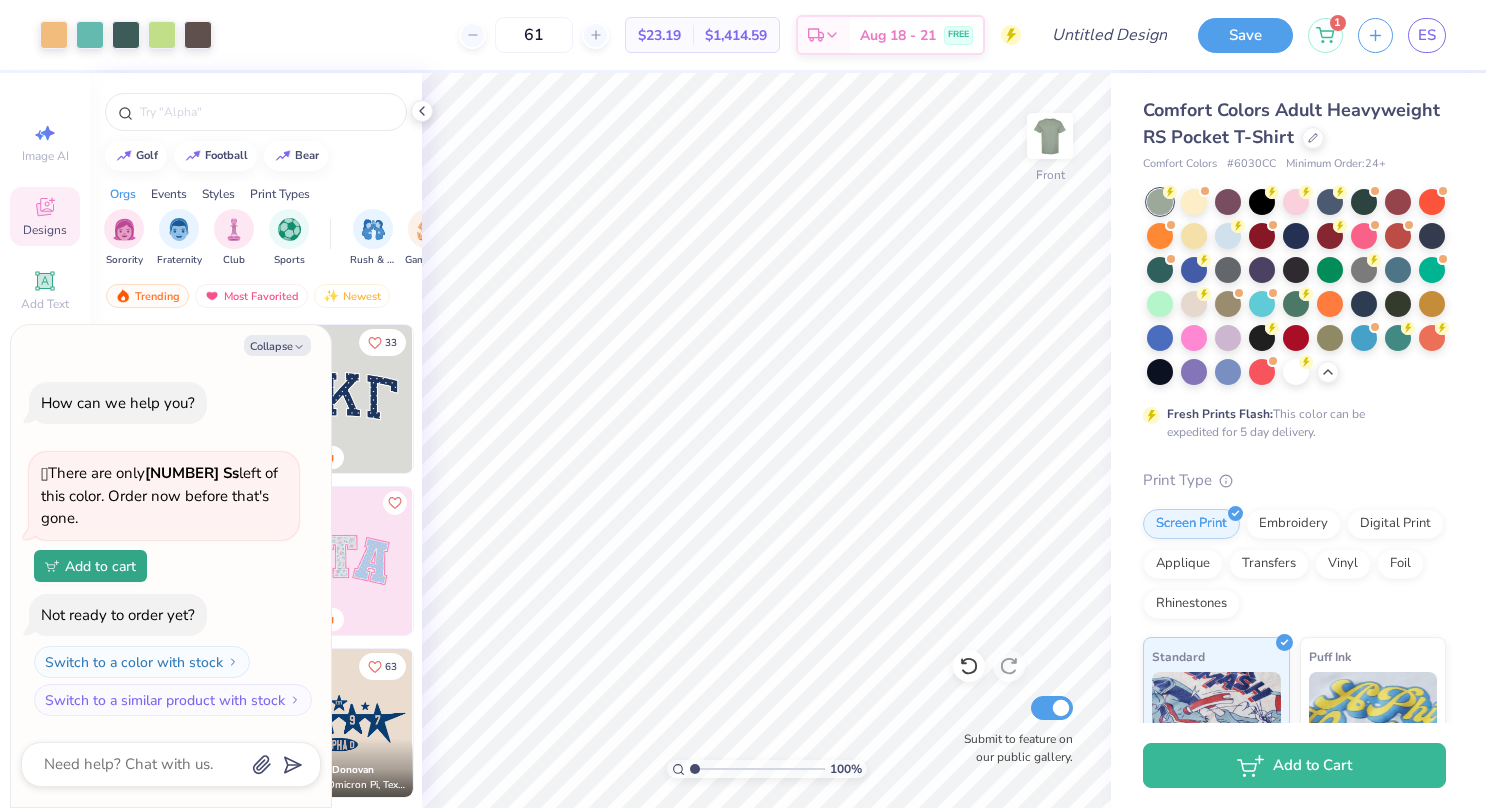 scroll, scrollTop: 0, scrollLeft: 0, axis: both 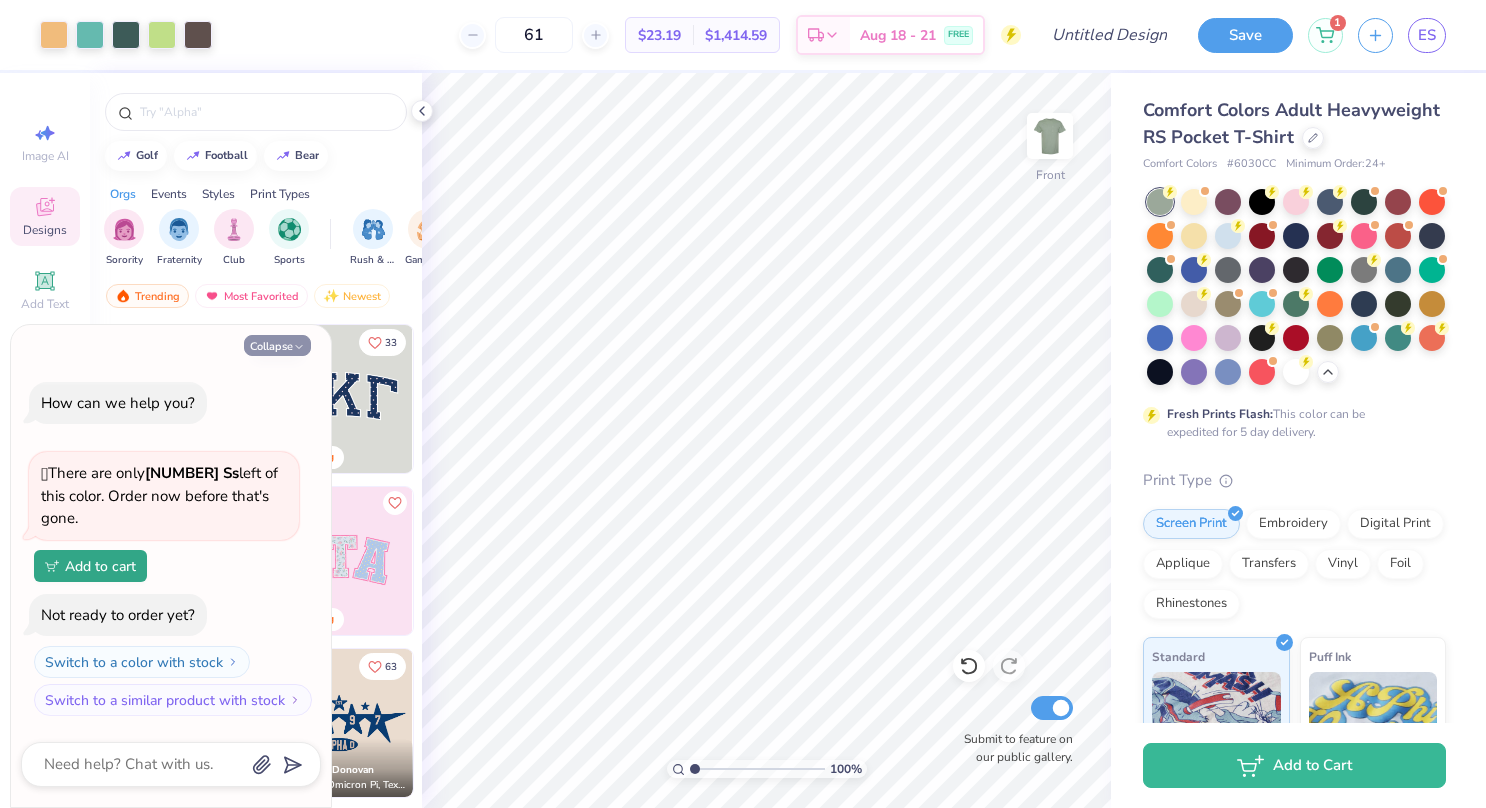 click on "Collapse" at bounding box center (277, 345) 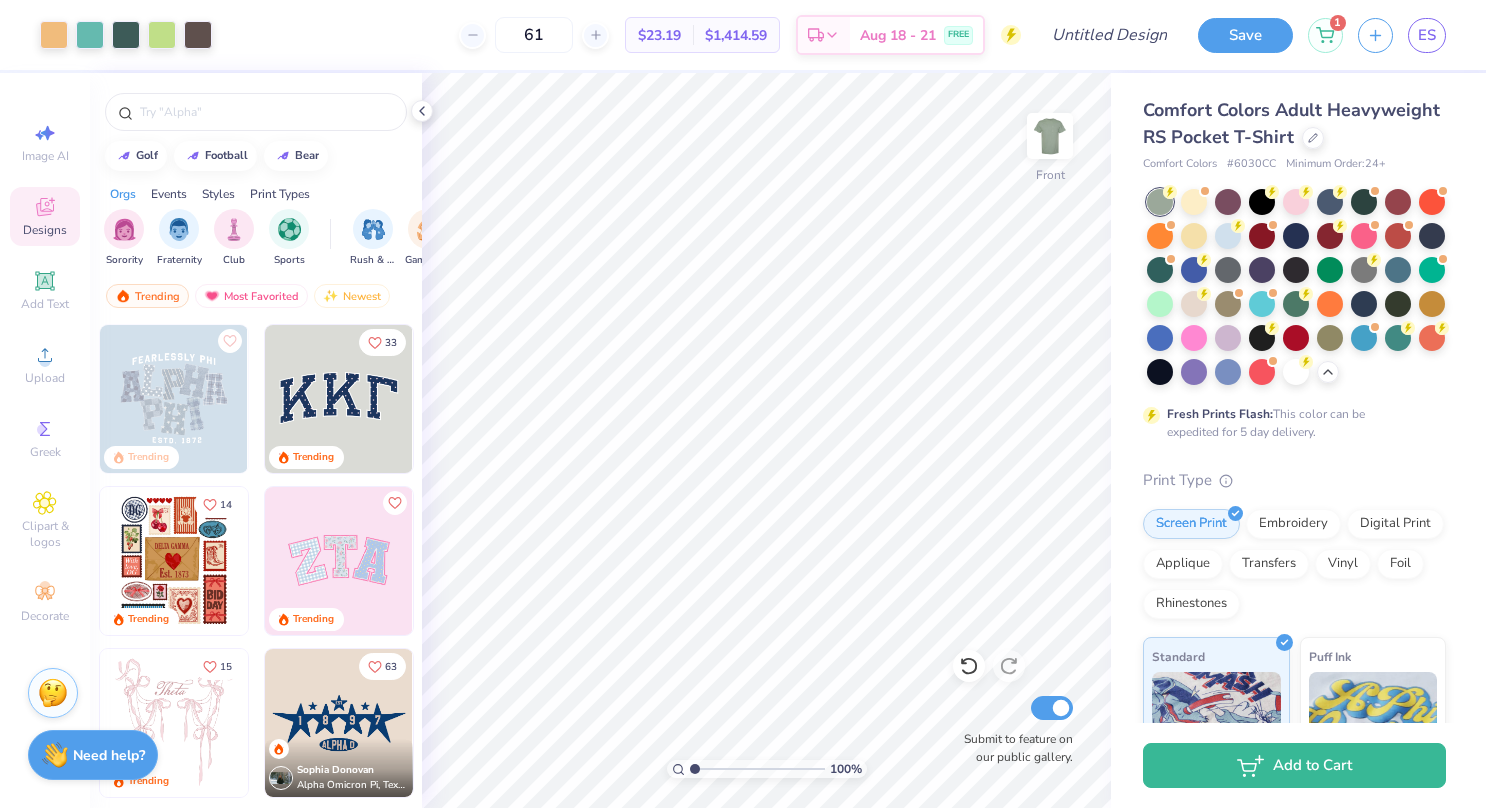 type on "x" 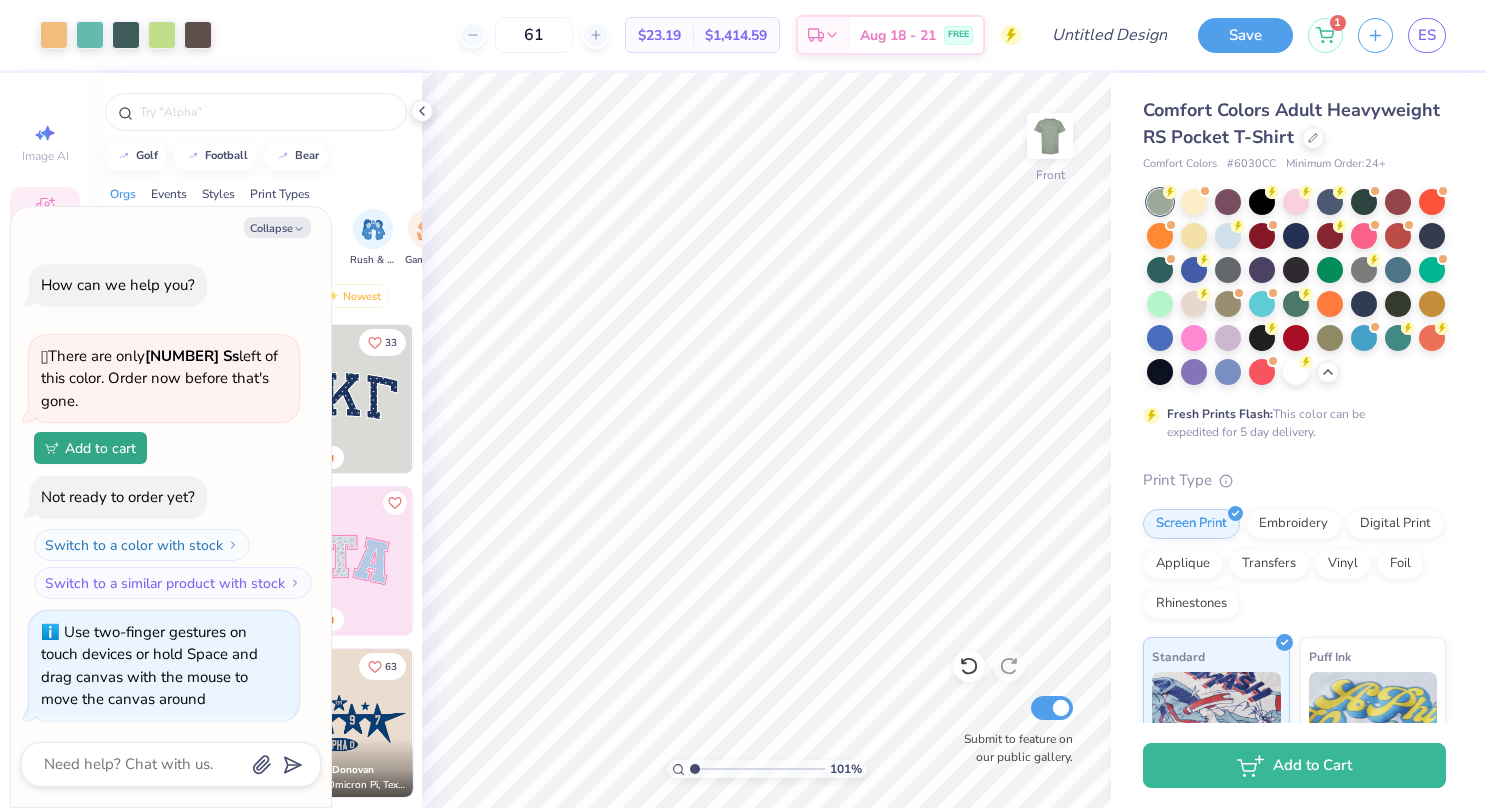 type on "1.01217674357087" 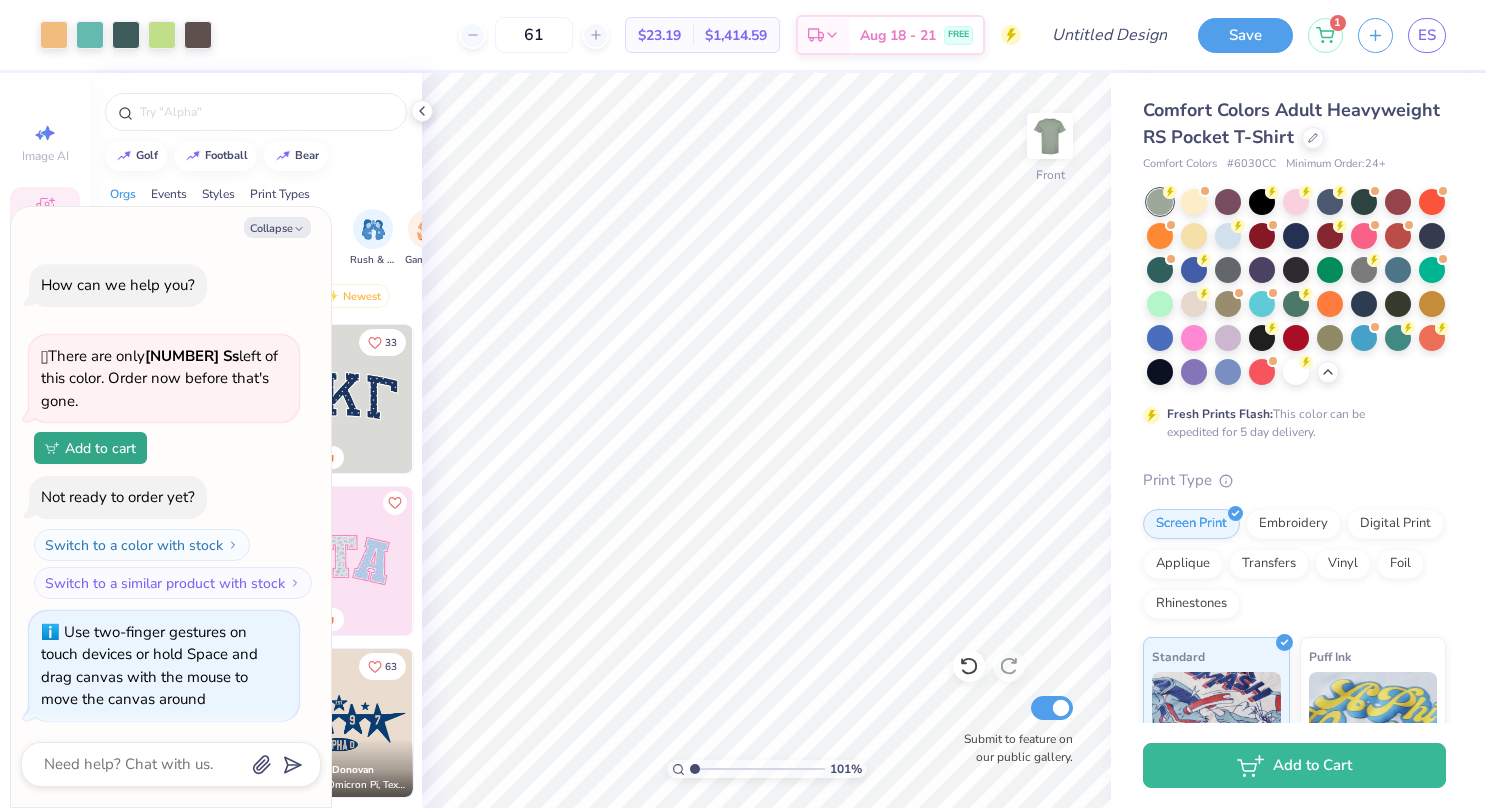 type on "x" 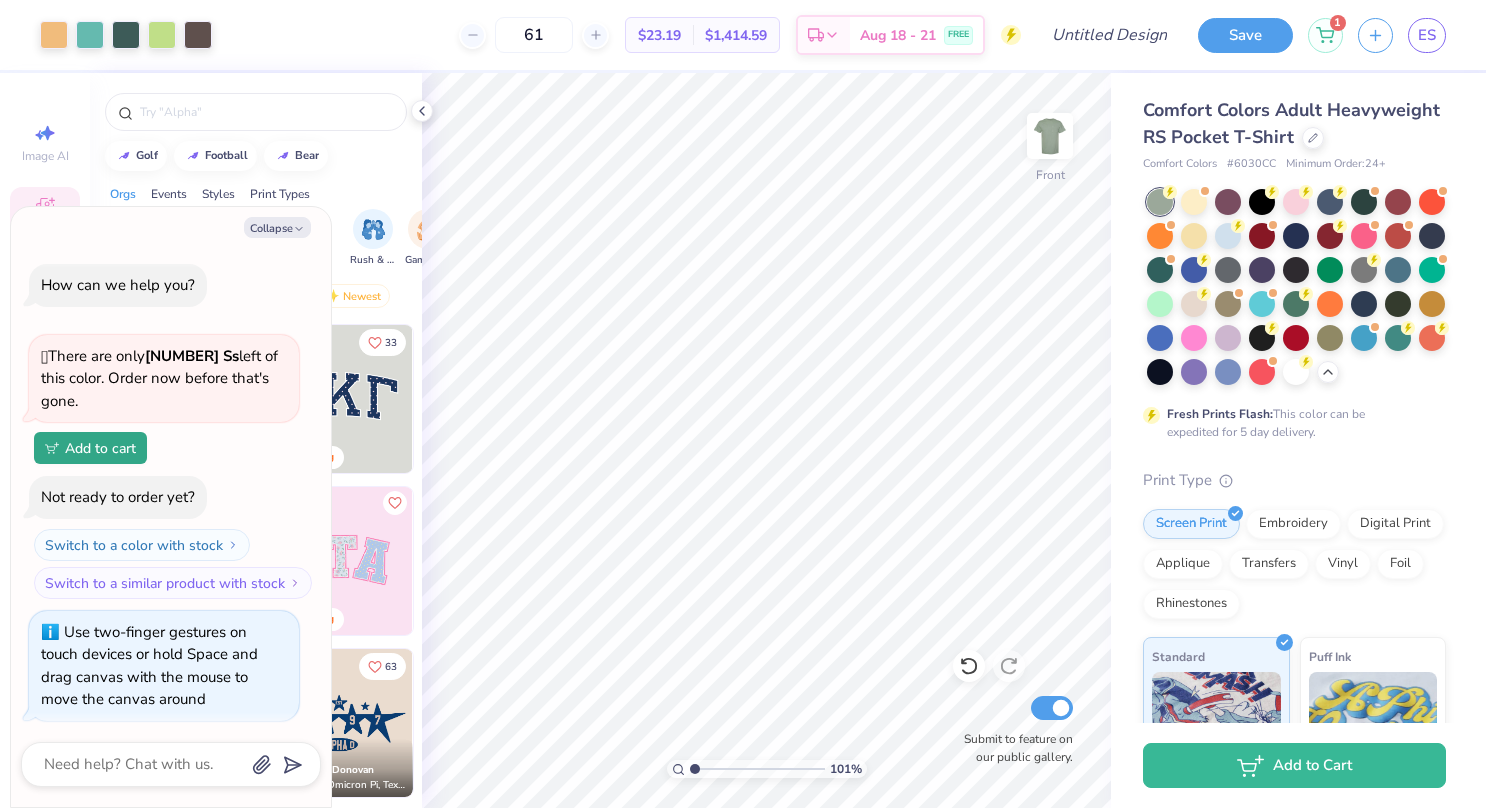 type on "1.01567106994821" 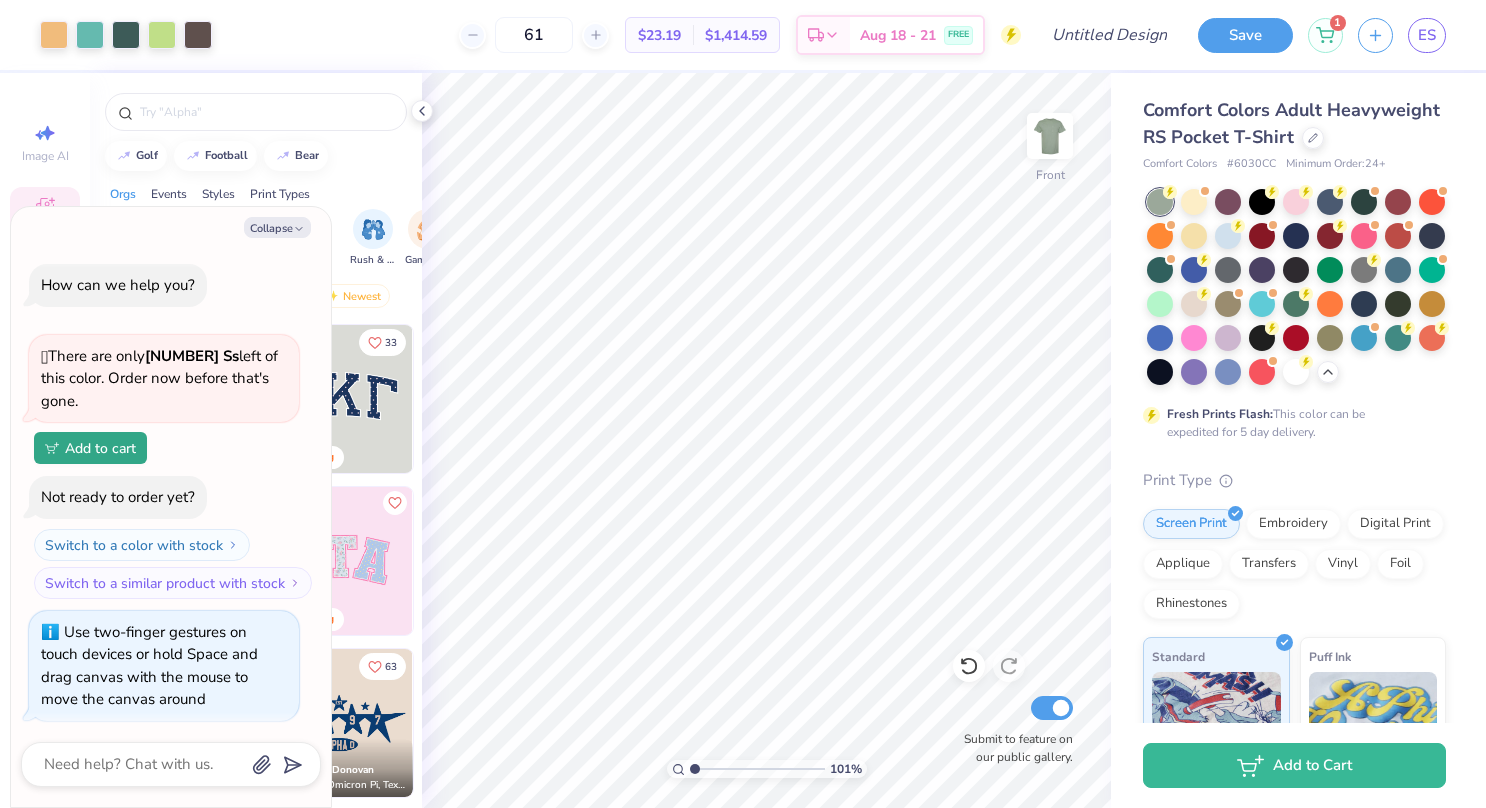 type on "x" 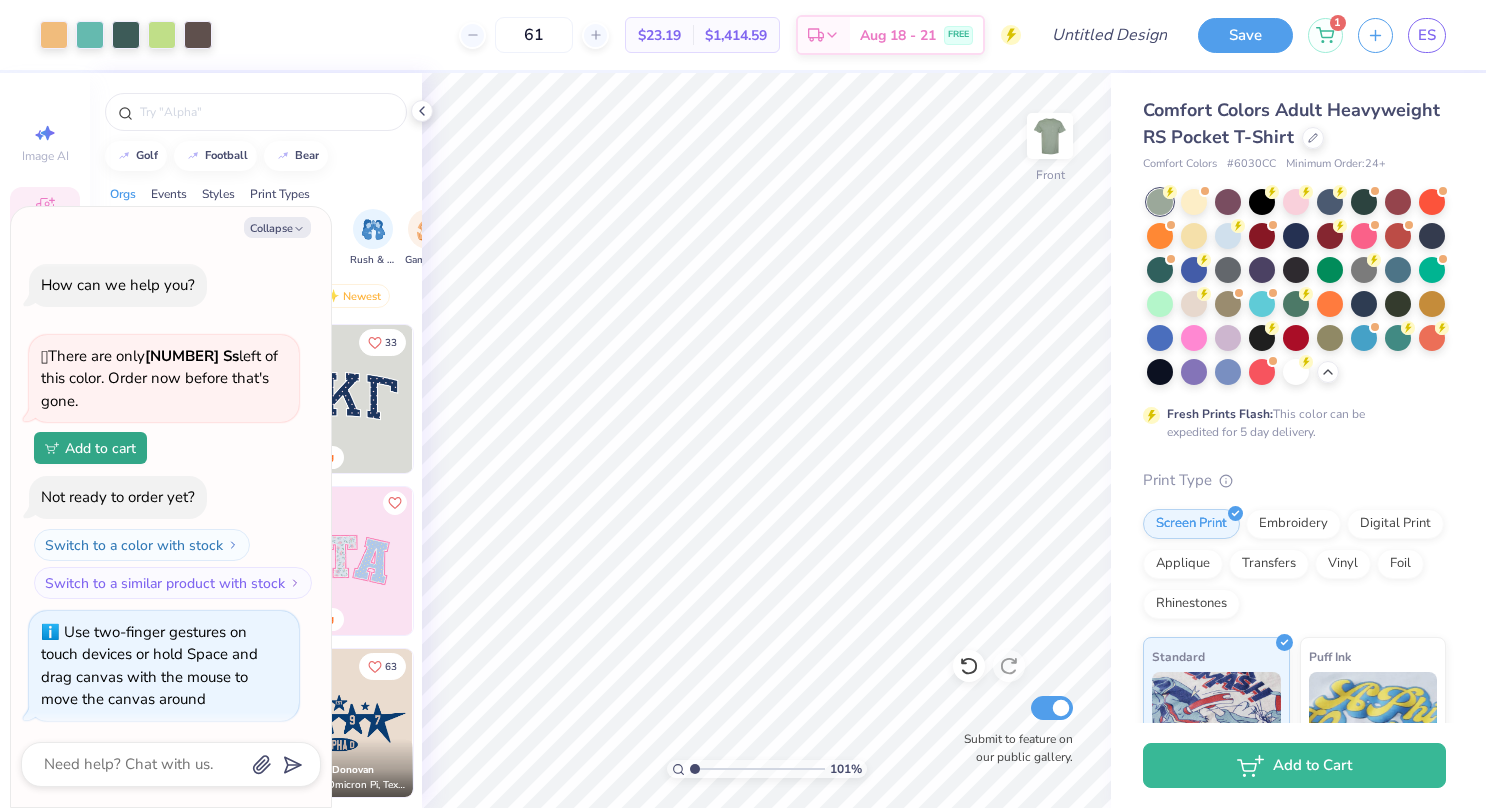 type on "1.03565291617943" 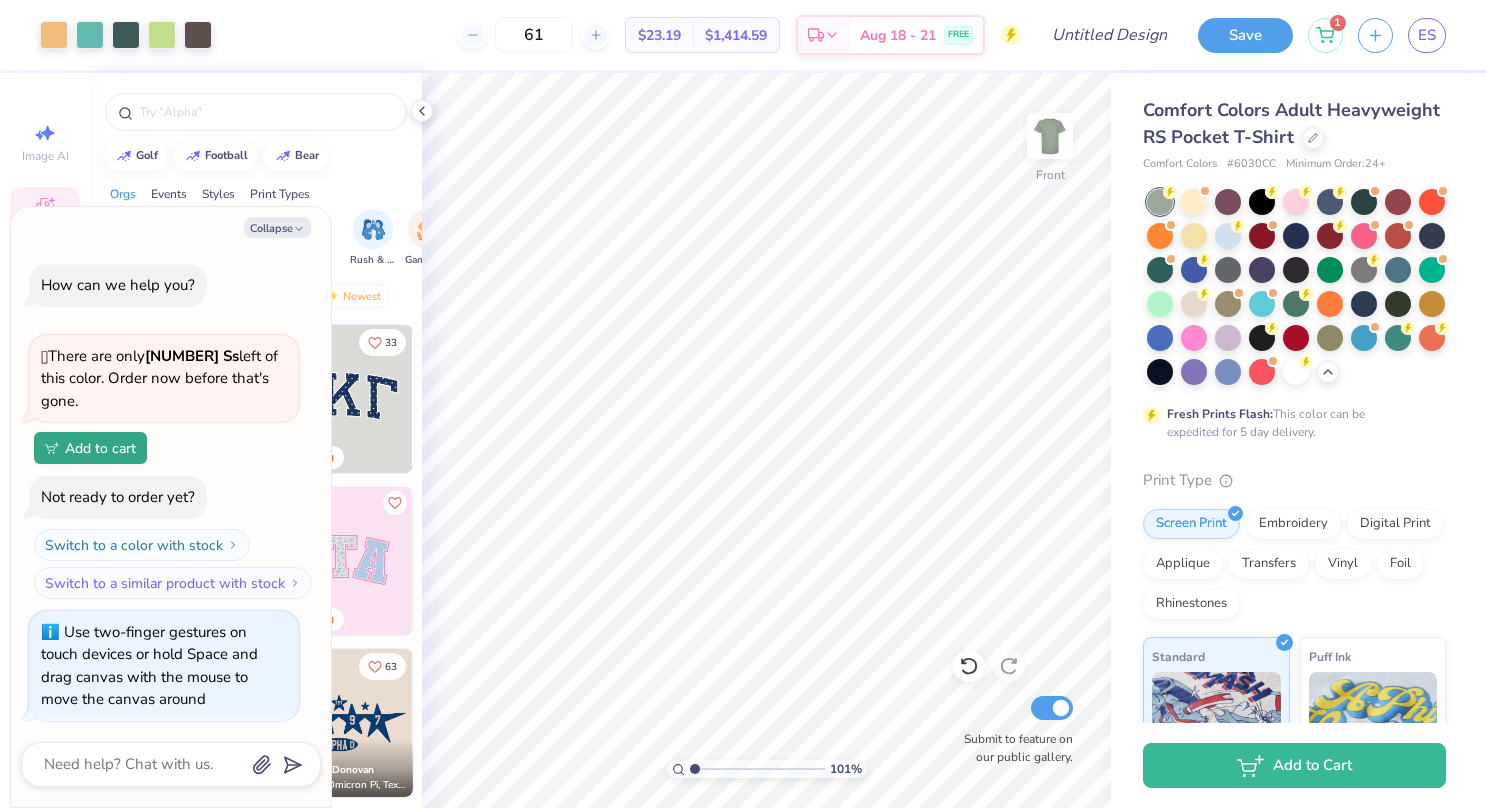 type on "x" 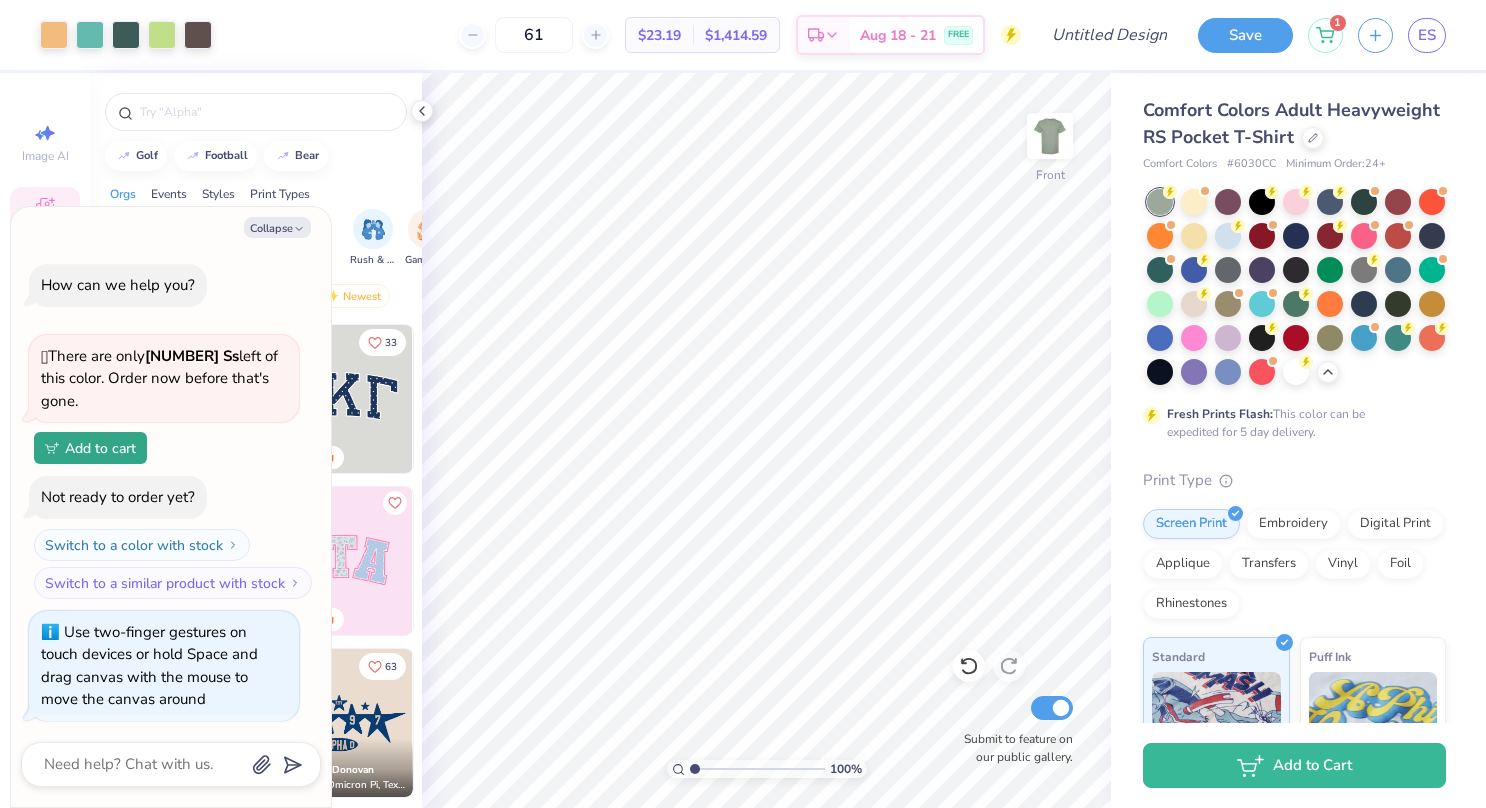 type on "1.00078666856532" 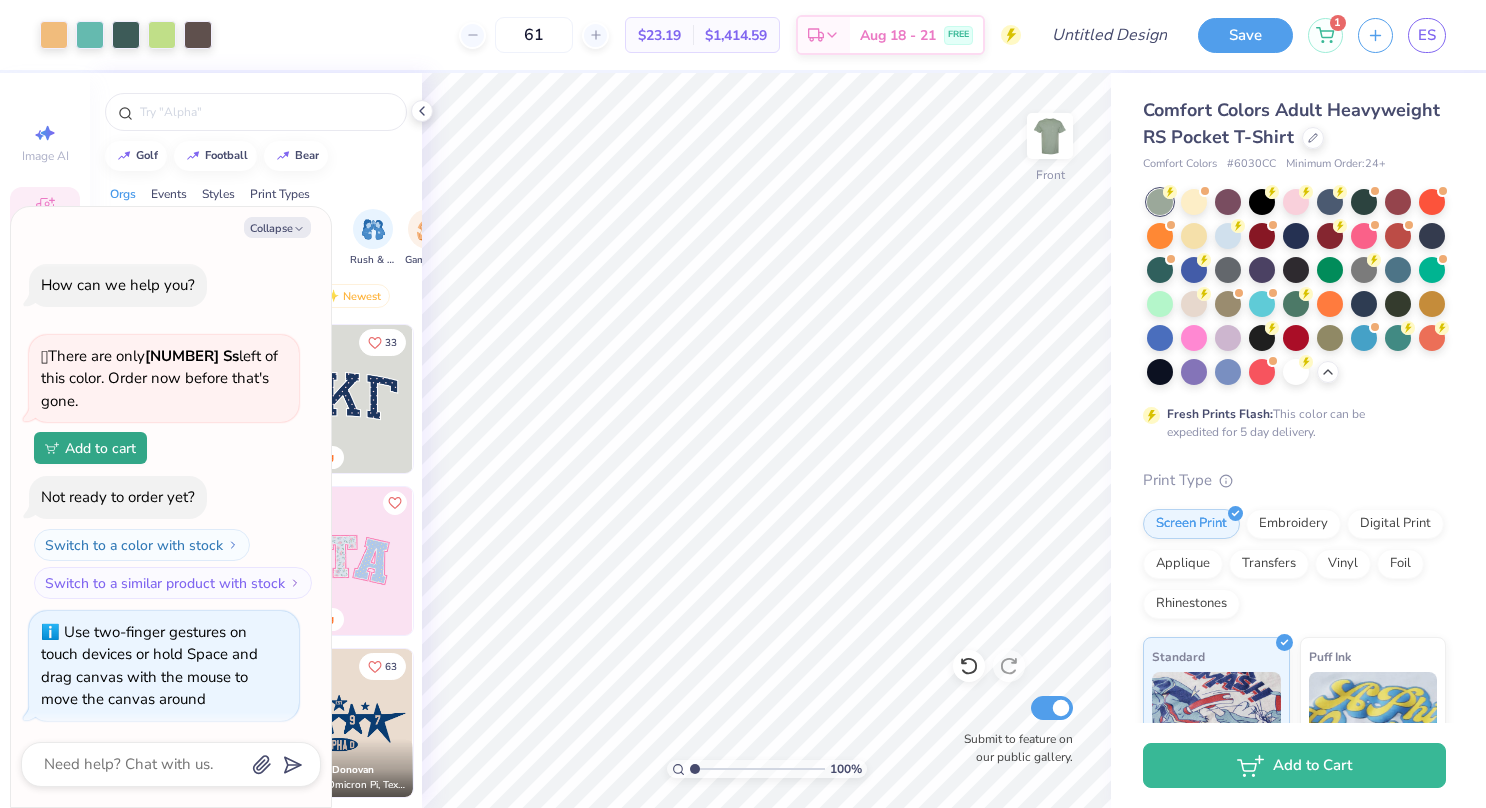 type on "x" 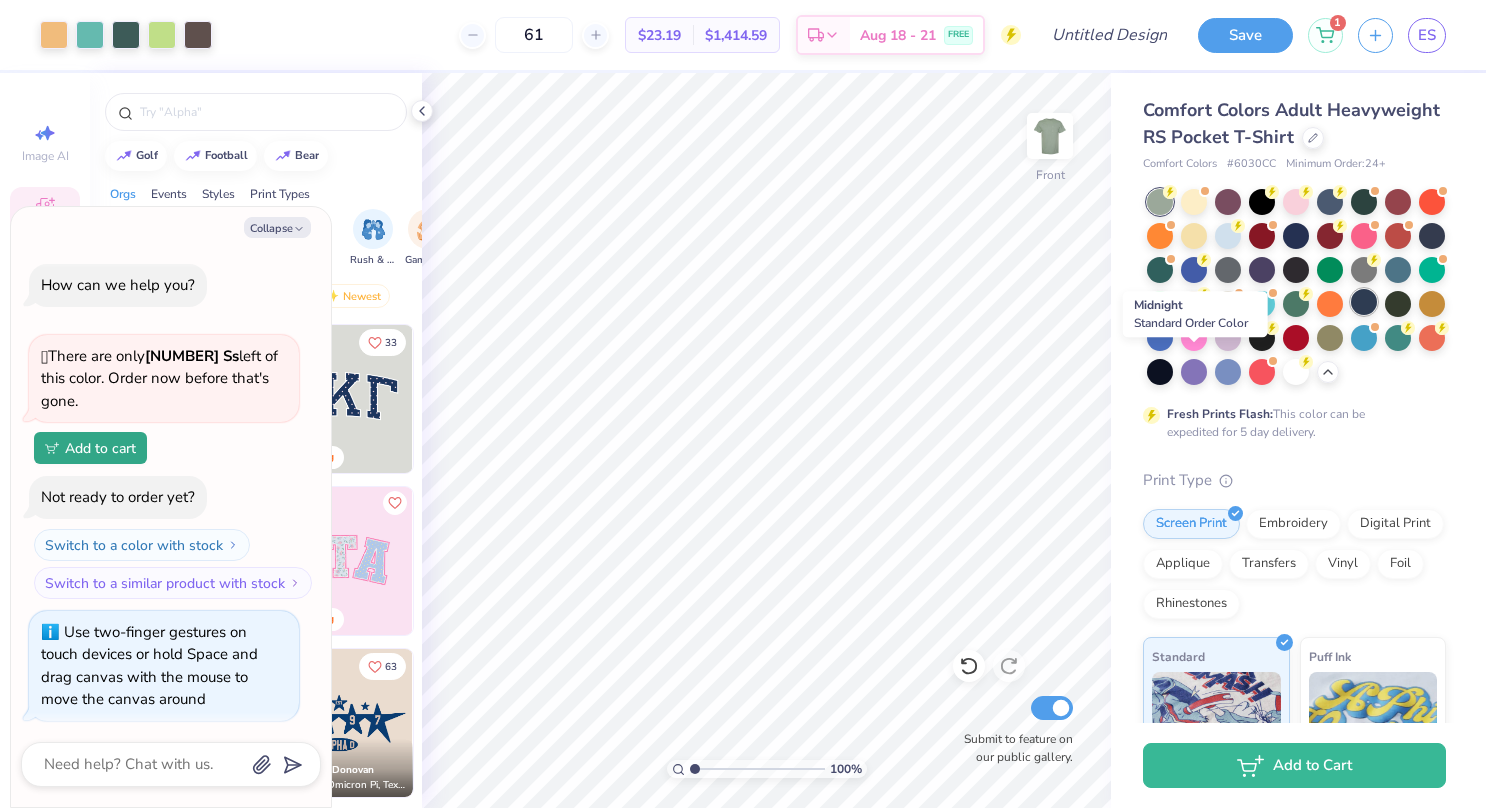 click at bounding box center [1364, 302] 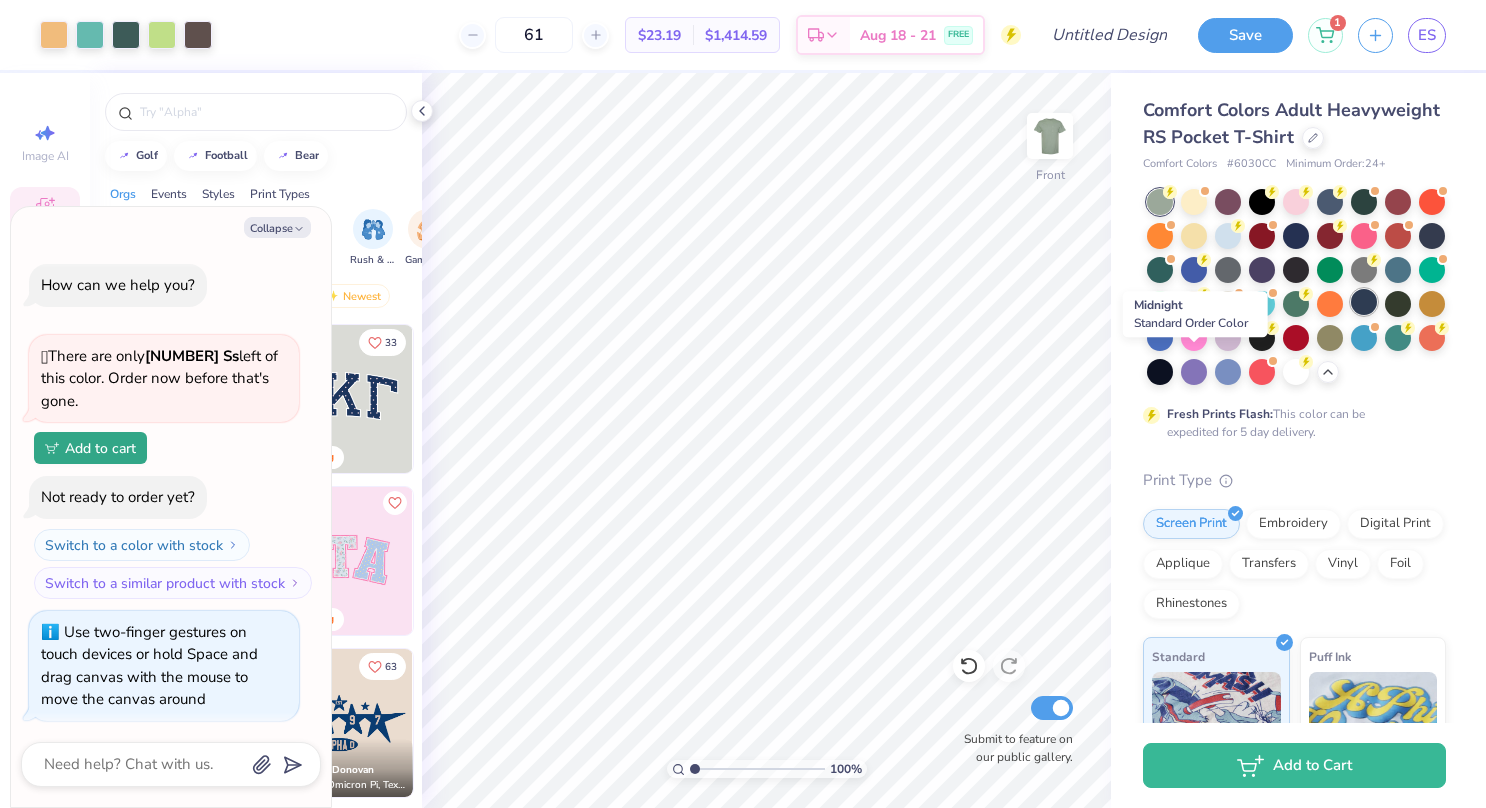 type on "1.00078666856532" 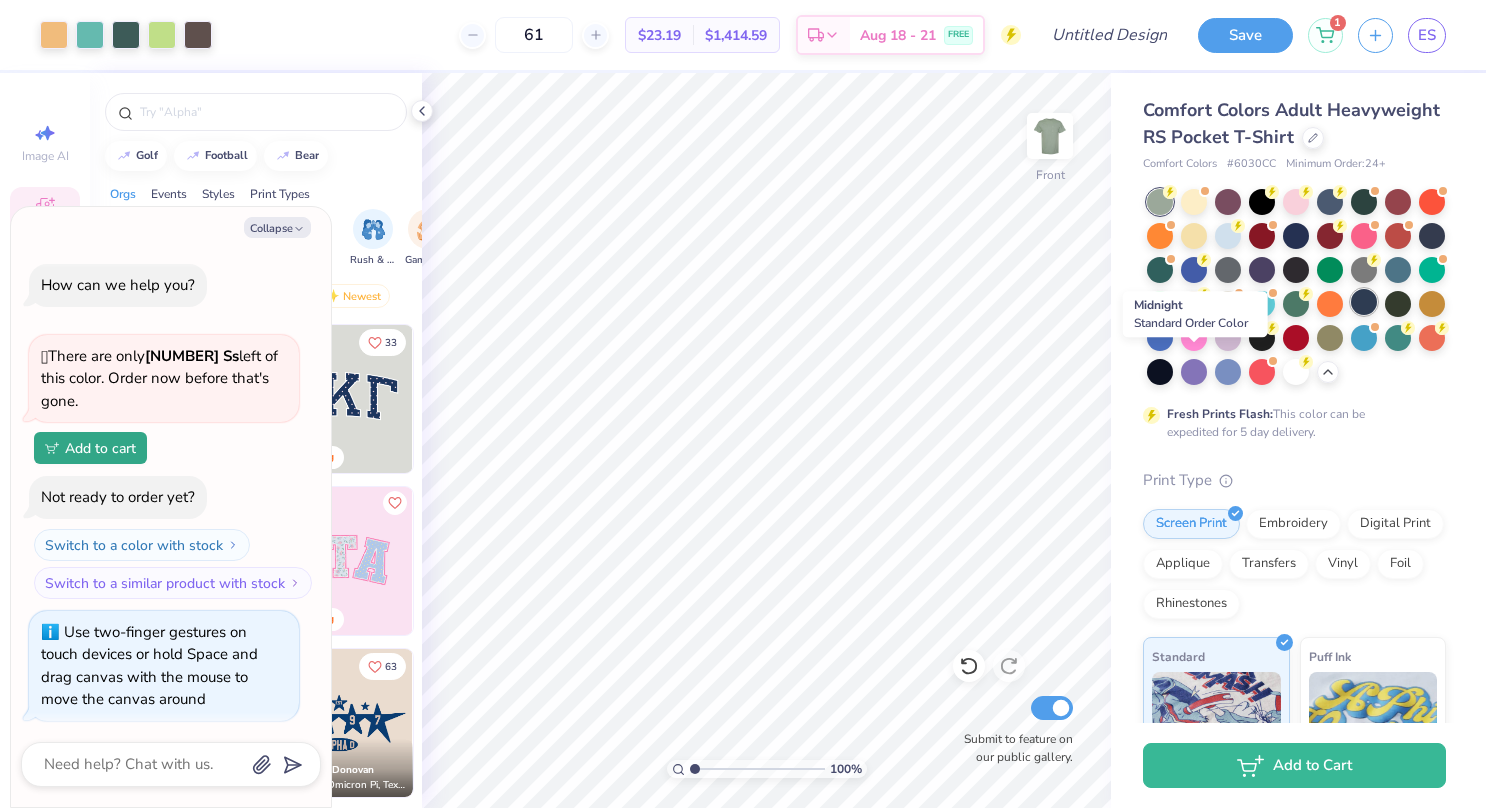 type on "x" 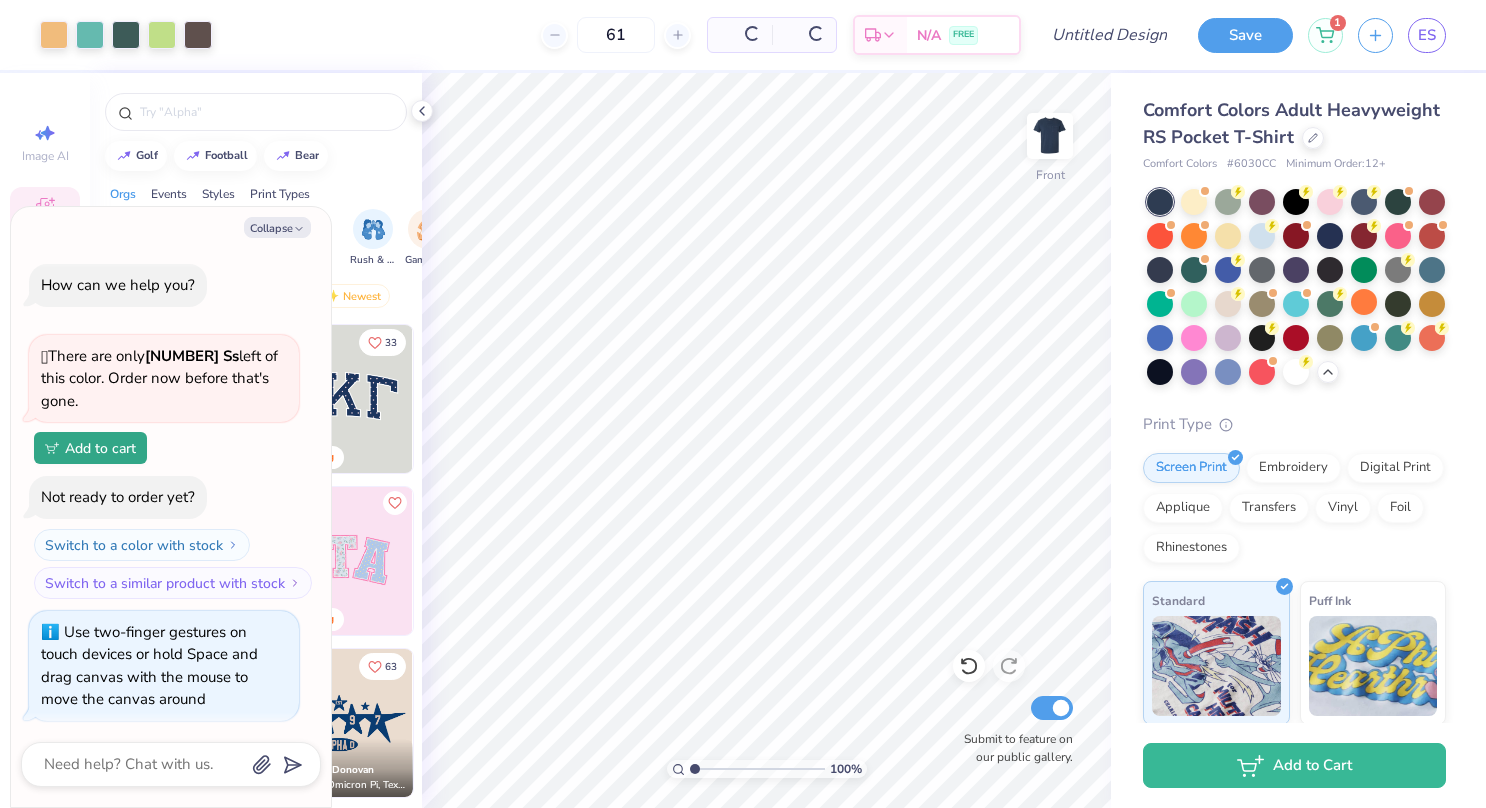 type on "1.00078666856532" 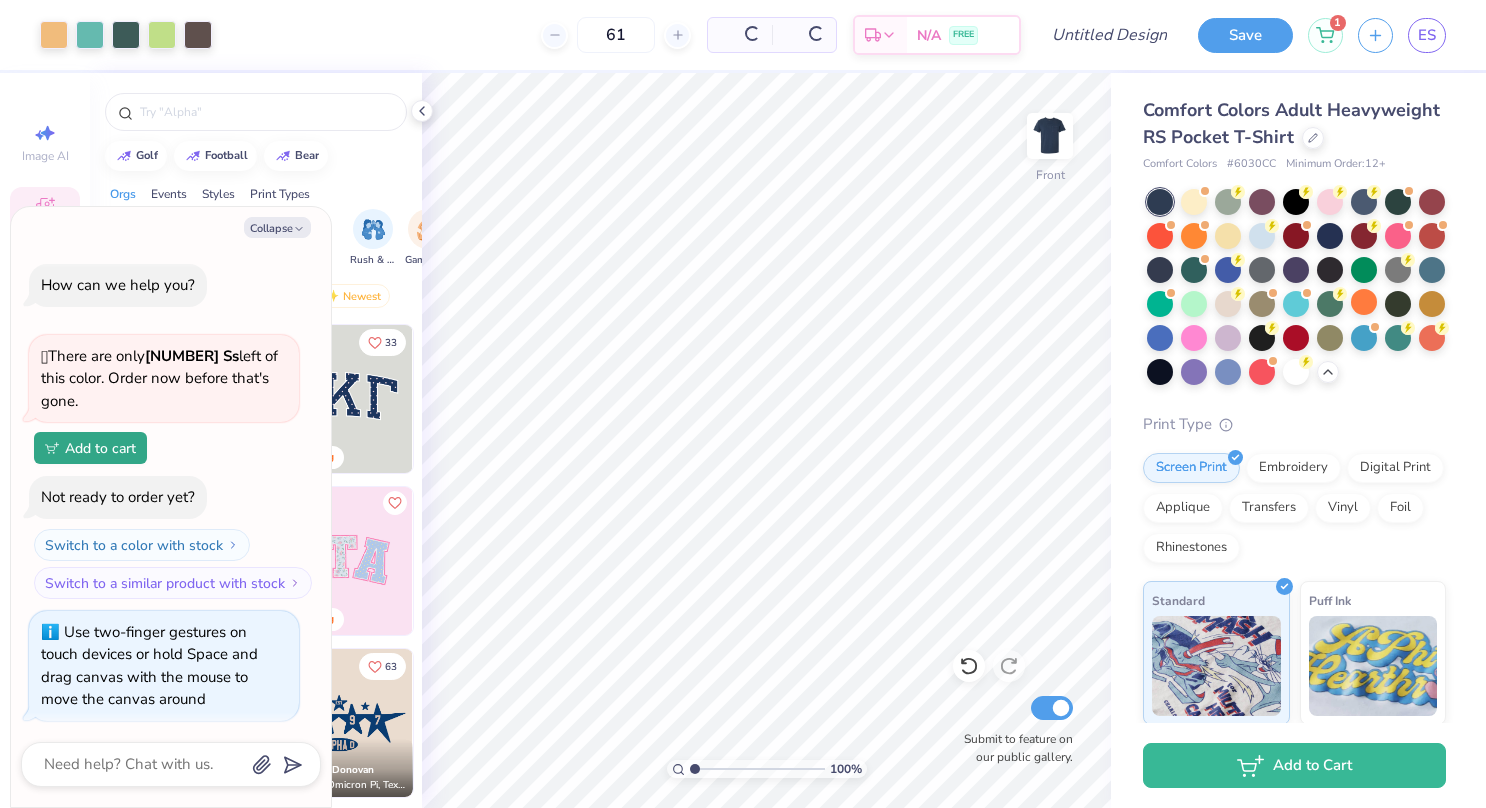 type on "x" 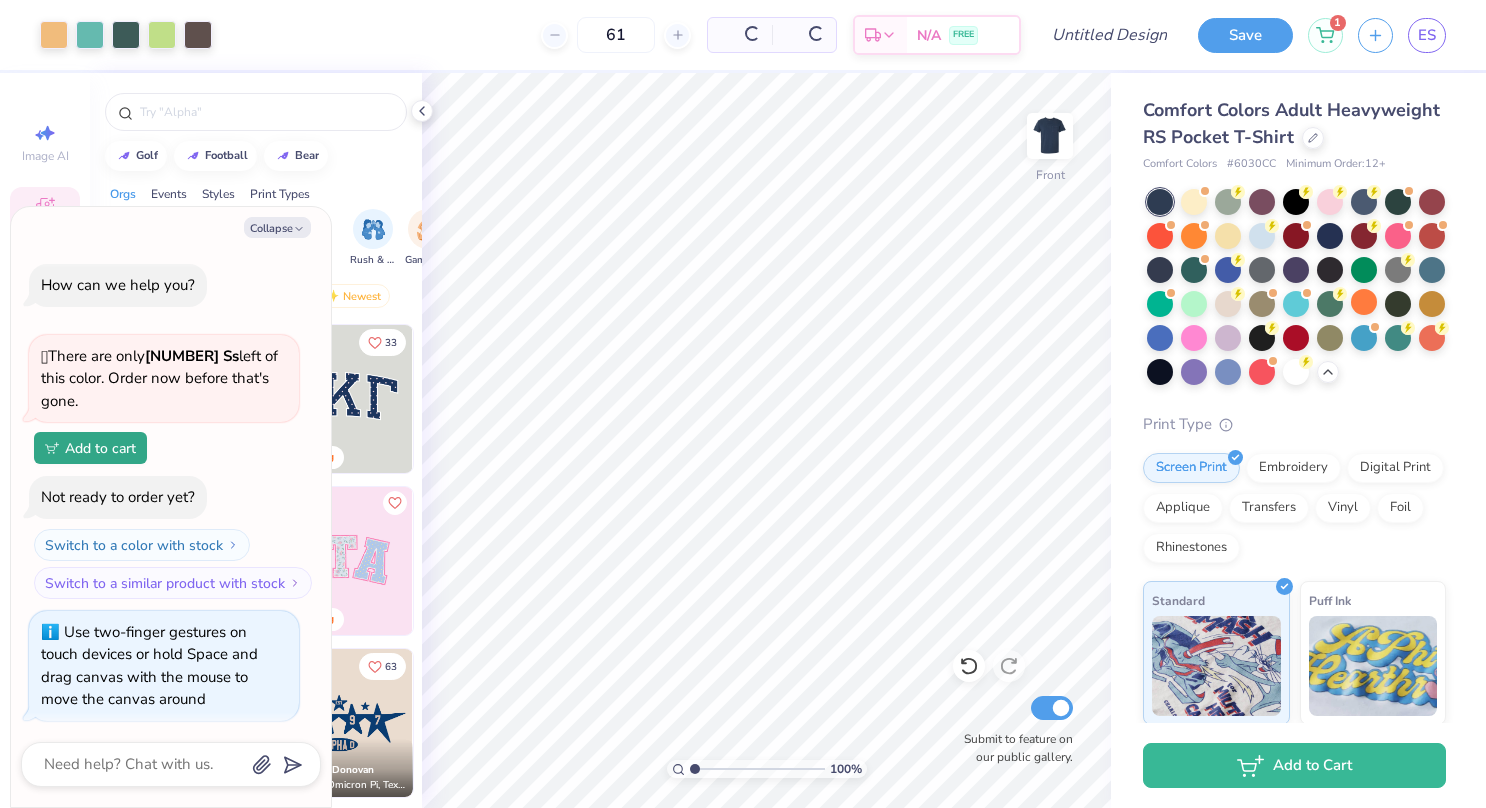 type on "1.00078666856532" 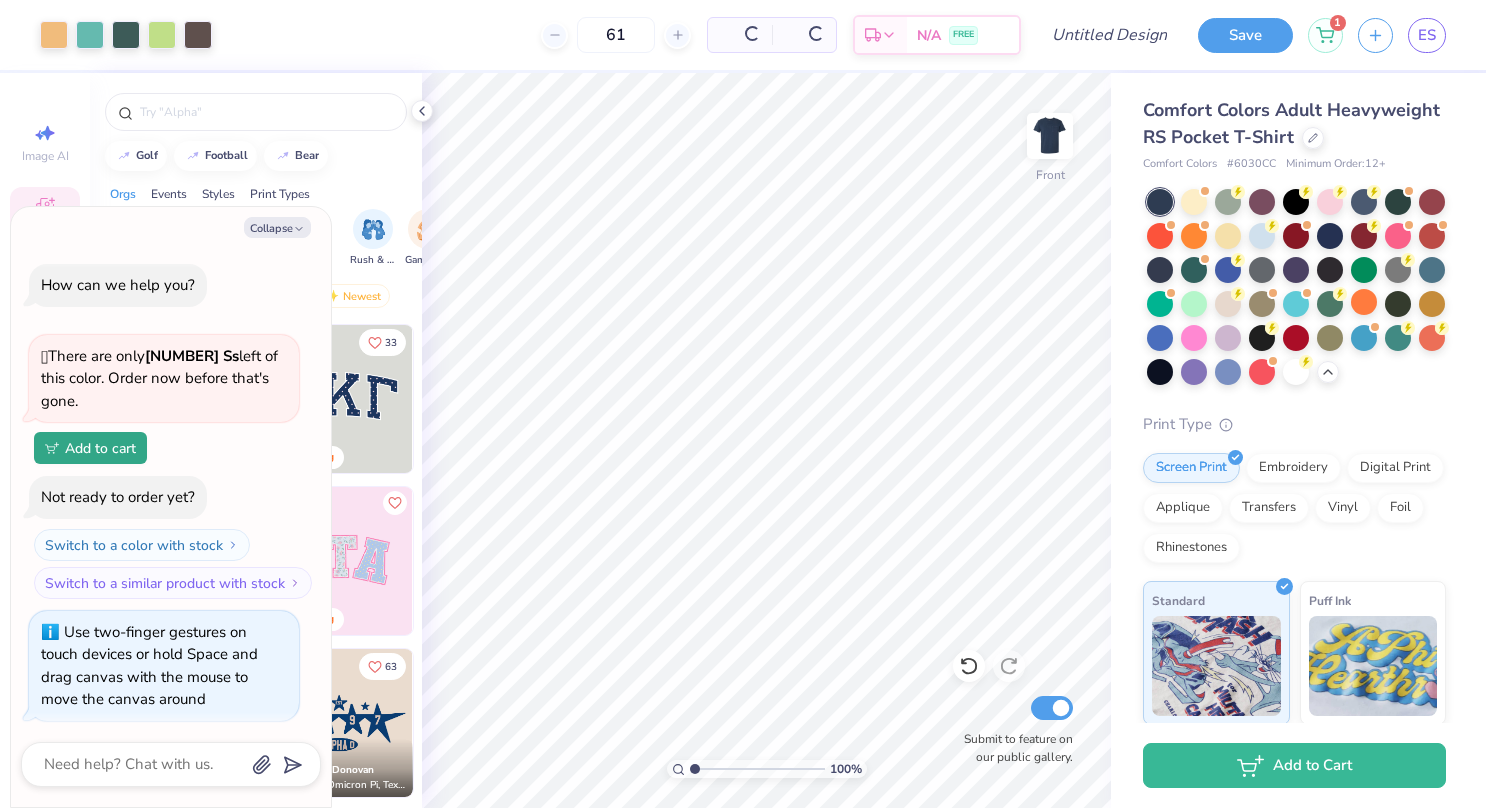 type on "x" 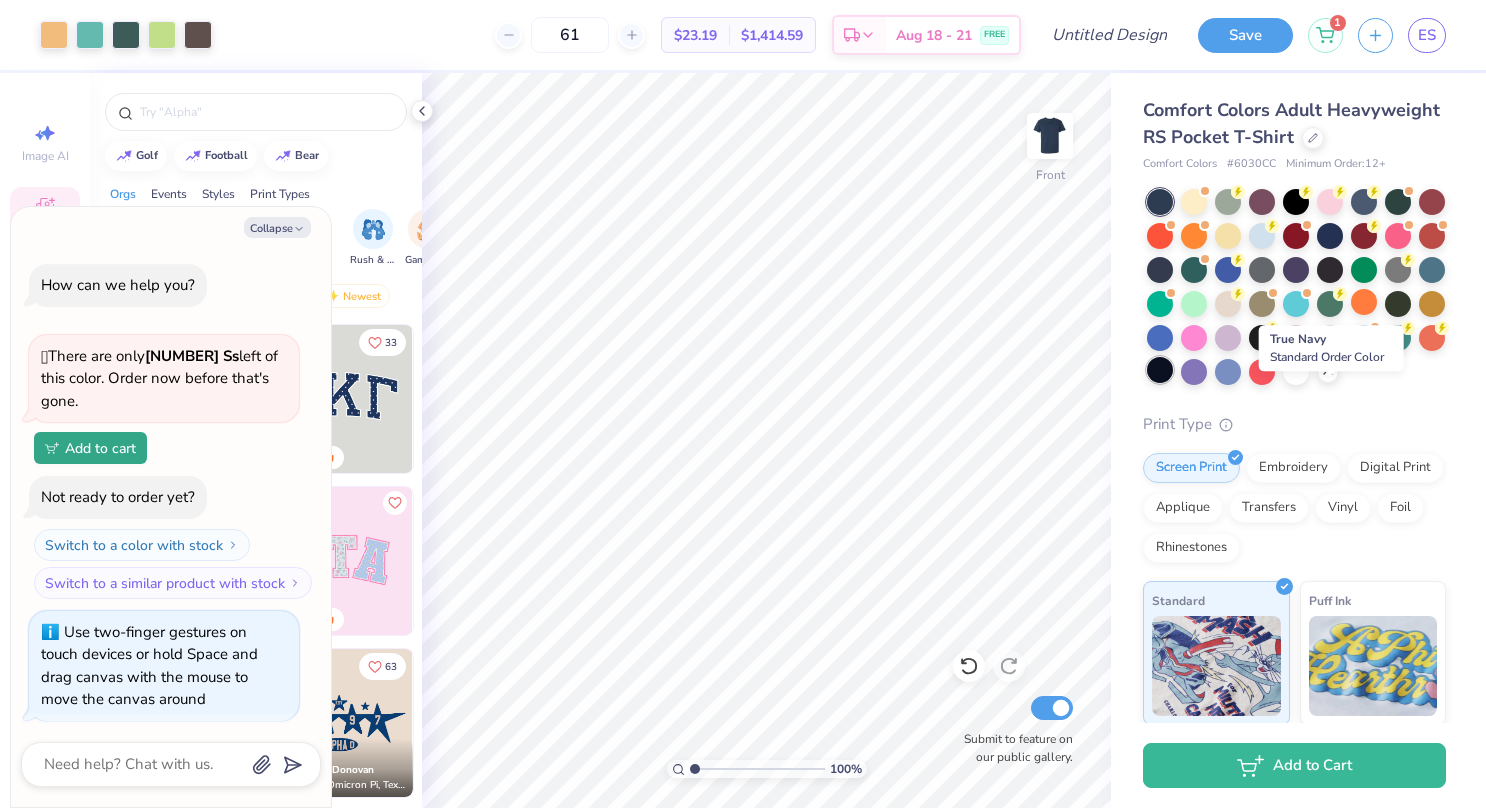 click at bounding box center (1160, 370) 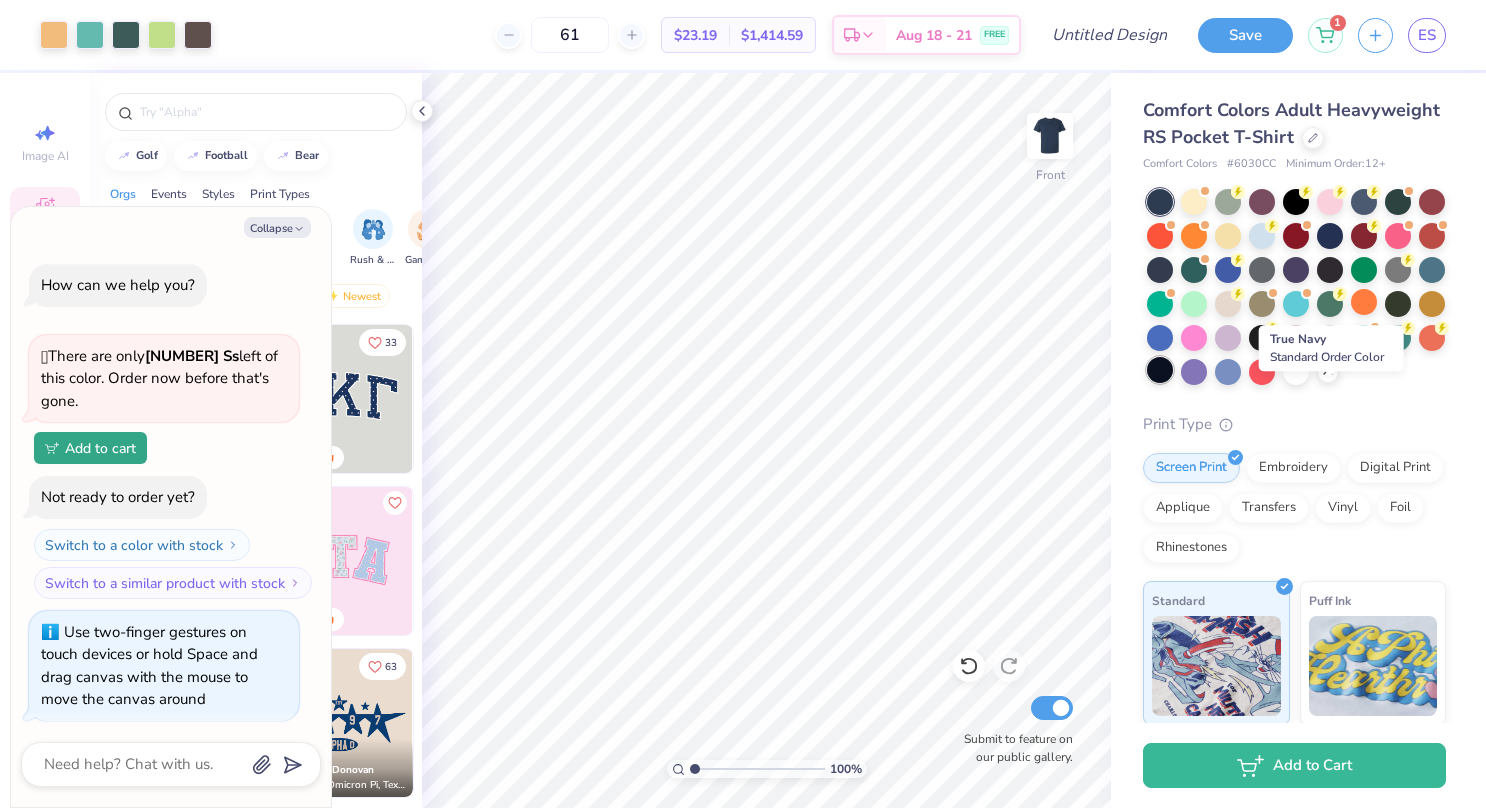 type on "1.00078666856532" 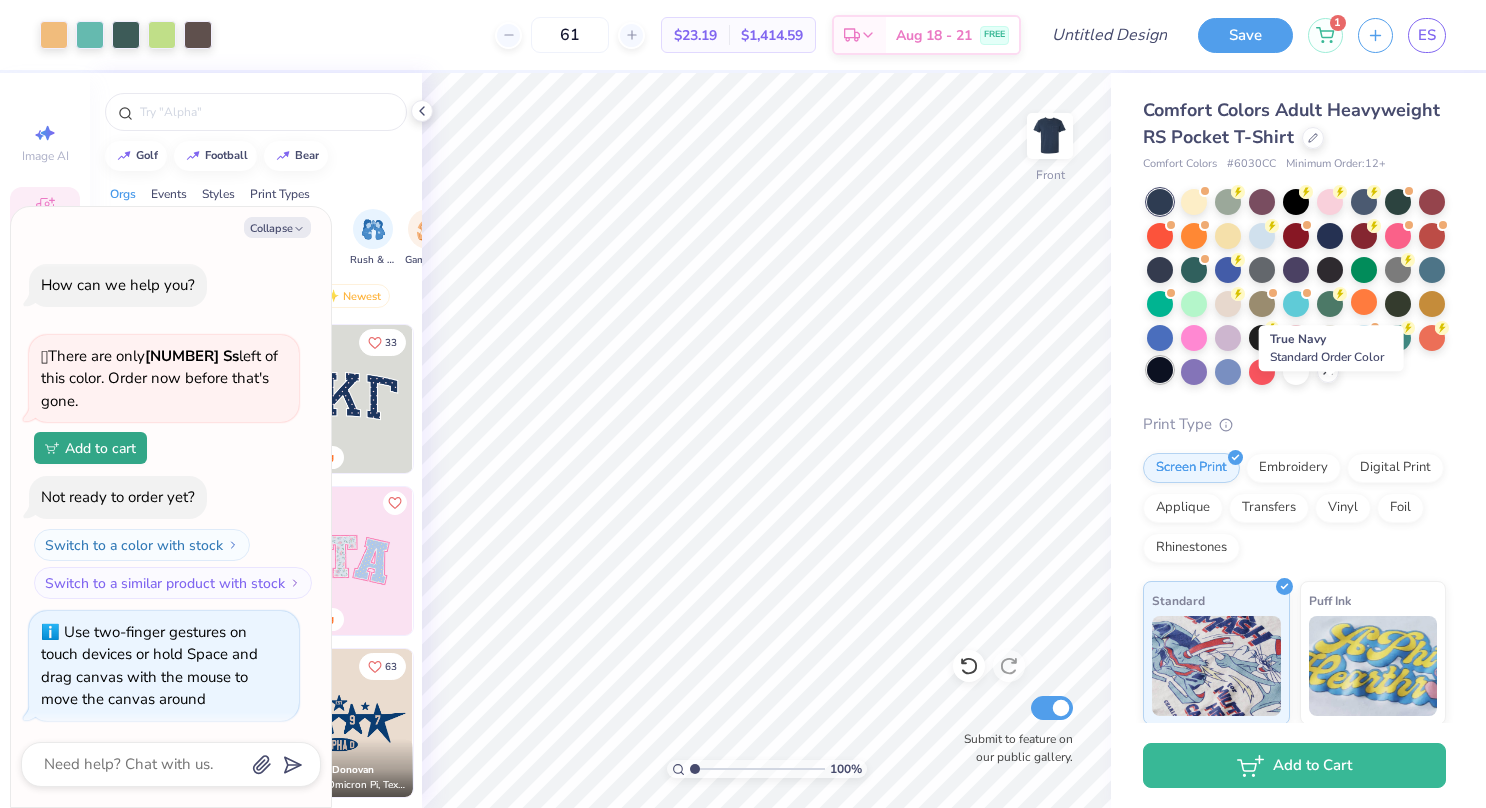 type on "x" 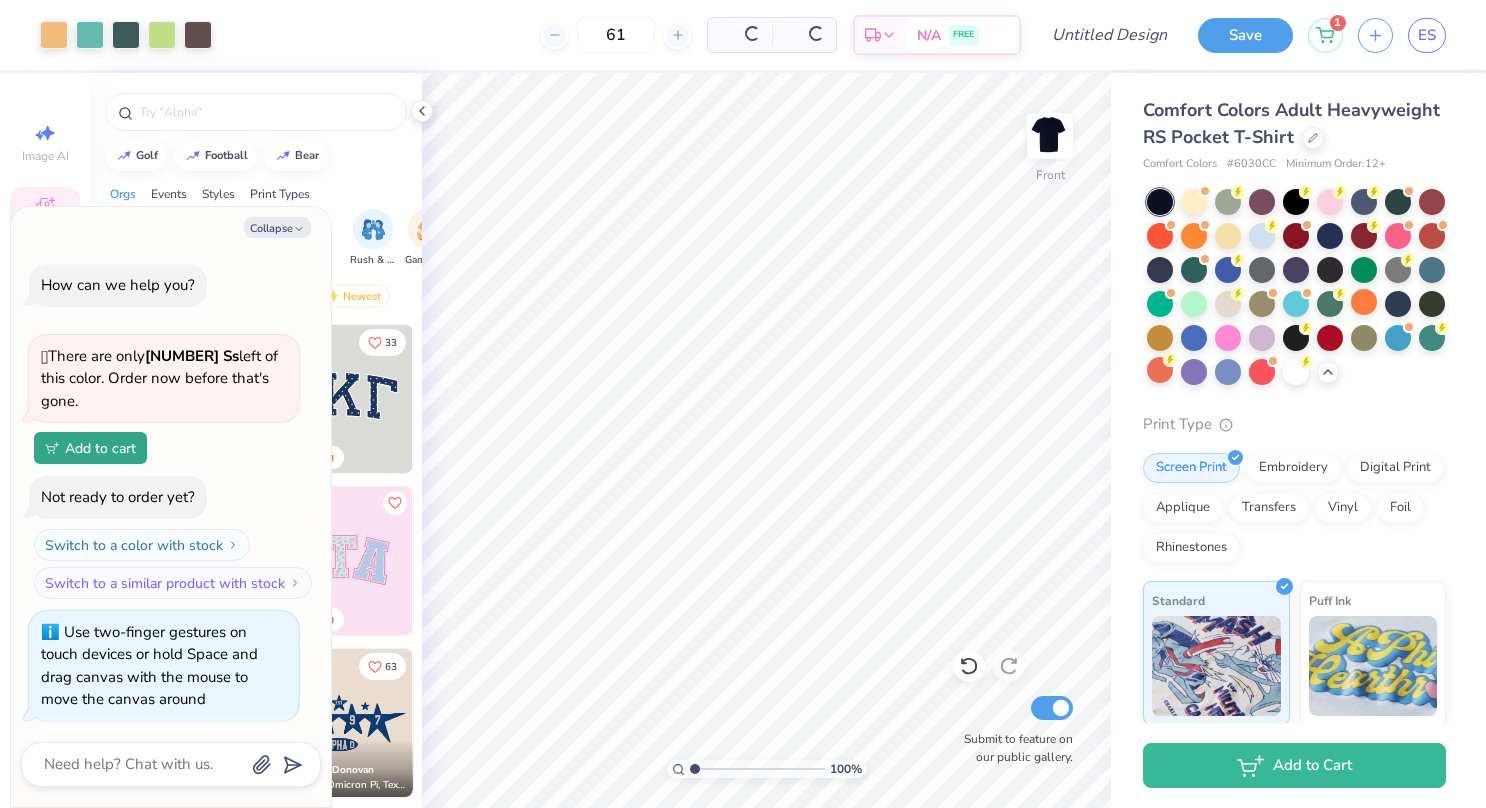 type on "1.00078666856532" 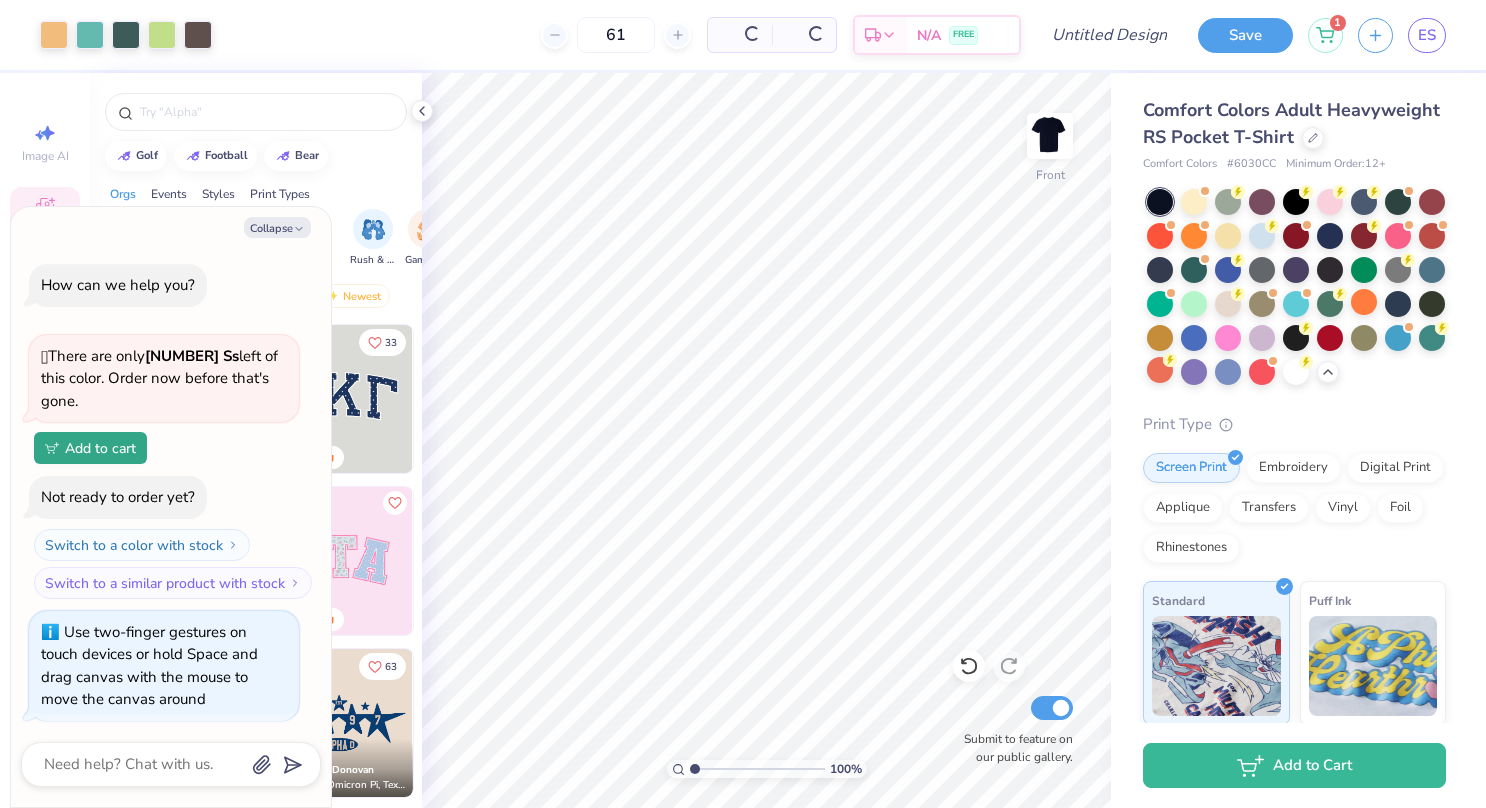type on "x" 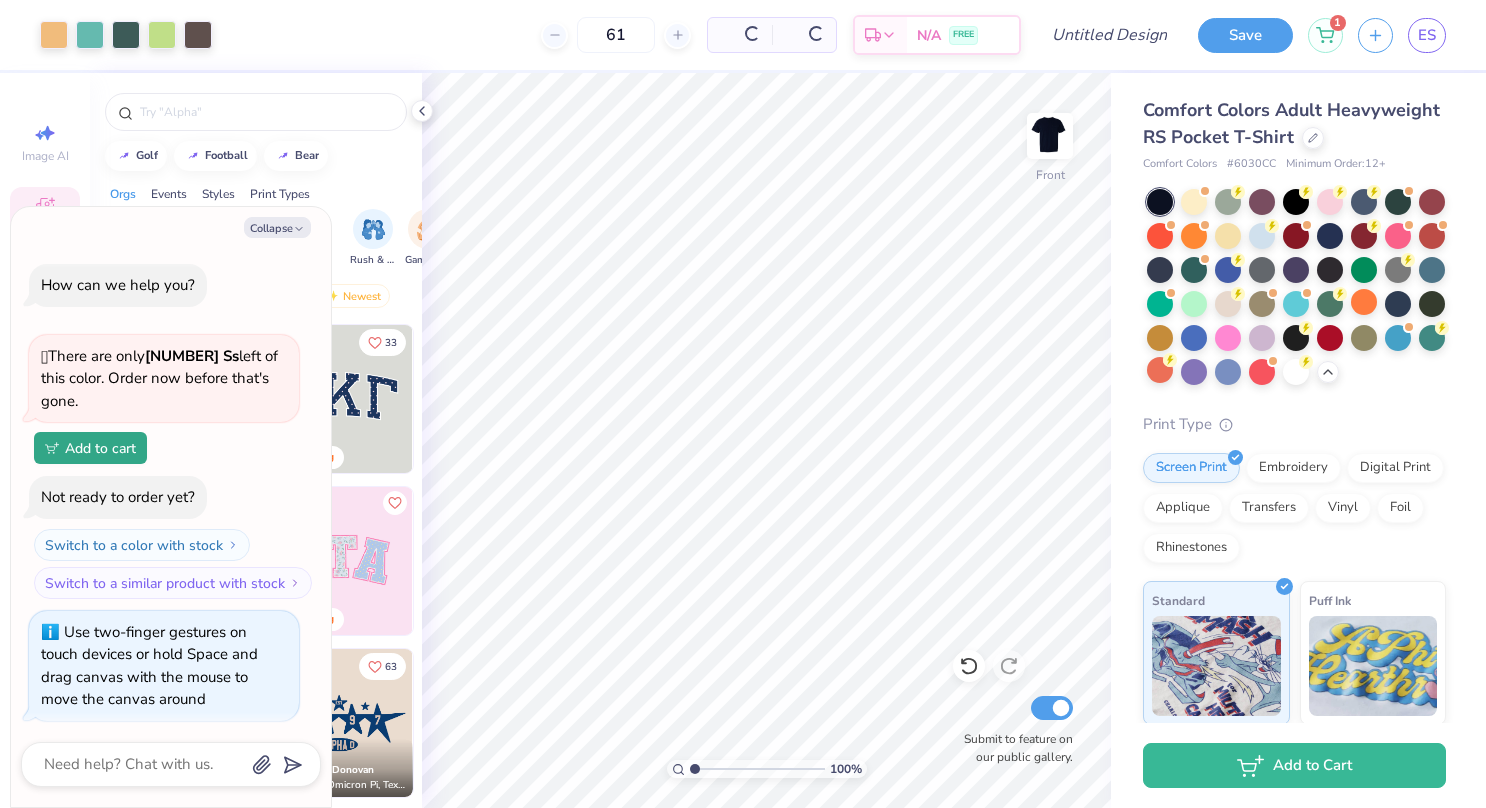 type on "1.00078666856532" 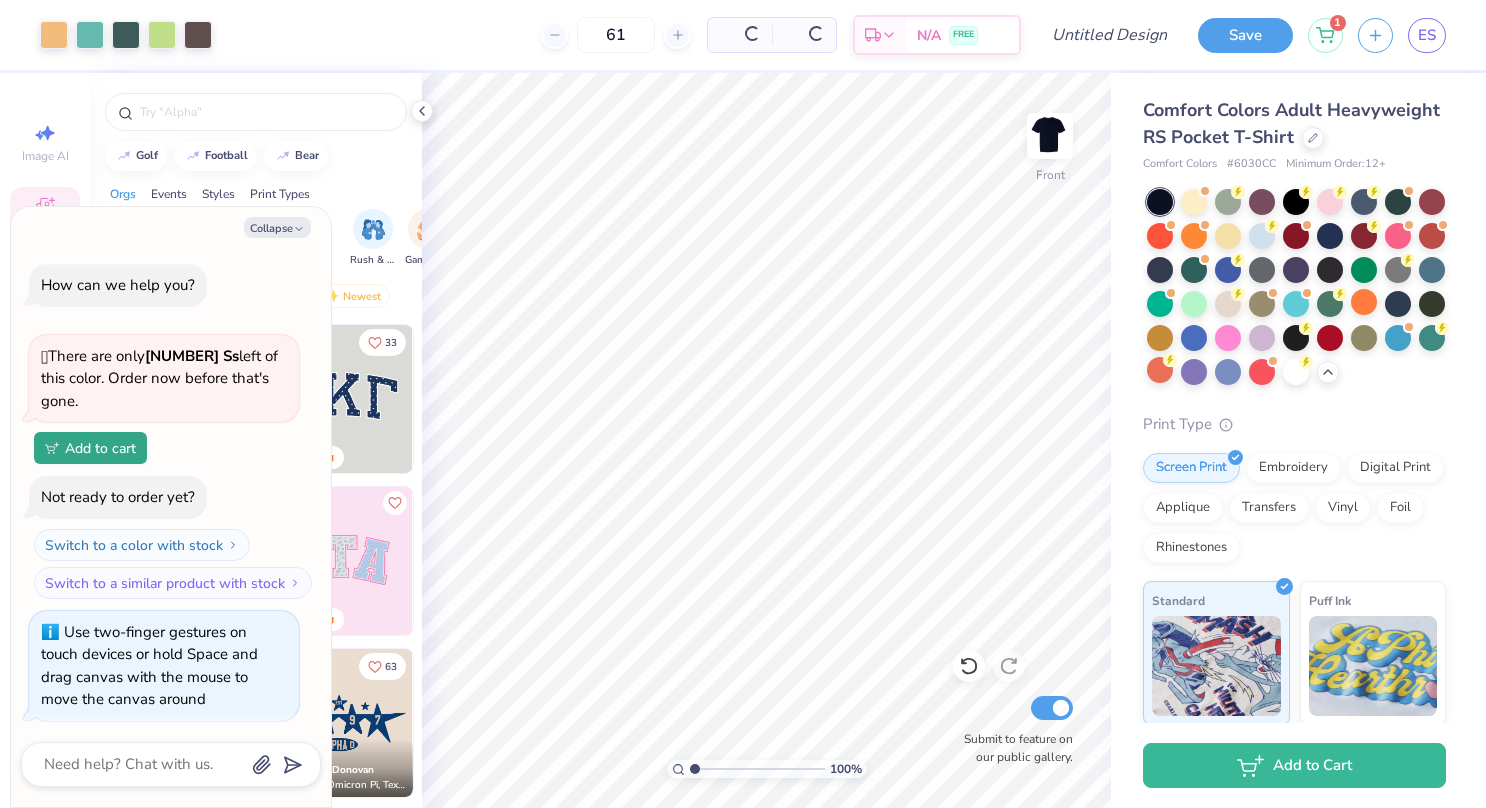 type on "x" 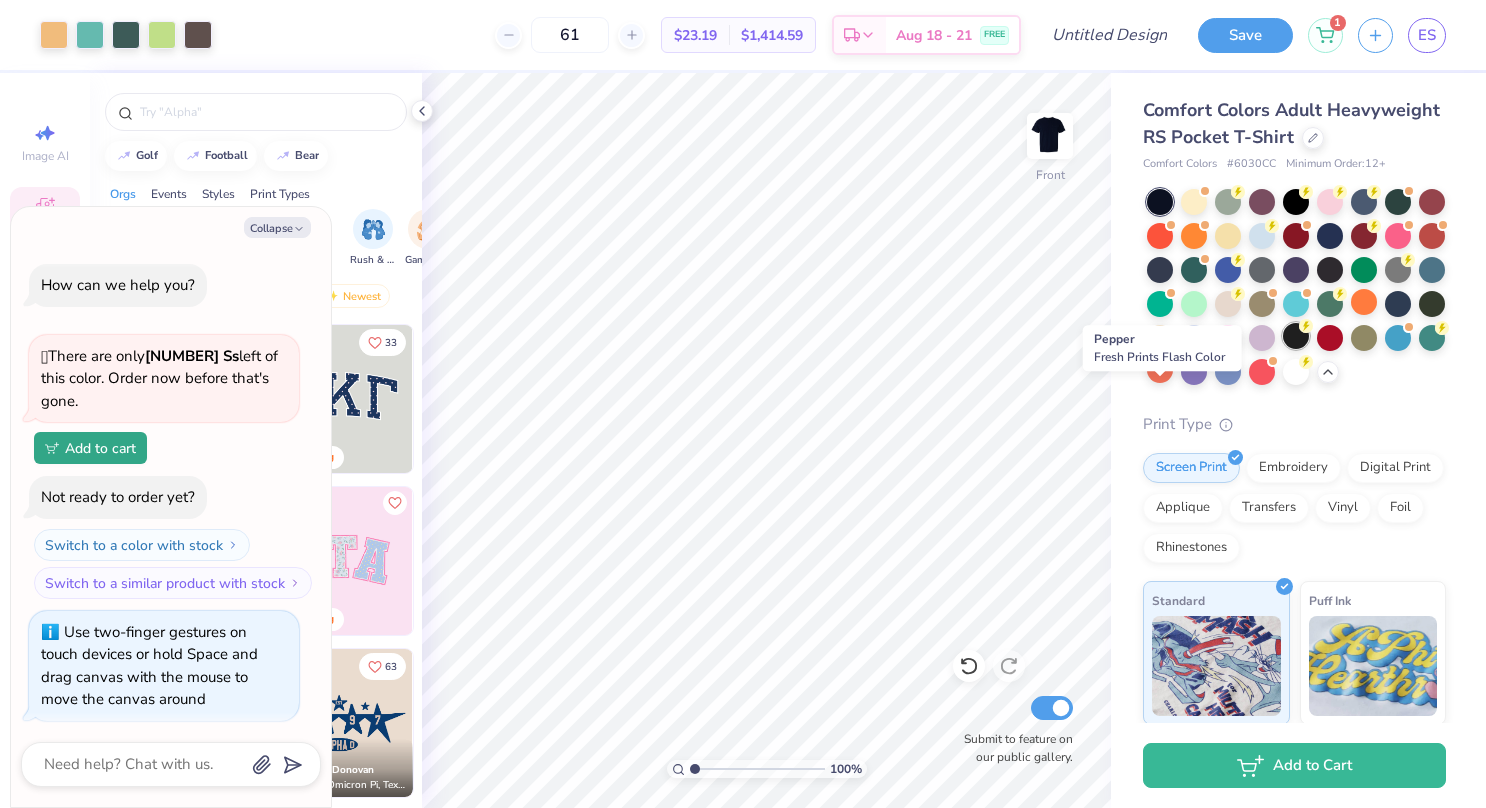 click at bounding box center [1296, 336] 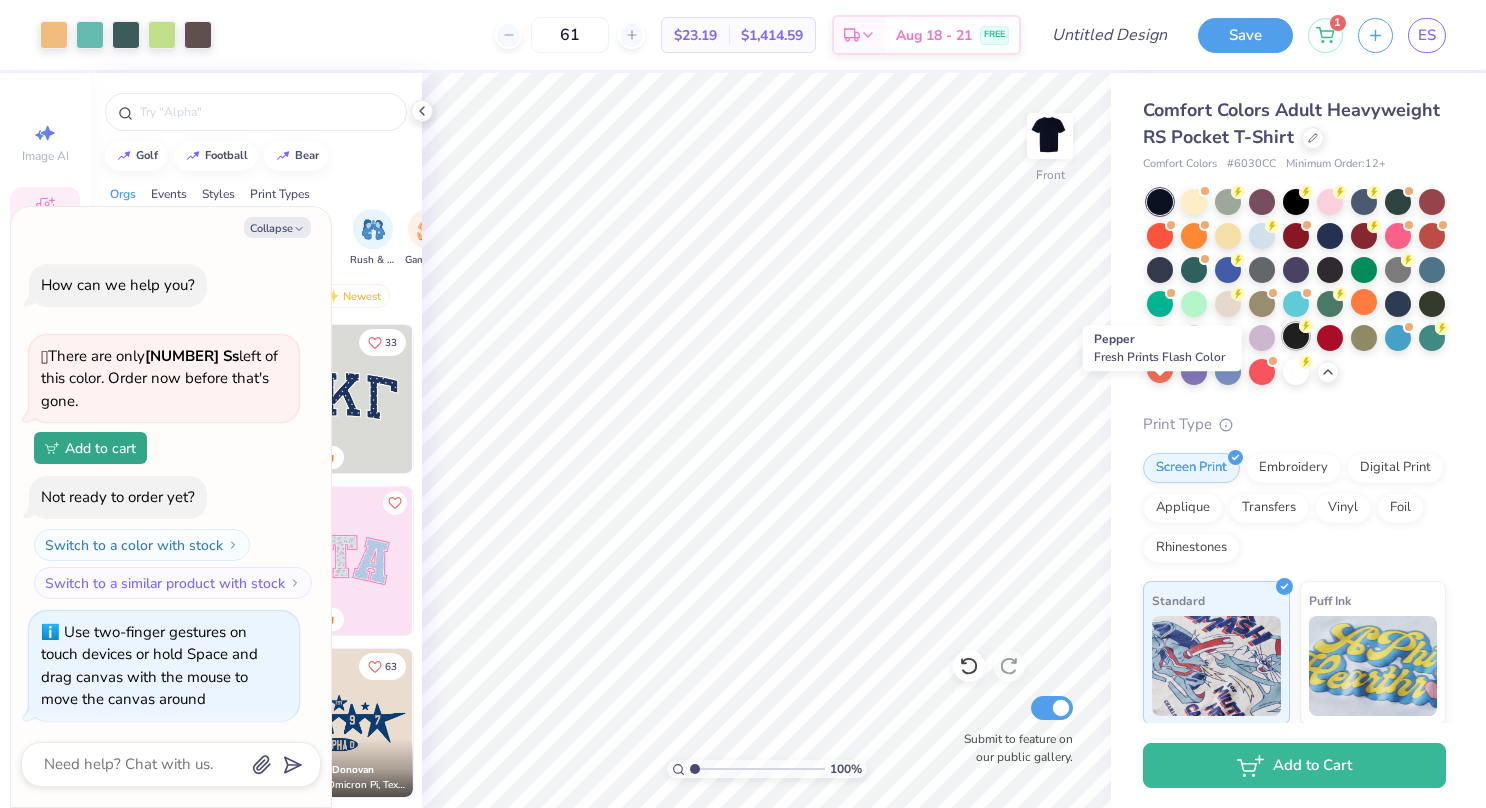 type on "1.00078666856532" 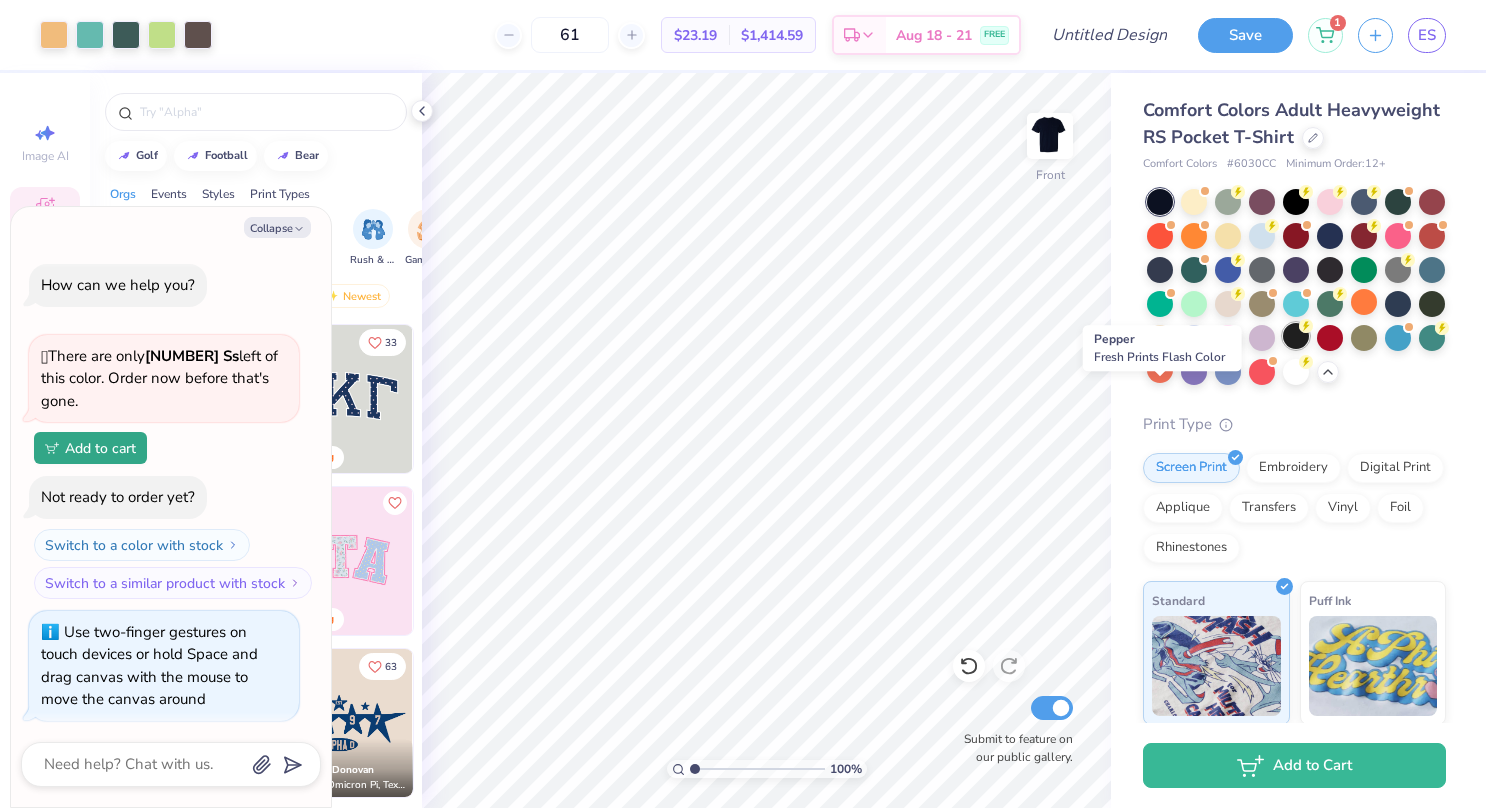 type on "x" 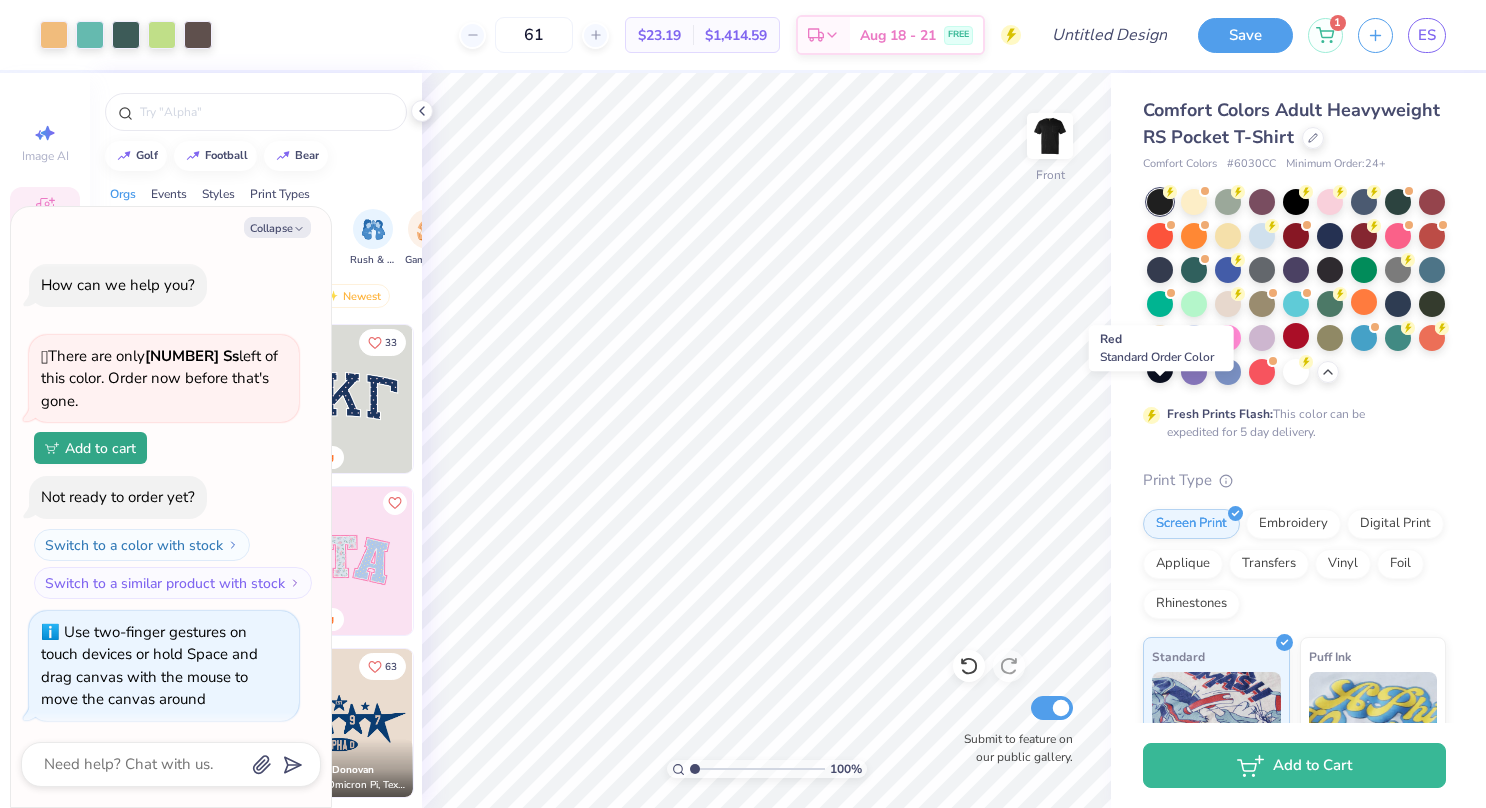 type on "1.00078666856532" 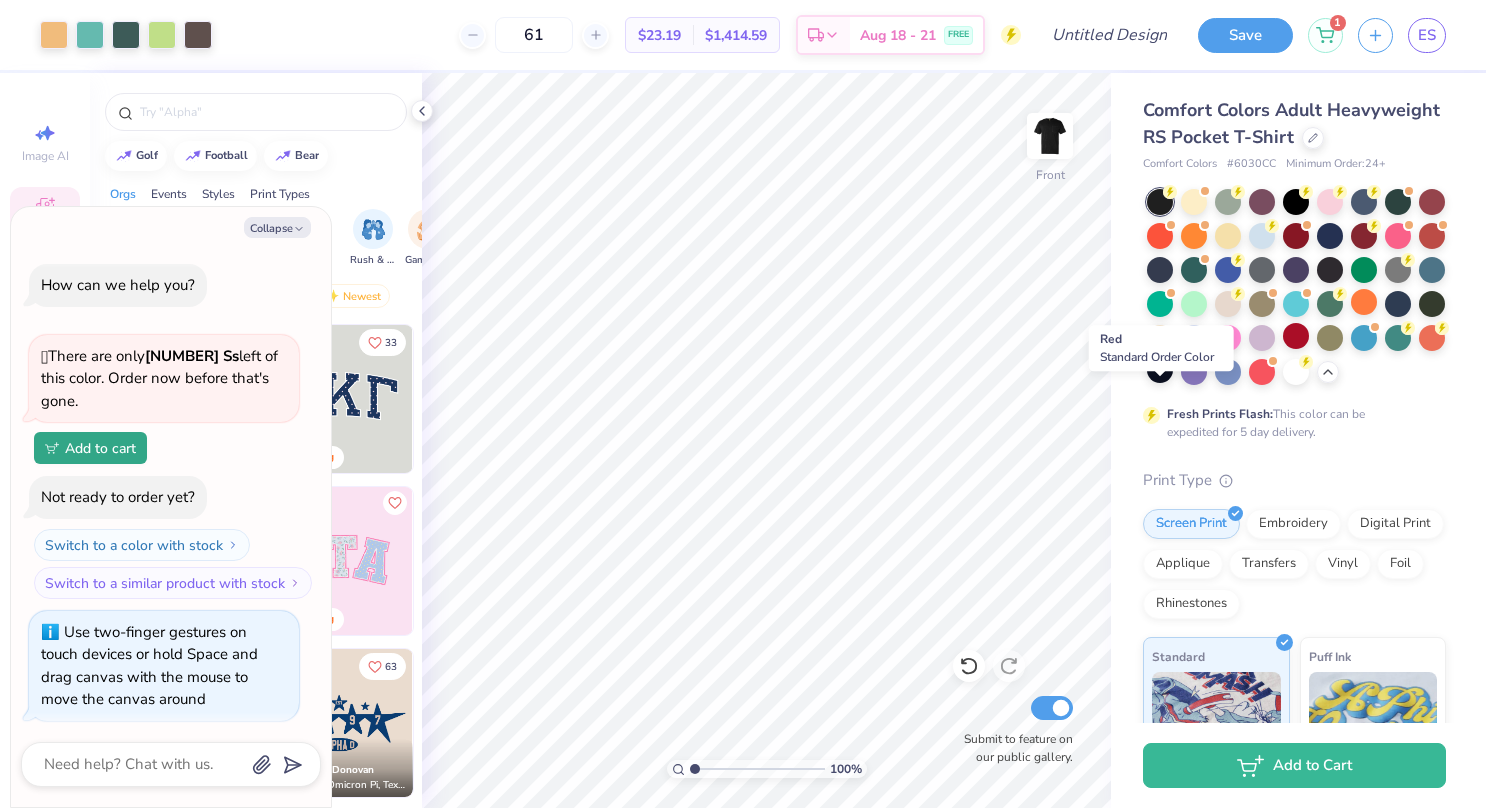 type on "x" 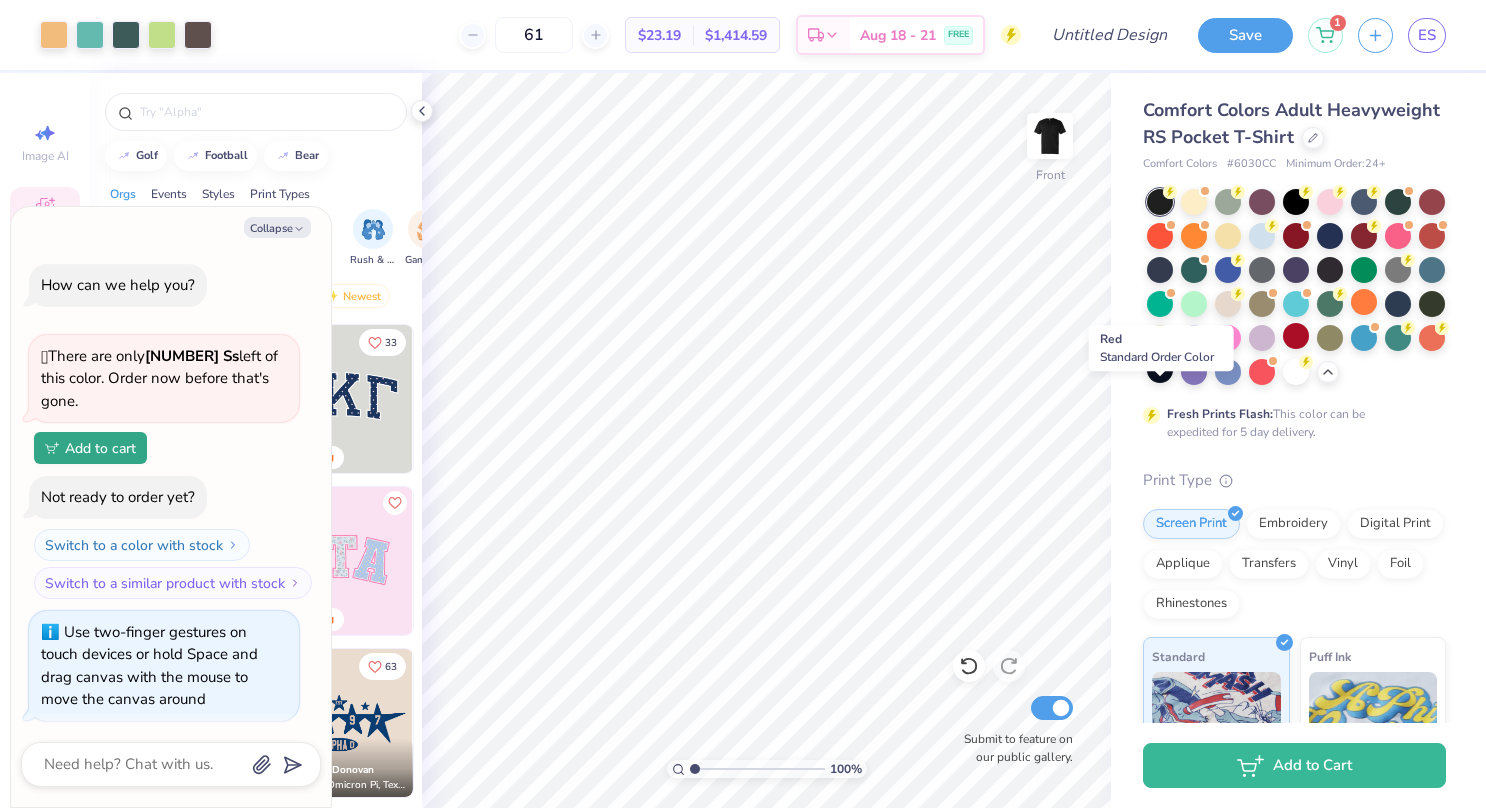 type on "1.00078666856532" 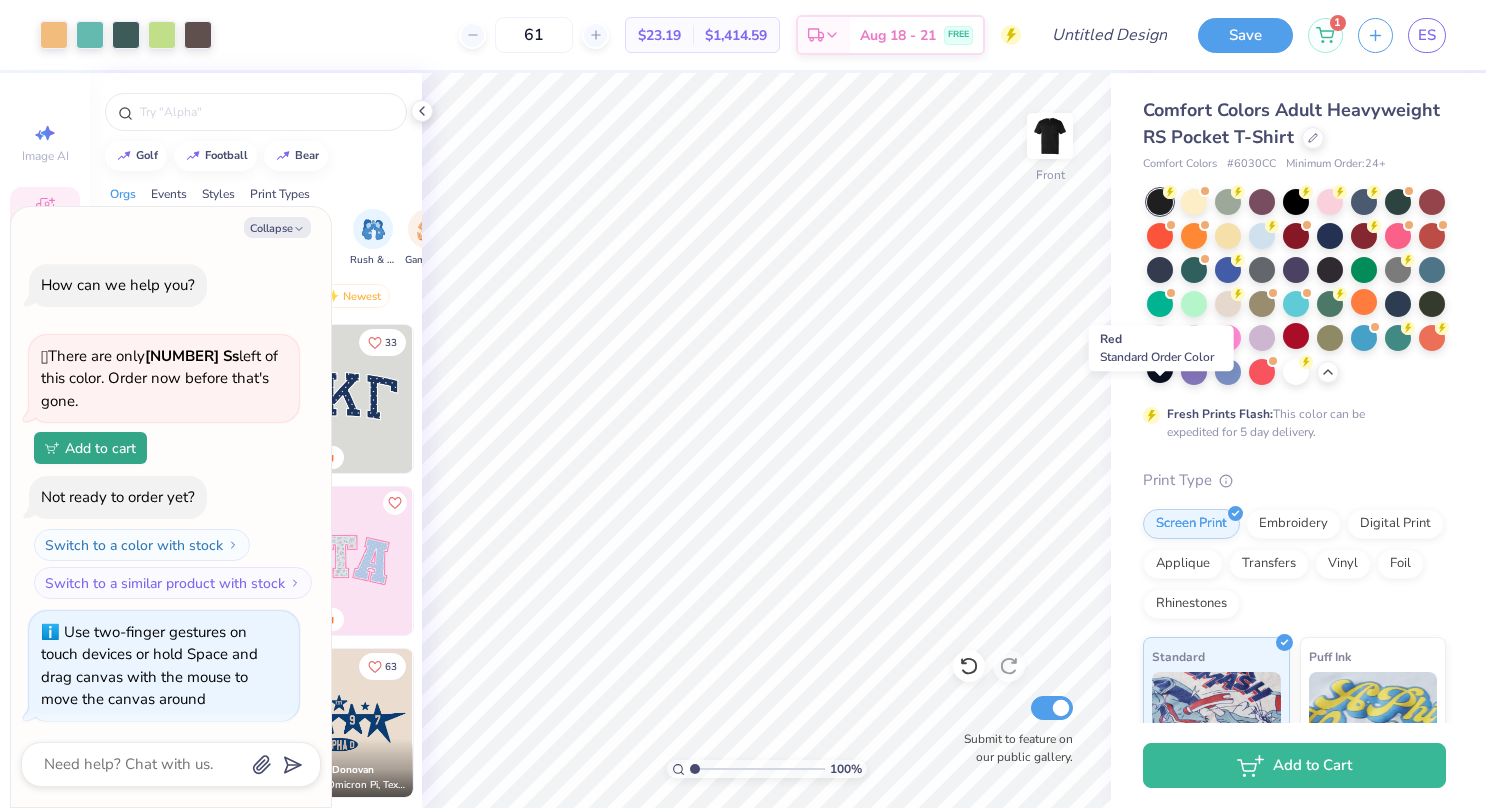 type on "x" 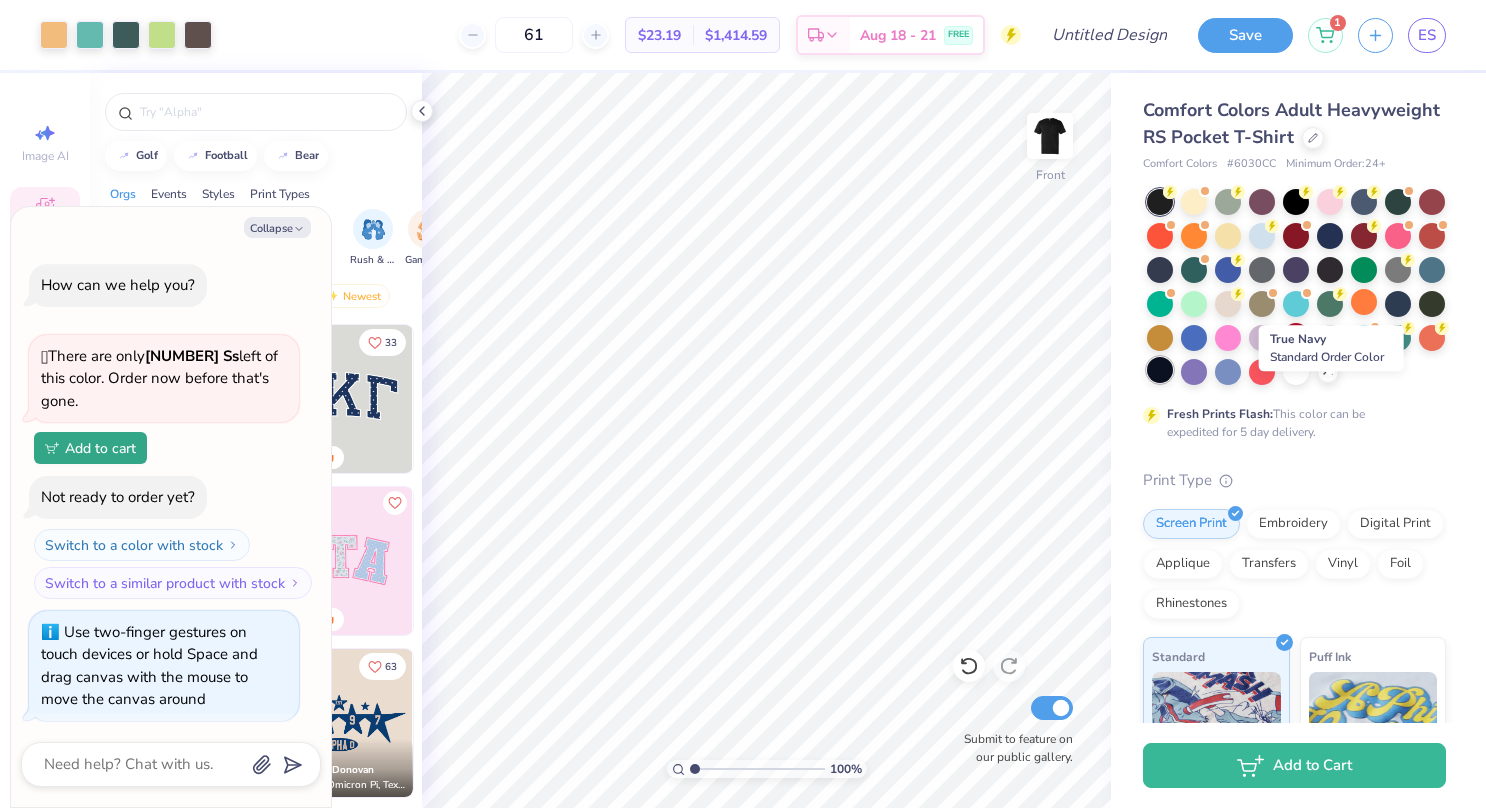 click at bounding box center (1160, 370) 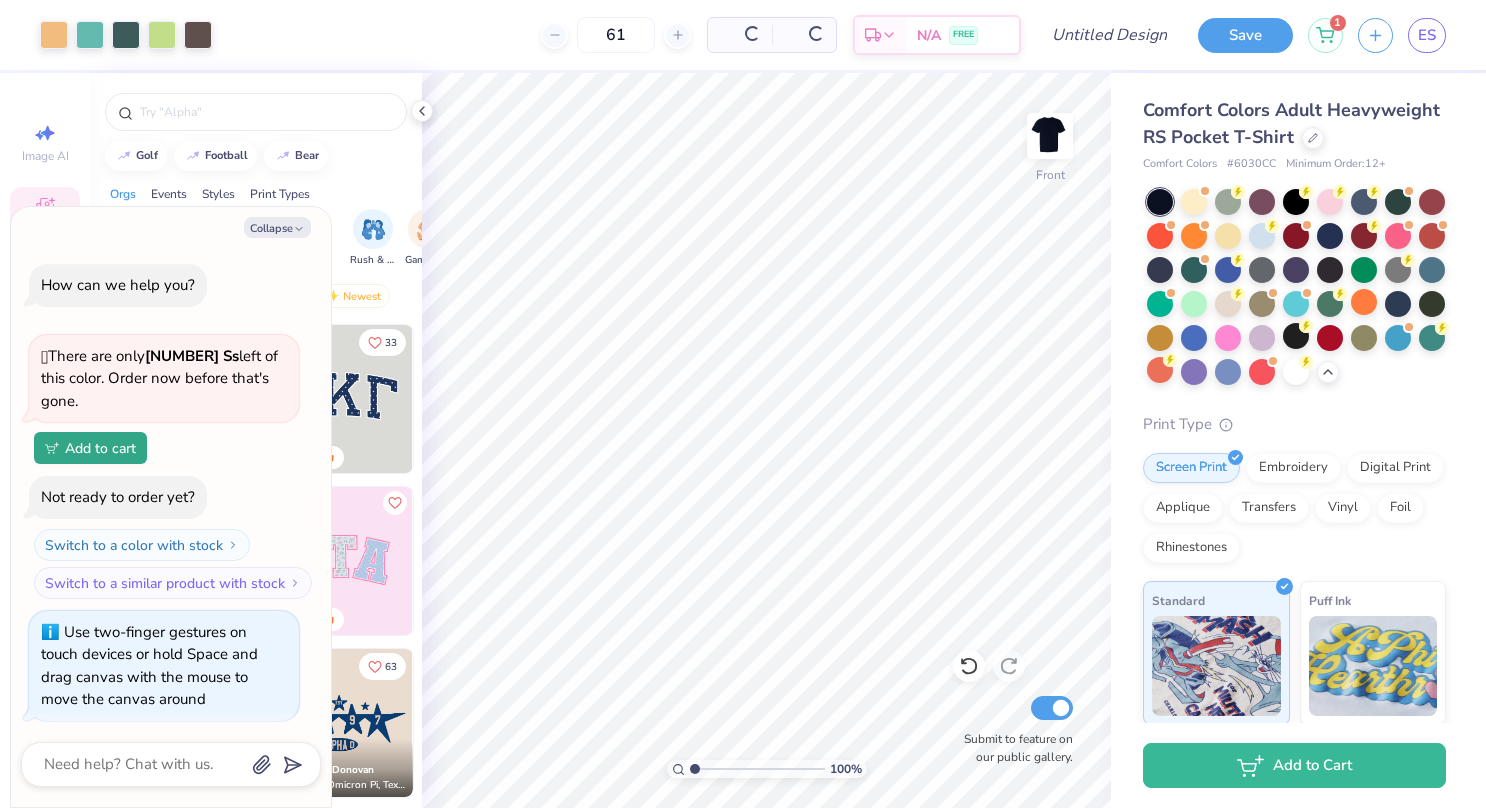 type on "1.00078666856532" 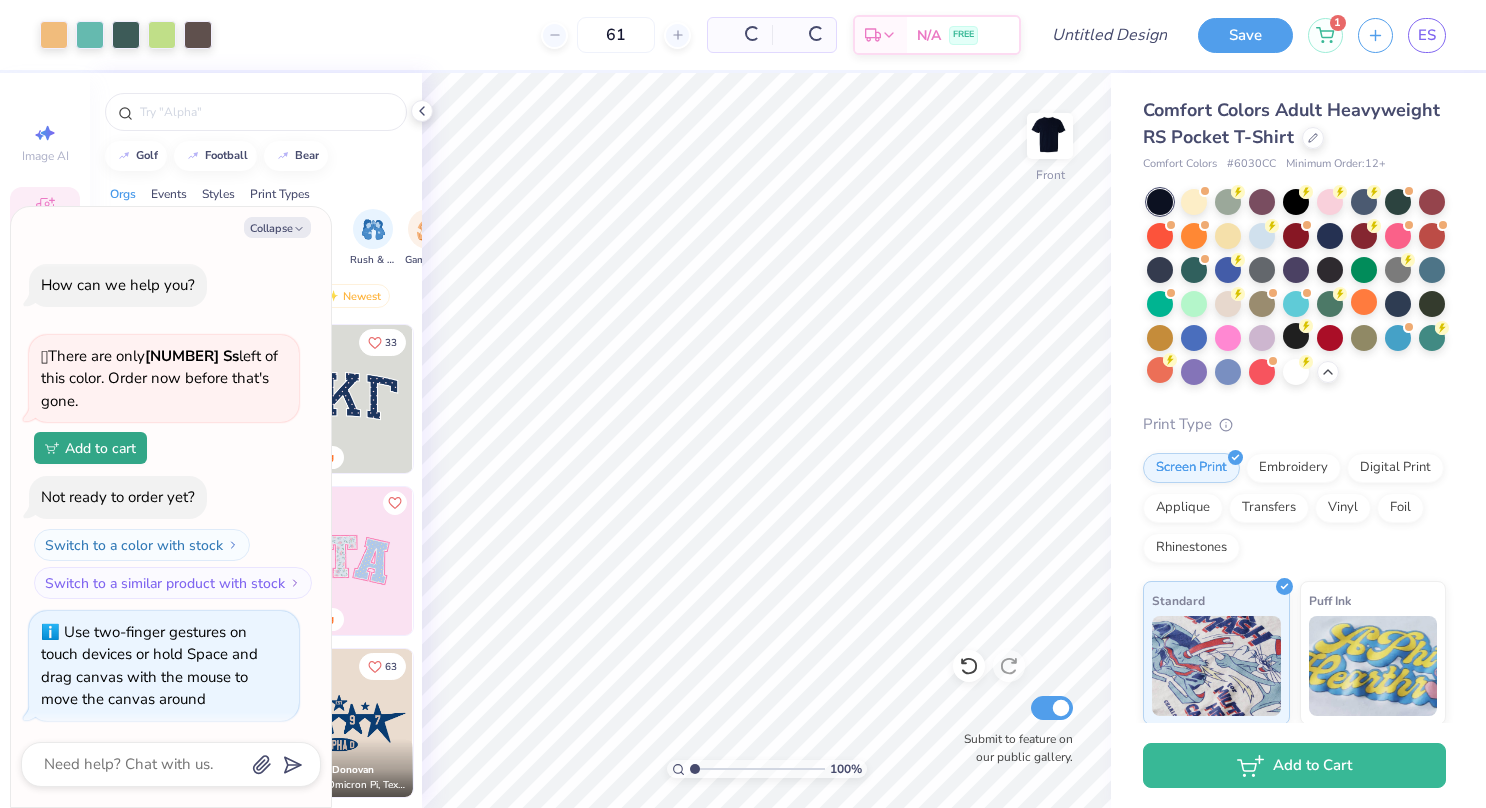 type on "x" 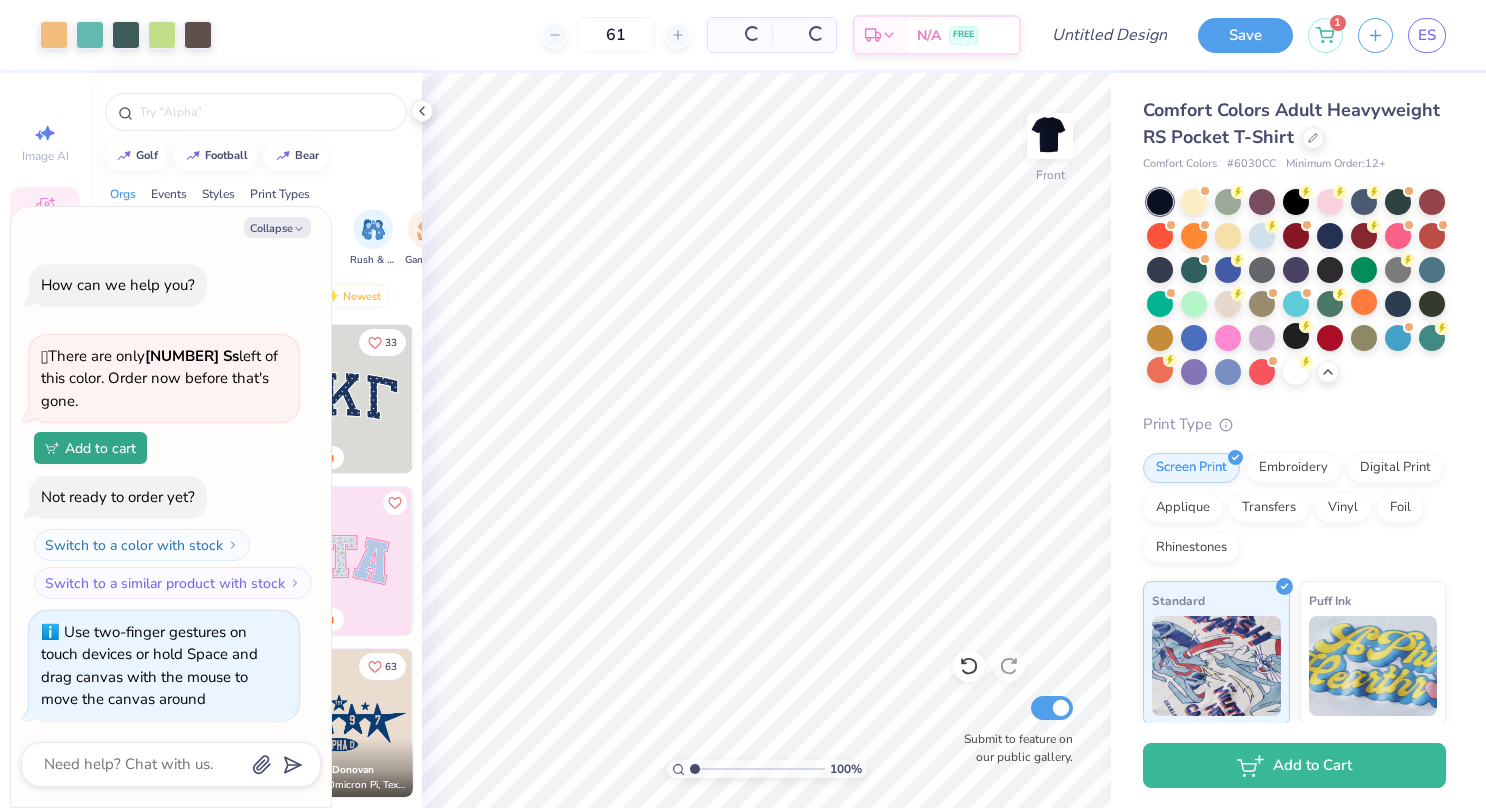 type on "1.00078666856532" 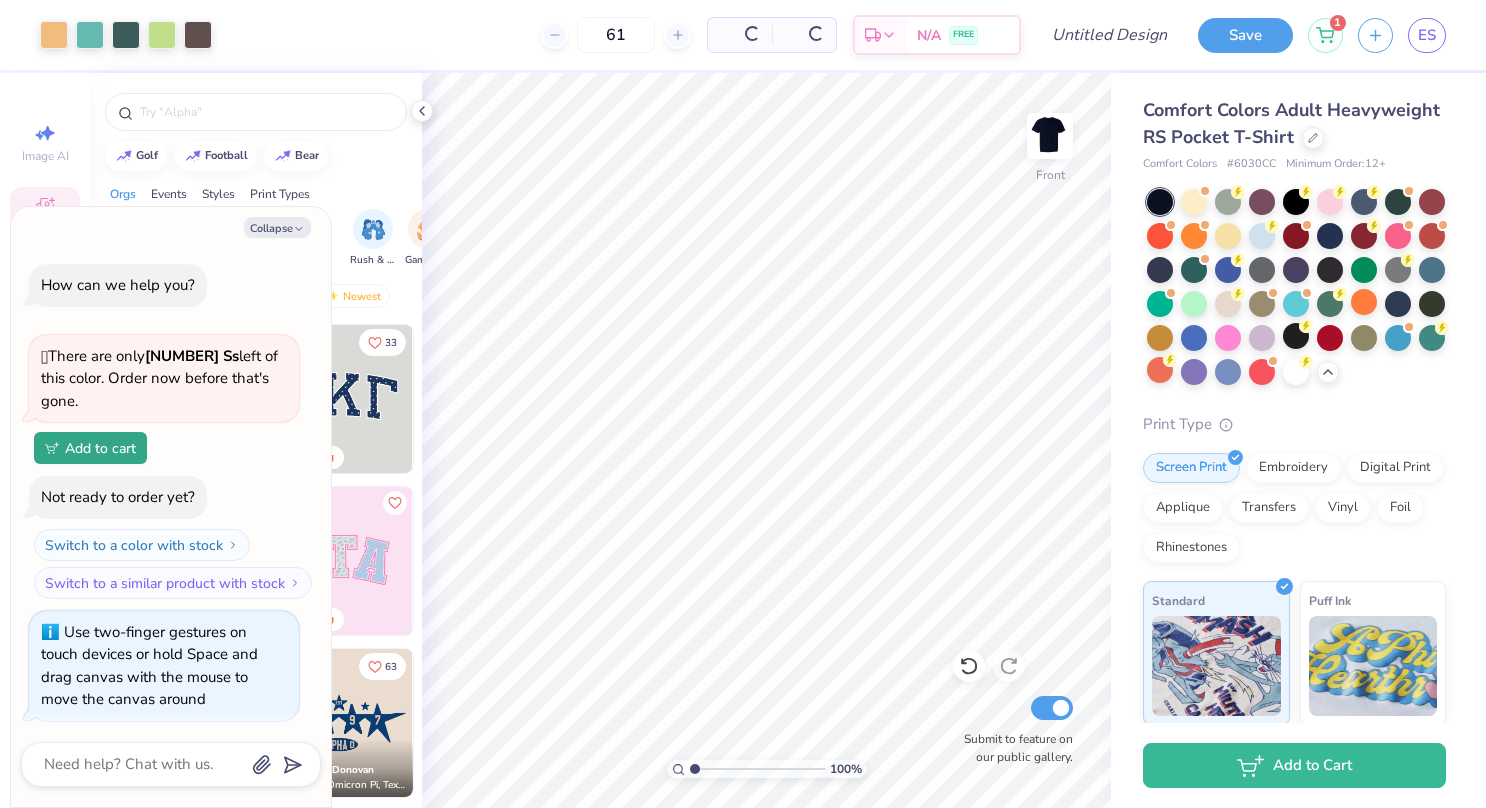 type on "x" 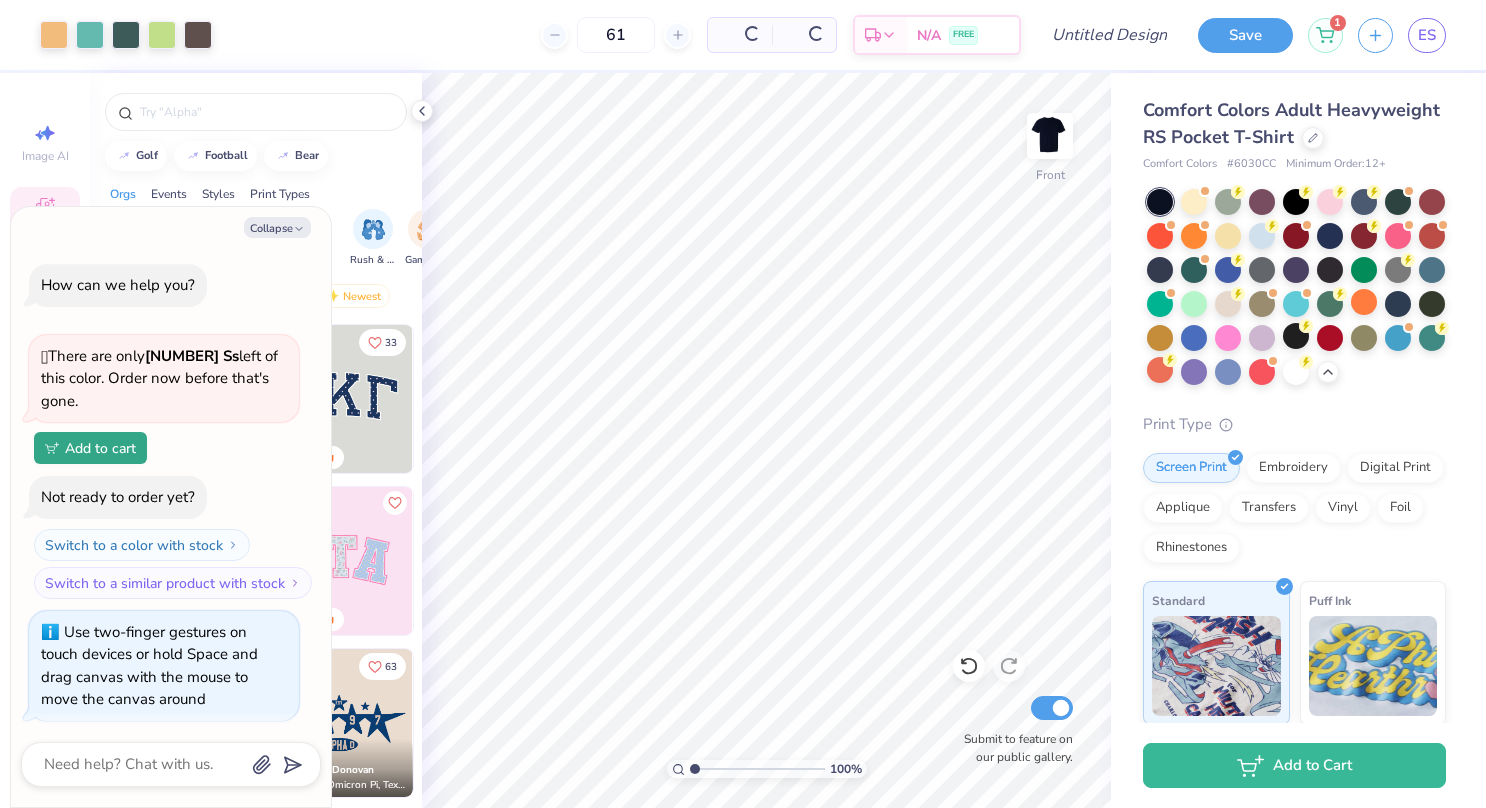 type on "1.00078666856532" 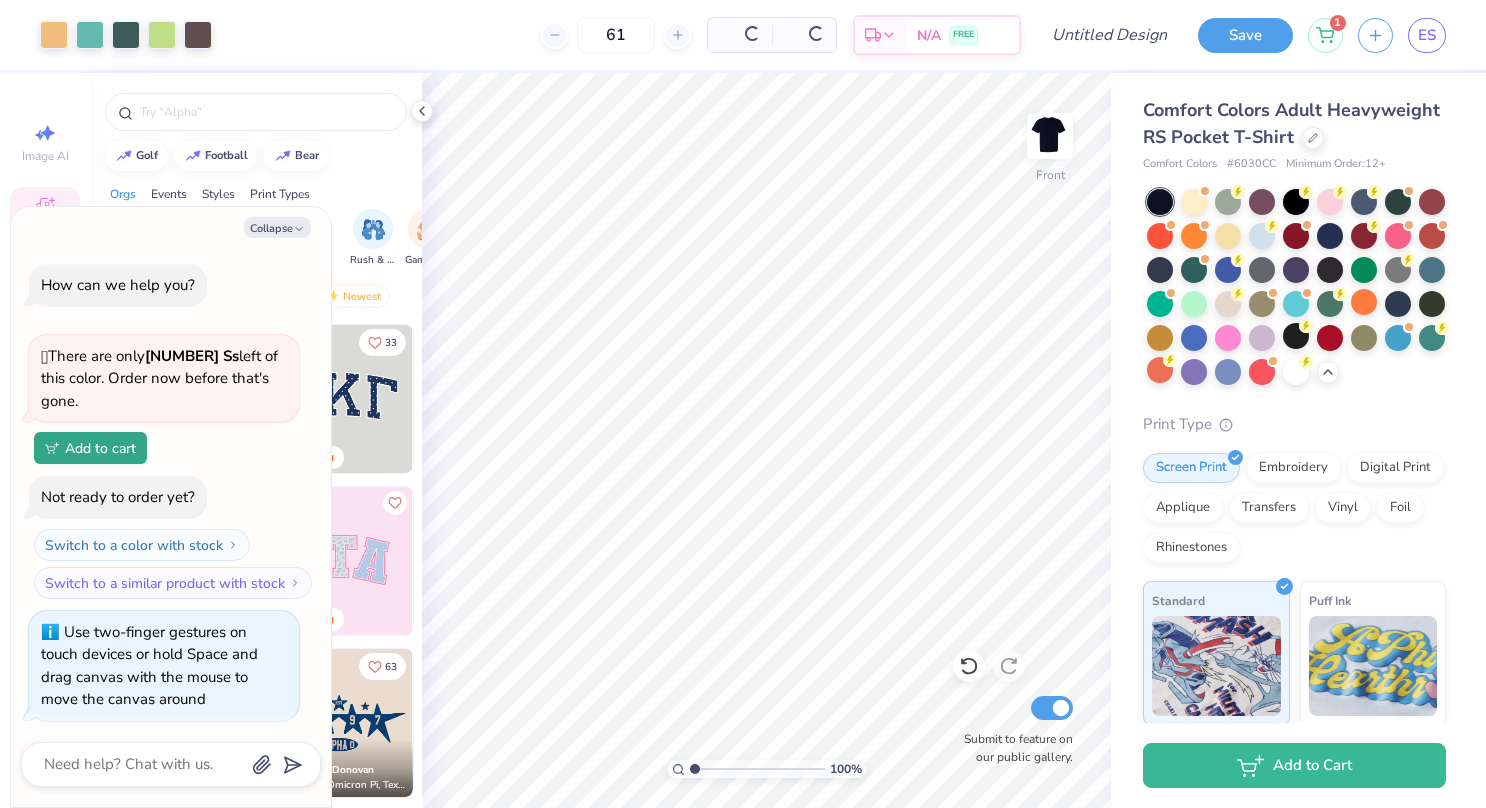 type on "x" 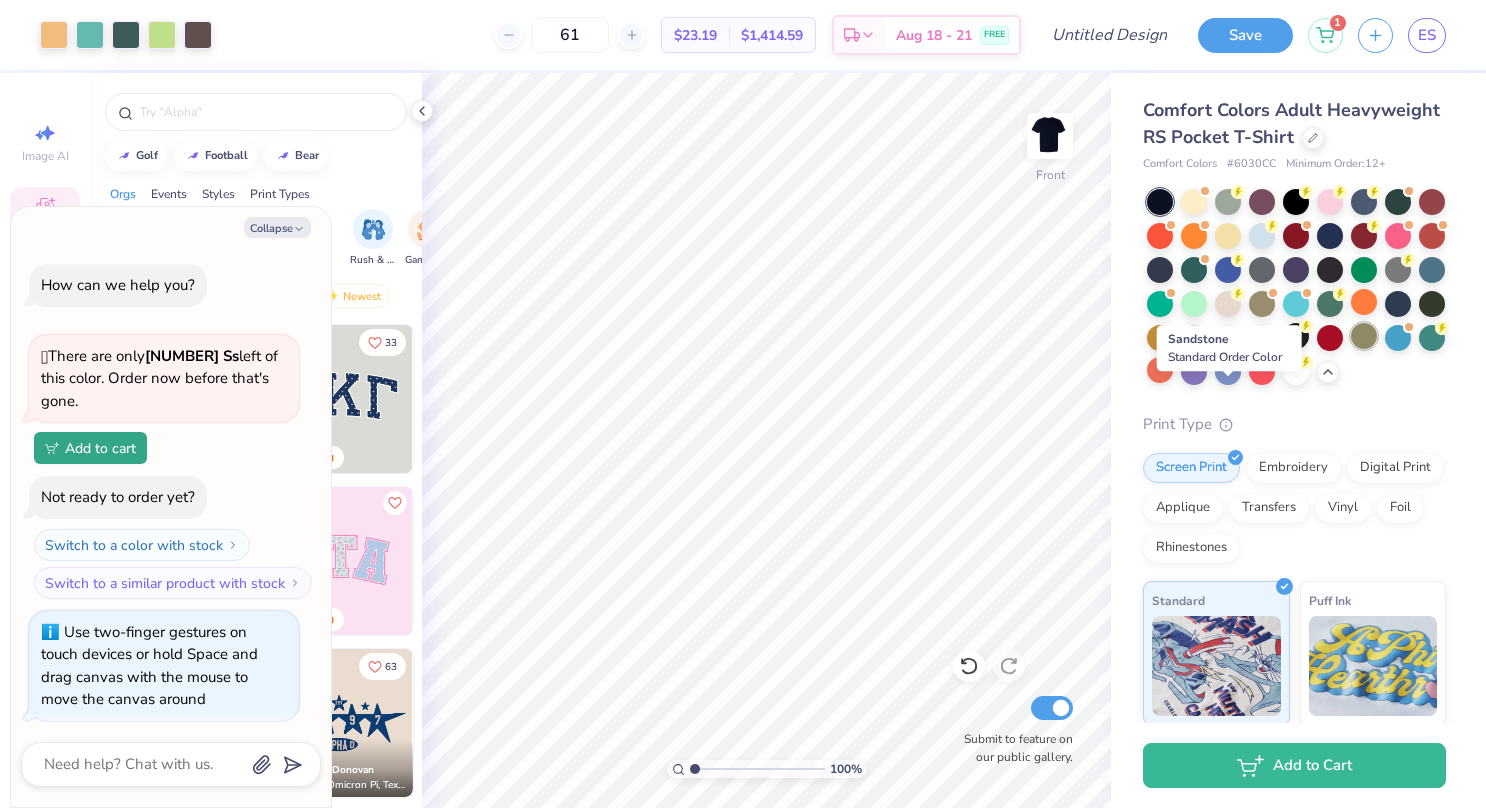 click at bounding box center (1364, 336) 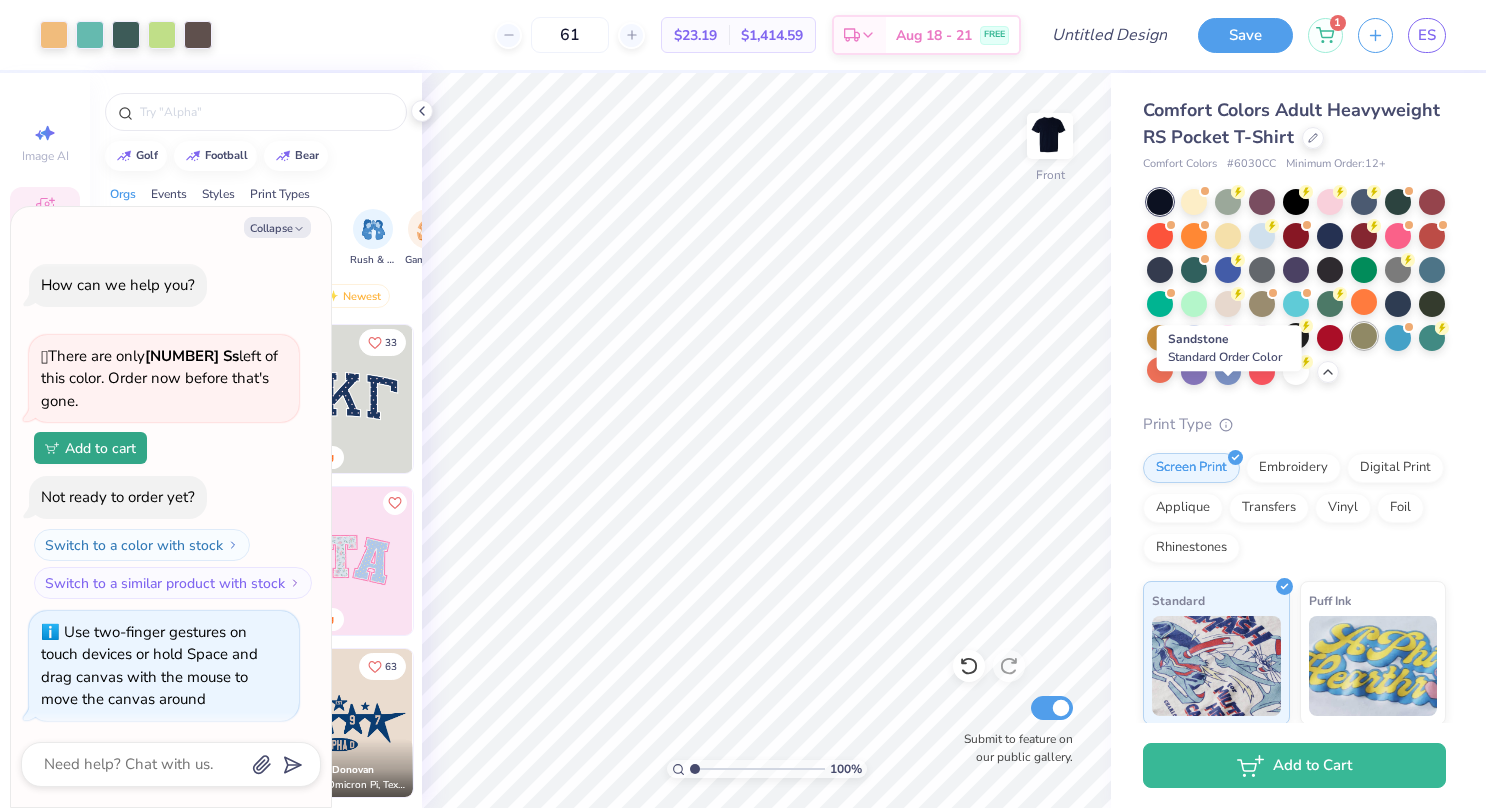 type on "1.00078666856532" 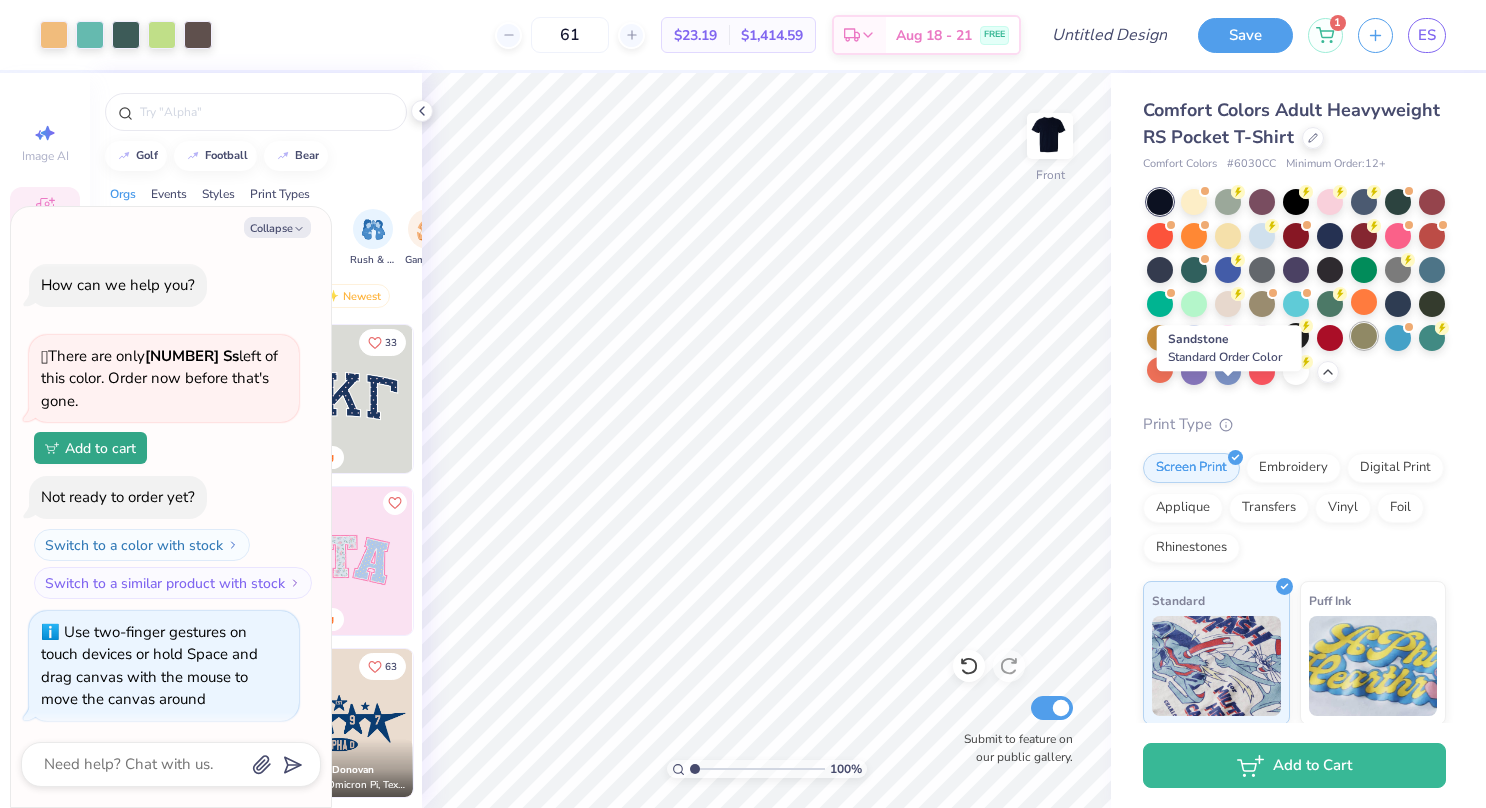 type on "x" 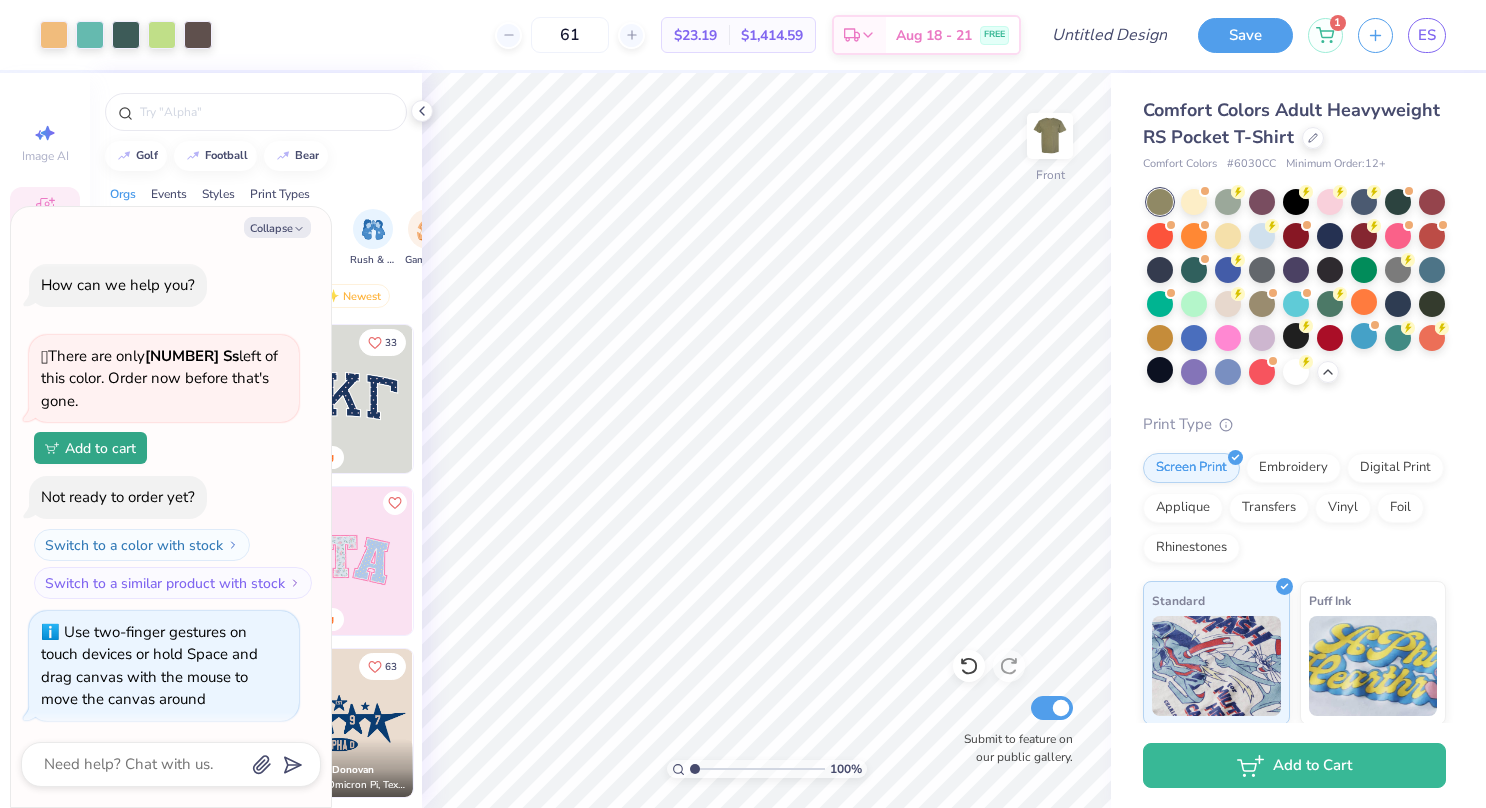 type on "1.00078666856532" 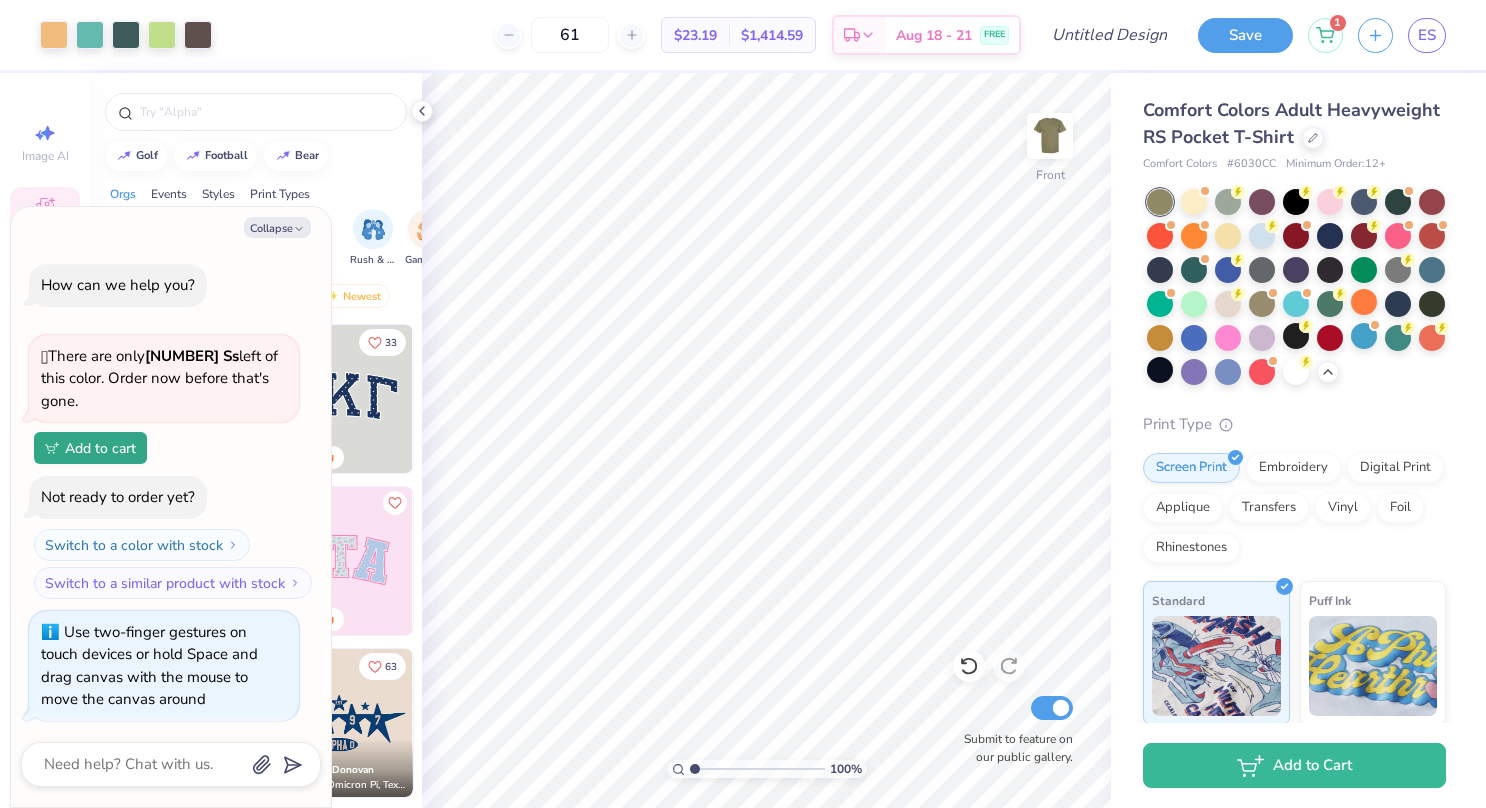 type on "x" 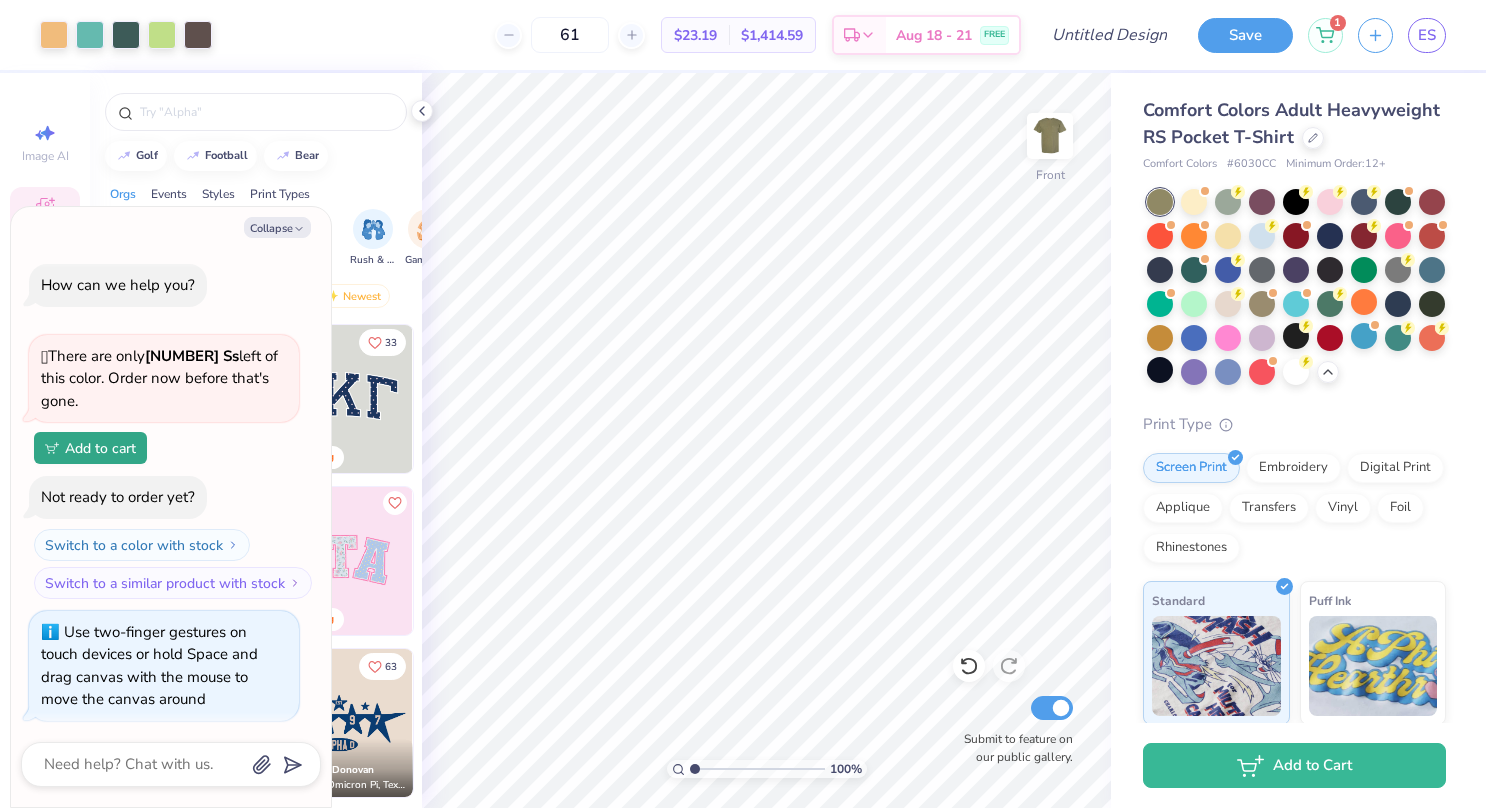 type on "1.00078666856532" 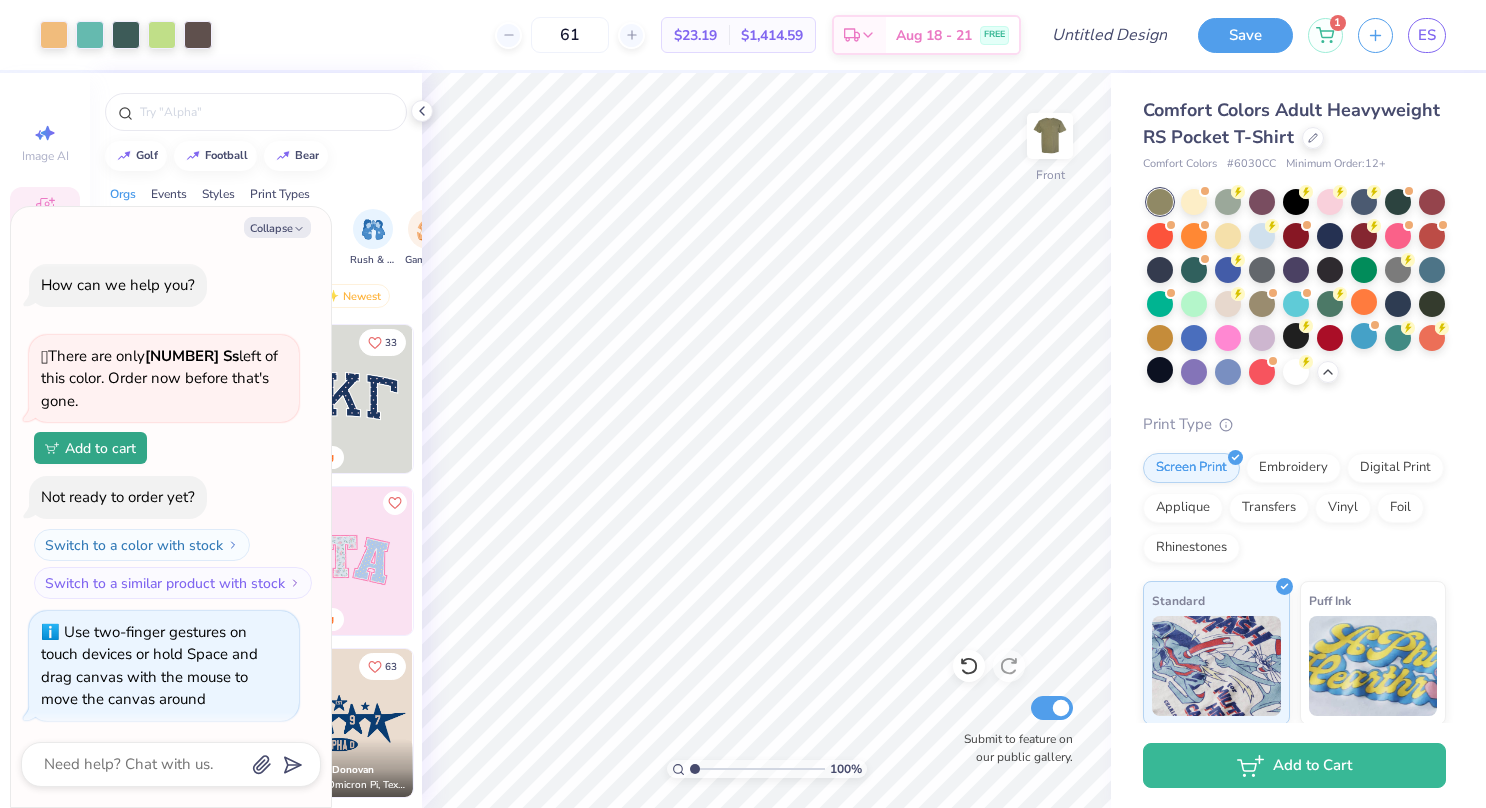 type on "x" 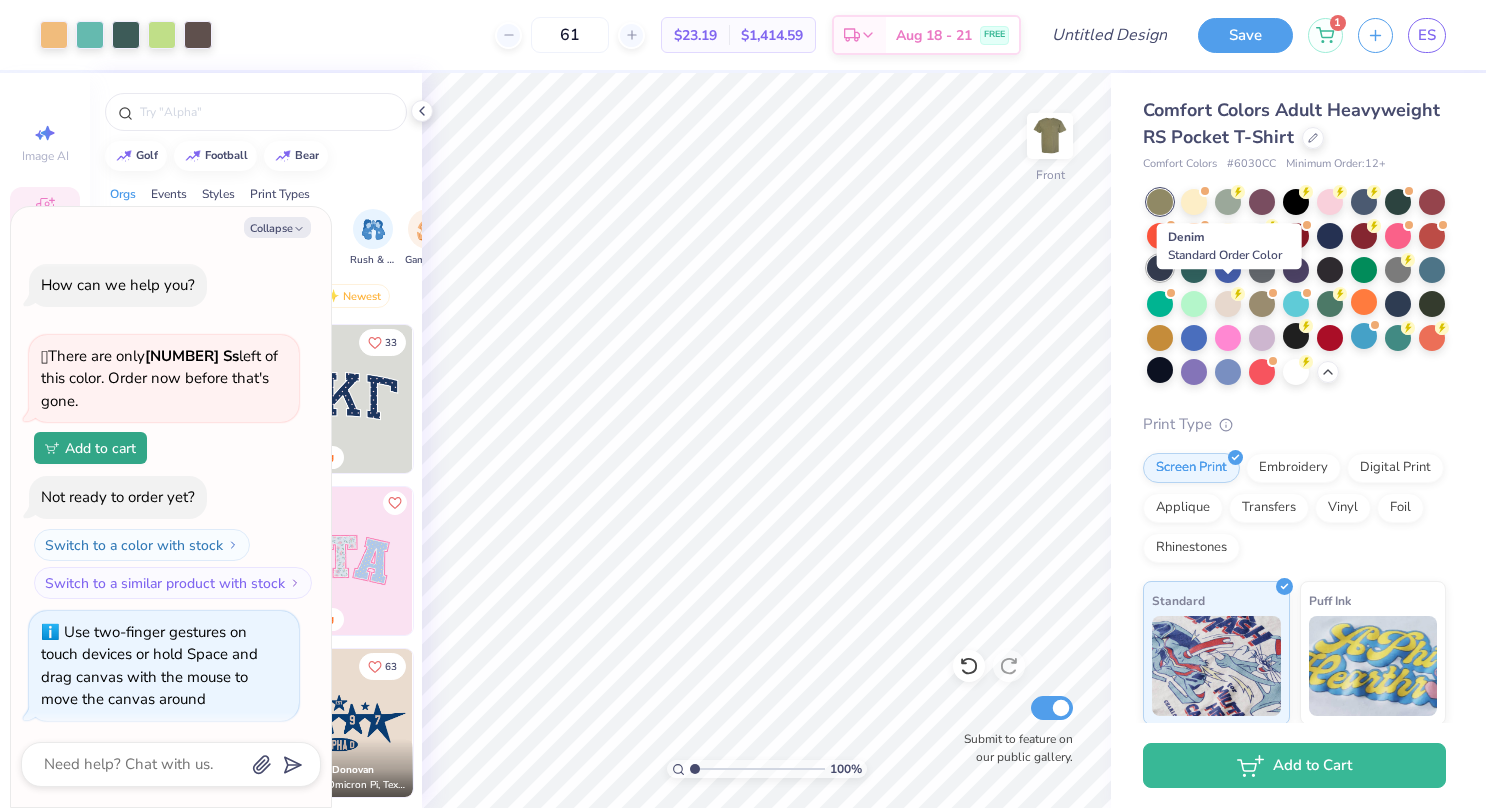 click at bounding box center [1160, 268] 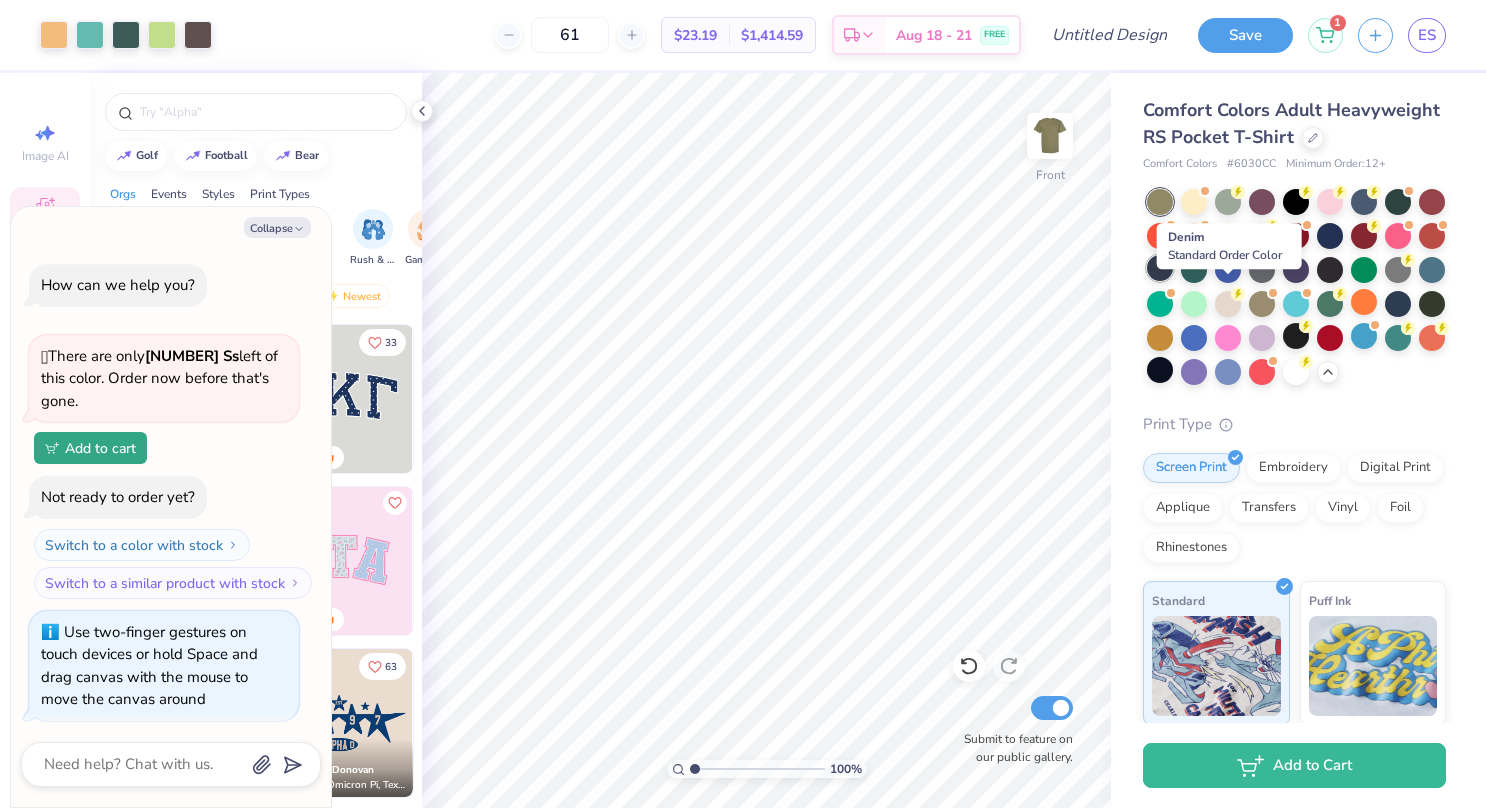 type on "1.00078666856532" 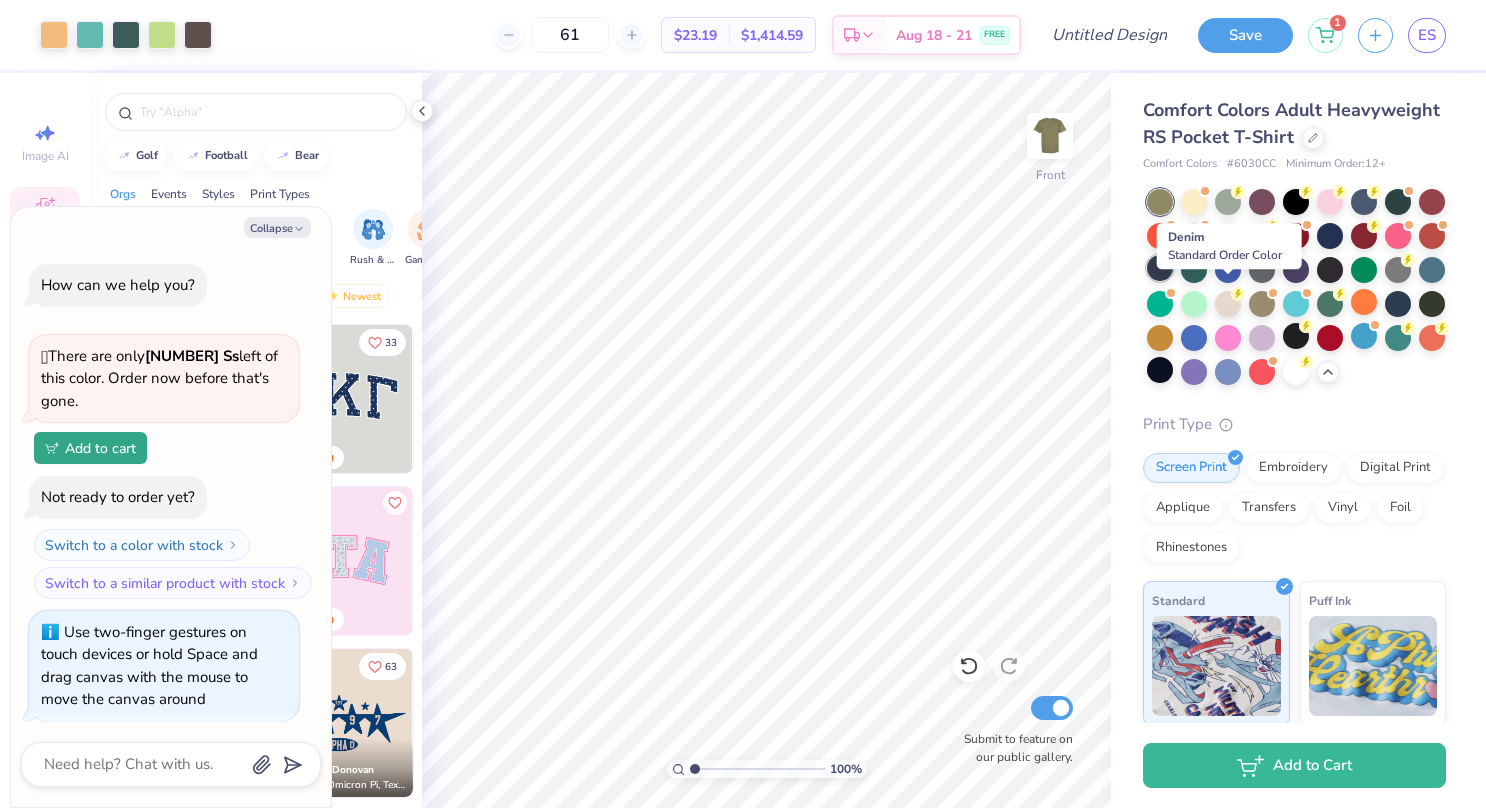 type on "x" 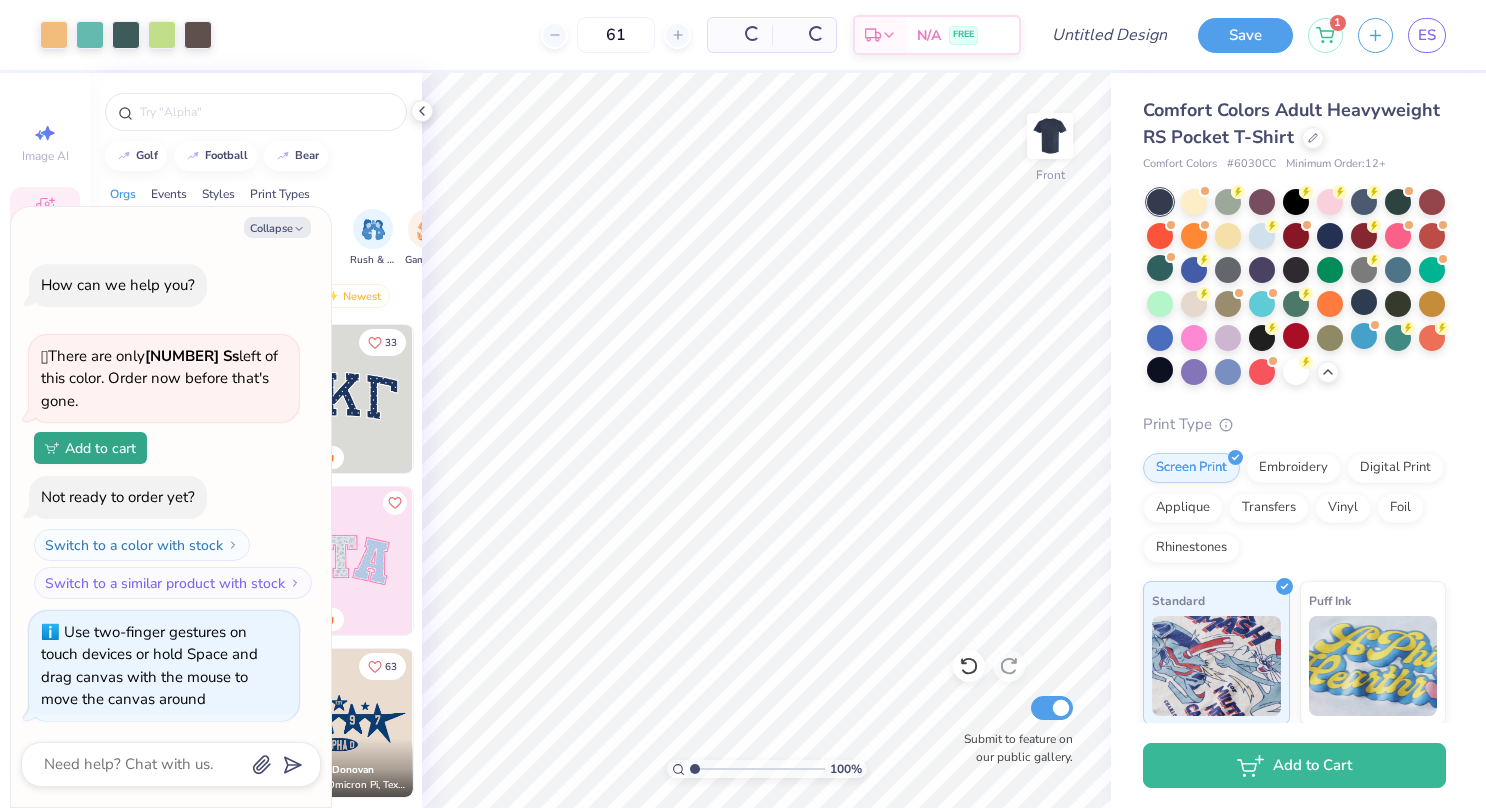 type on "1.00078666856532" 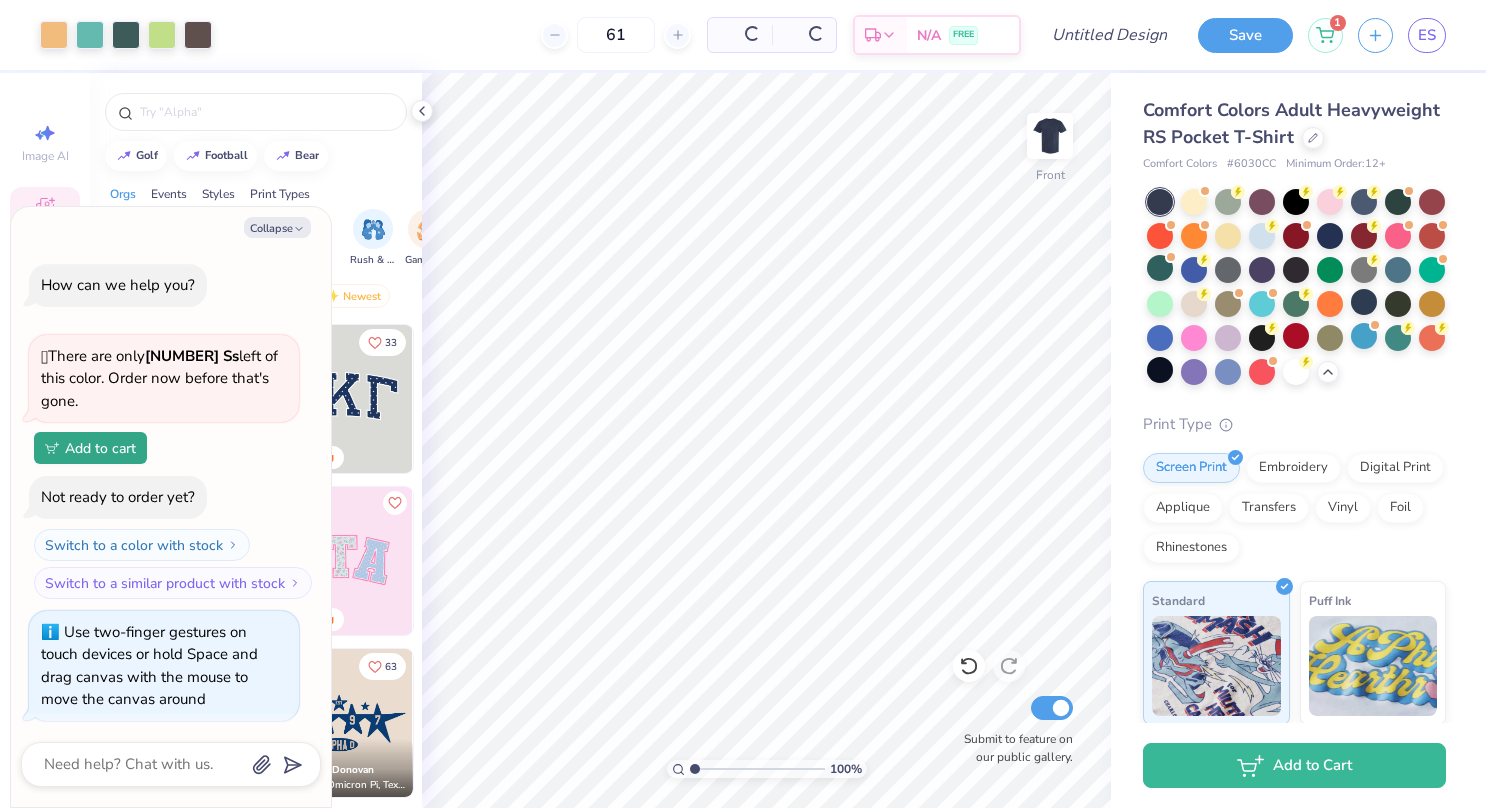 type on "x" 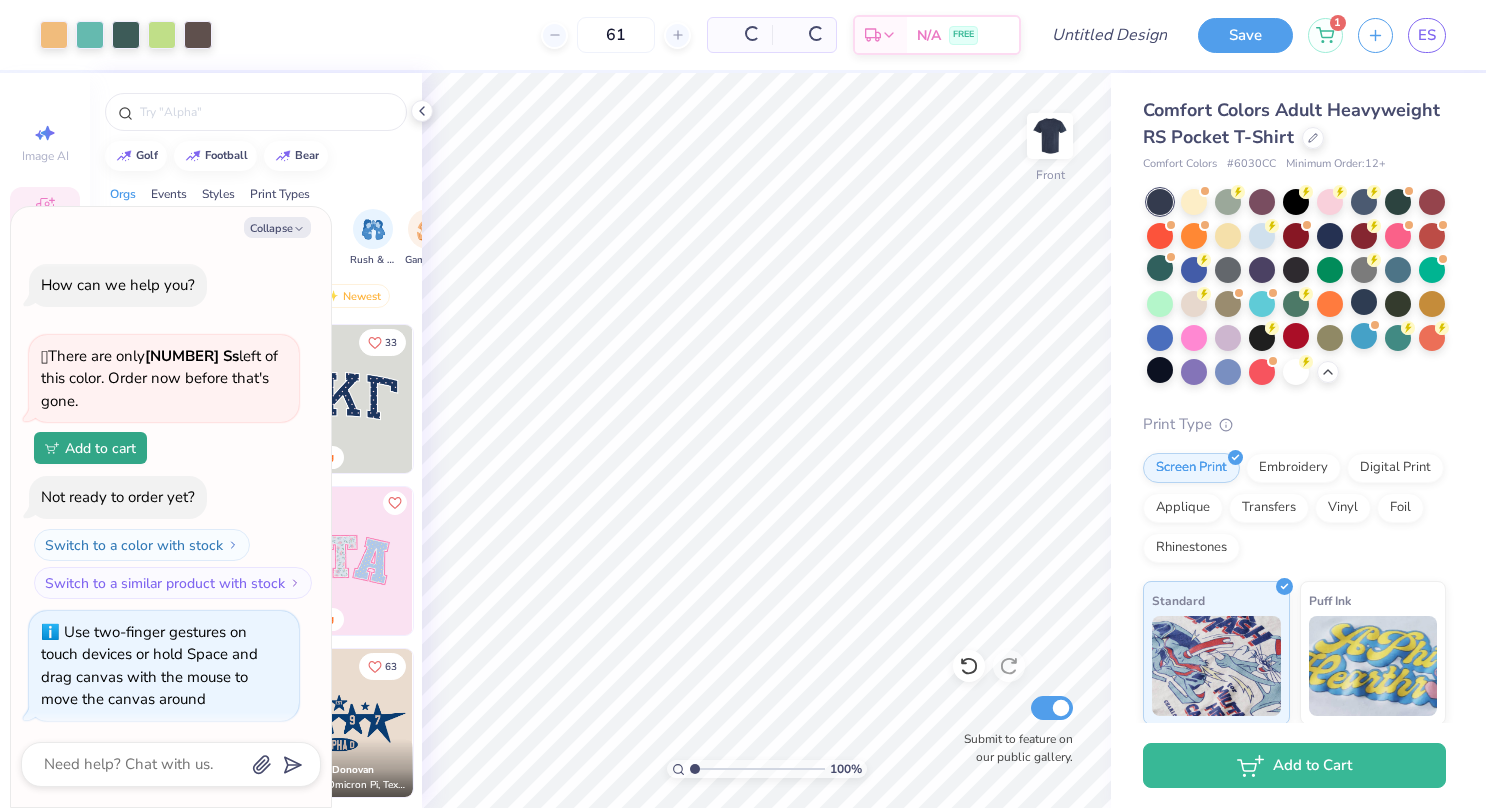 type on "1.00078666856532" 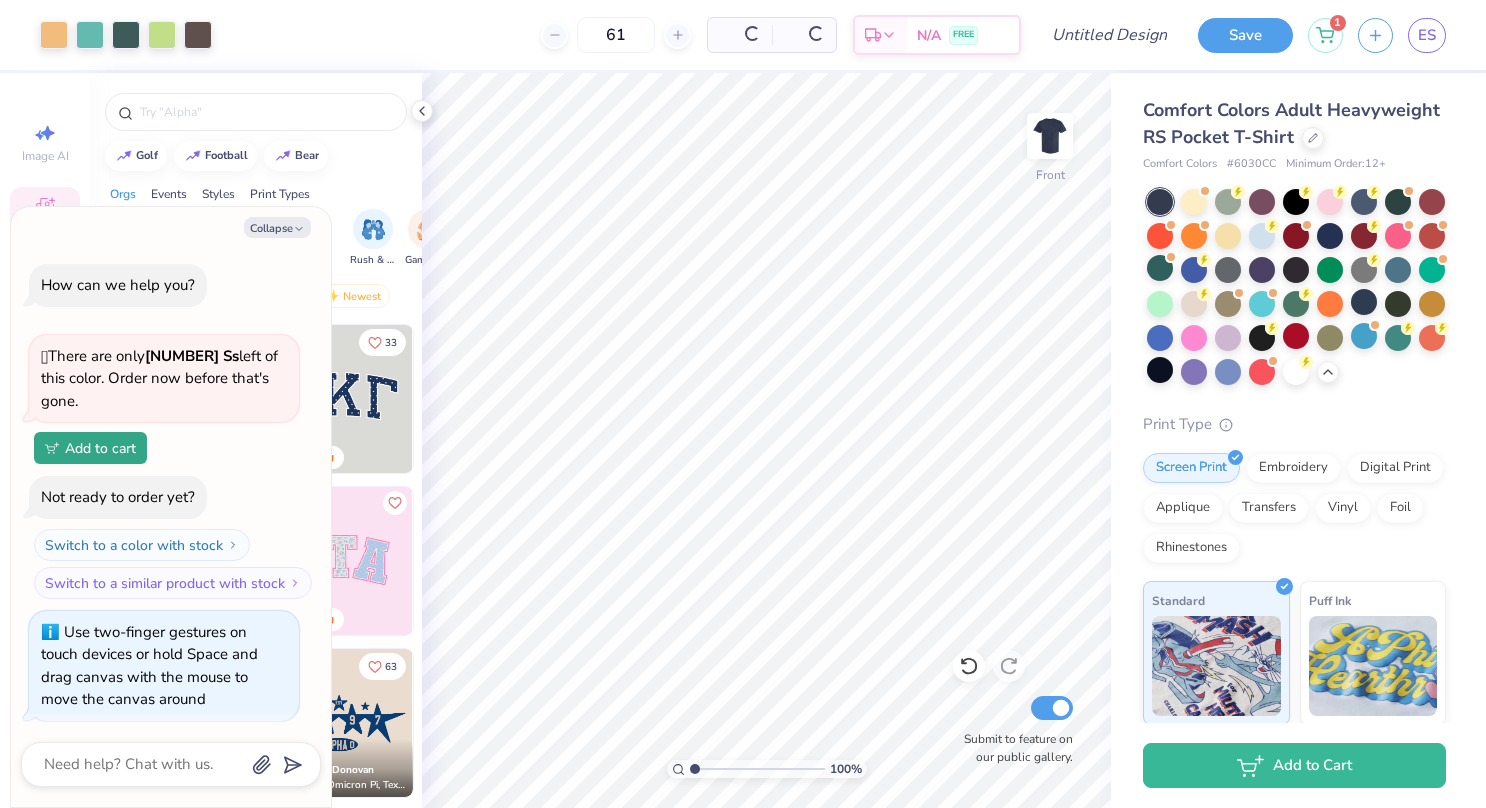 type on "x" 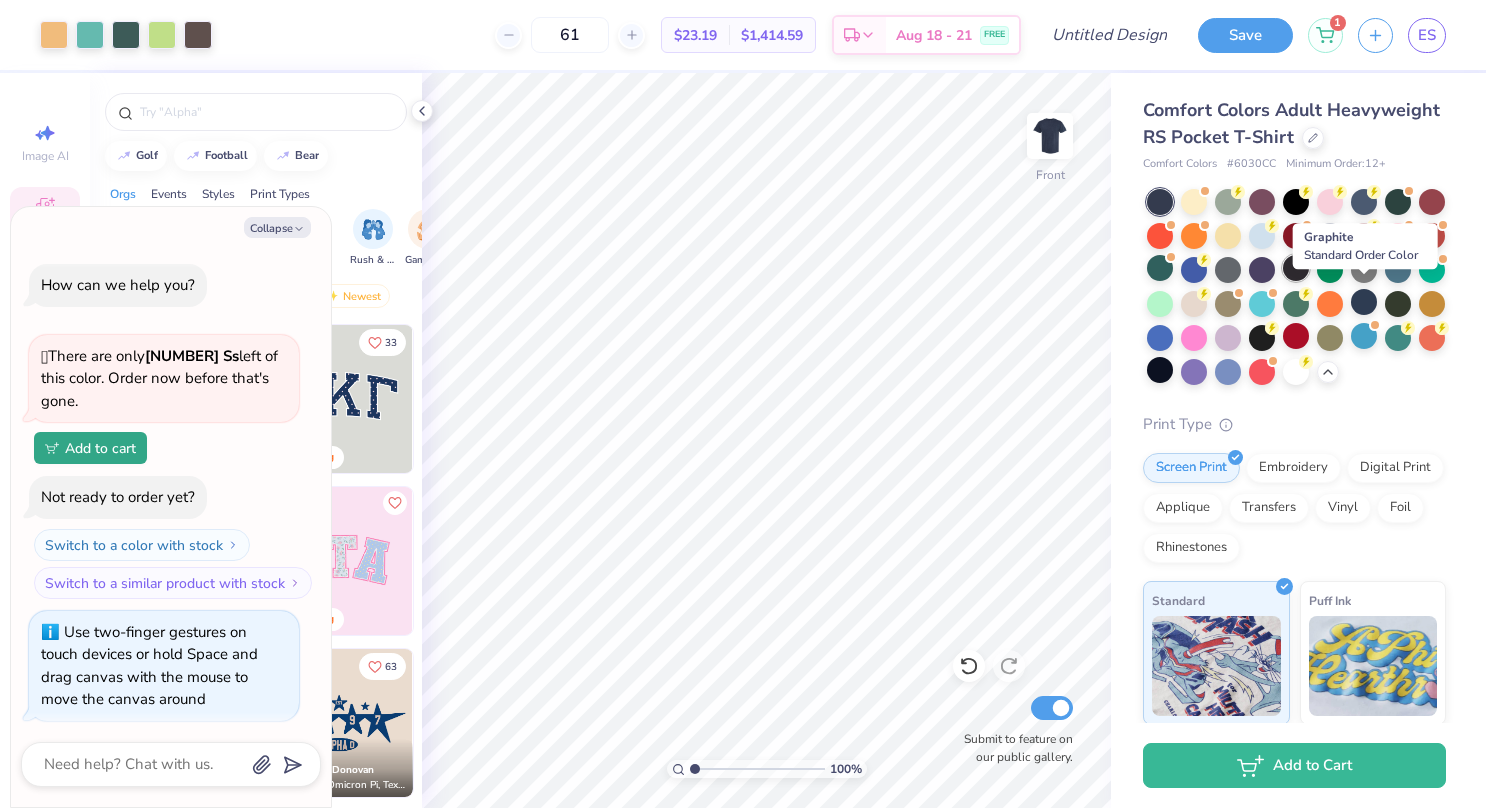 click at bounding box center [1296, 268] 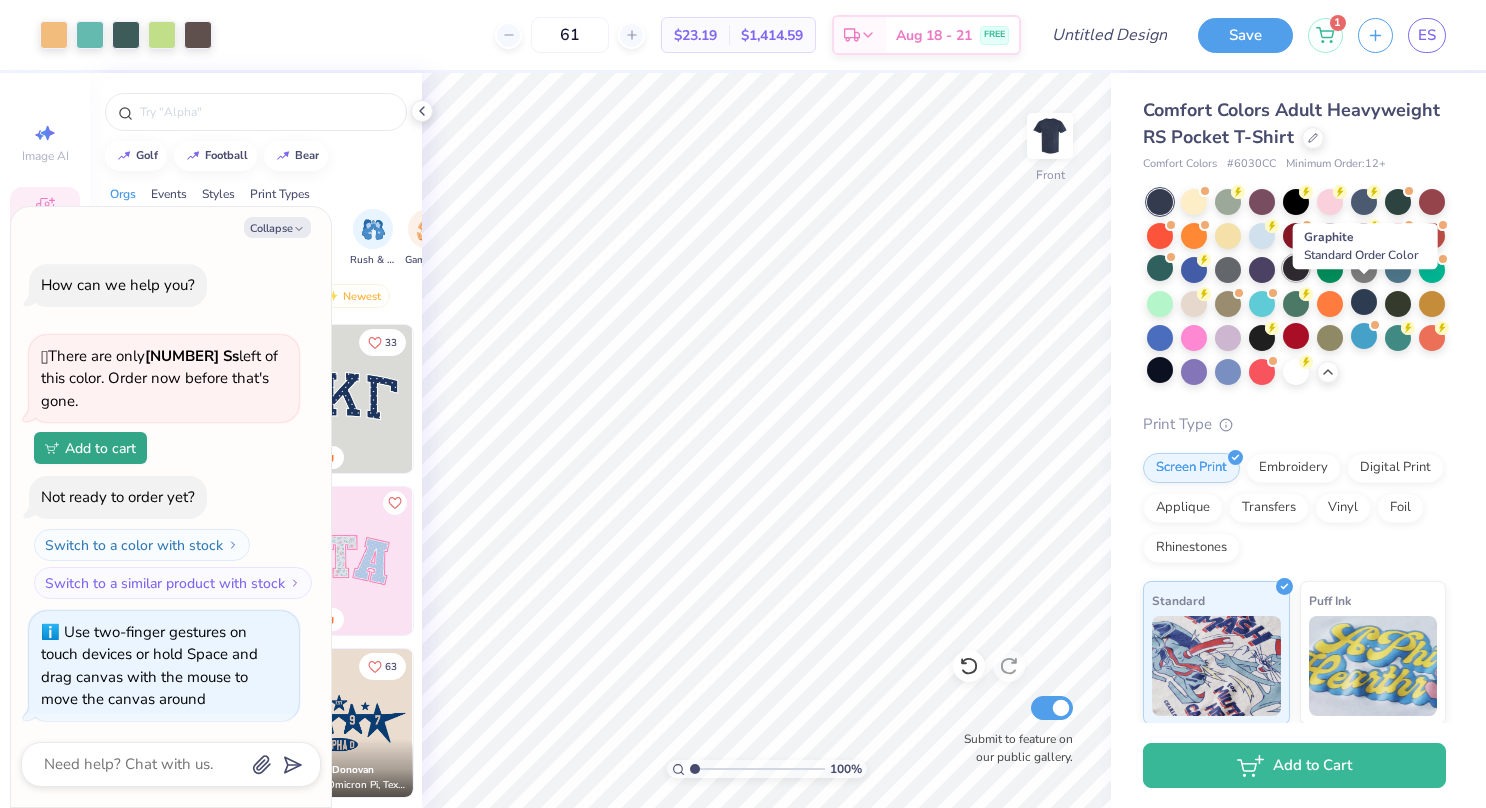 type on "1.00078666856532" 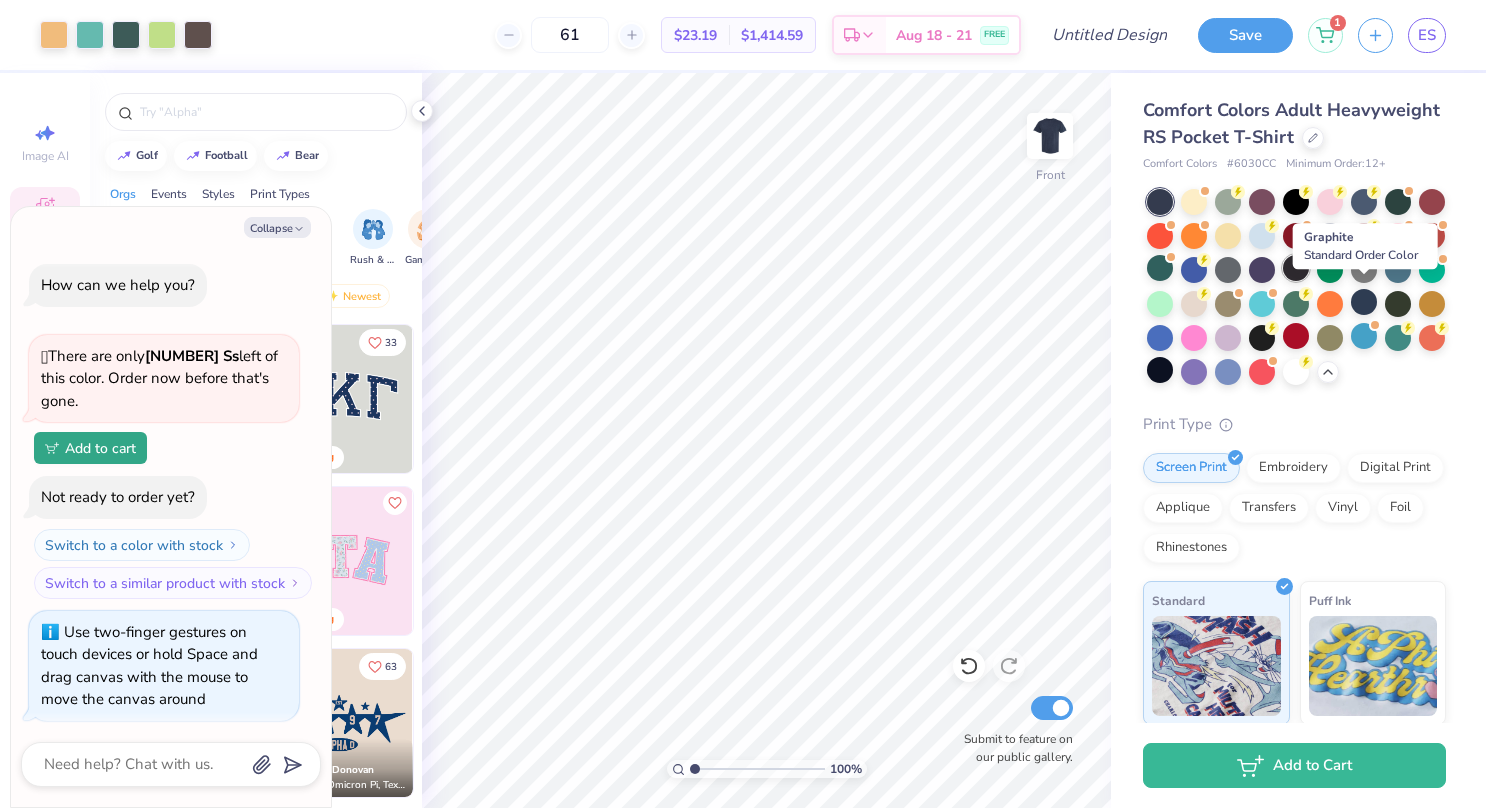 type on "x" 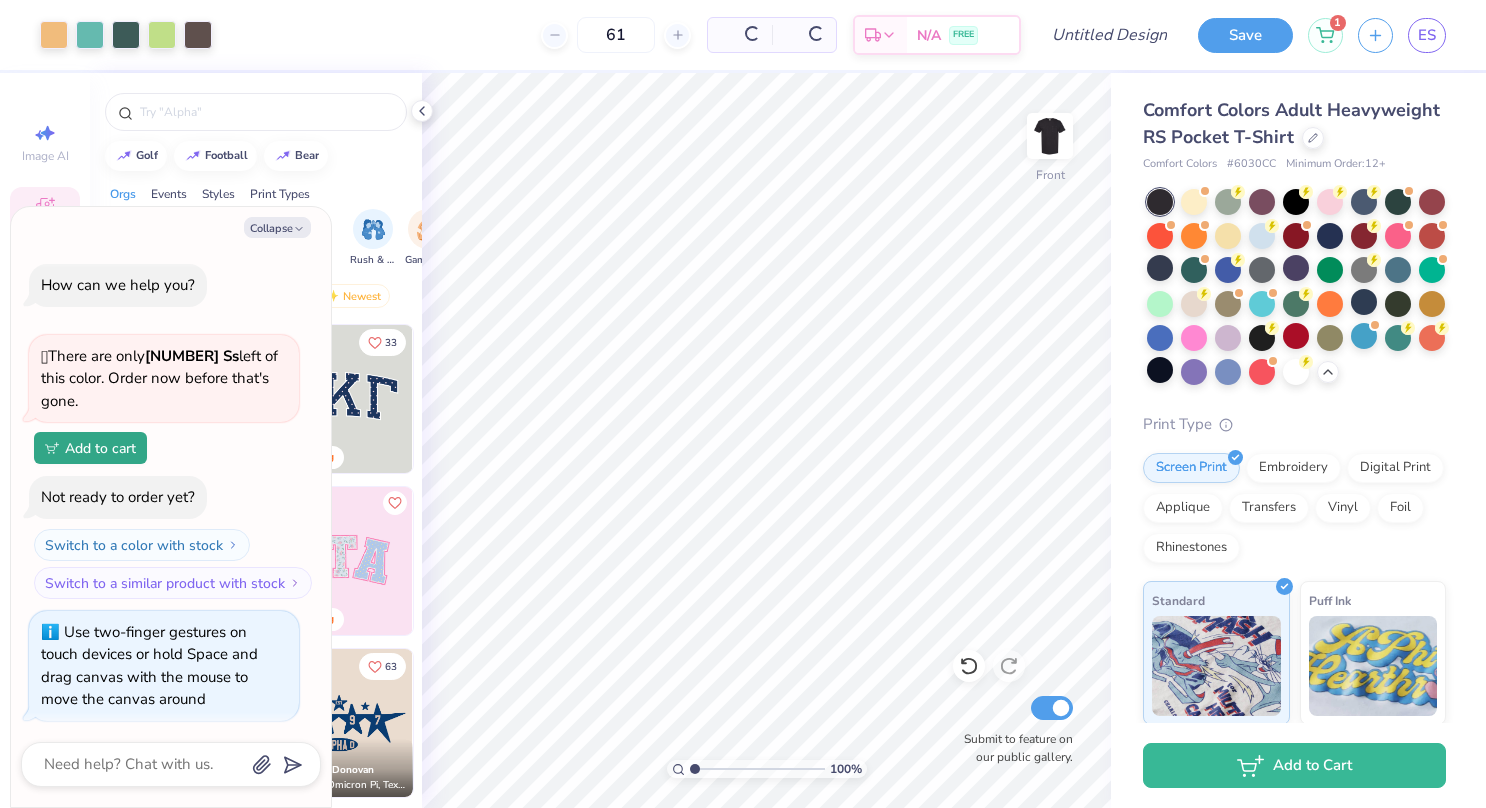 type on "1.00078666856532" 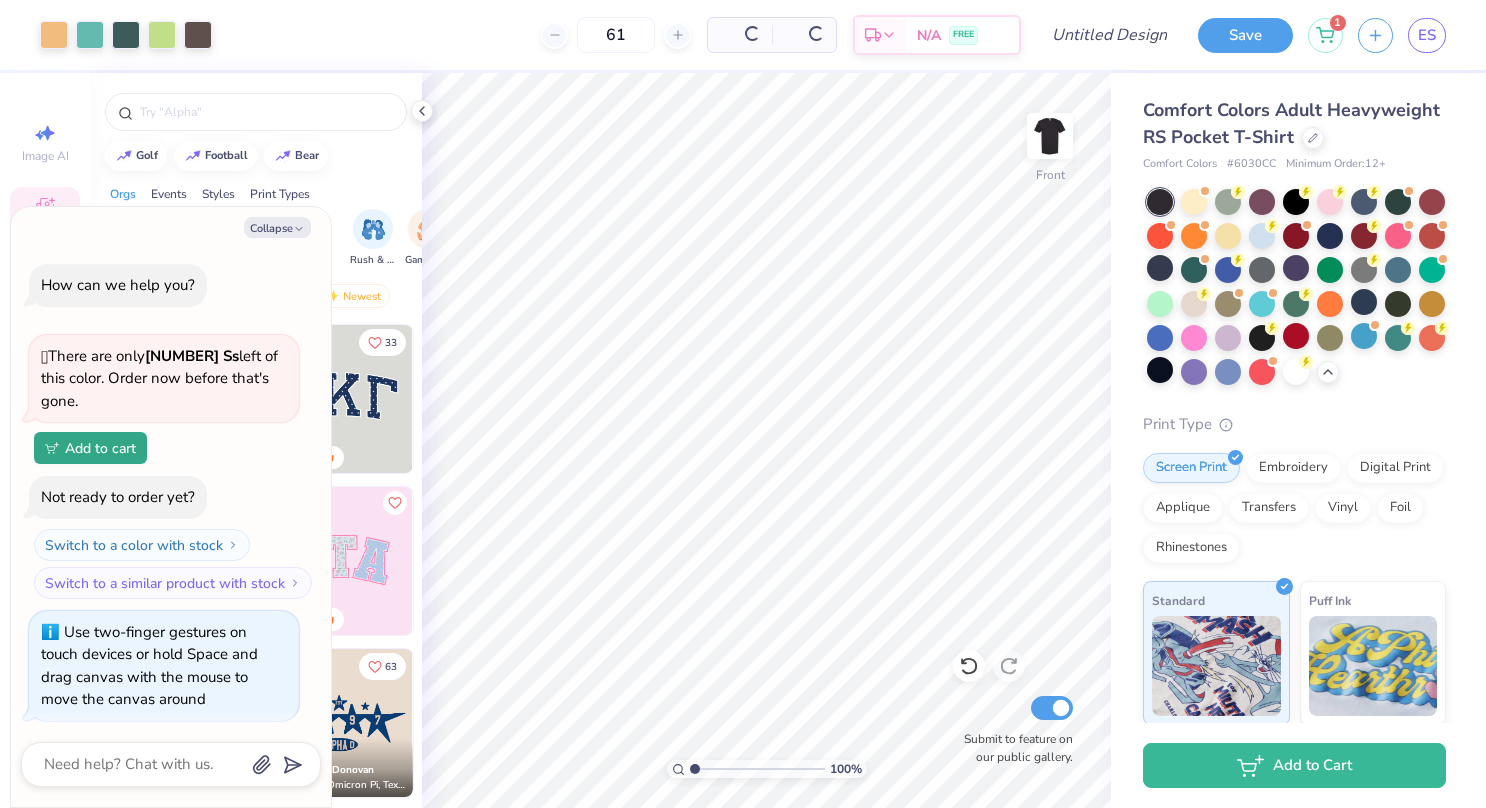 type on "x" 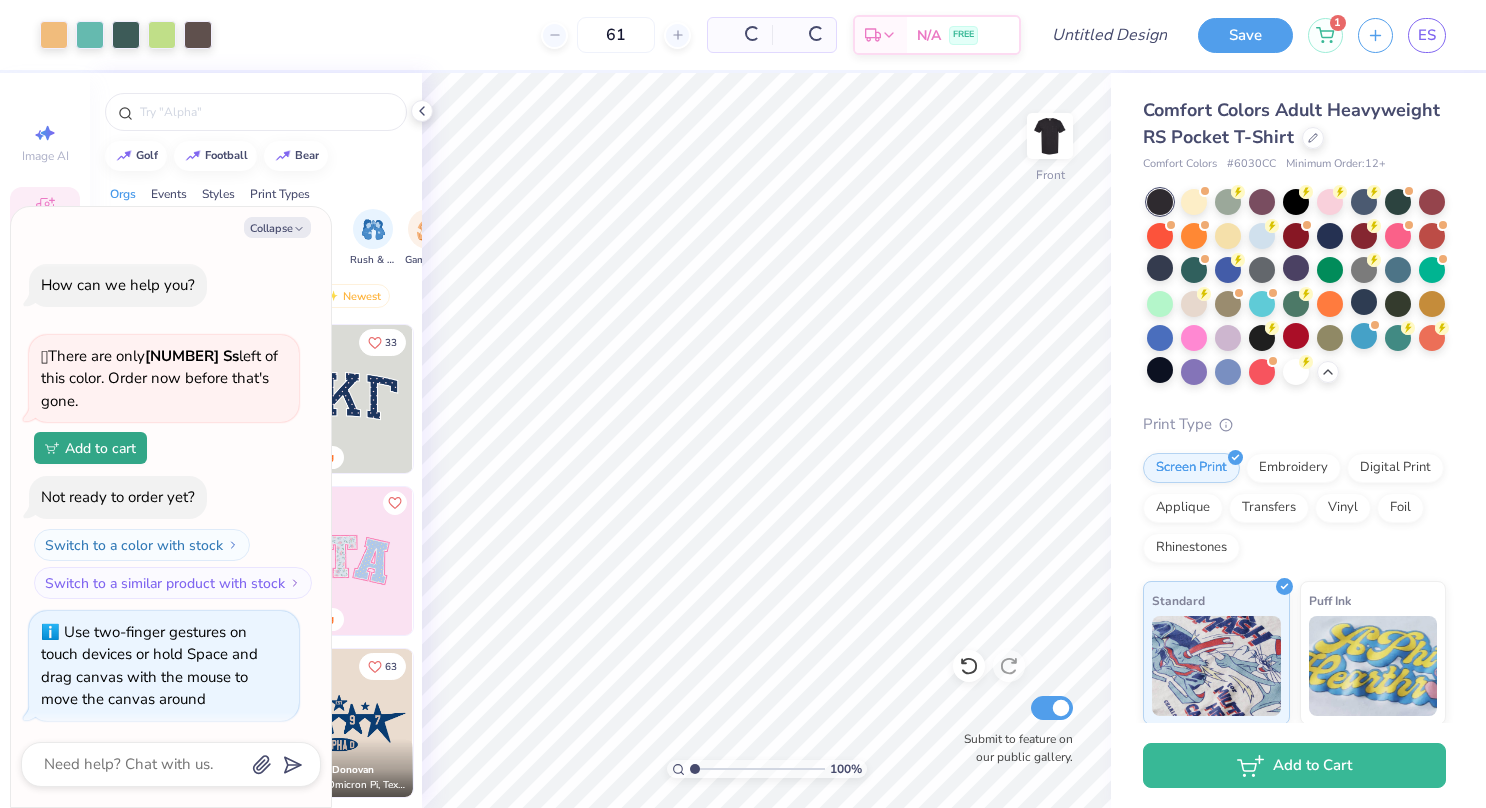 type on "1.00078666856532" 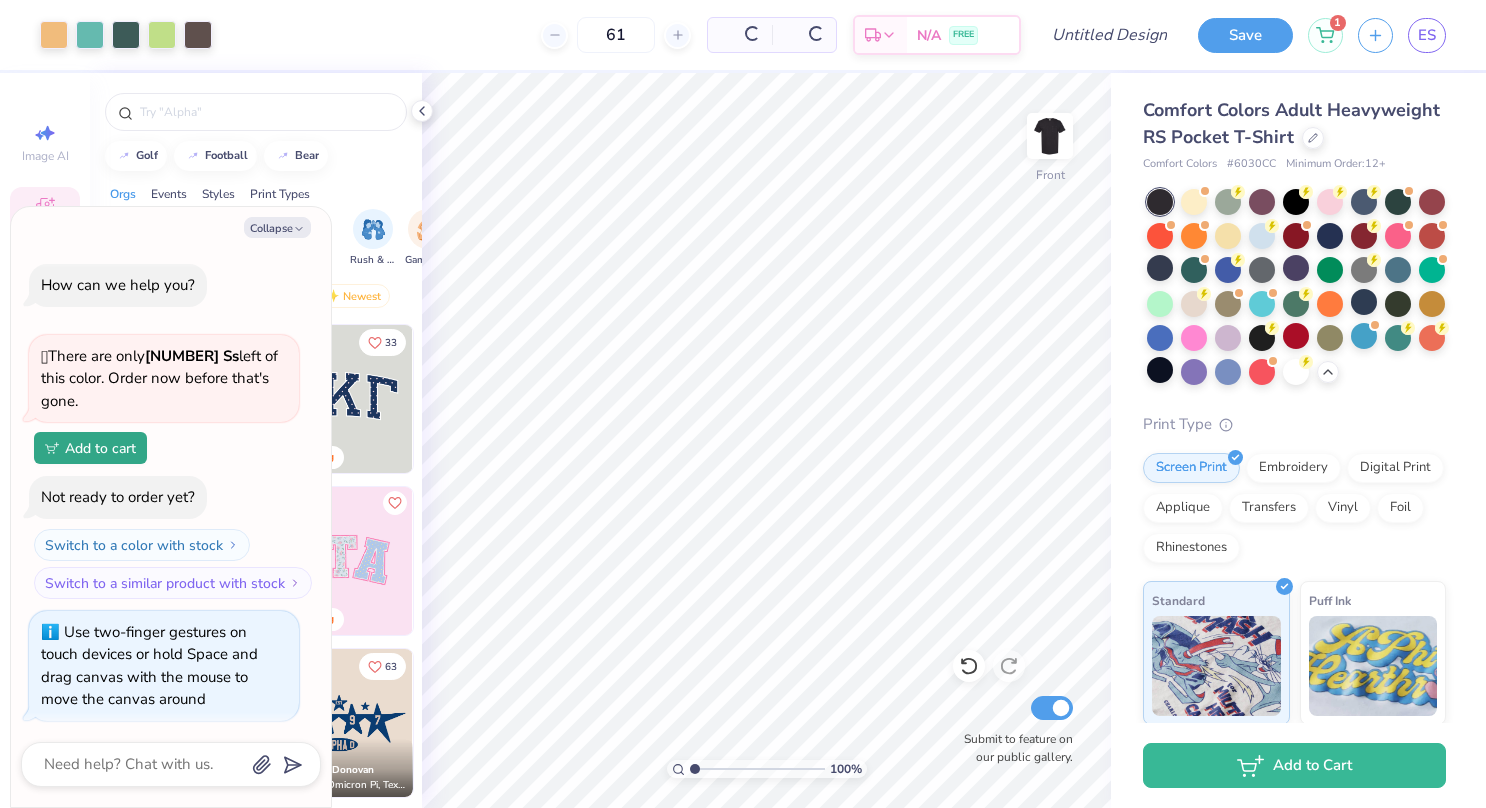 type on "x" 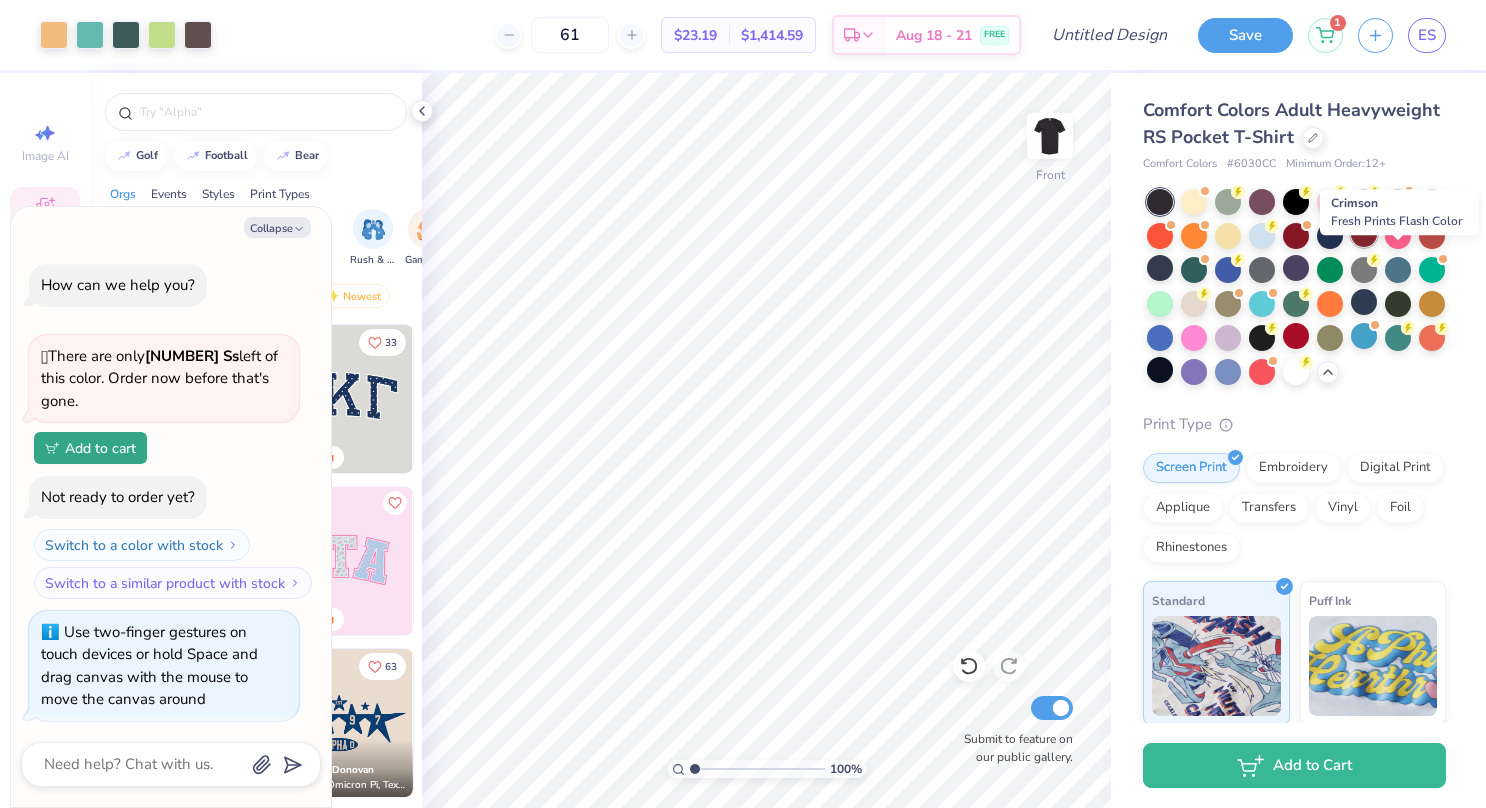 click at bounding box center [1364, 234] 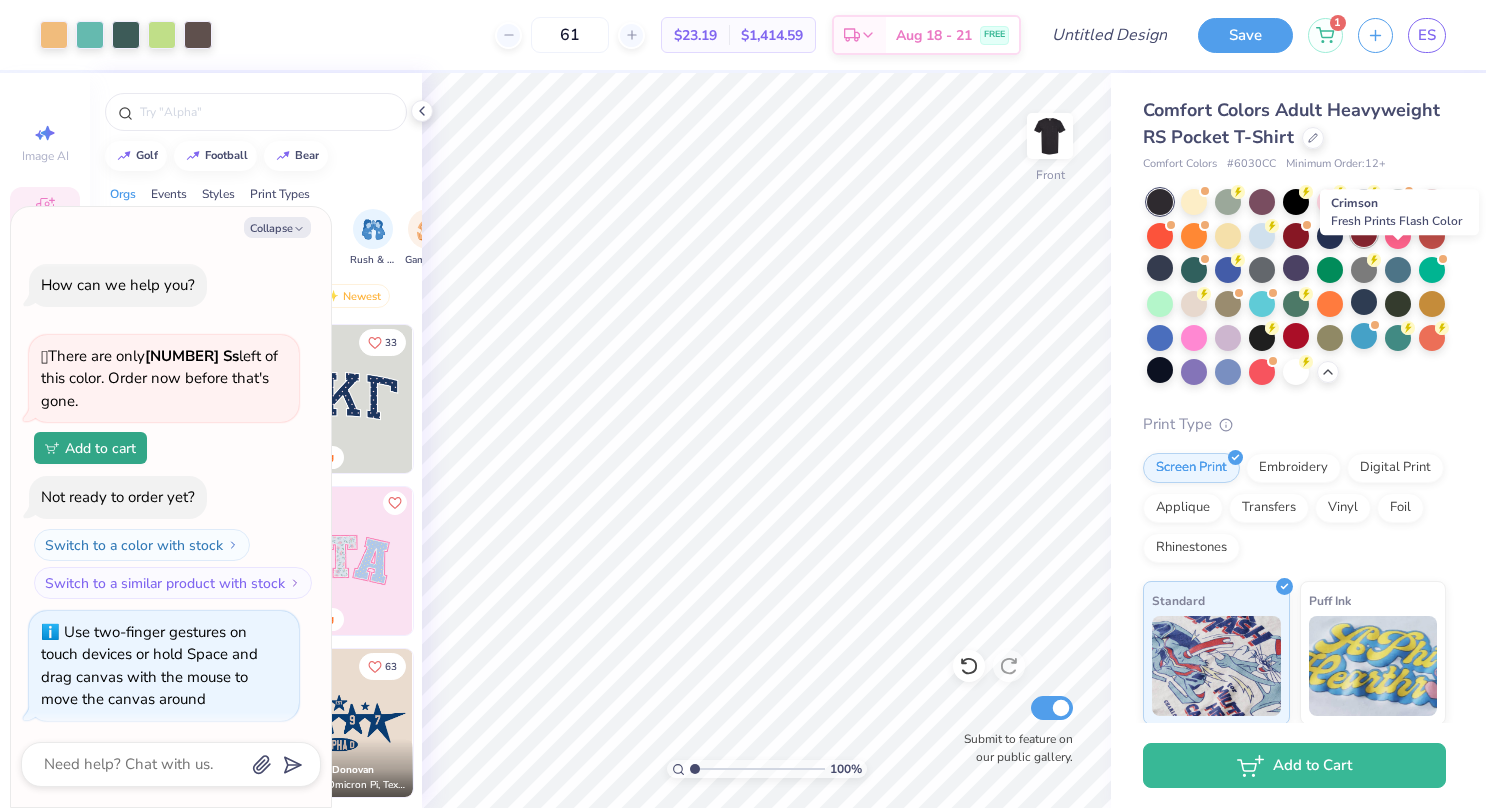 type on "1.00078666856532" 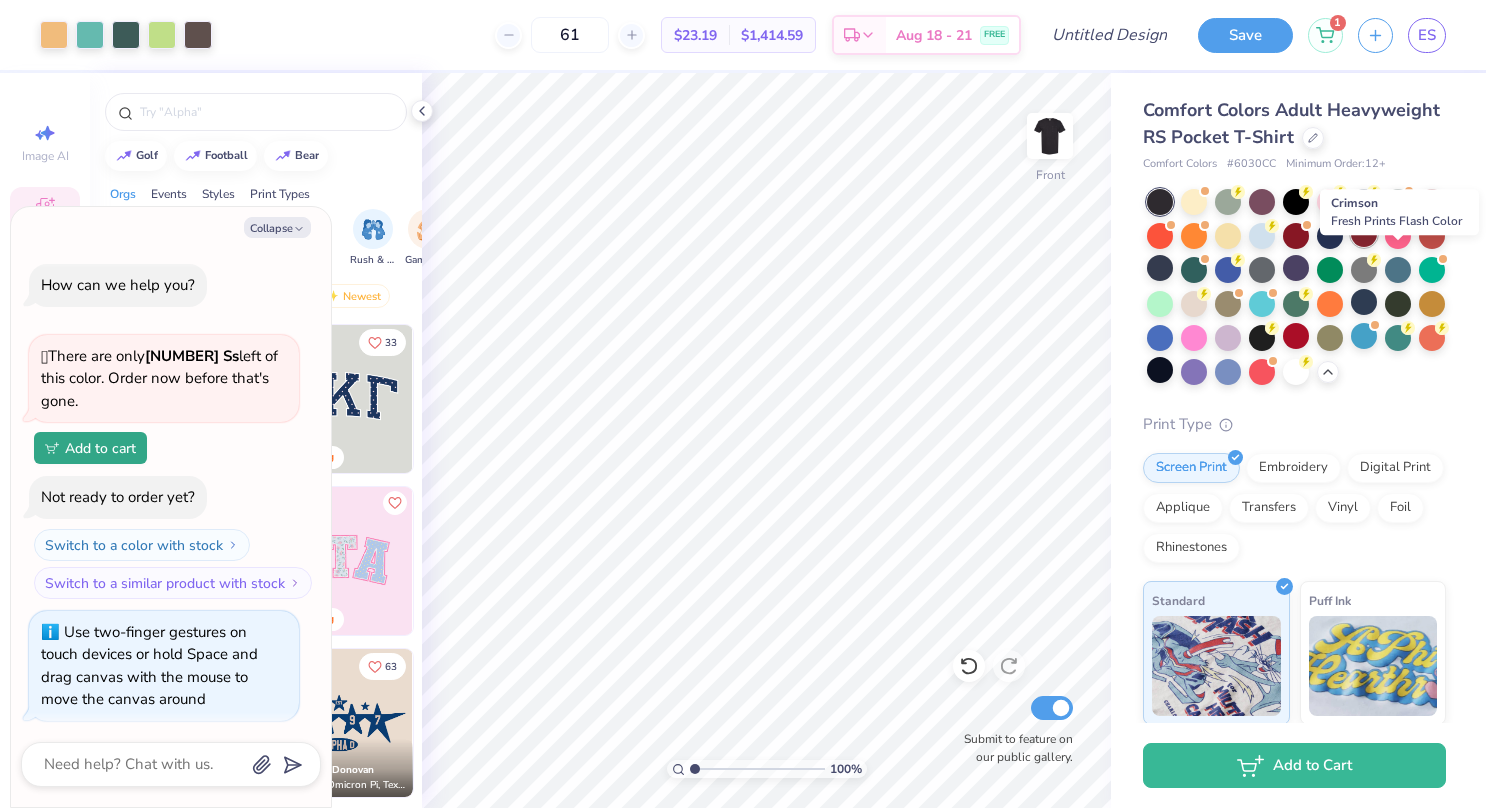 type on "x" 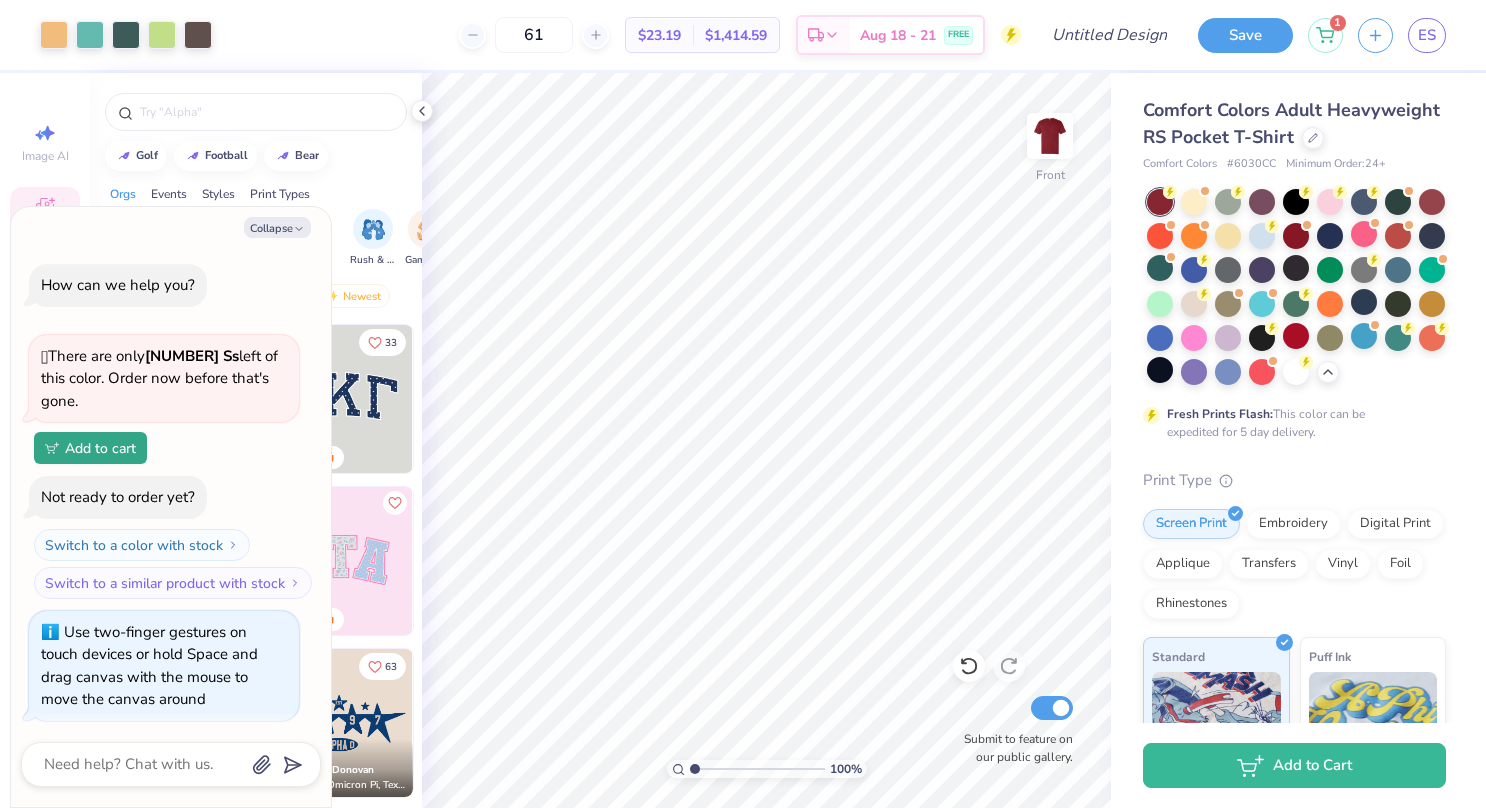 type on "1.00078666856532" 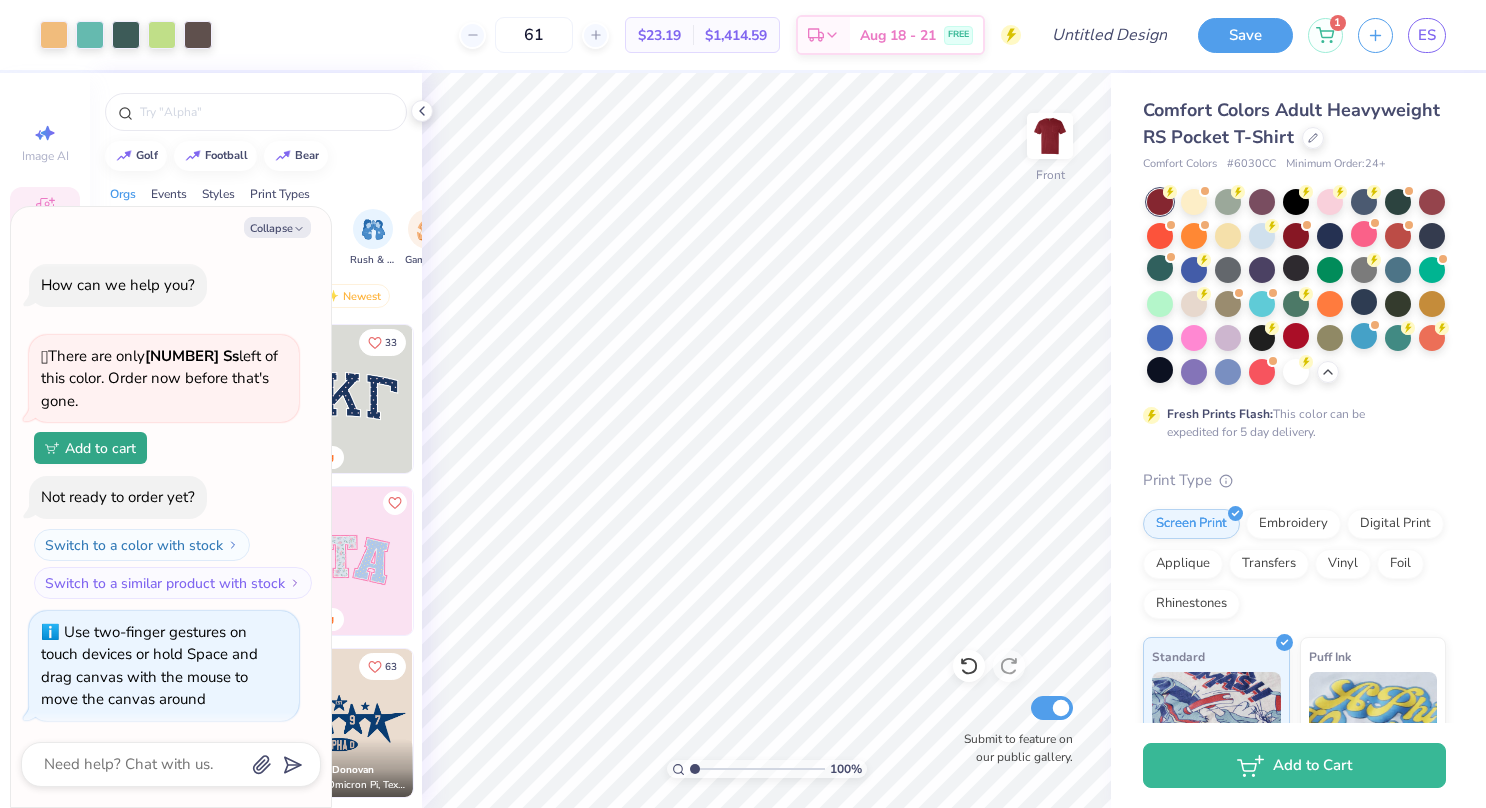 type on "x" 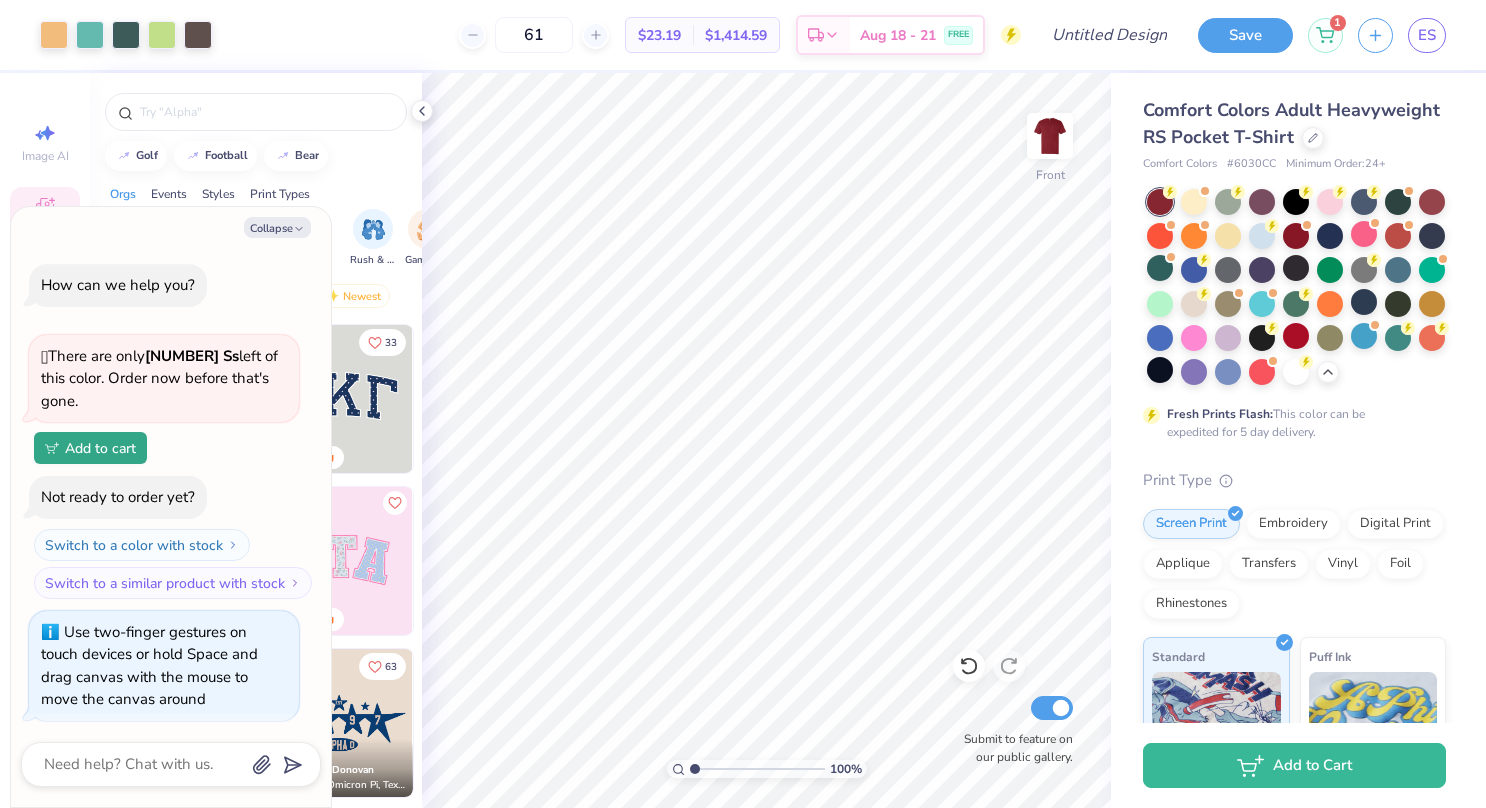 type on "1.00078666856532" 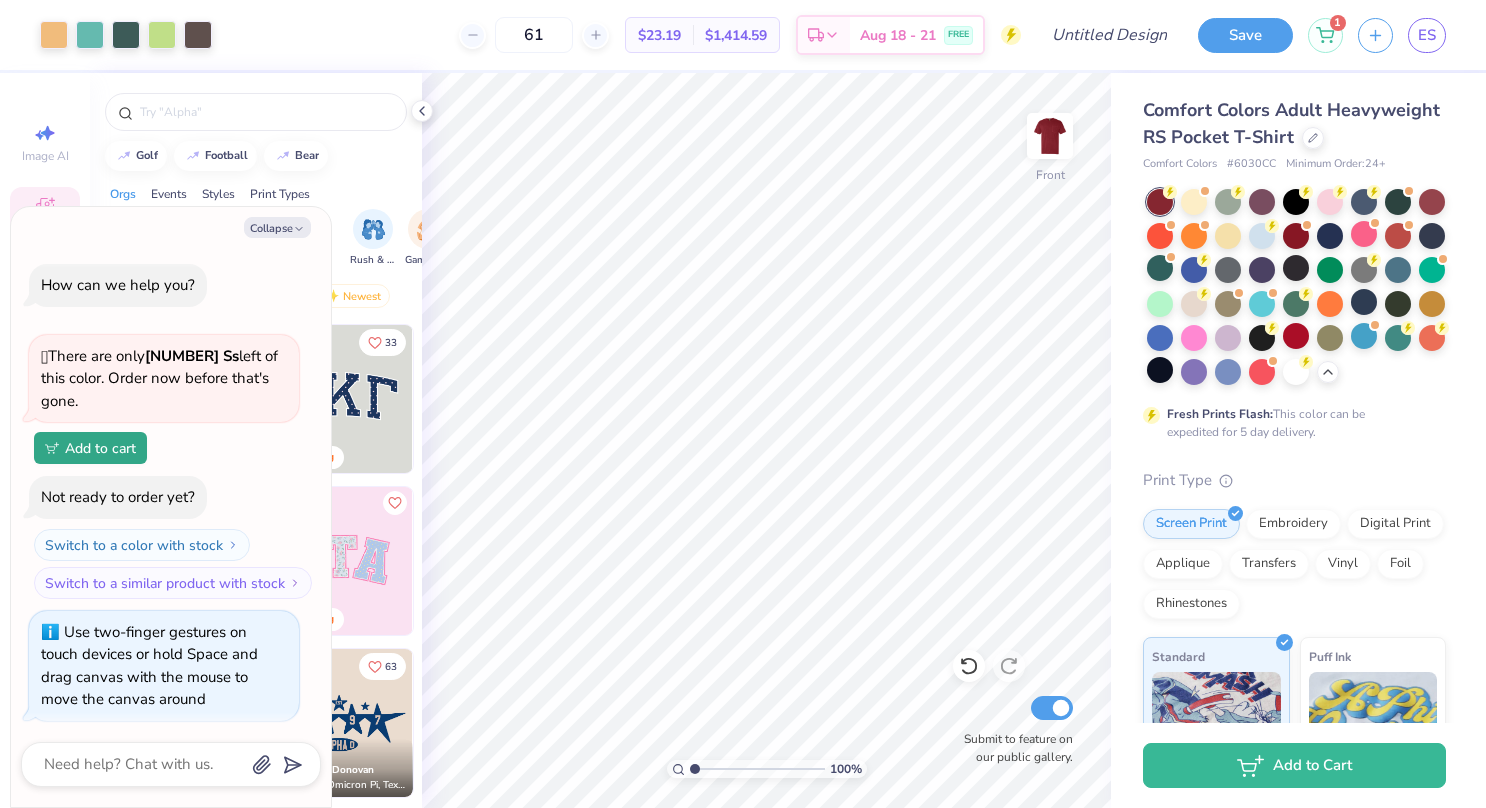 type on "x" 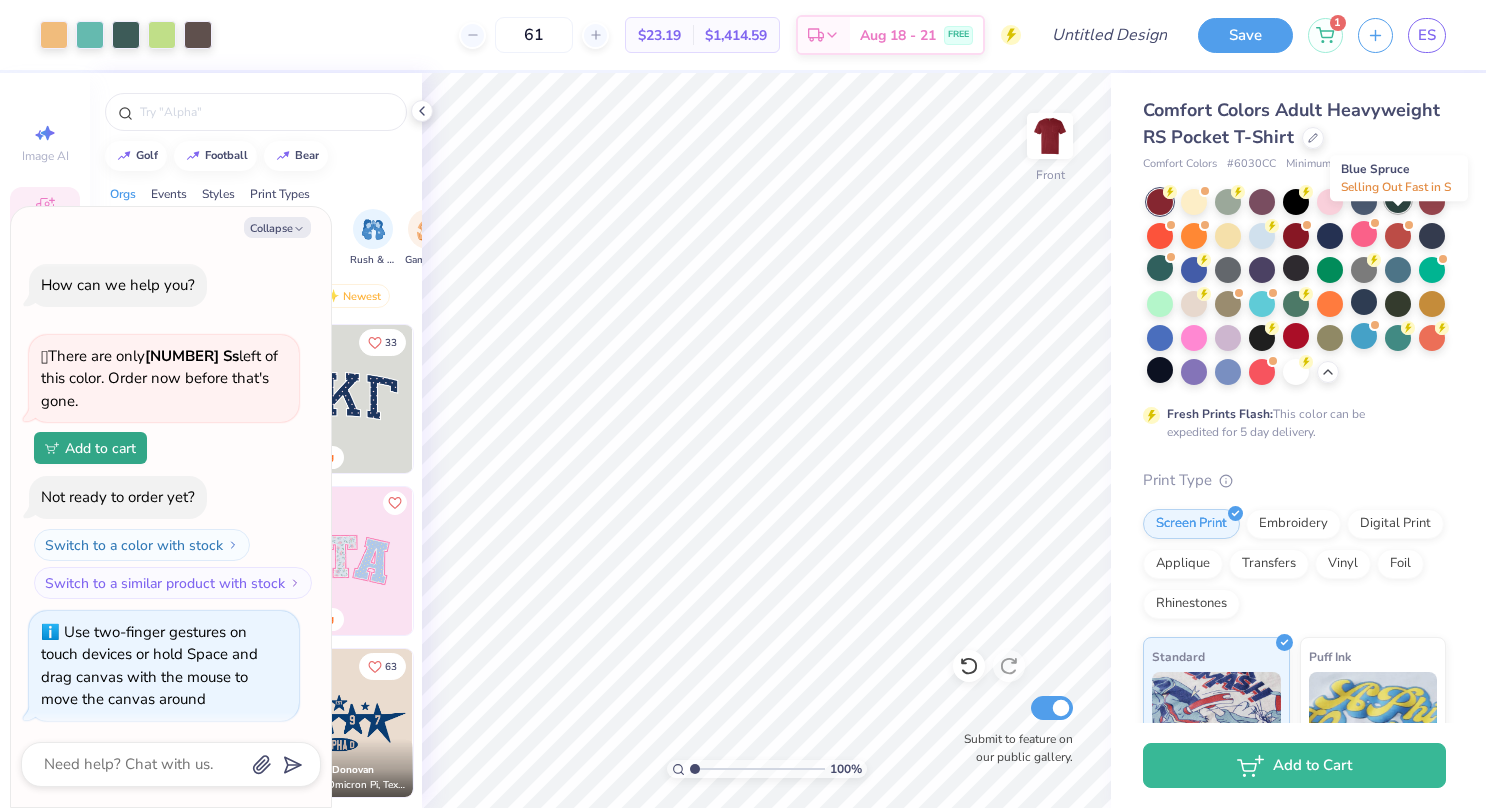click at bounding box center [1398, 200] 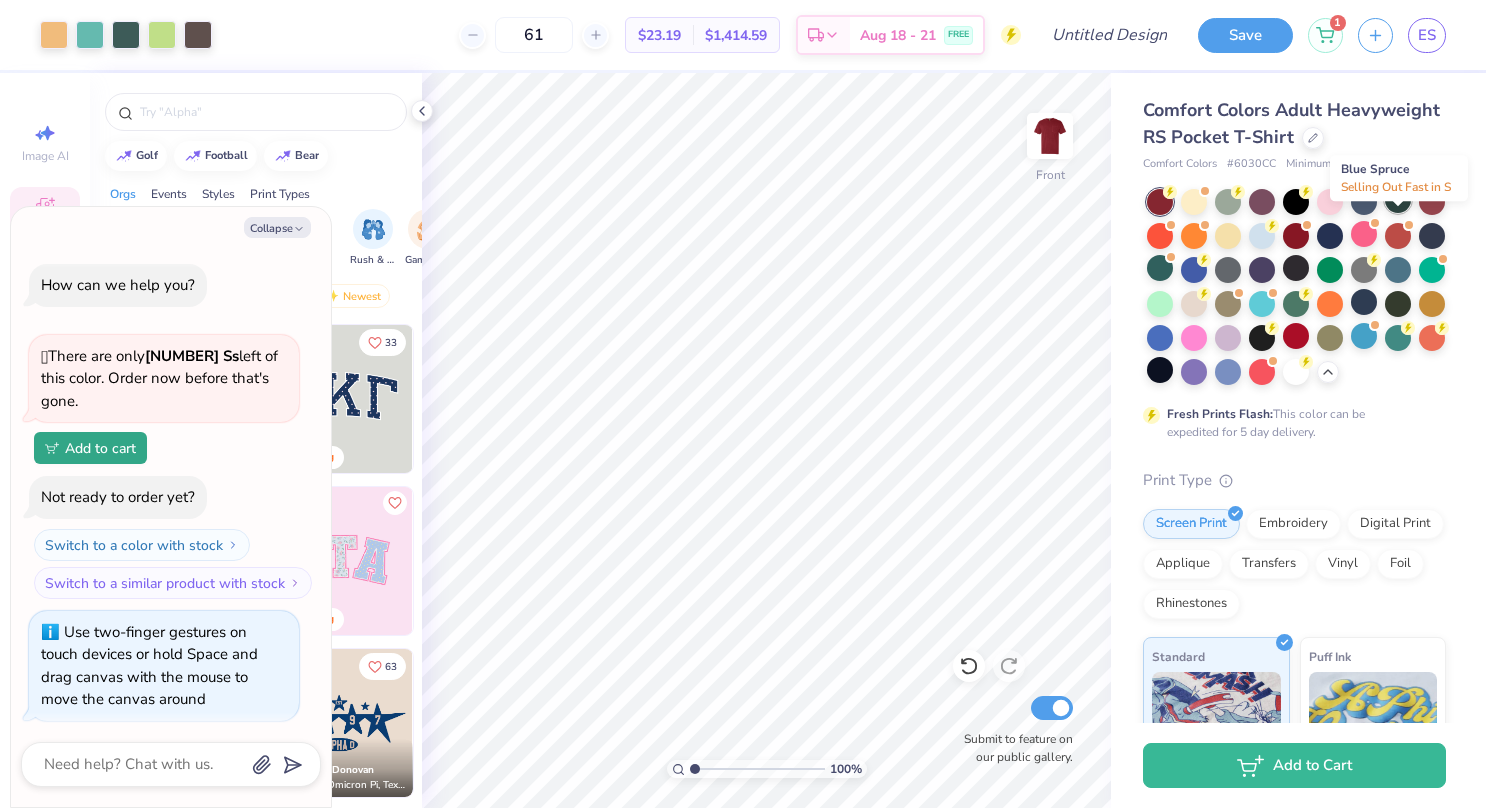 type on "1.00078666856532" 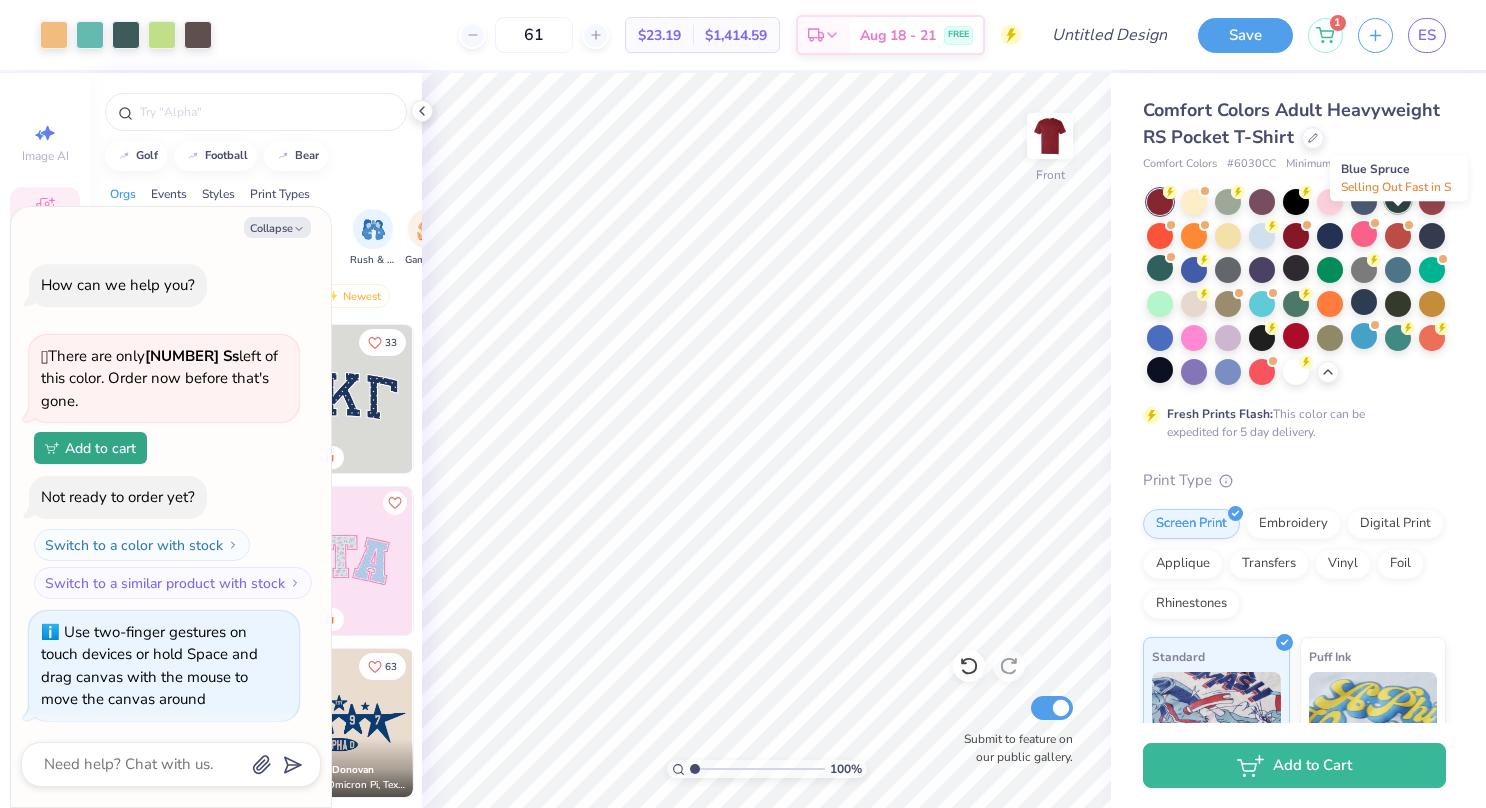 type on "x" 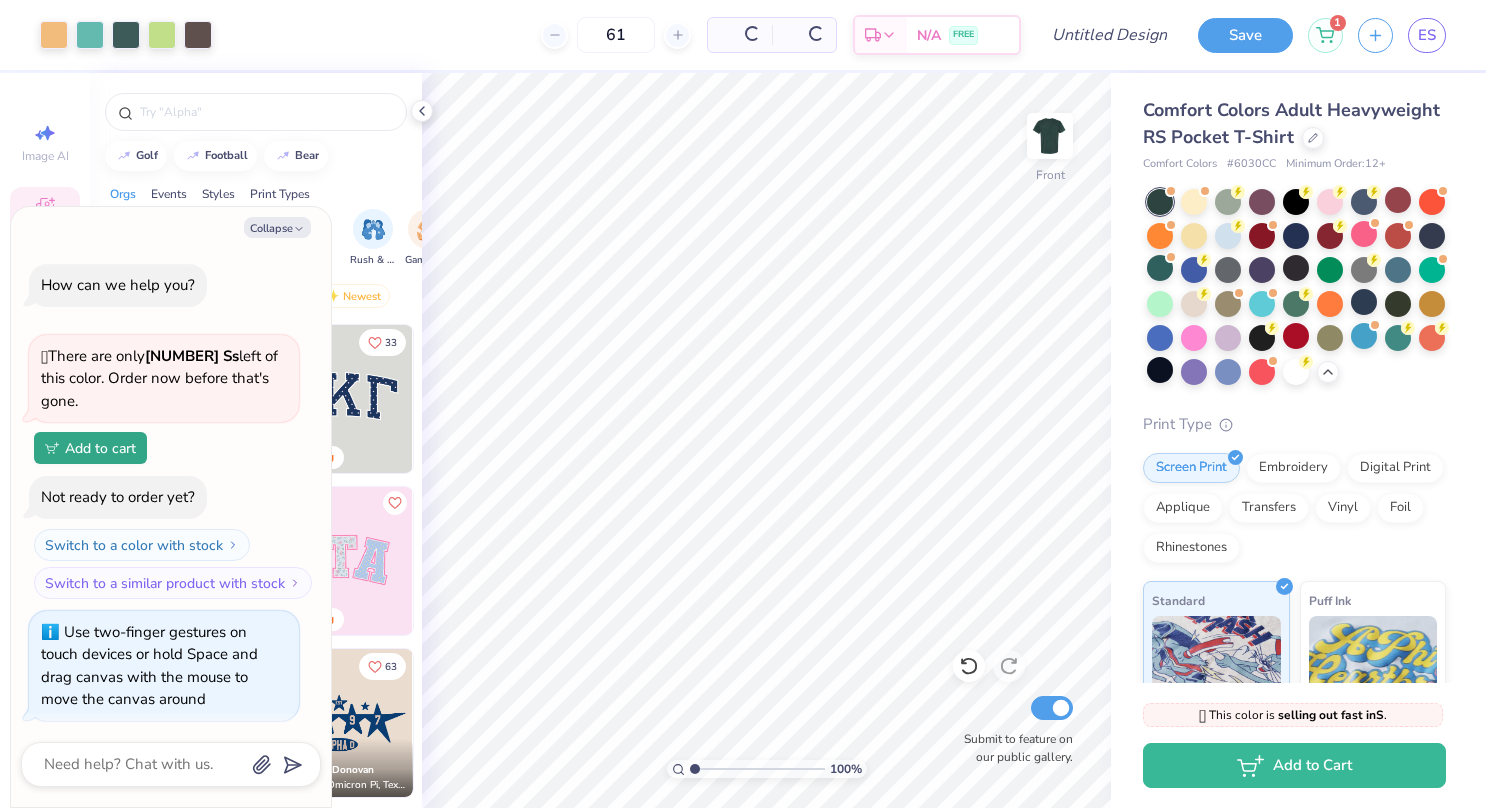 type on "1.00078666856532" 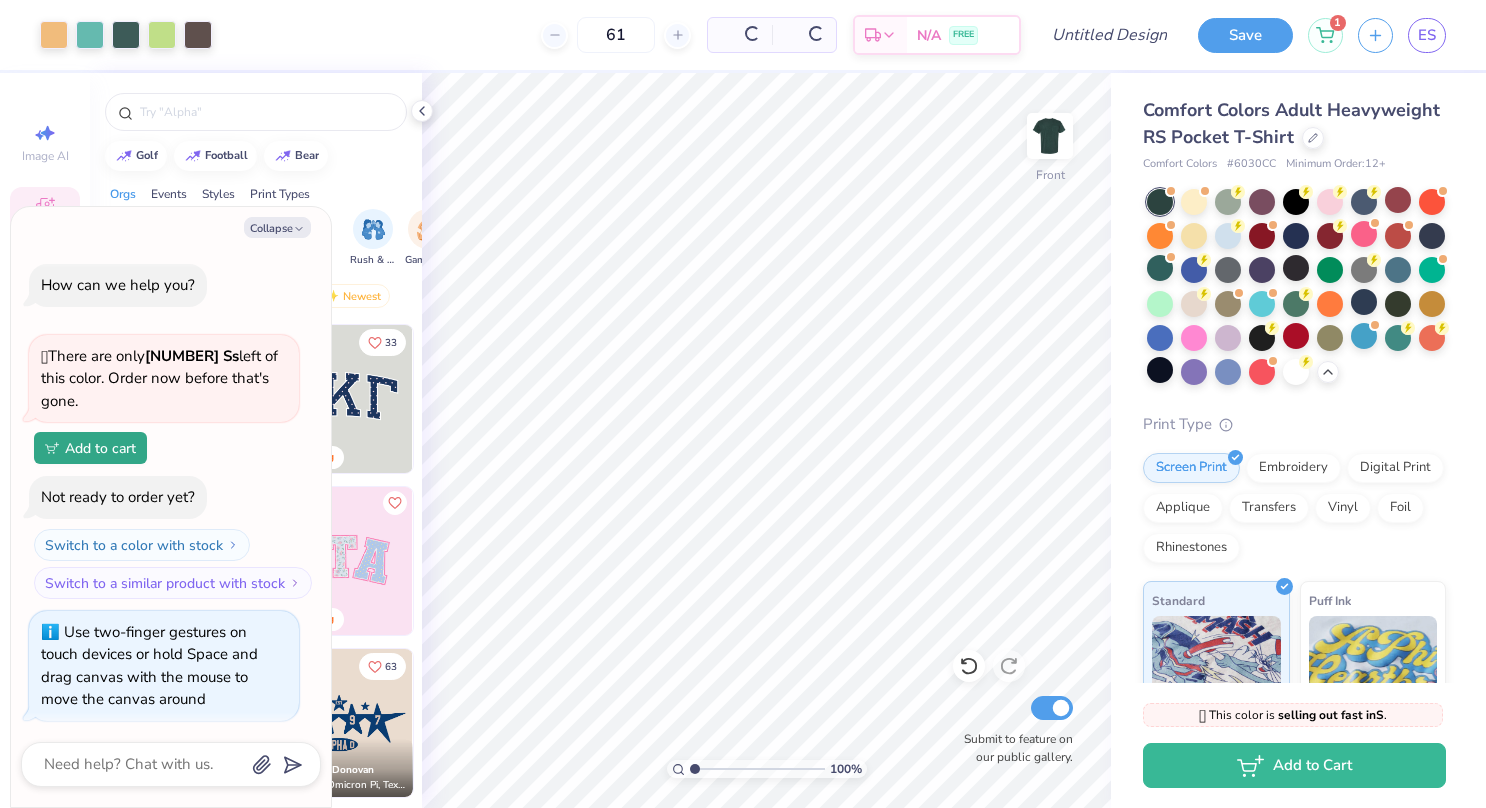 type on "x" 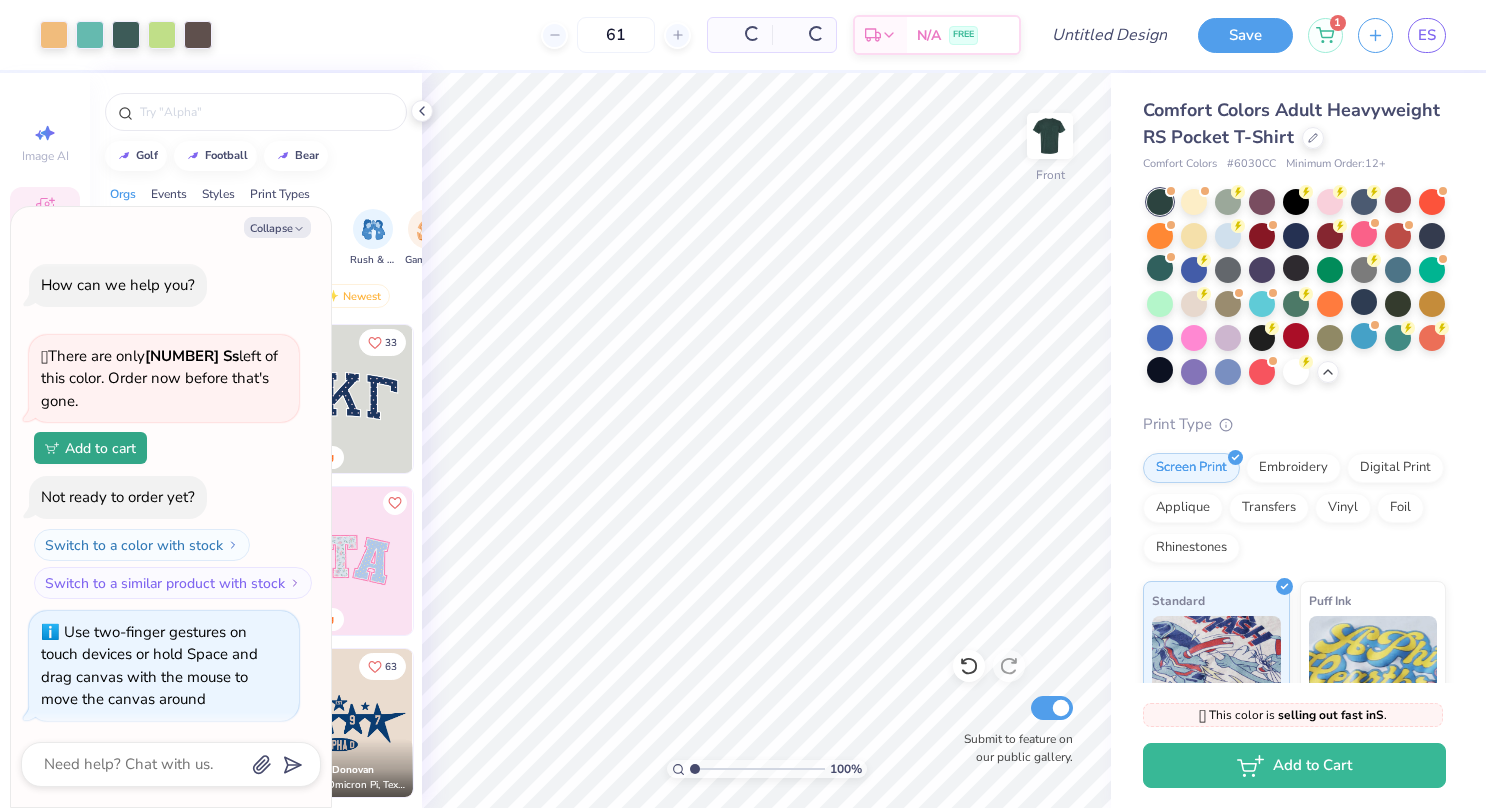 type on "1.00078666856532" 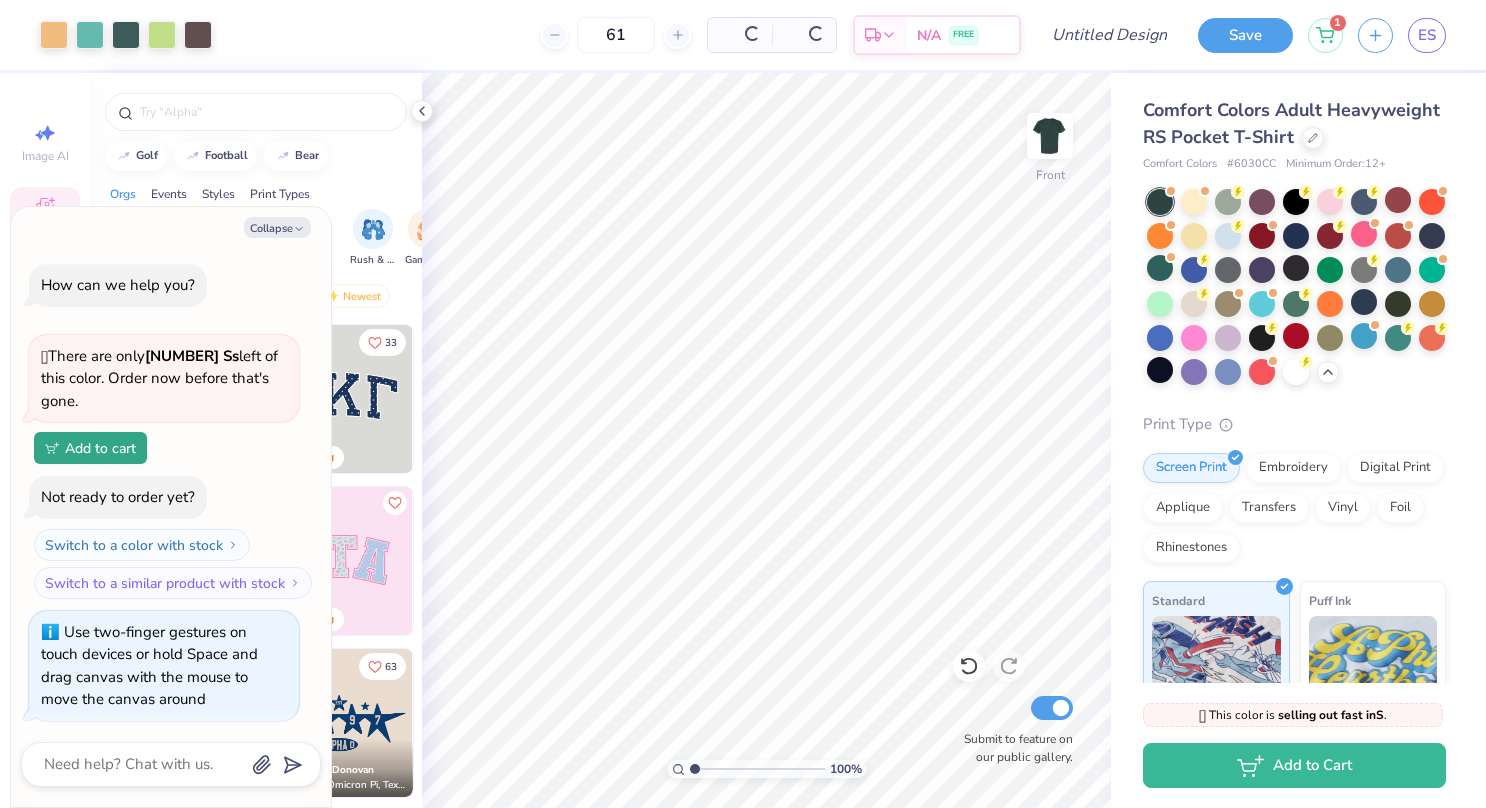 type on "x" 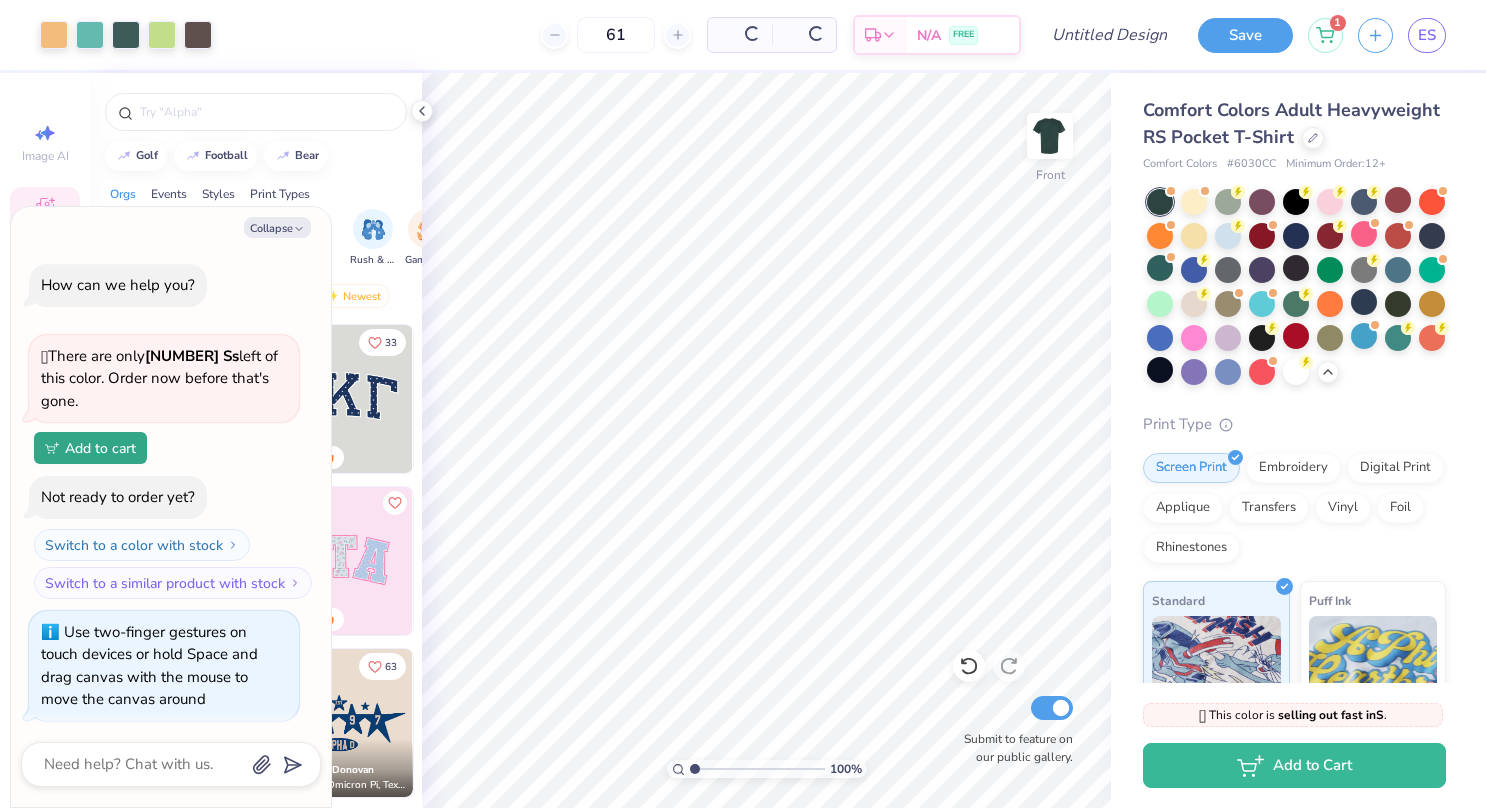 scroll, scrollTop: 250, scrollLeft: 0, axis: vertical 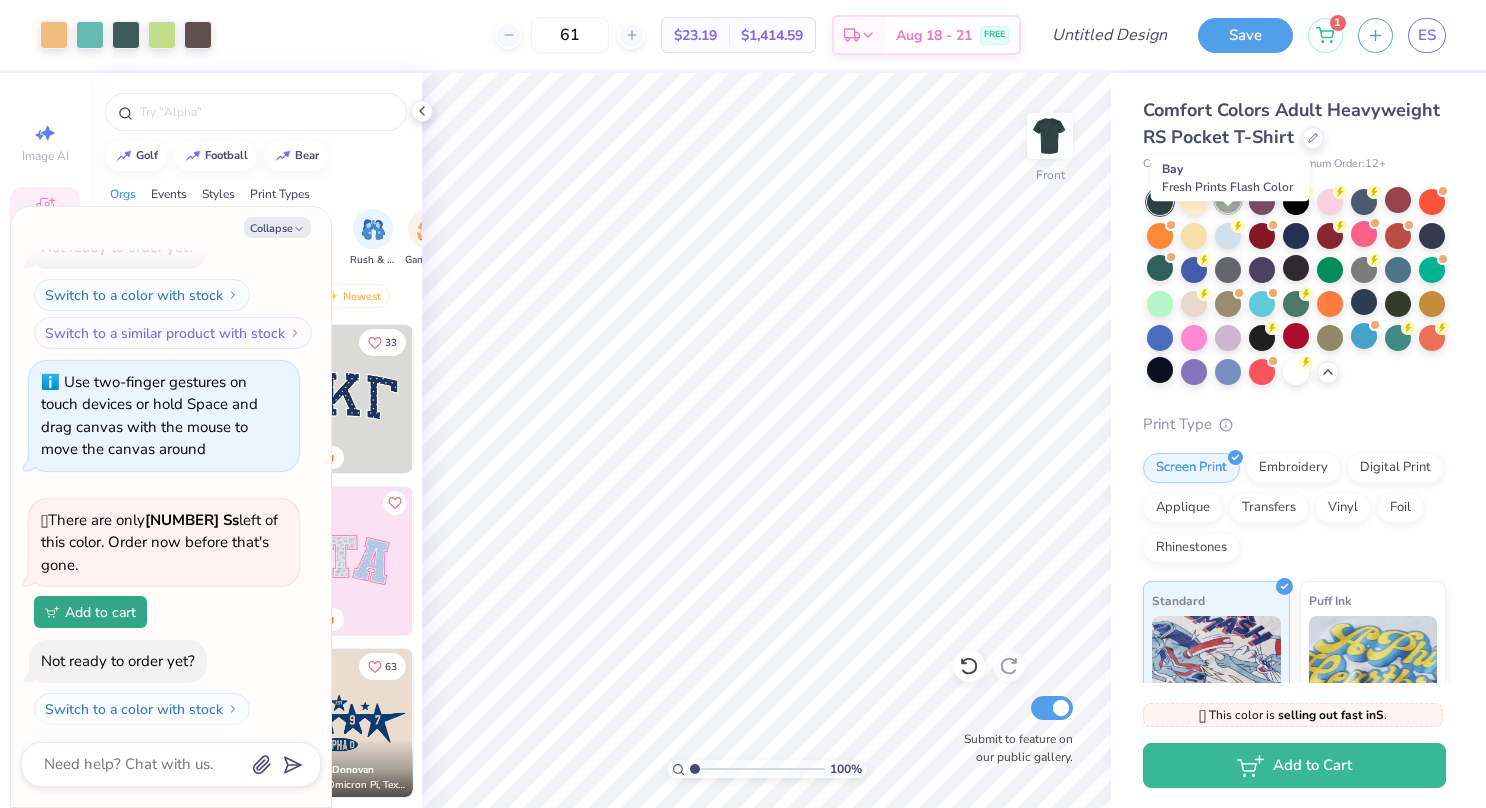 click at bounding box center [1228, 200] 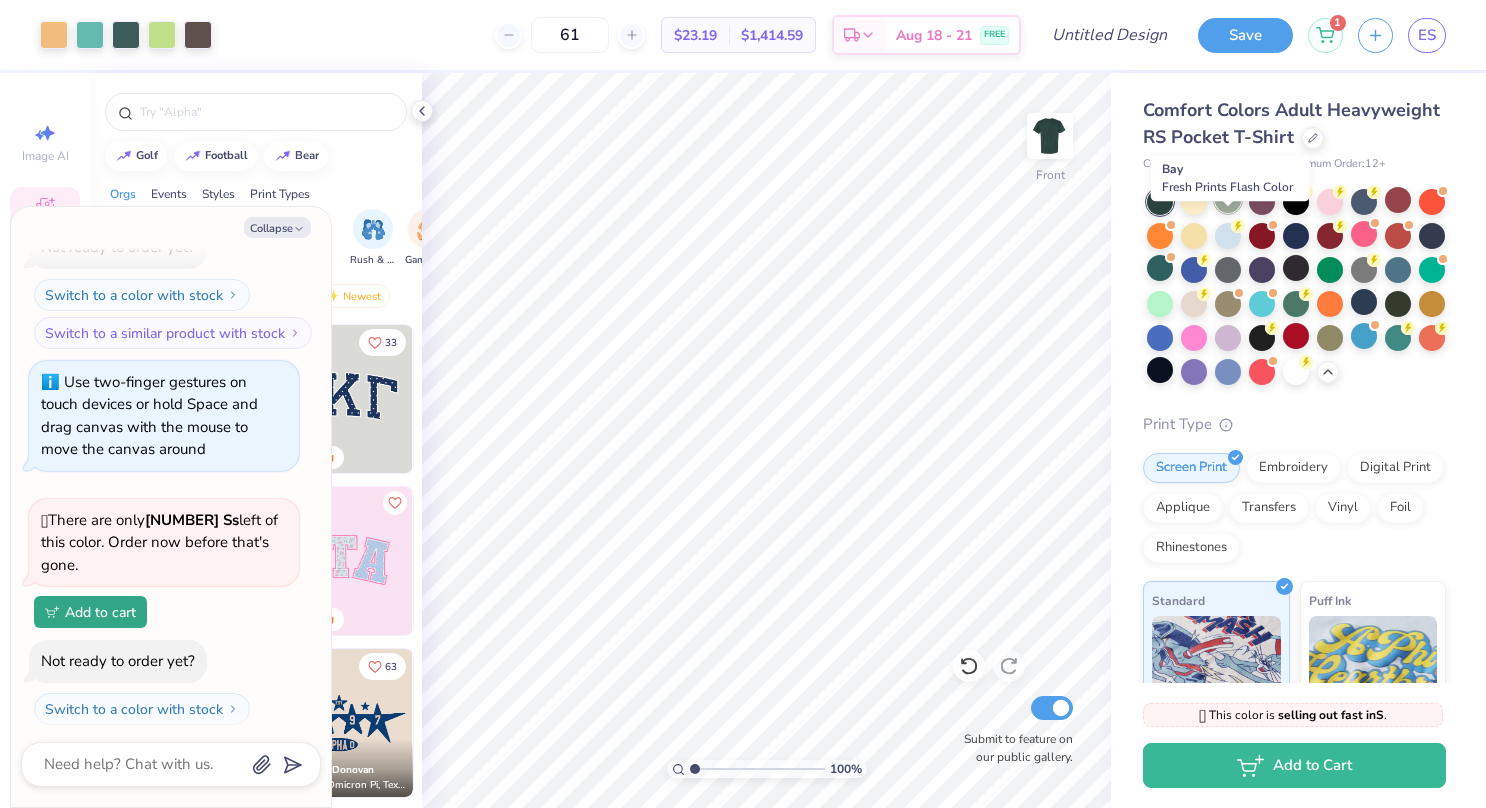 type on "1.00078666856532" 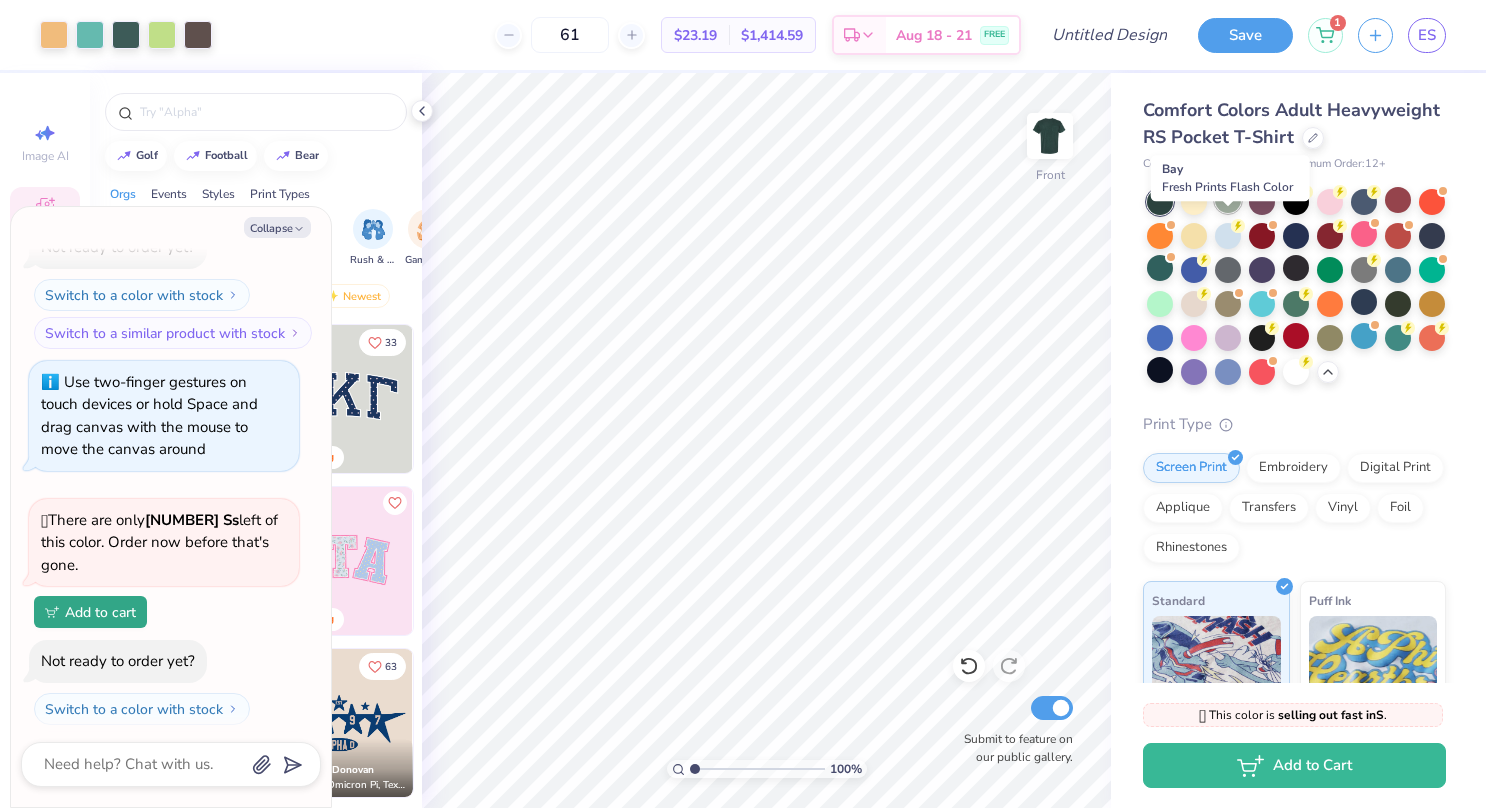 type on "x" 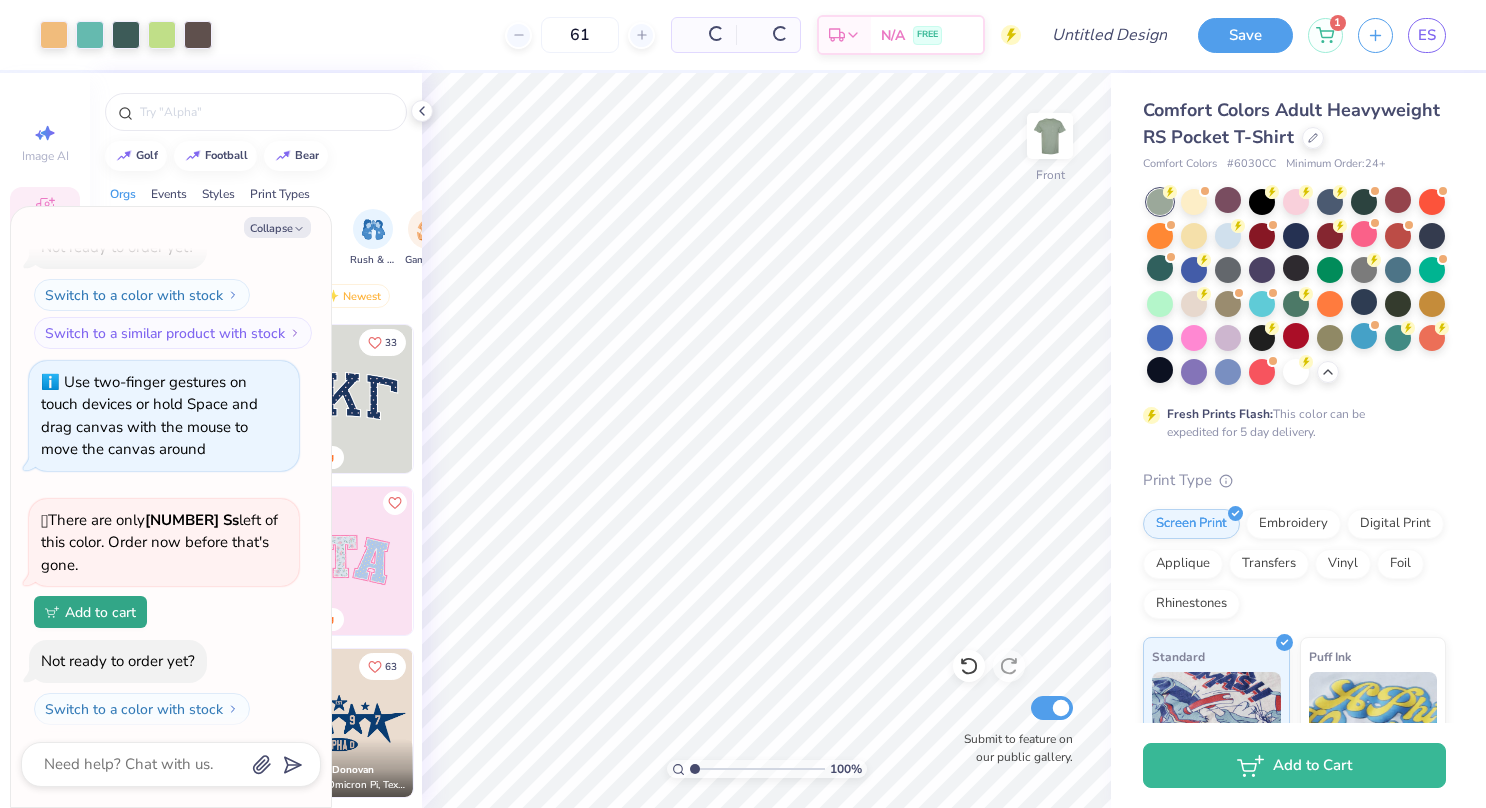 type on "1.00078666856532" 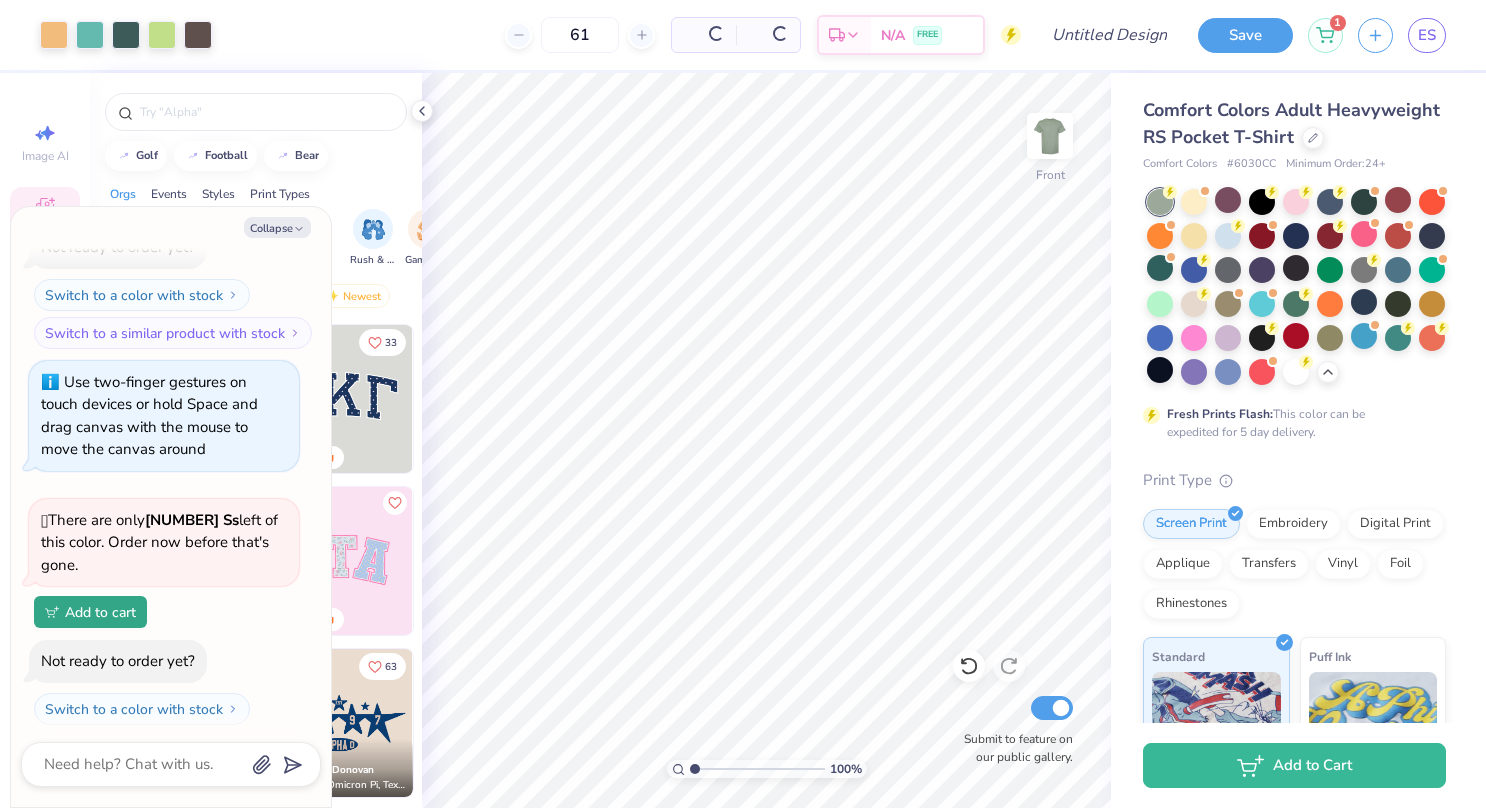 type on "x" 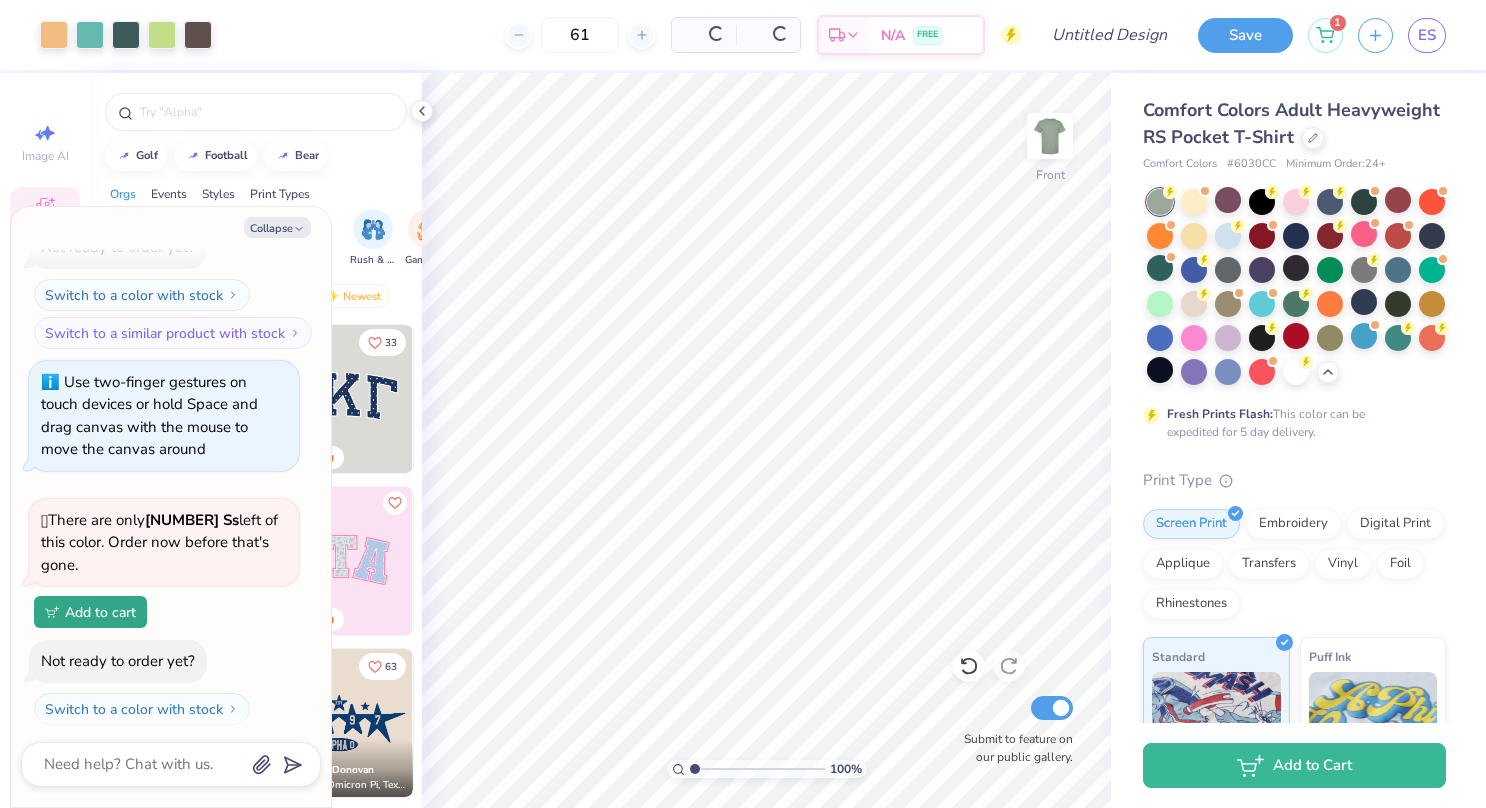 type on "1.00078666856532" 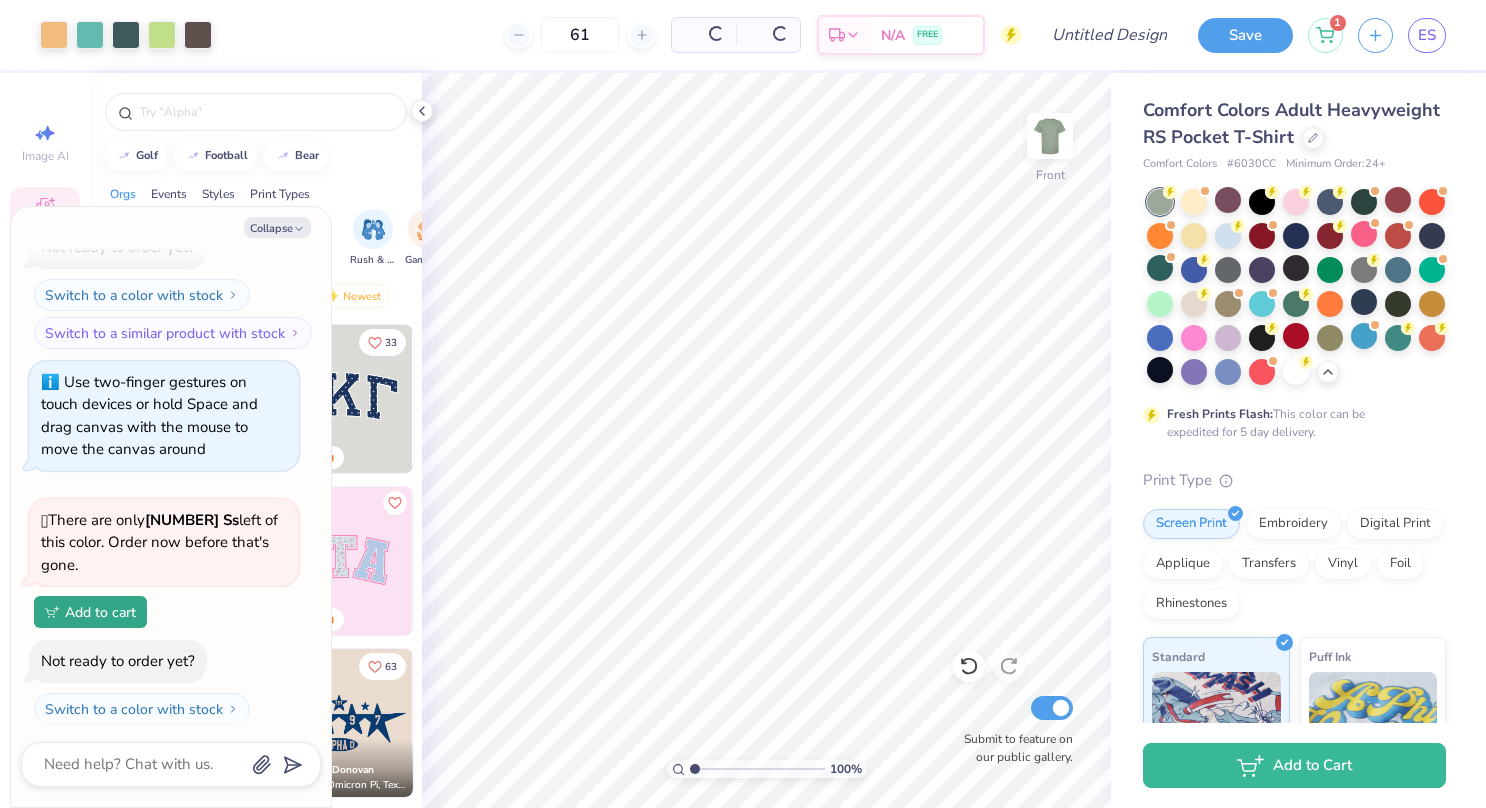 type on "x" 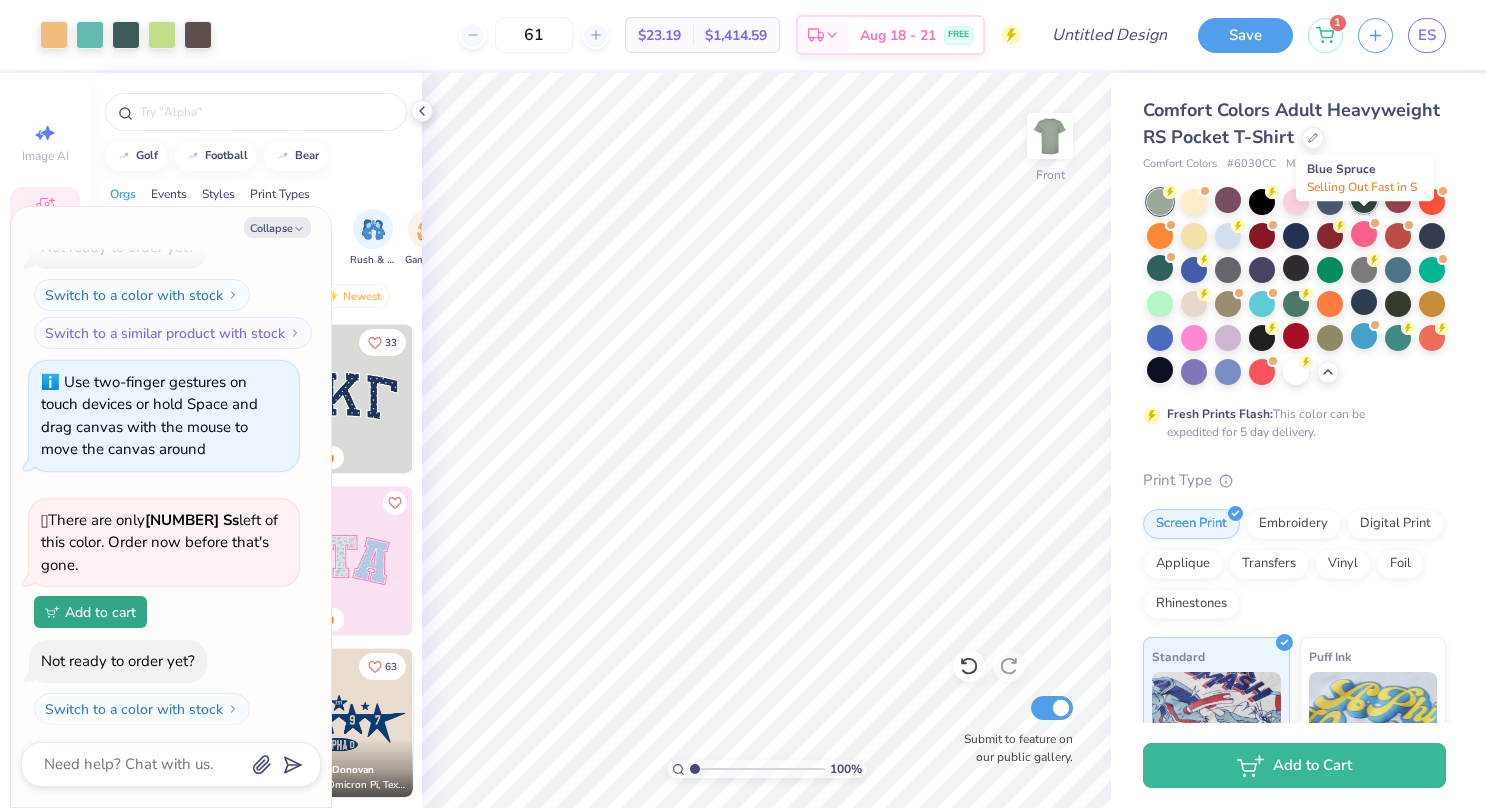 click at bounding box center [1364, 200] 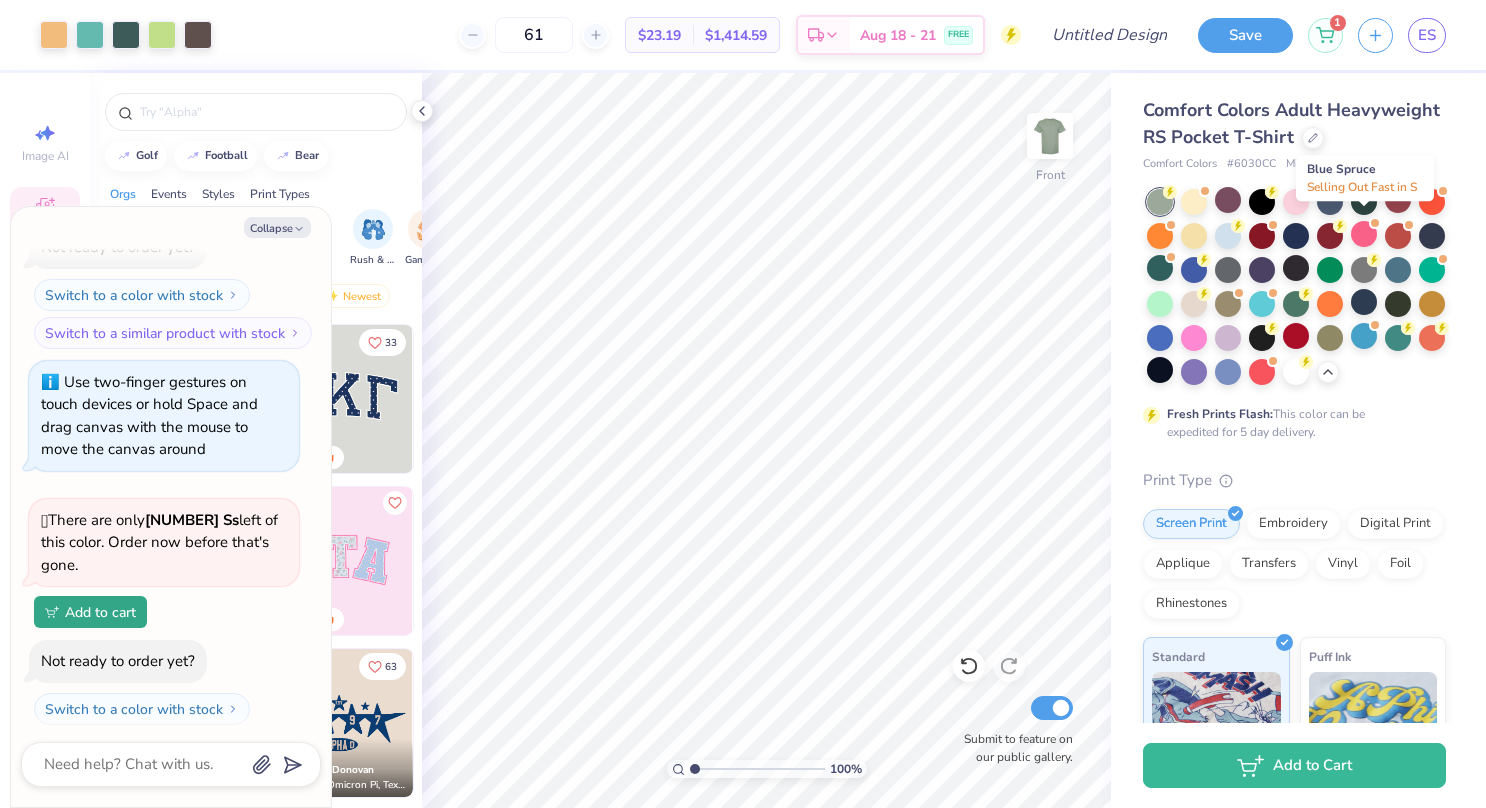 type on "1.00078666856532" 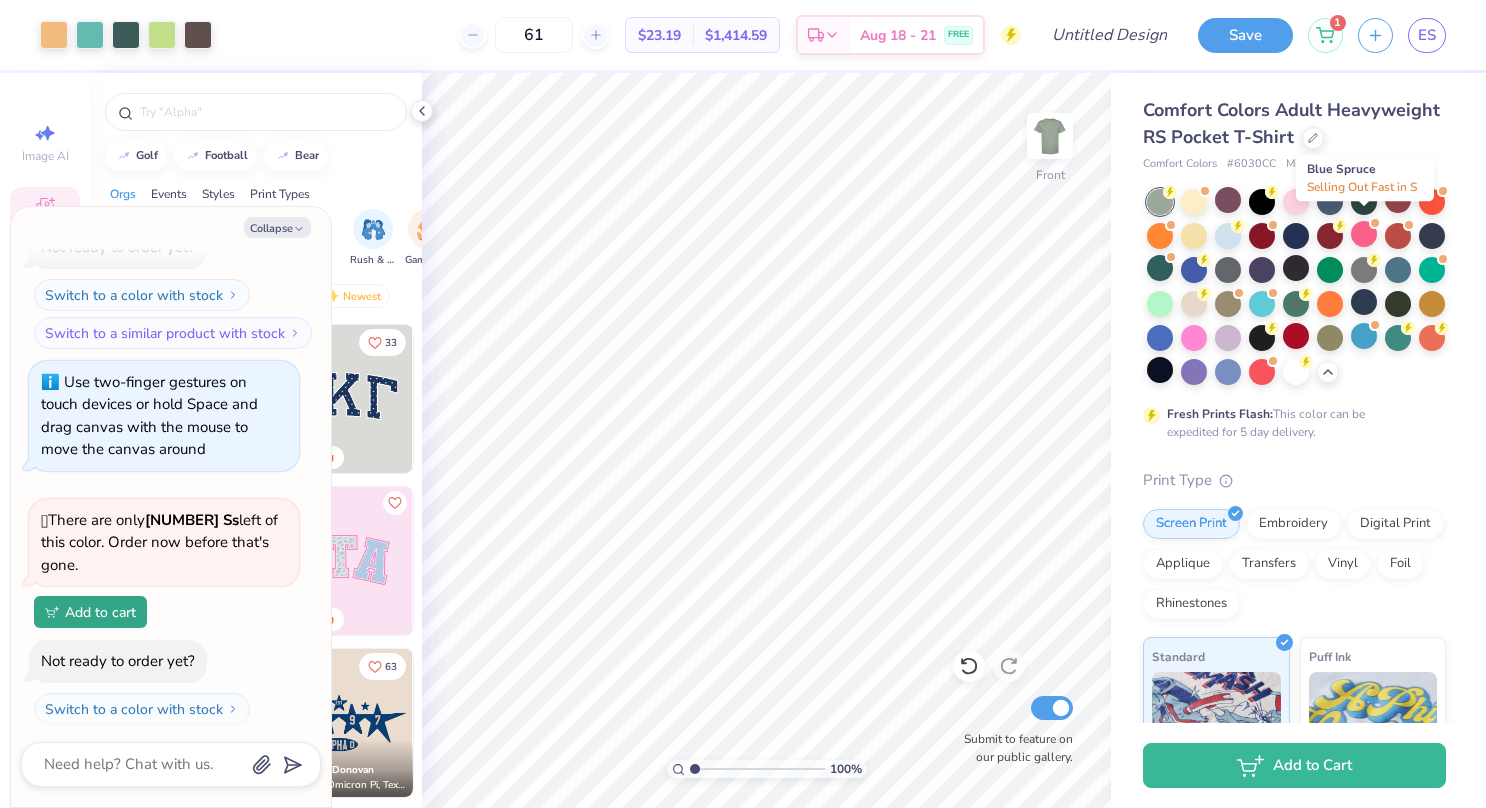 type on "x" 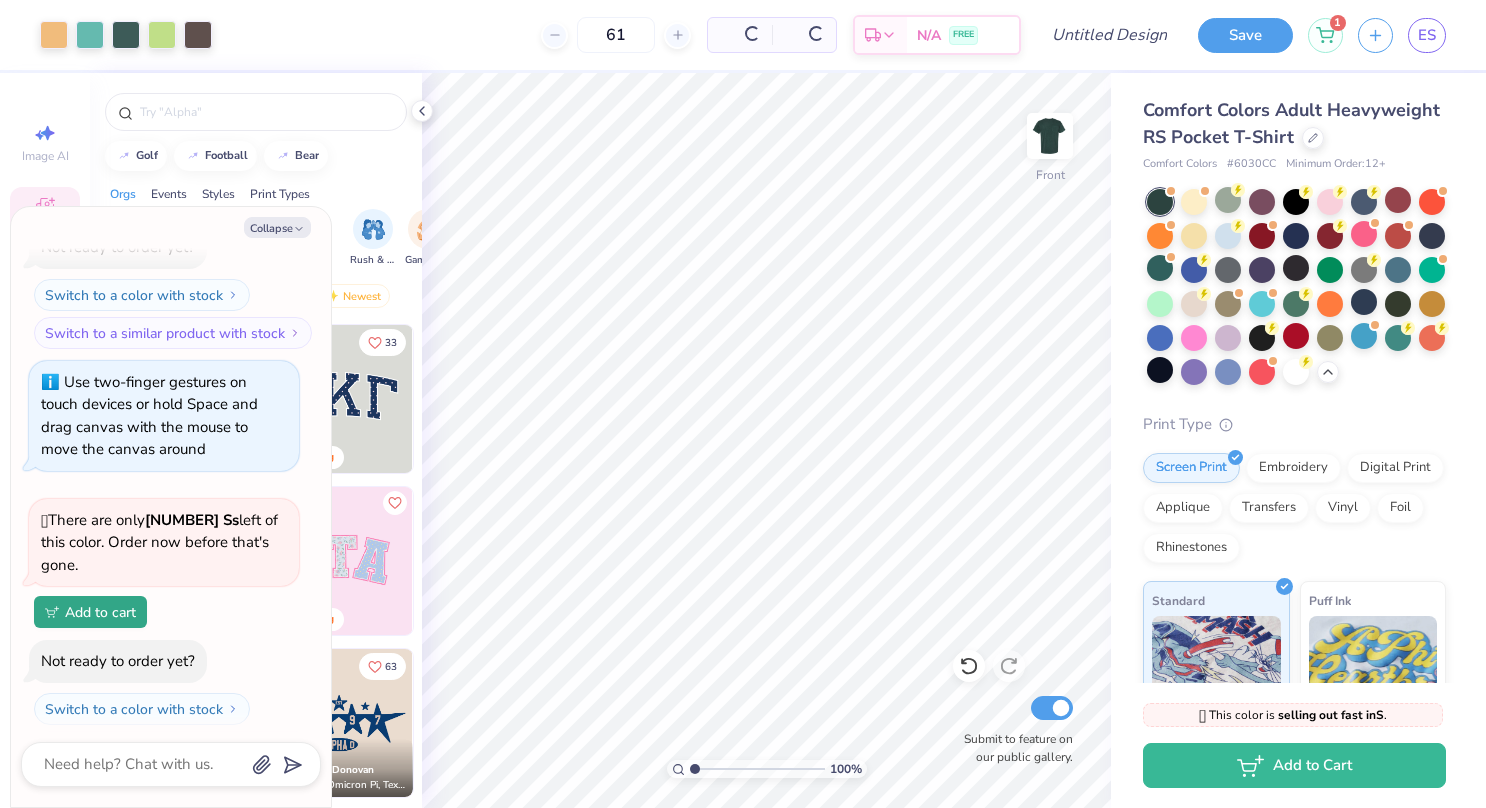 type on "1.00078666856532" 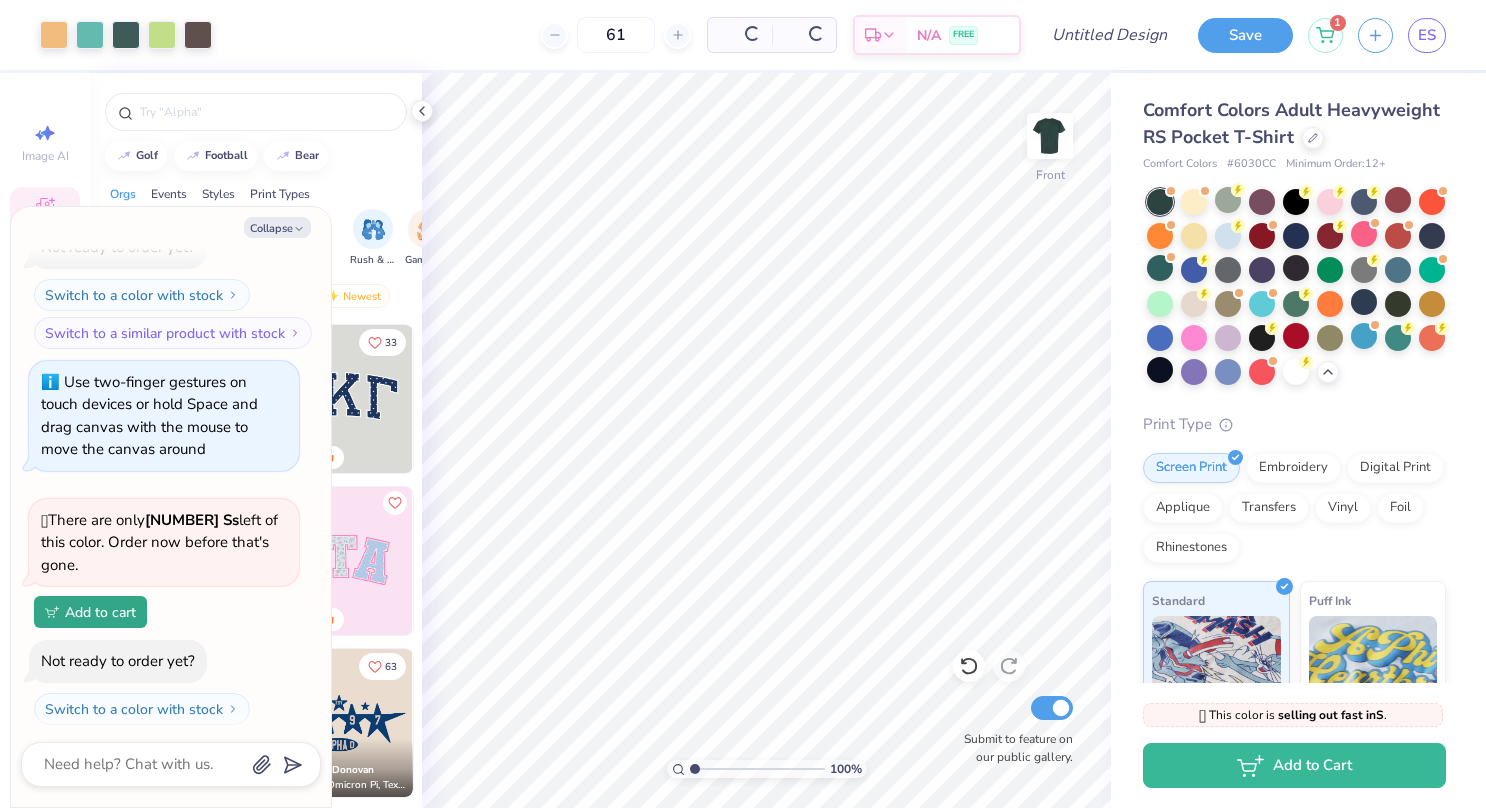 type on "x" 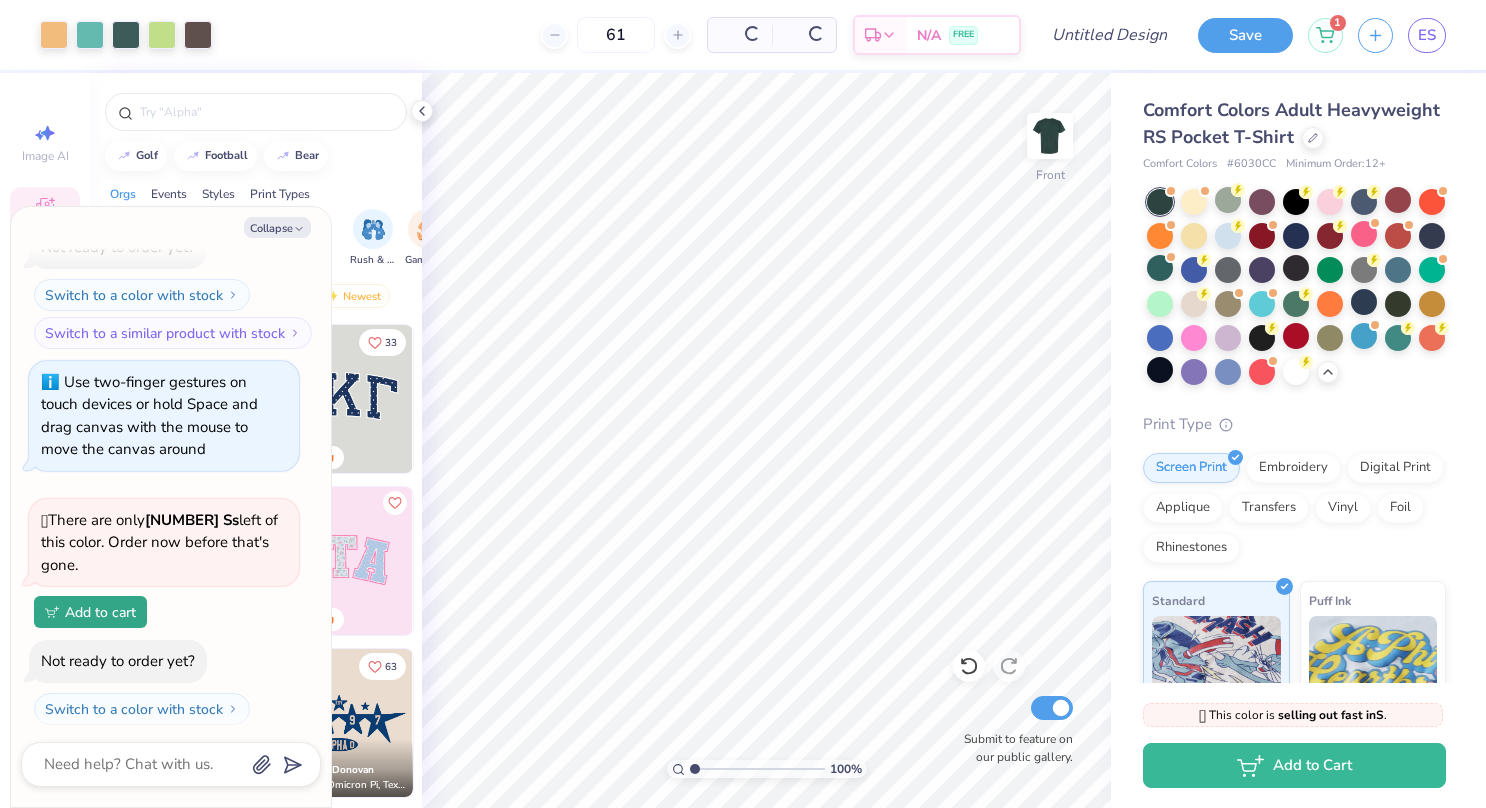 type on "1.00078666856532" 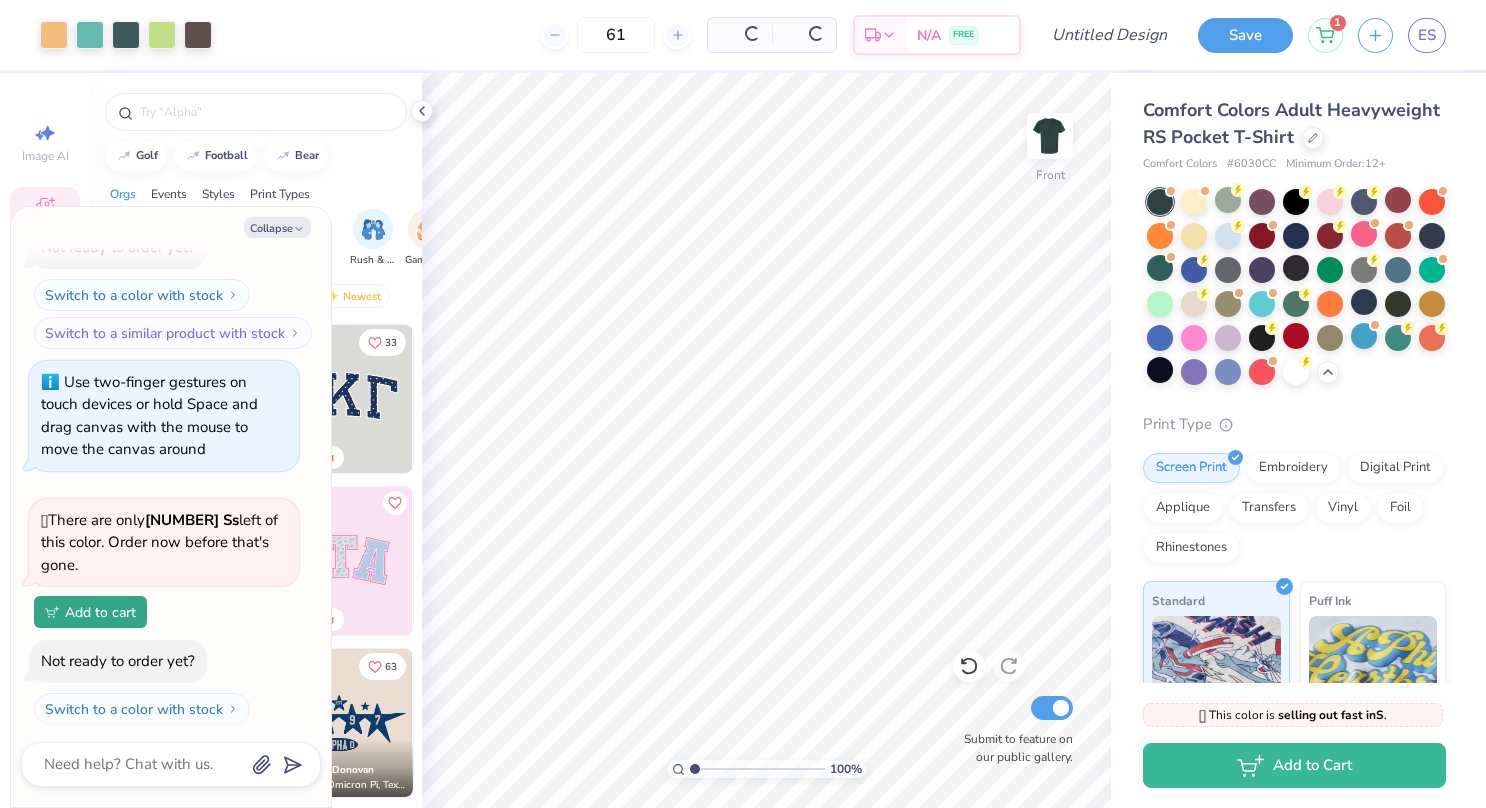 type on "x" 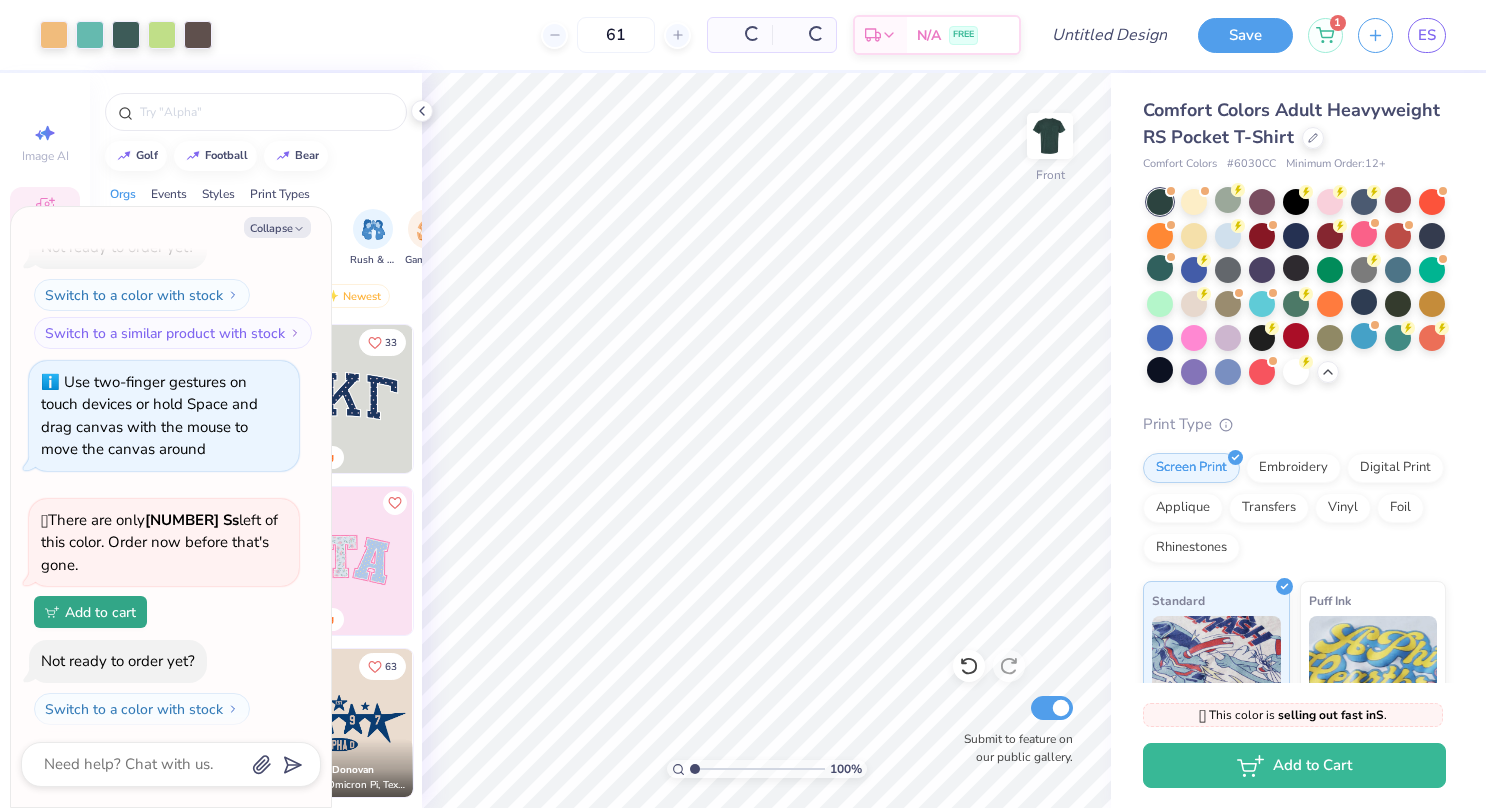 type on "1.00078666856532" 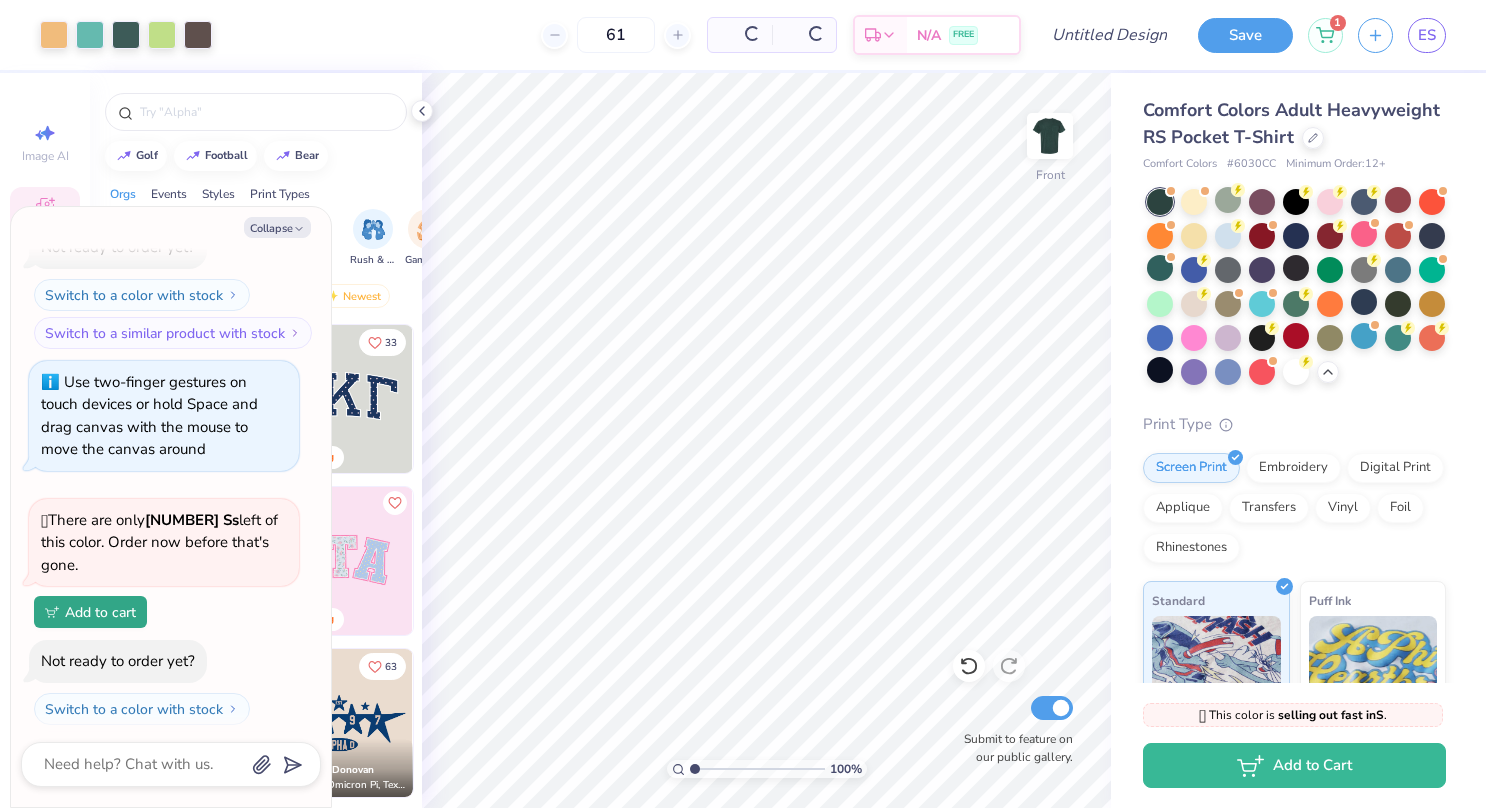 type on "x" 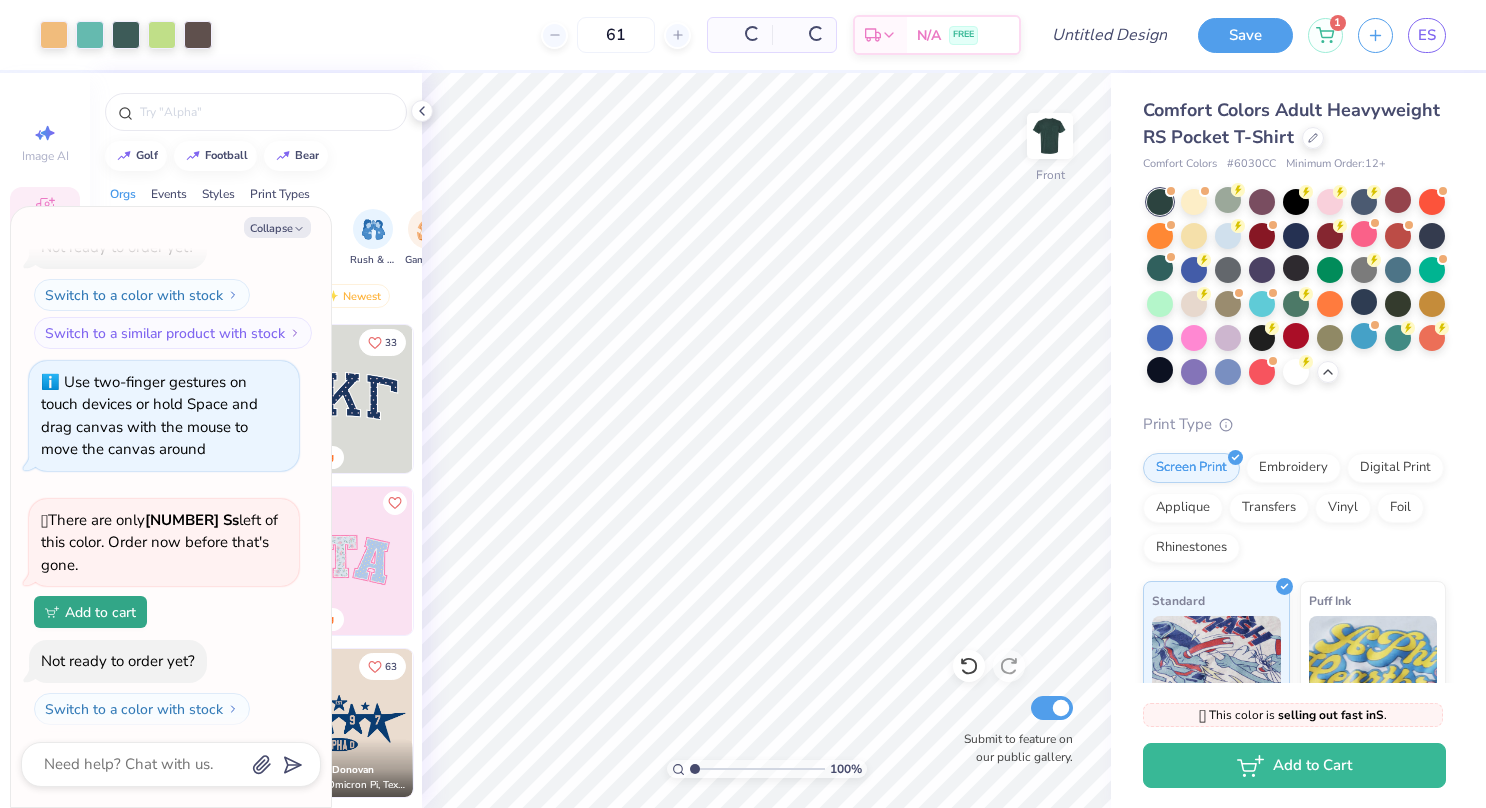 scroll, scrollTop: 520, scrollLeft: 0, axis: vertical 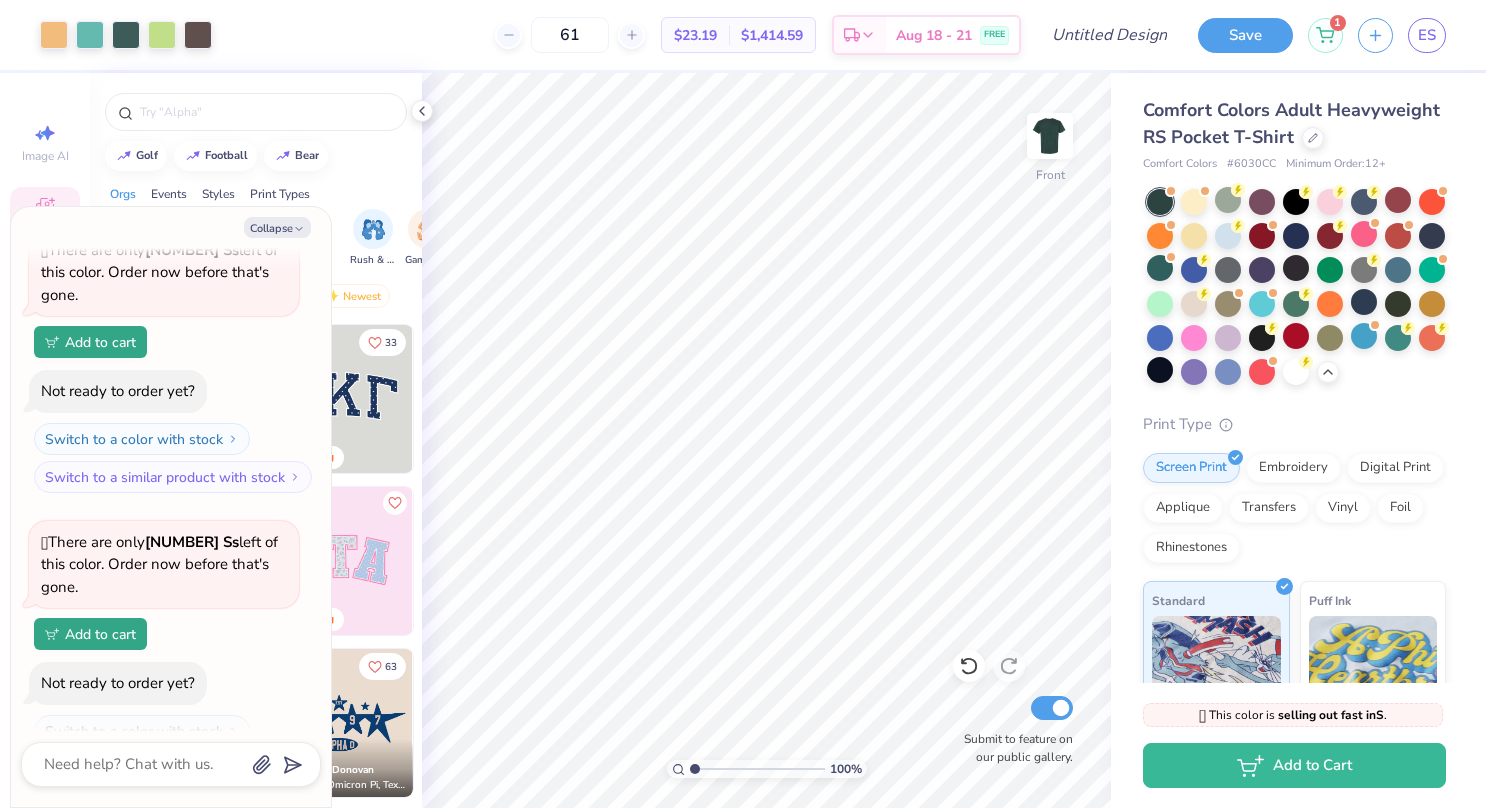 type on "1.00078666856532" 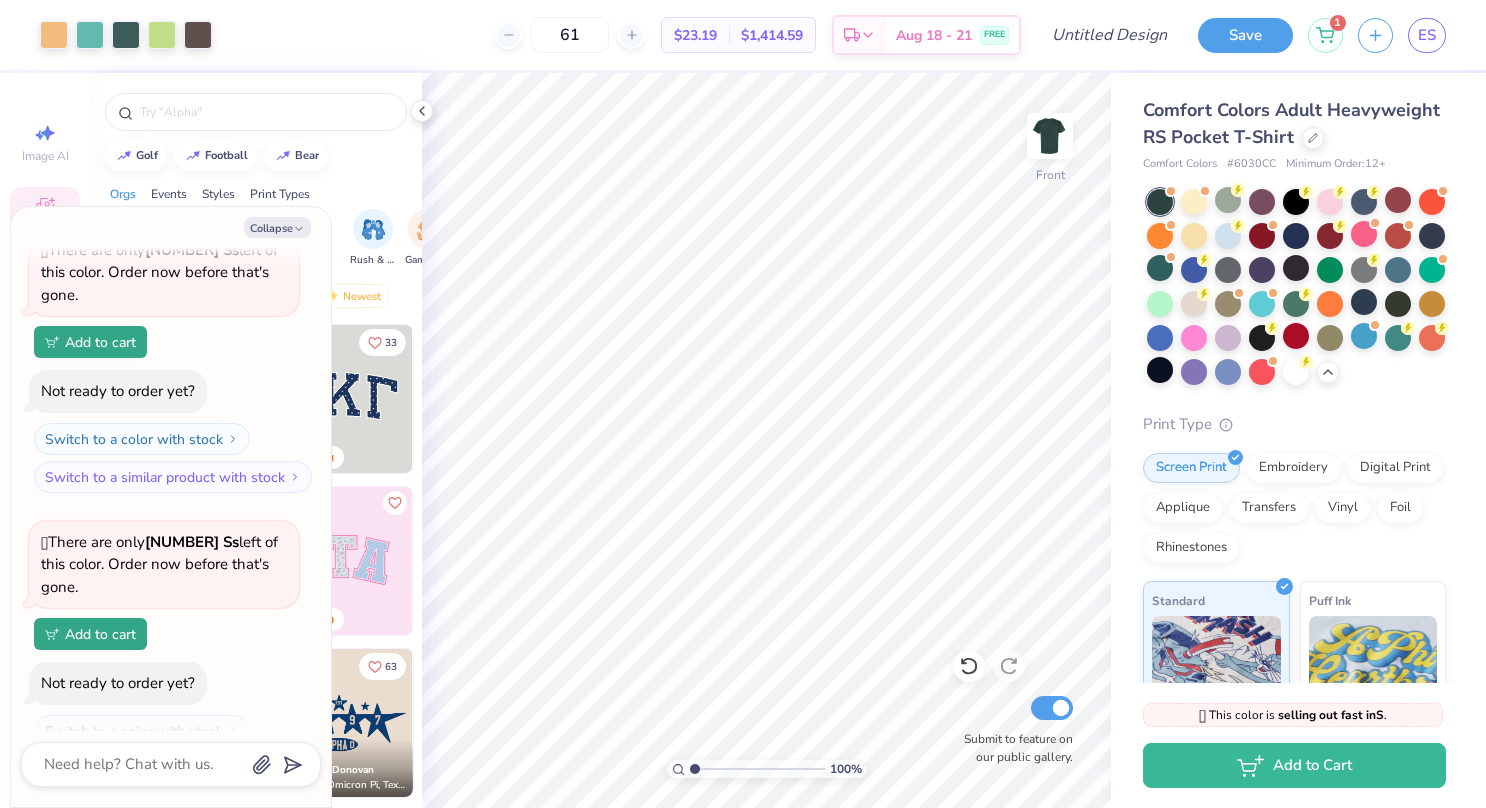 type on "x" 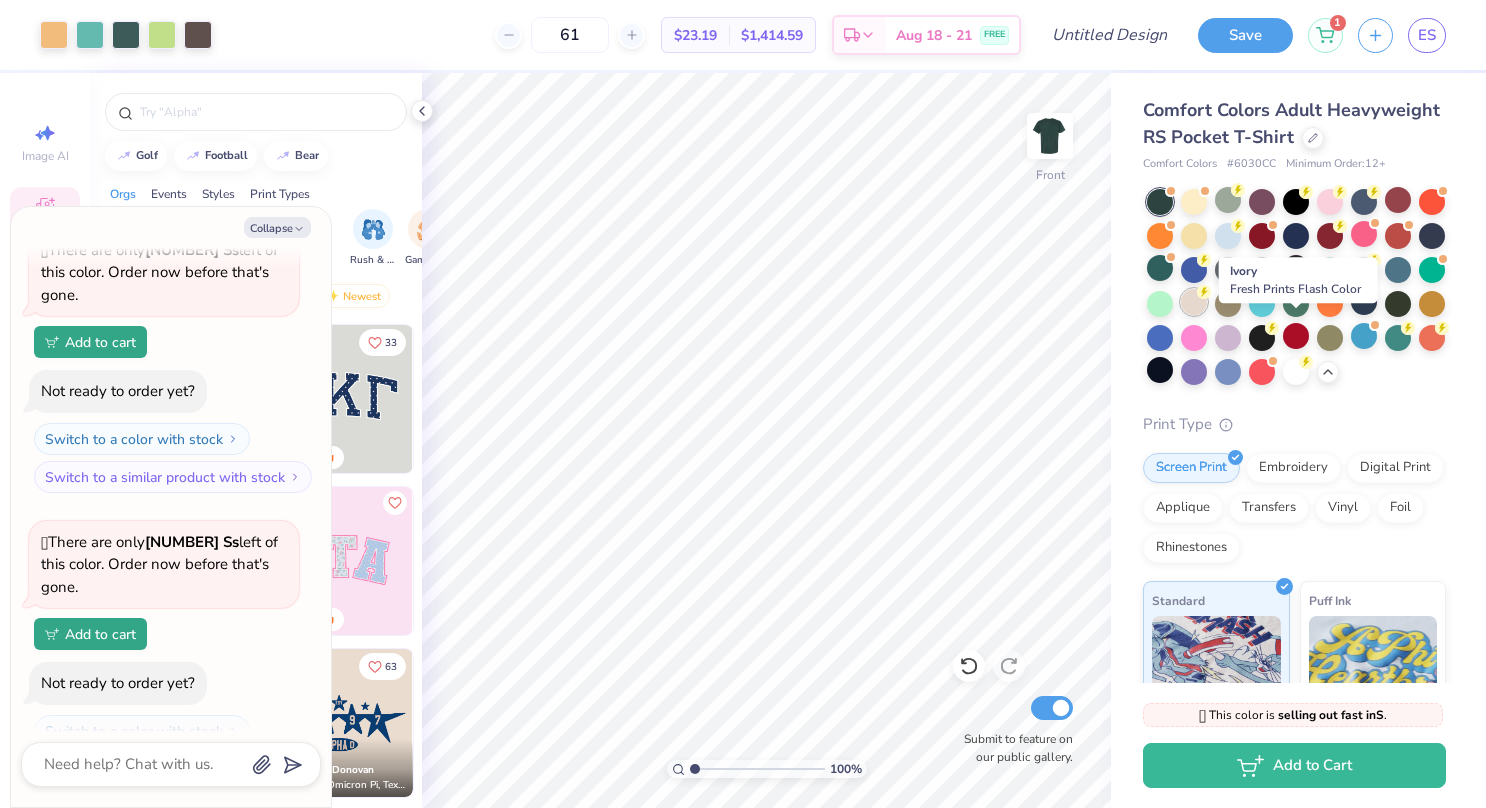 click at bounding box center [1194, 302] 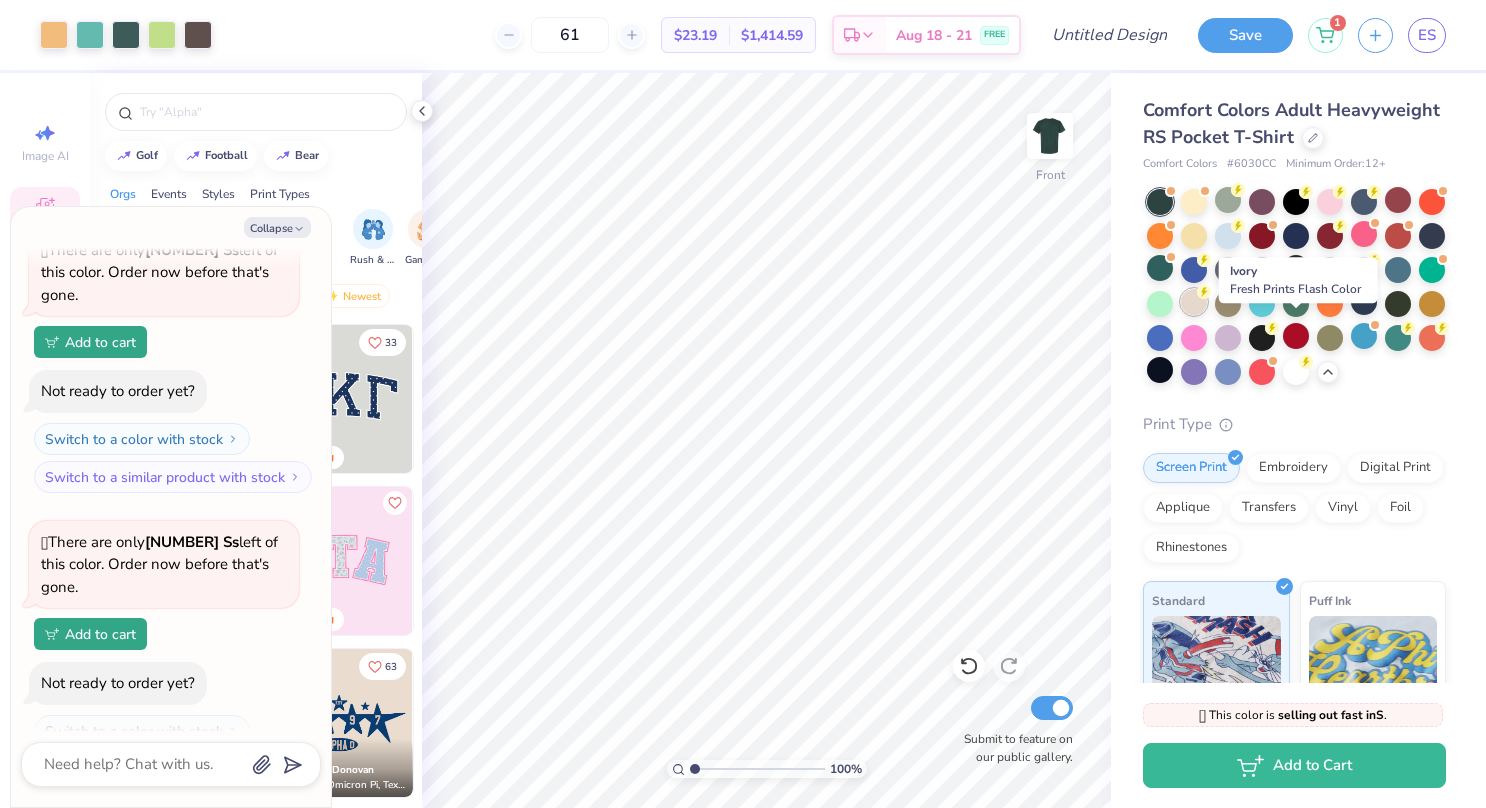 type on "1.00078666856532" 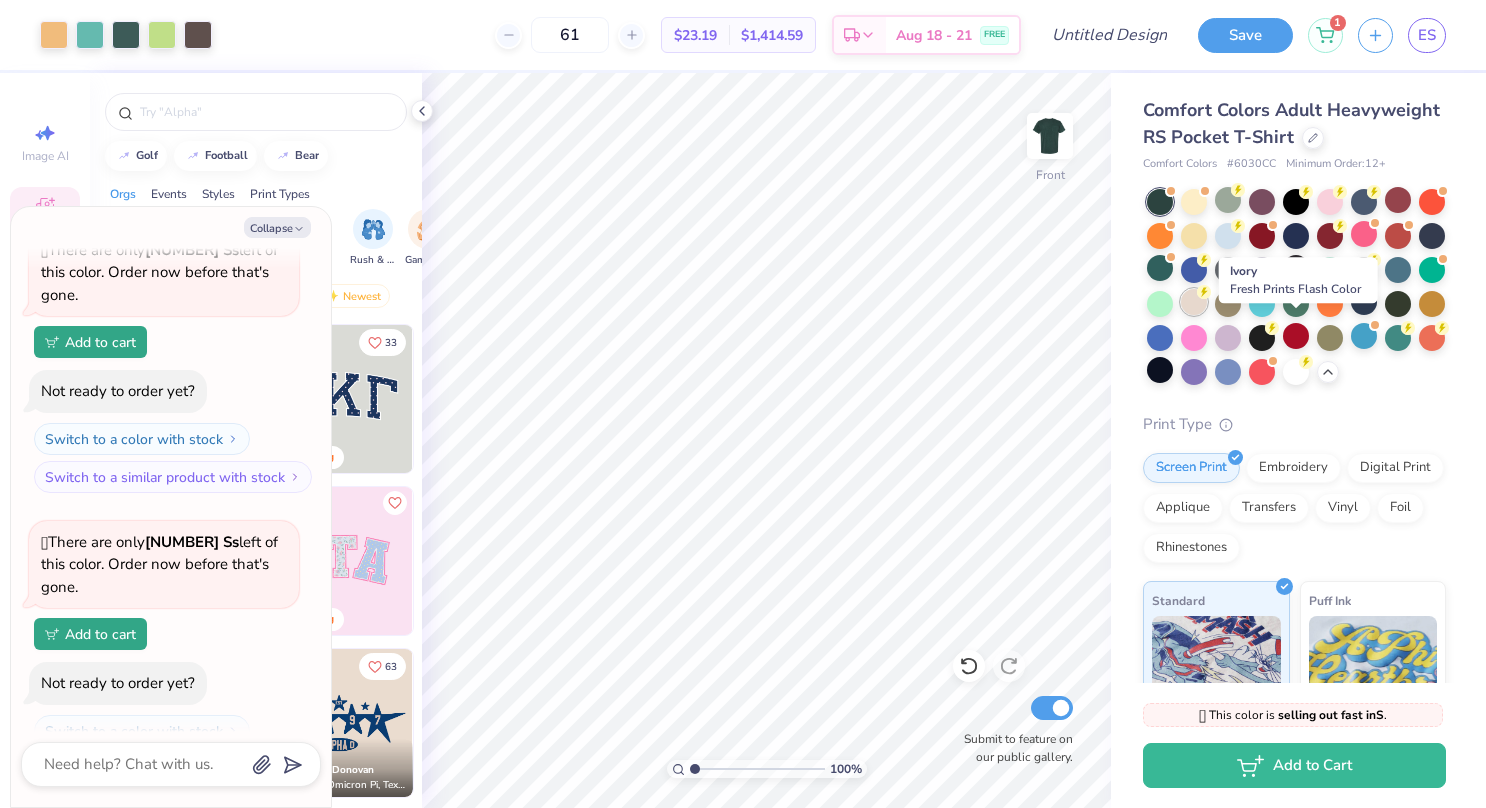 type on "x" 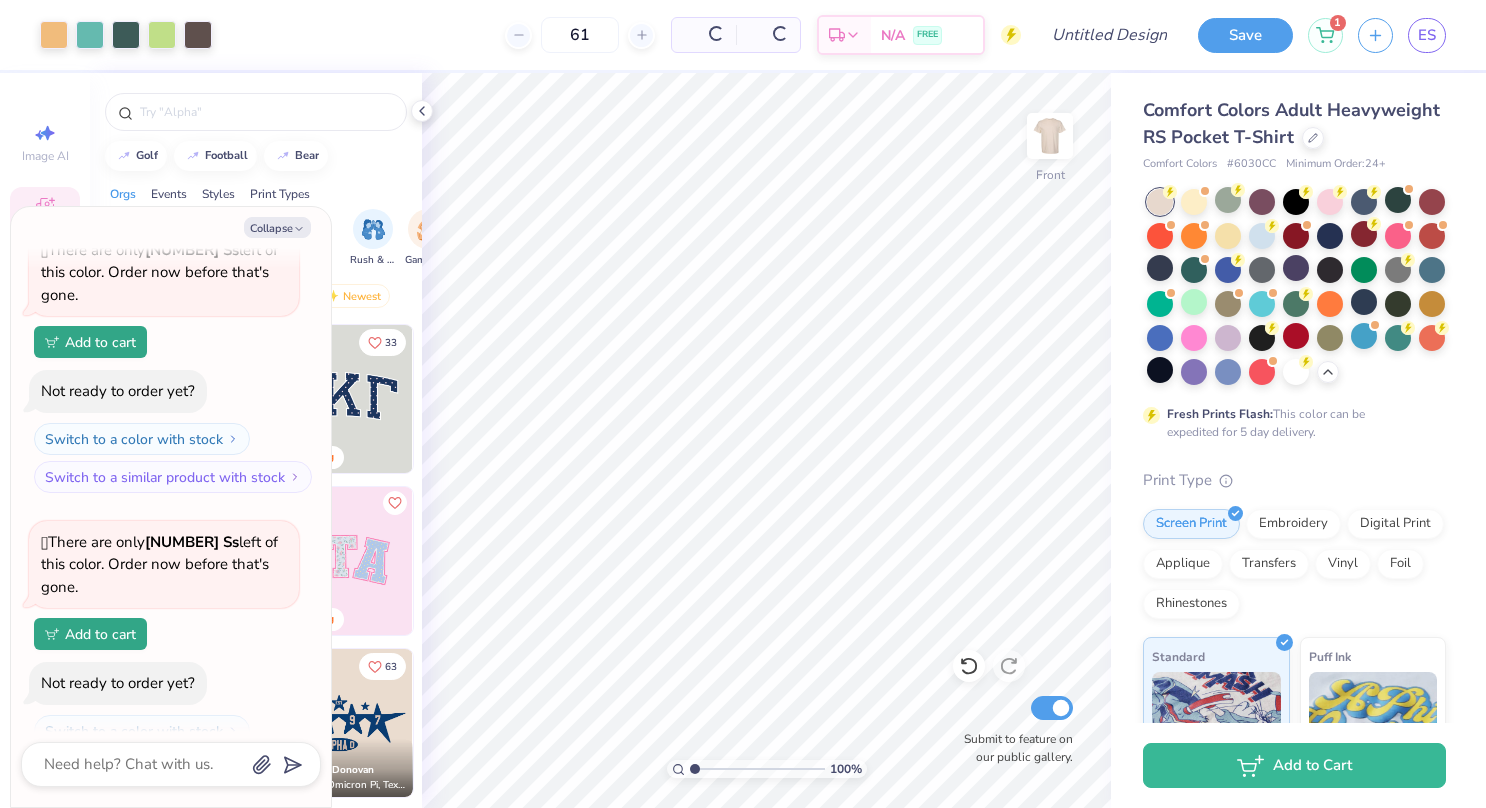 type on "1.00078666856532" 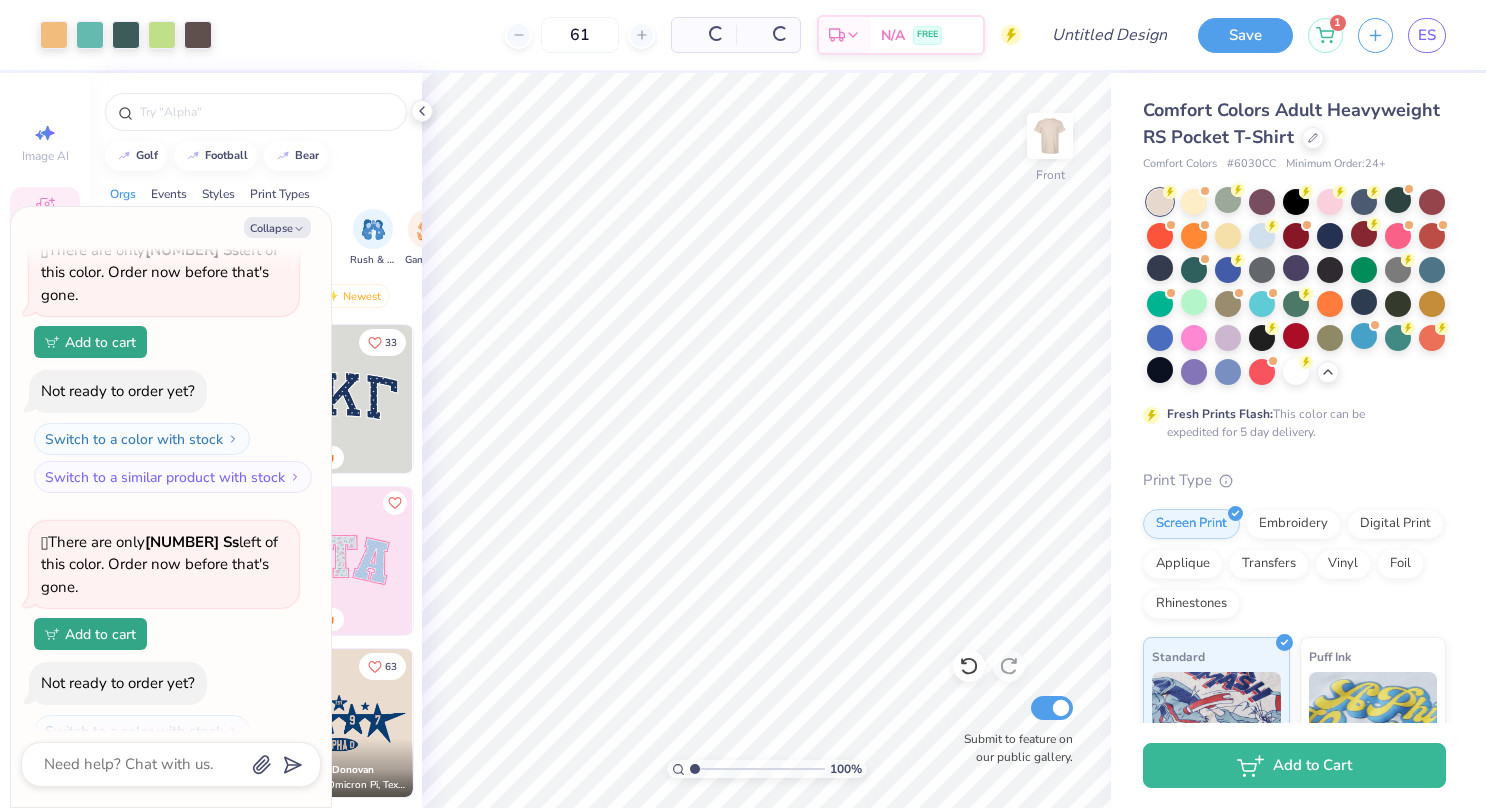 type on "x" 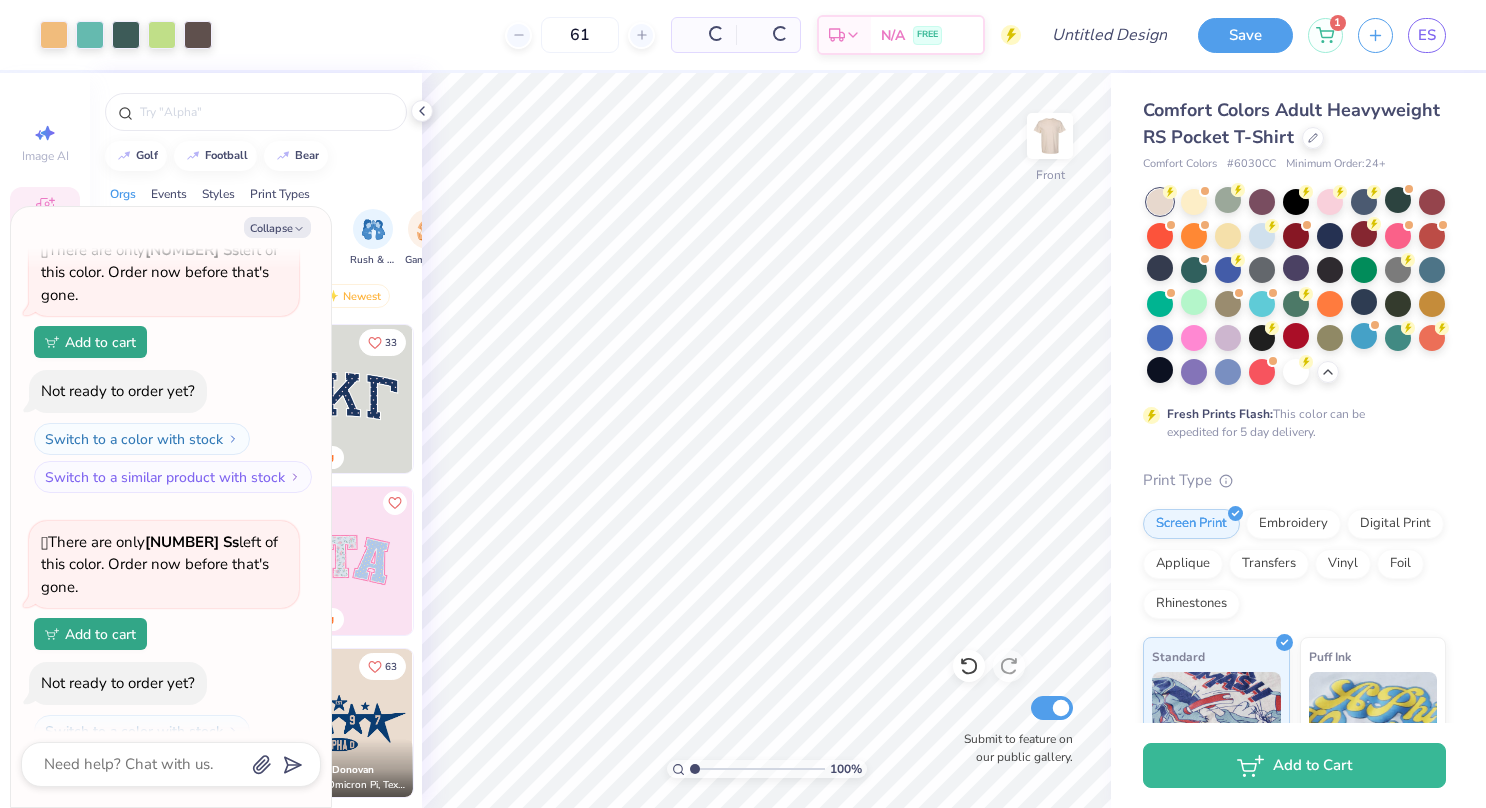type on "1.00078666856532" 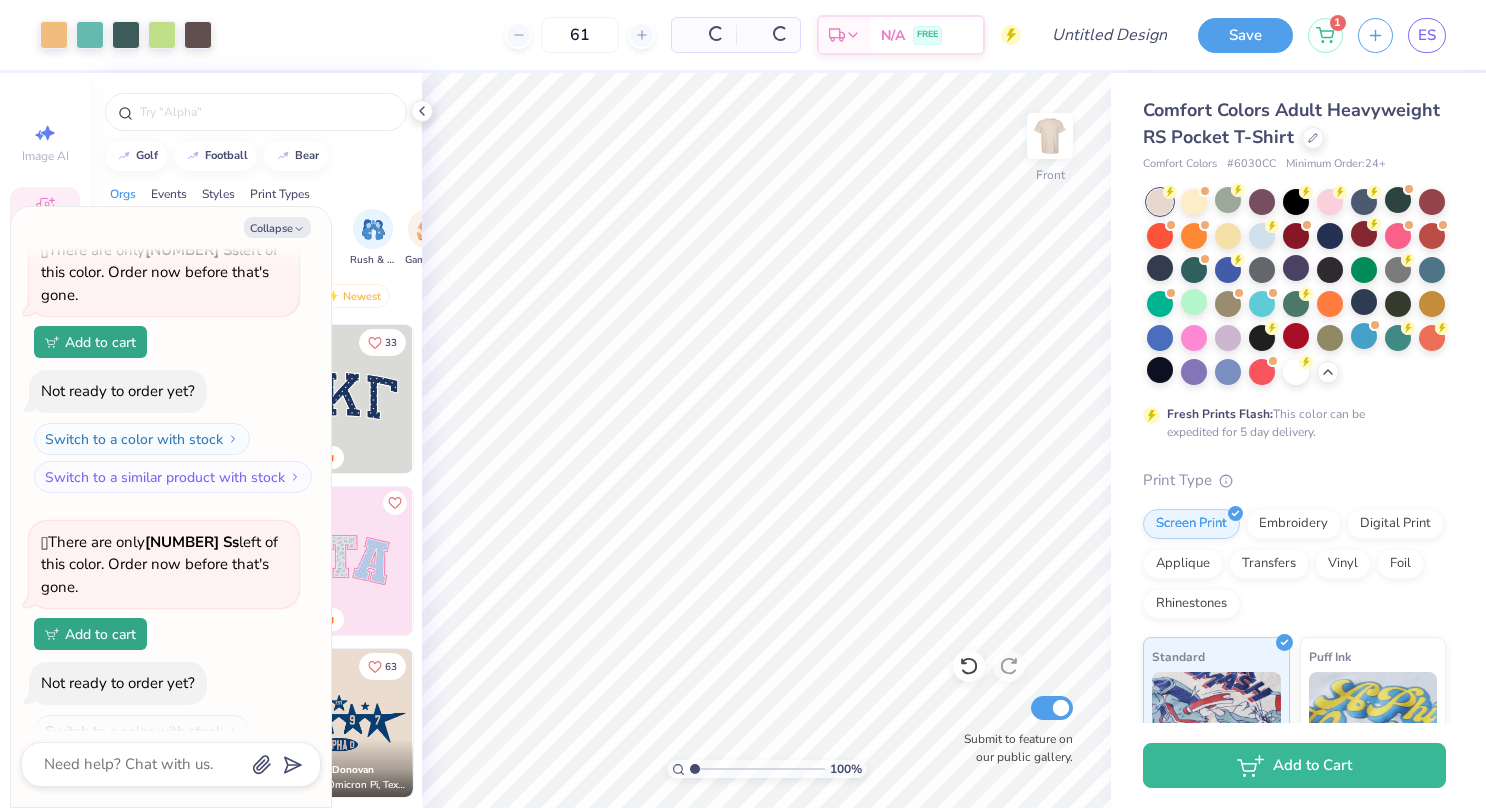 type on "x" 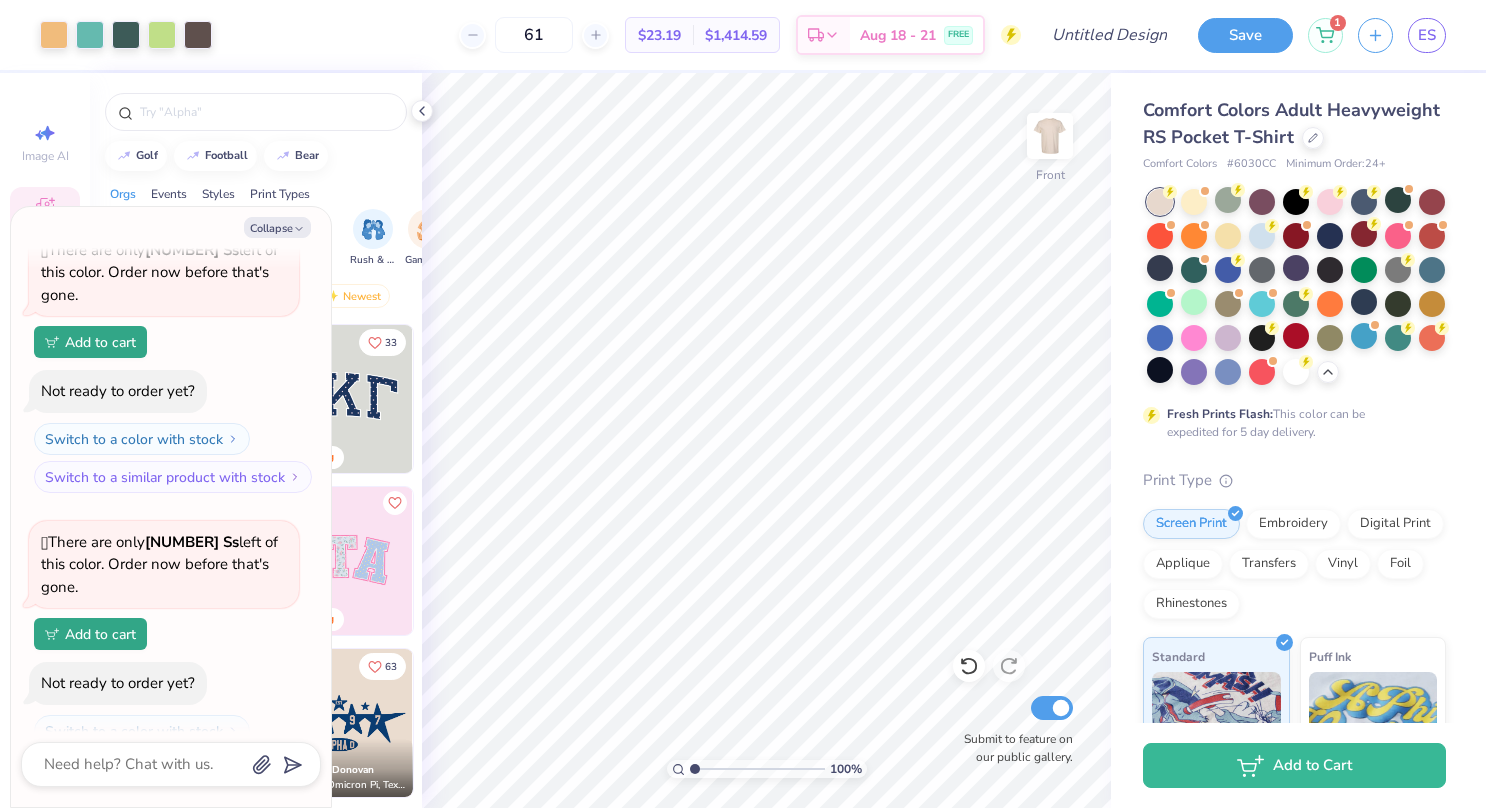 type on "1.00078666856532" 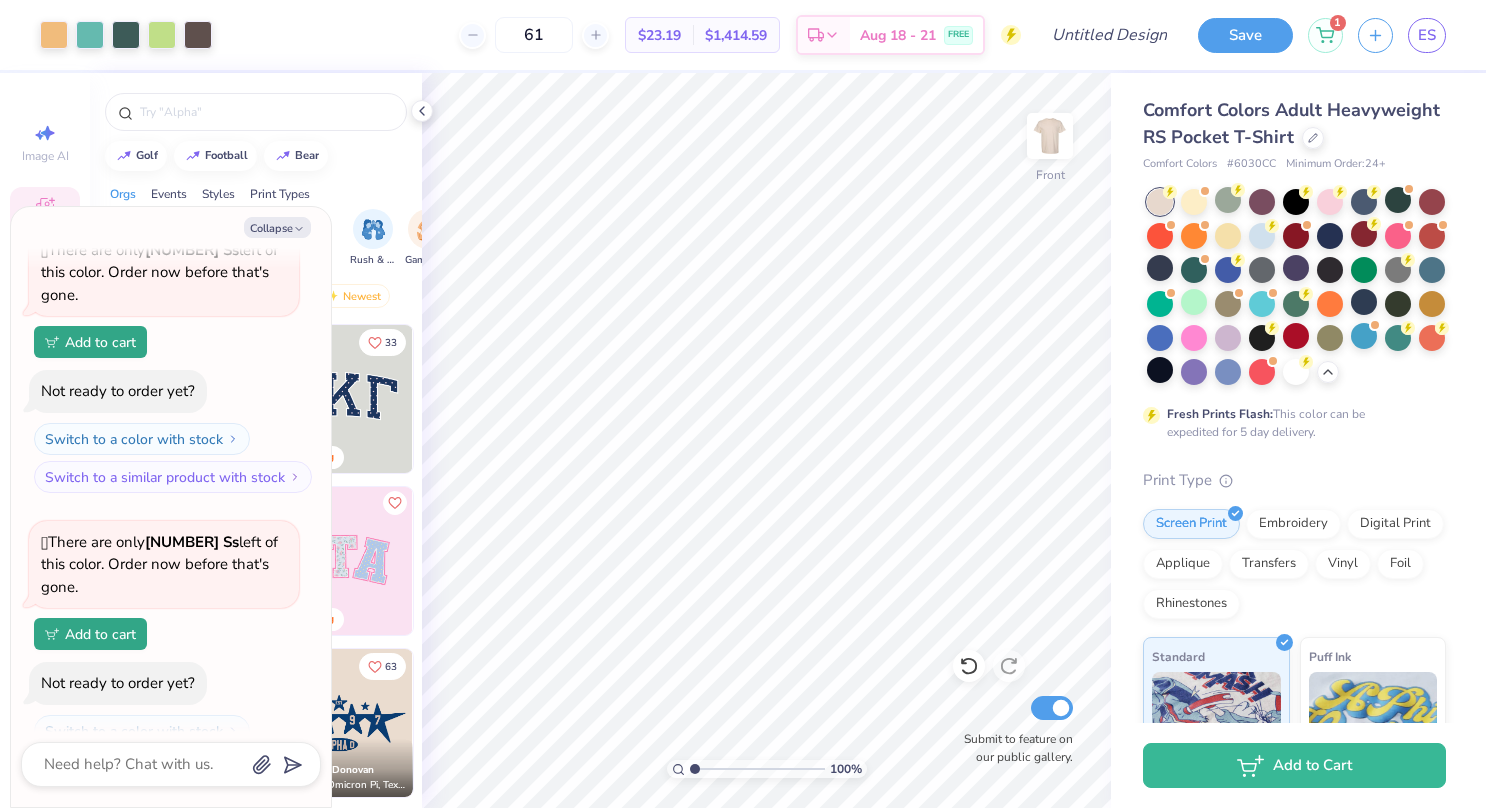 type on "x" 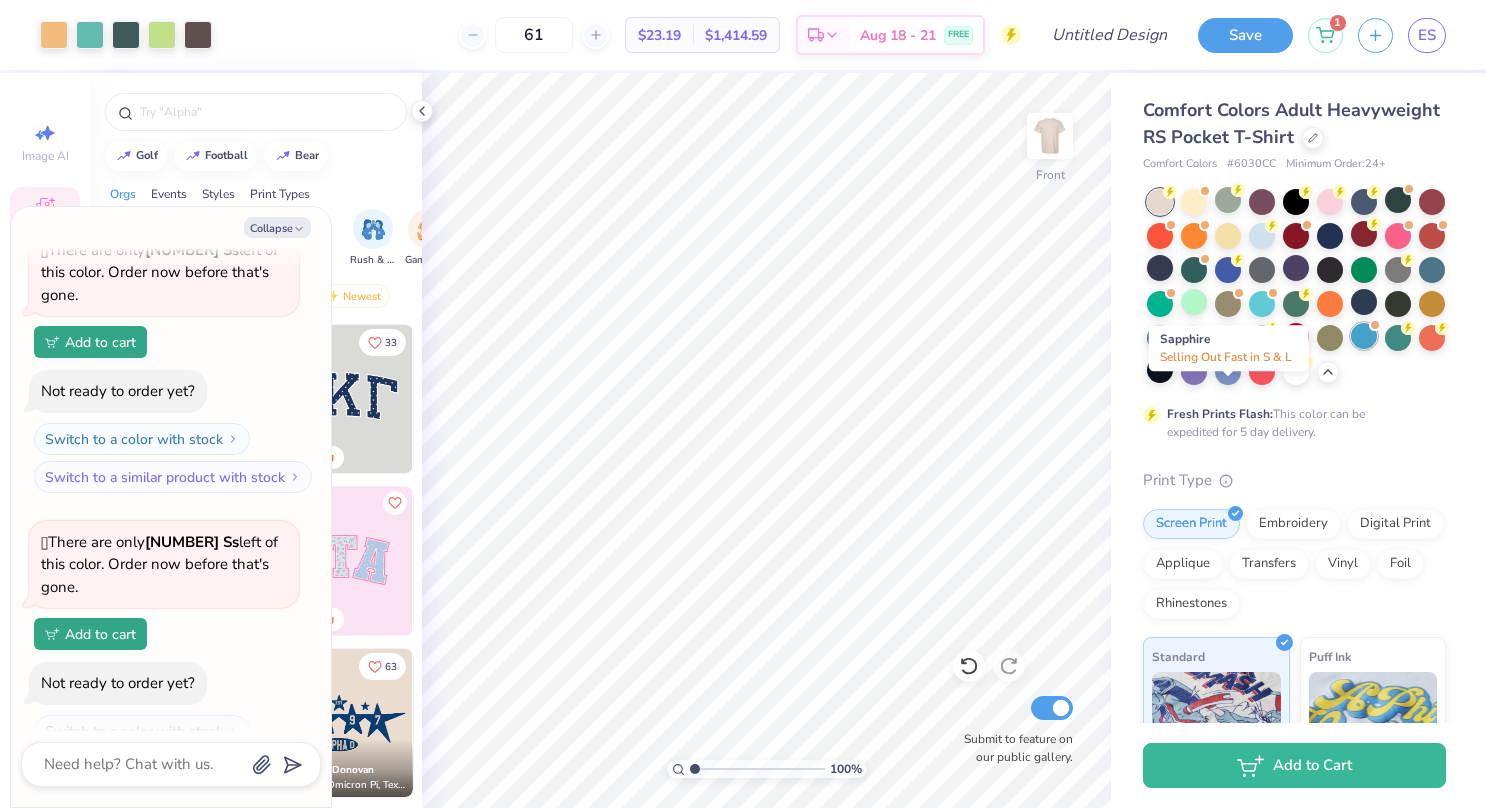 click at bounding box center [1364, 336] 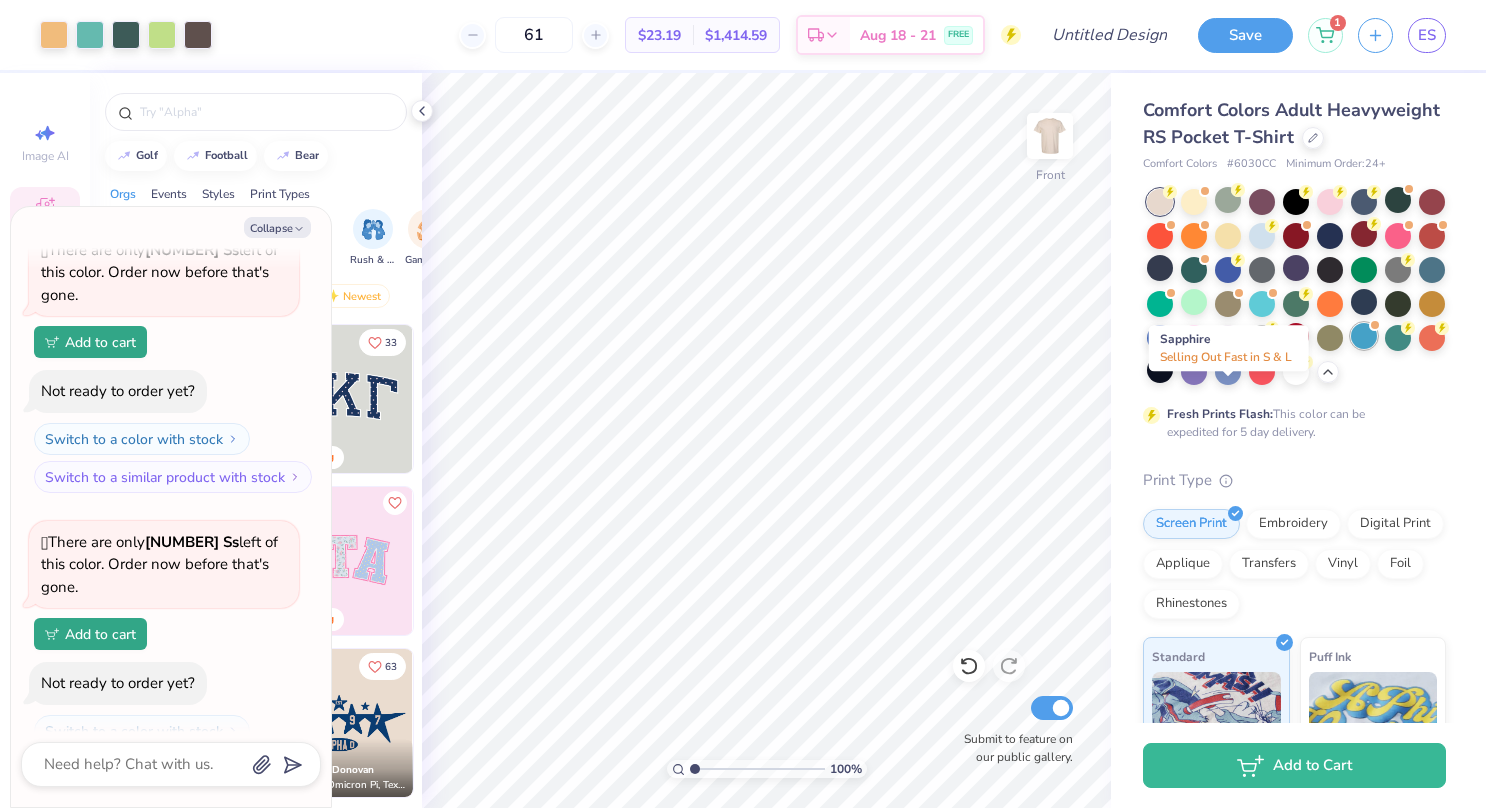 type on "1.00078666856532" 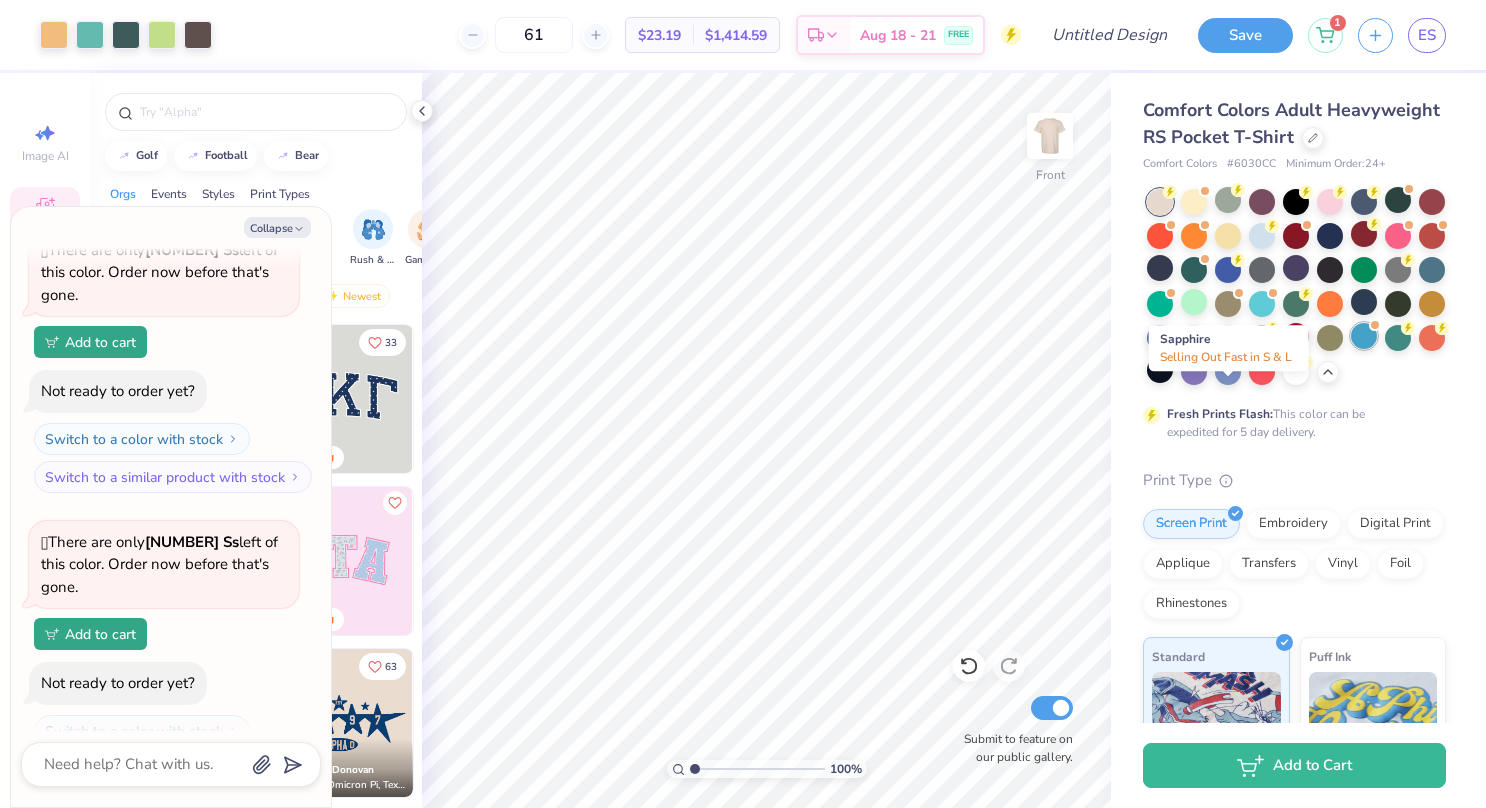 type on "x" 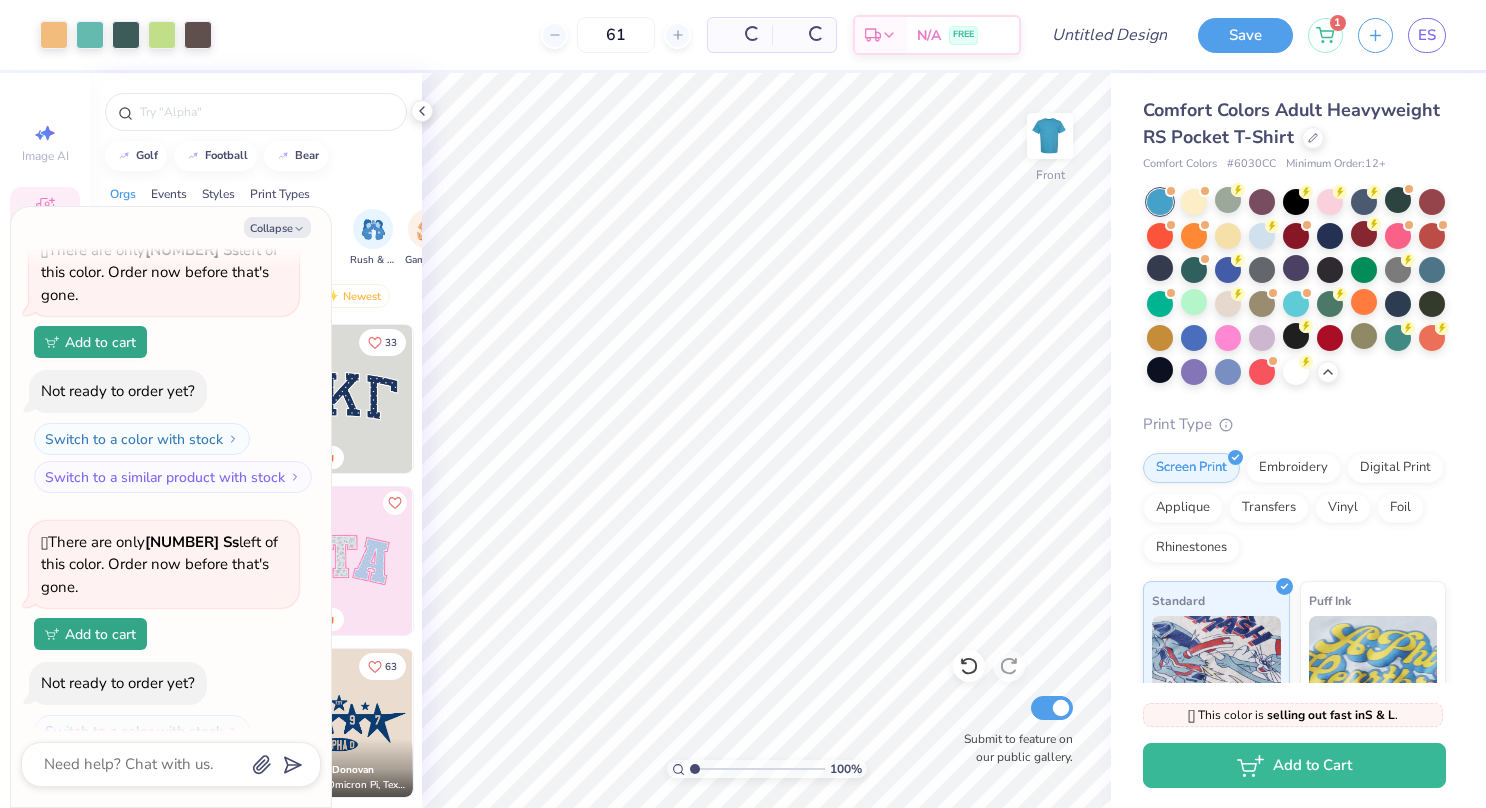type on "1.00078666856532" 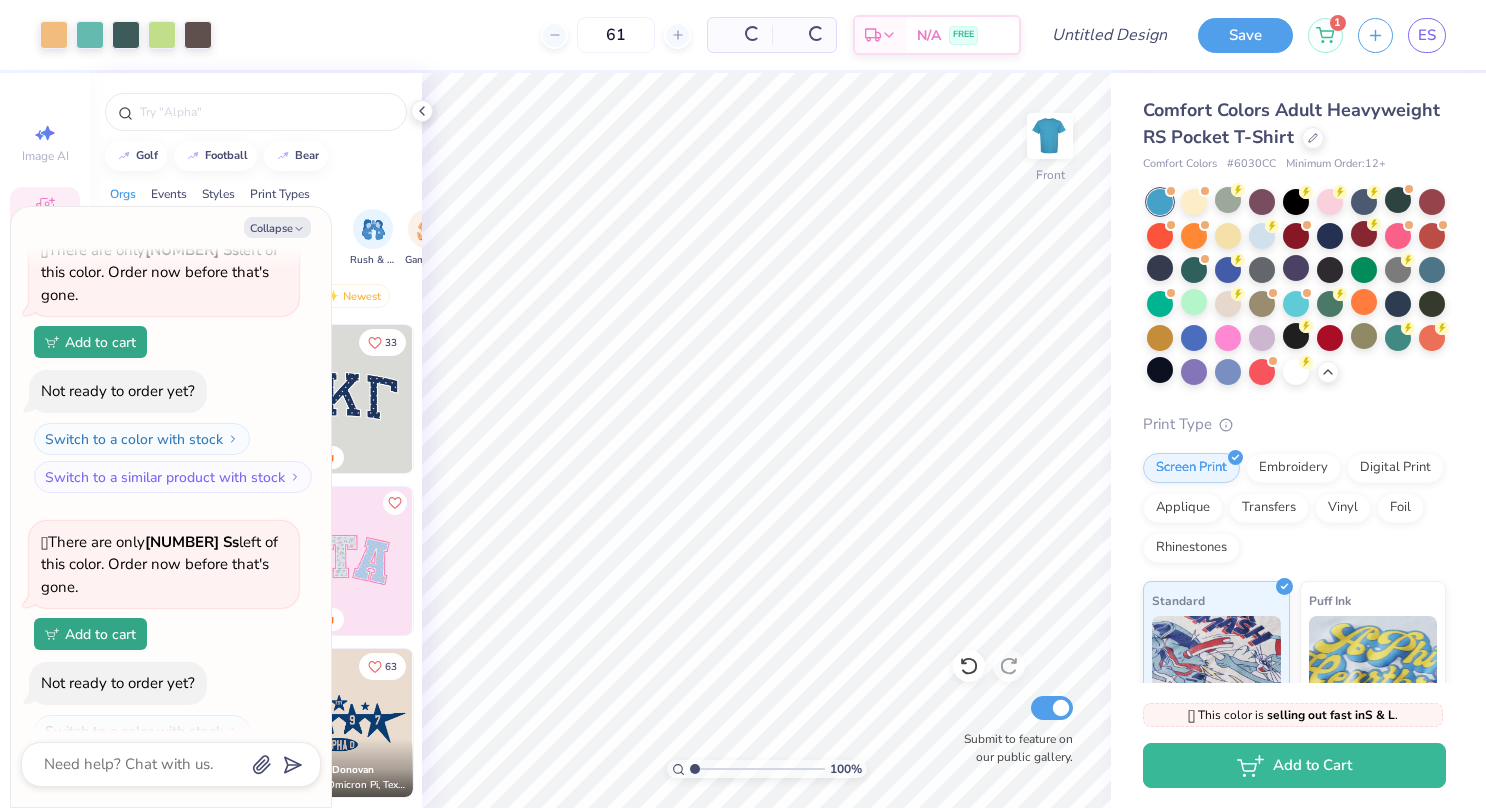 type on "x" 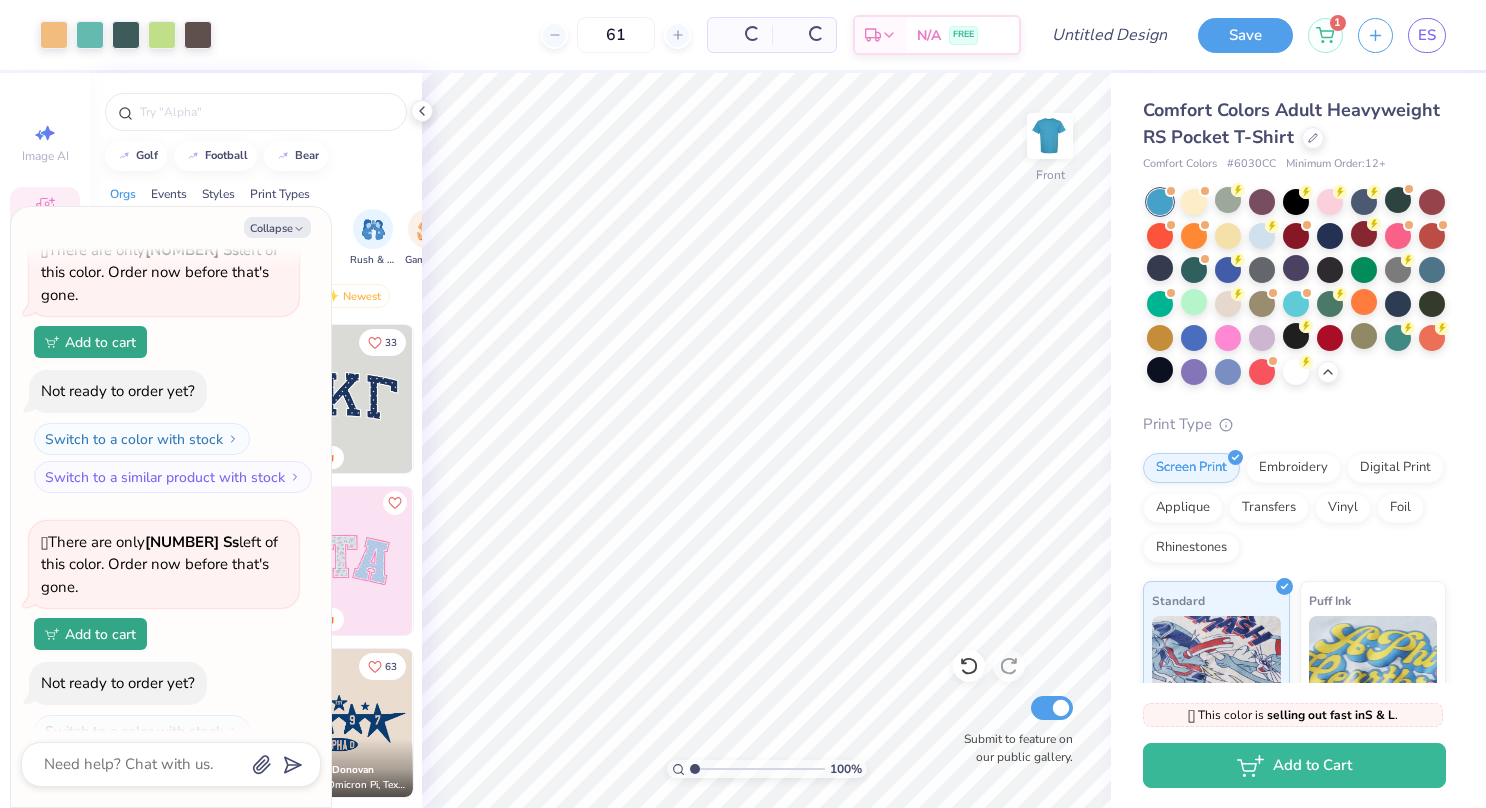 type on "1.00078666856532" 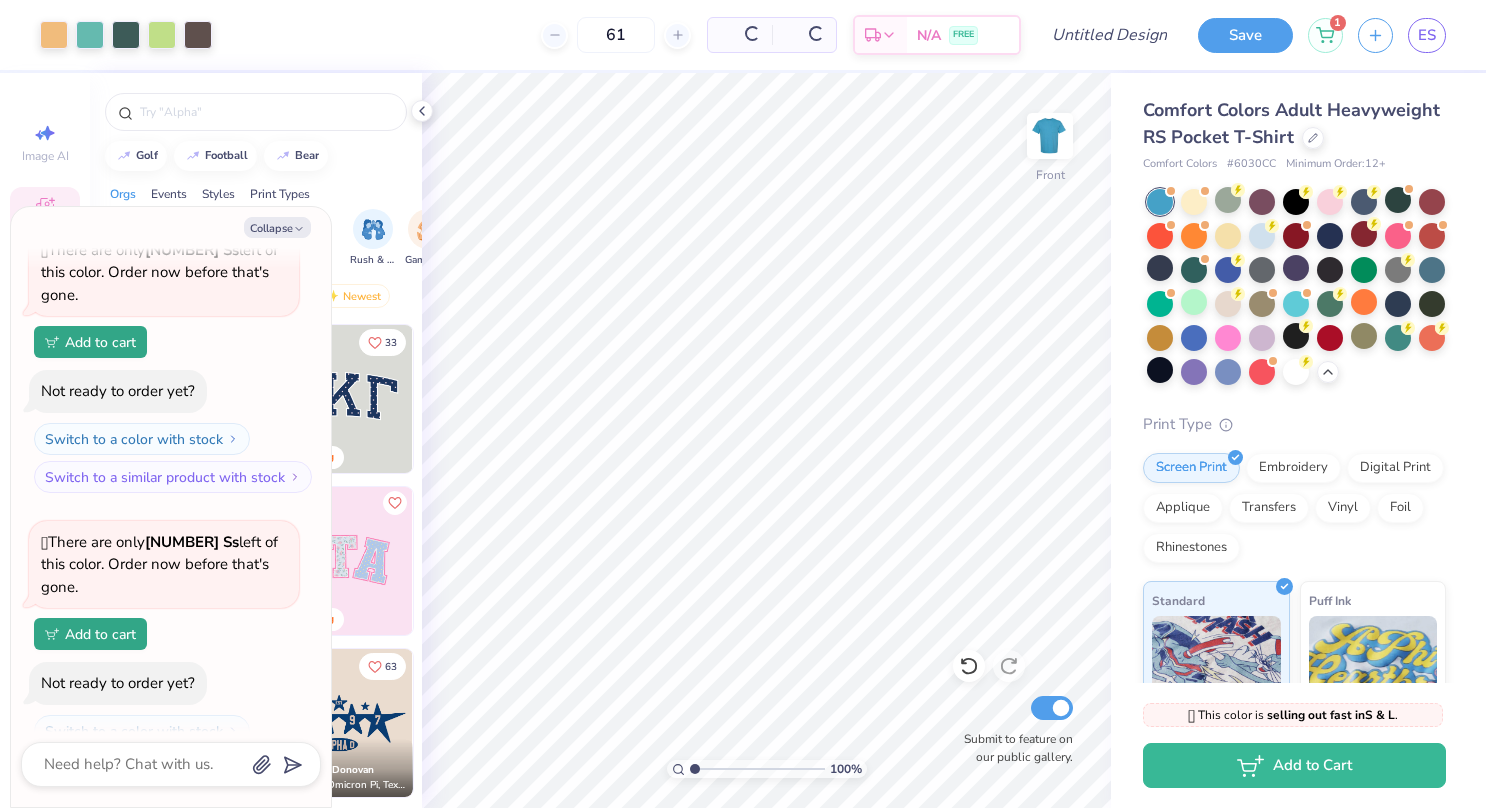 type on "x" 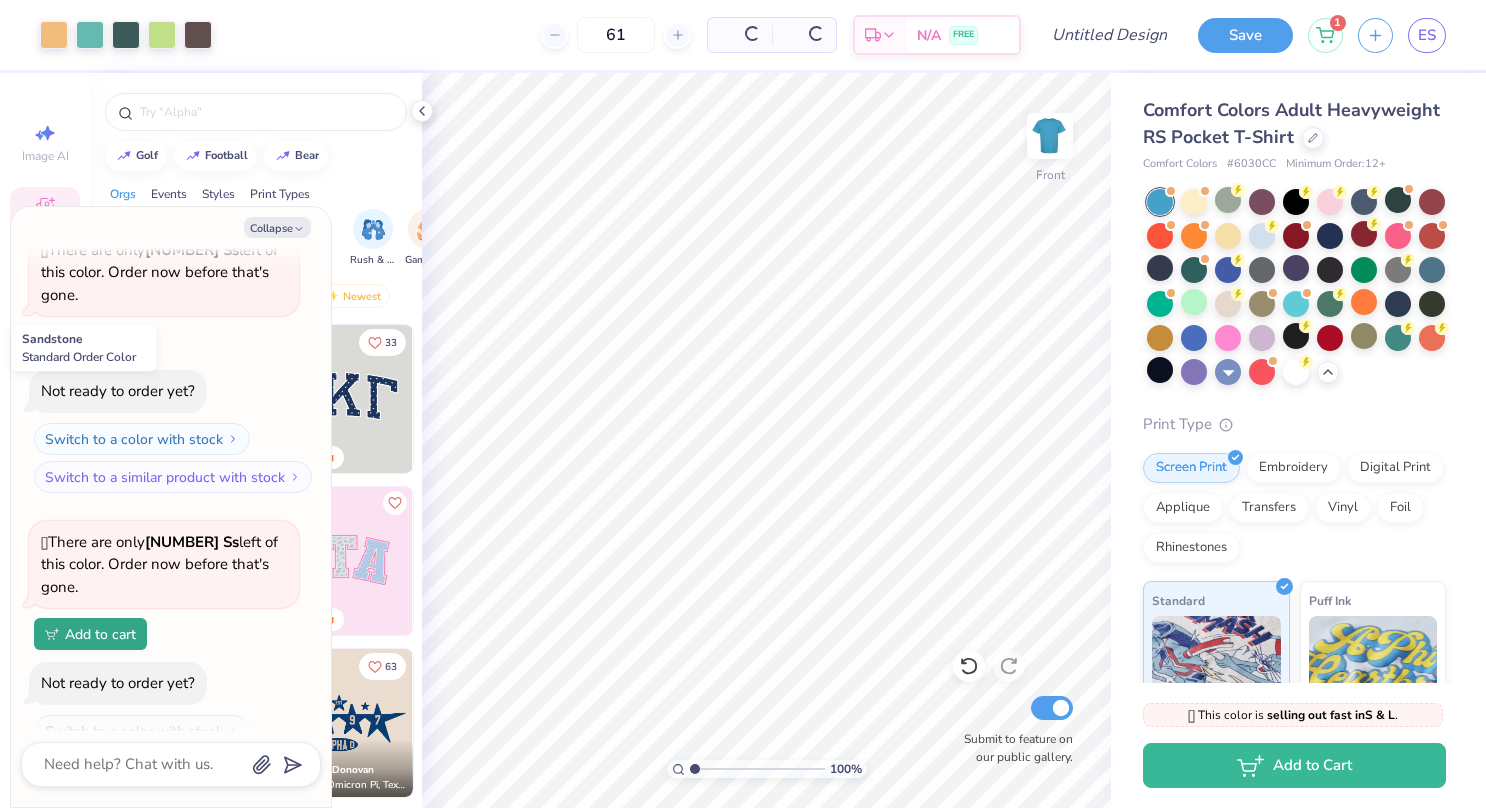 scroll, scrollTop: 812, scrollLeft: 0, axis: vertical 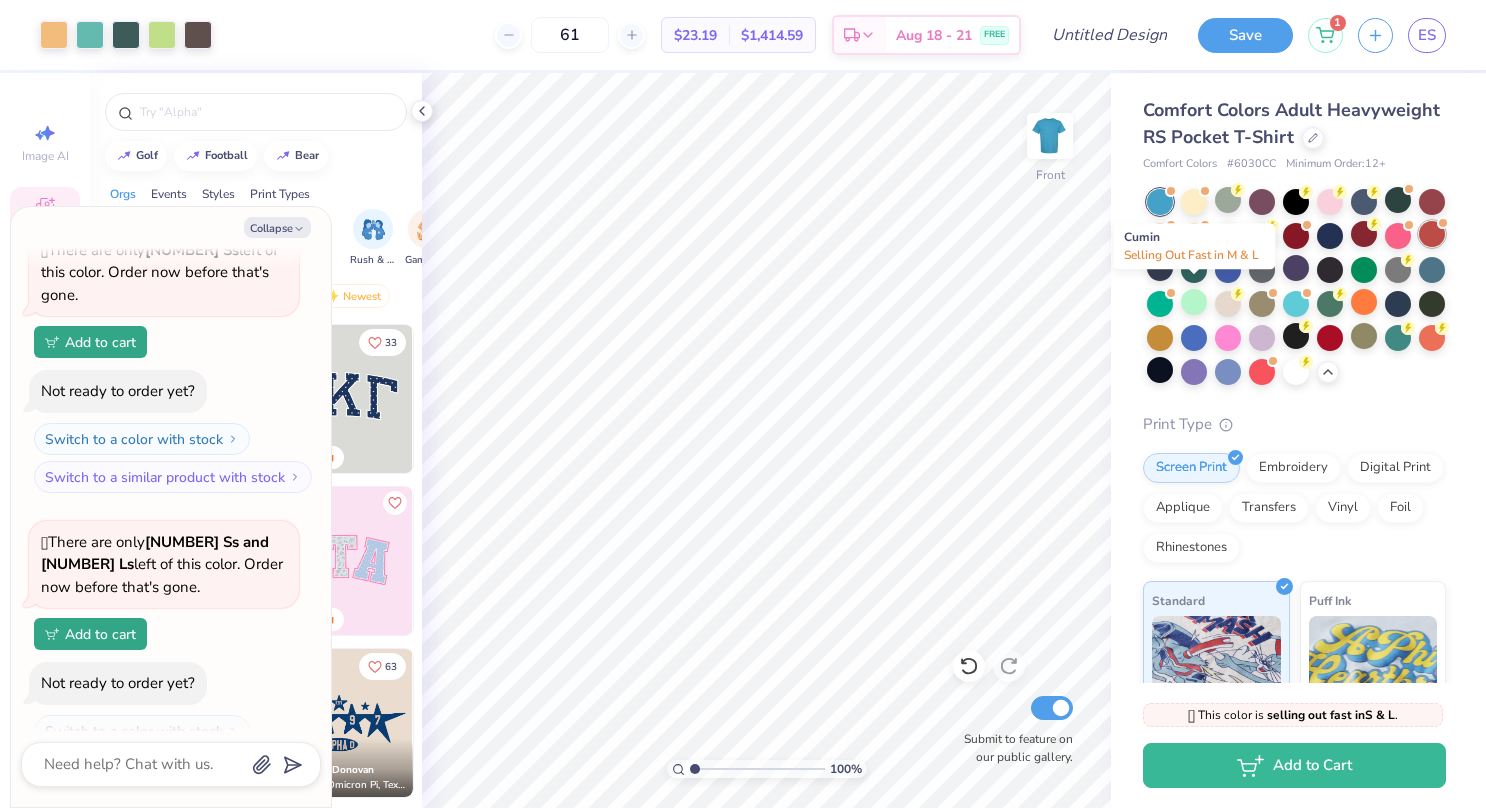 click at bounding box center [1432, 234] 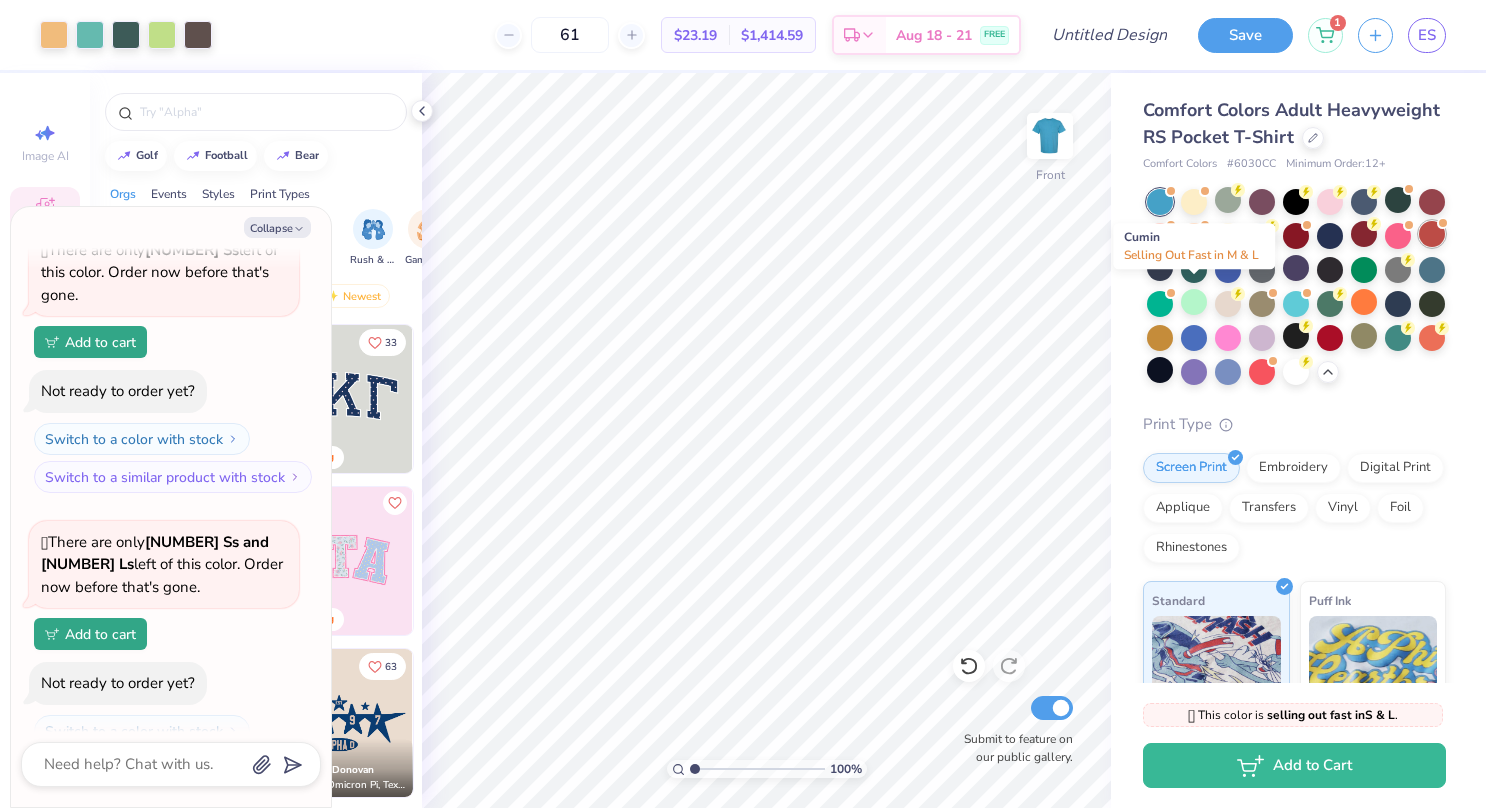 type on "1.00078666856532" 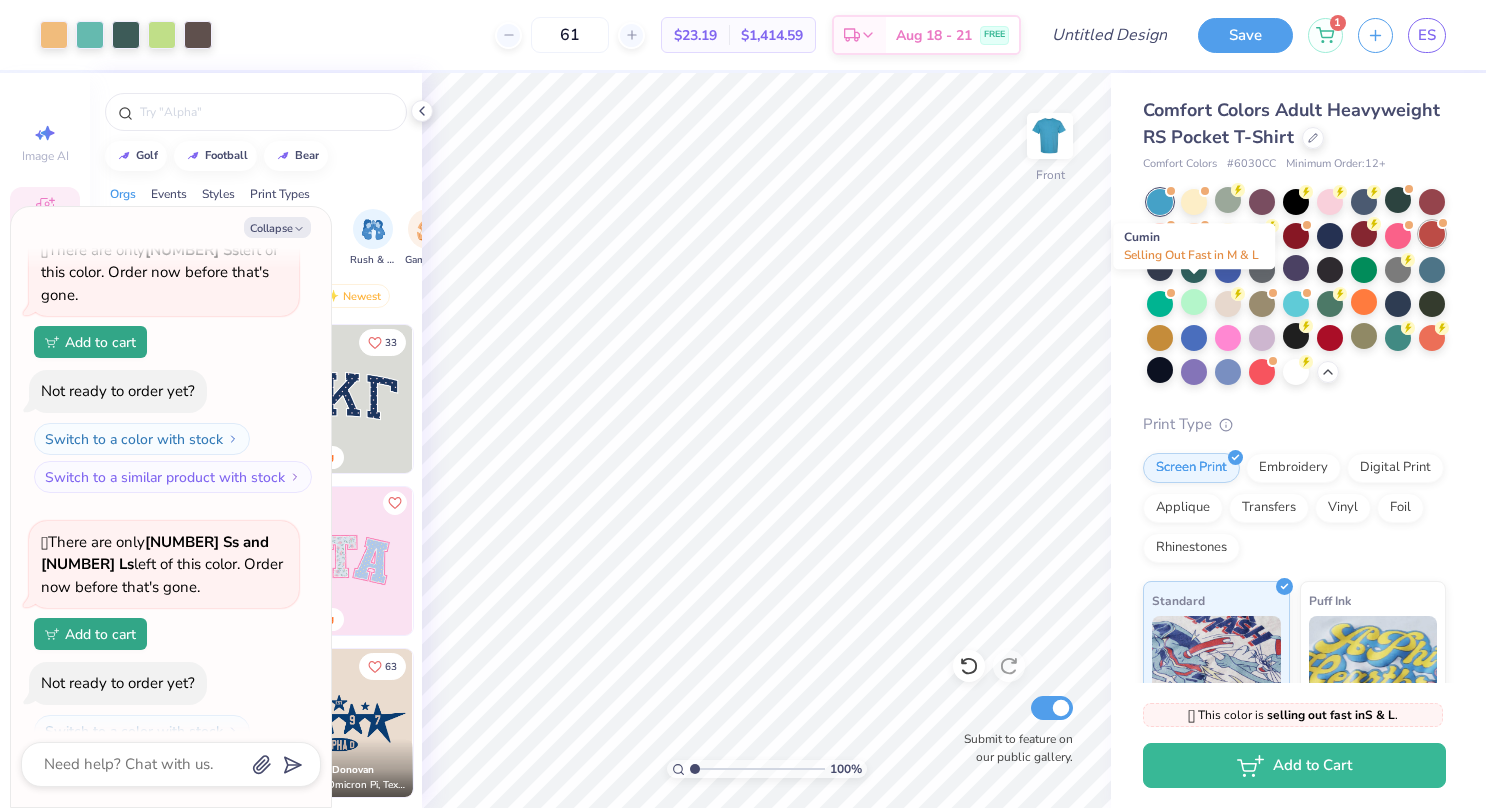 type on "x" 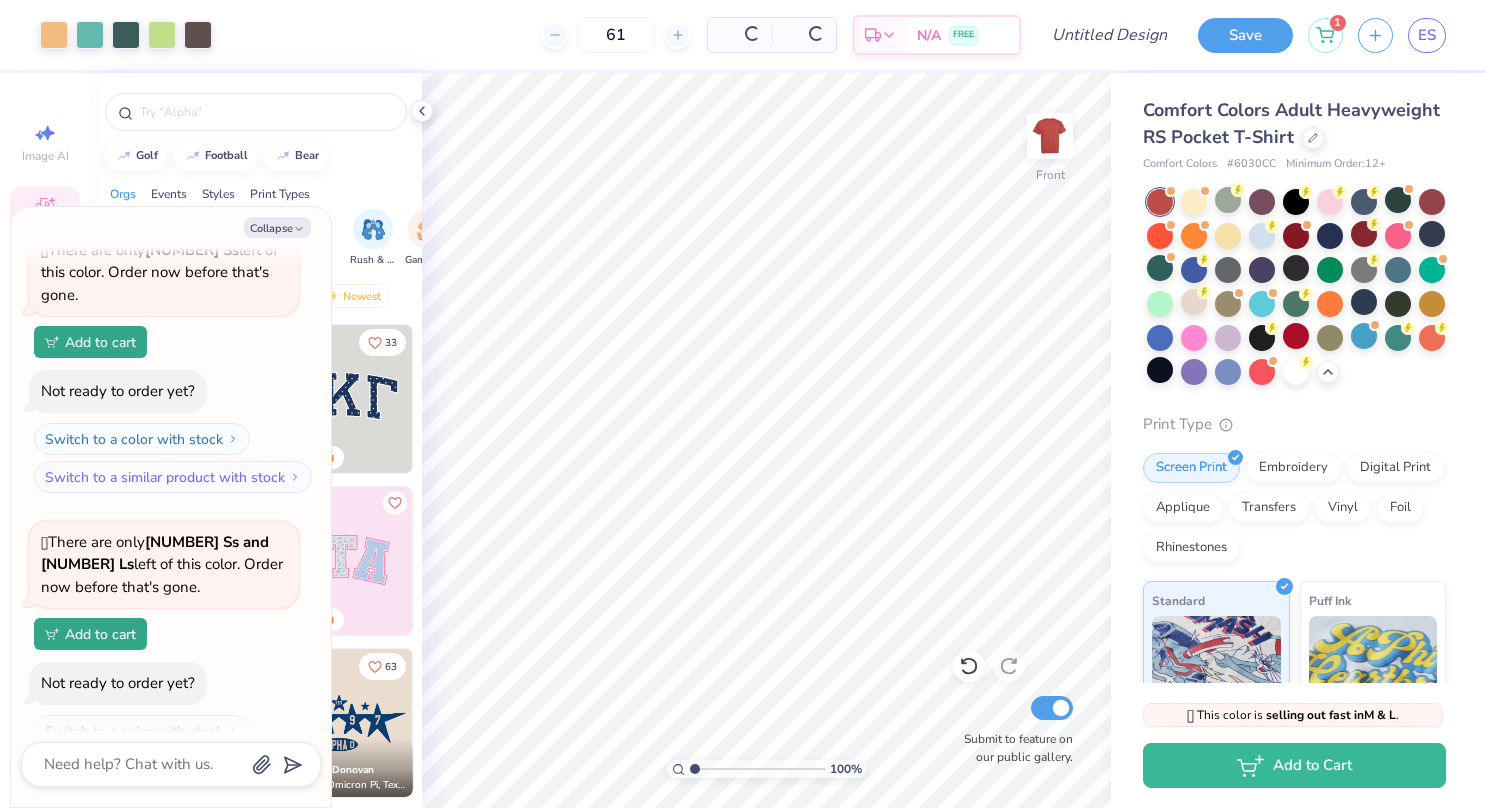 type on "1.00078666856532" 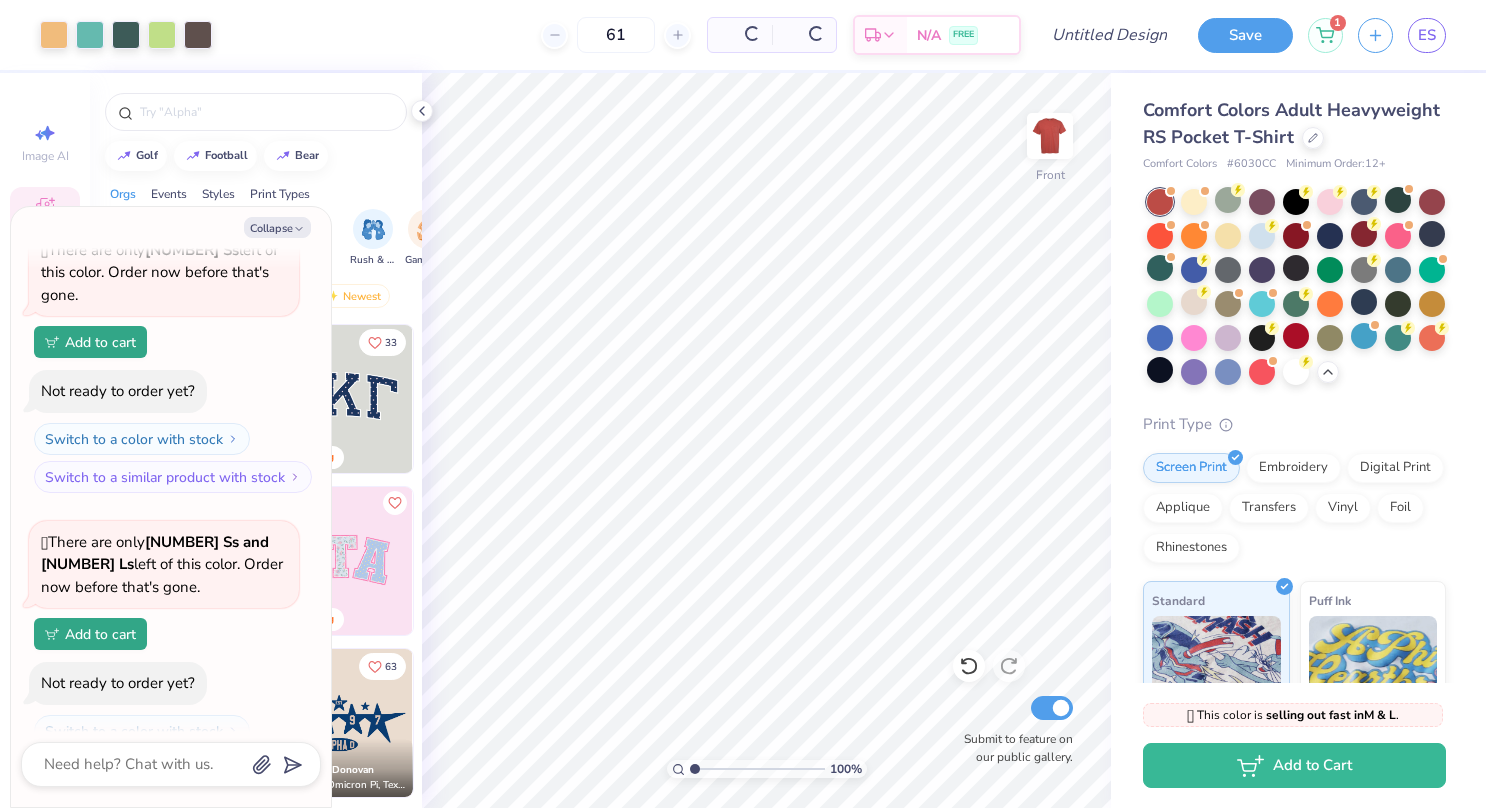 type on "x" 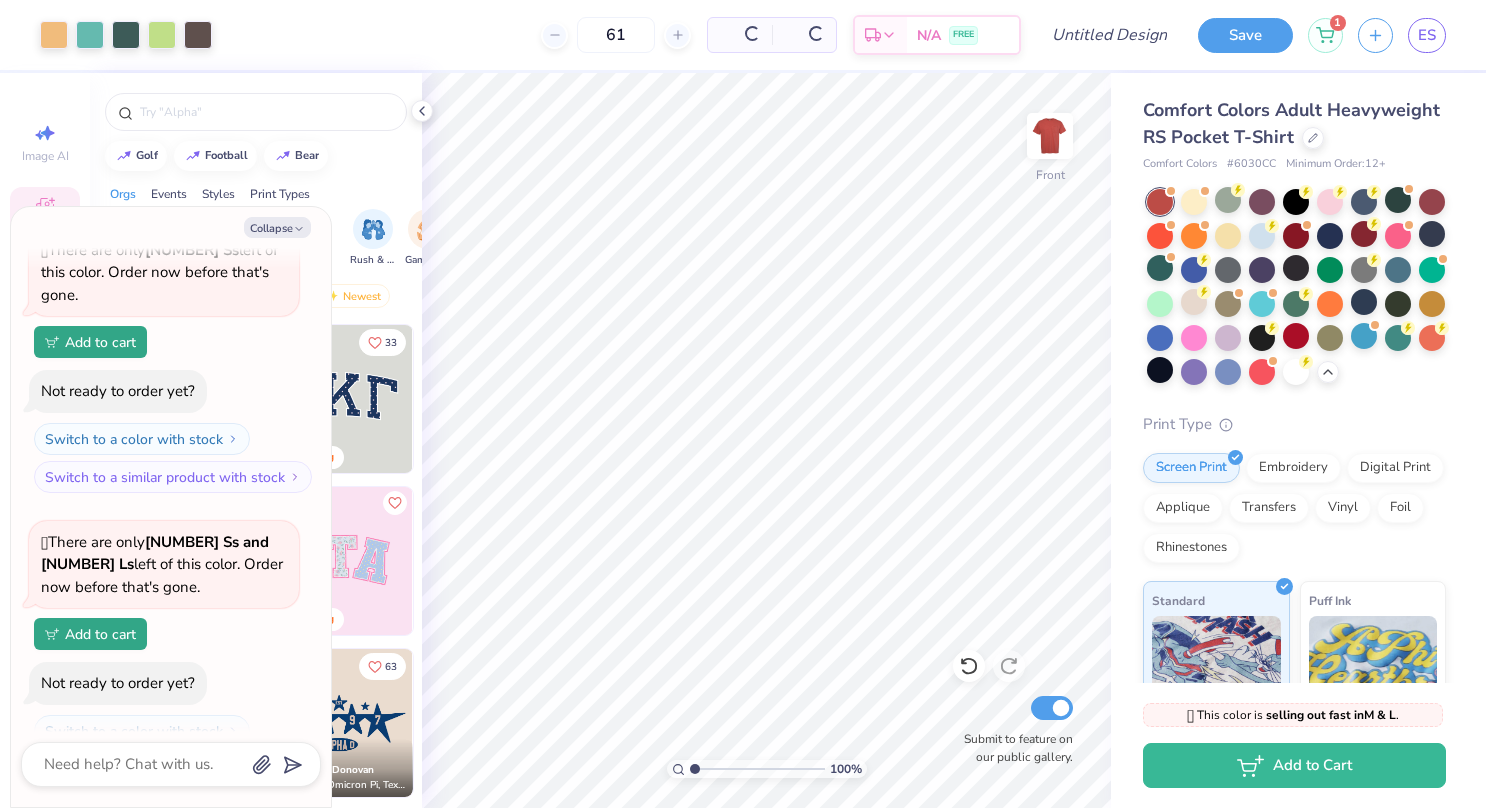 type on "1.00078666856532" 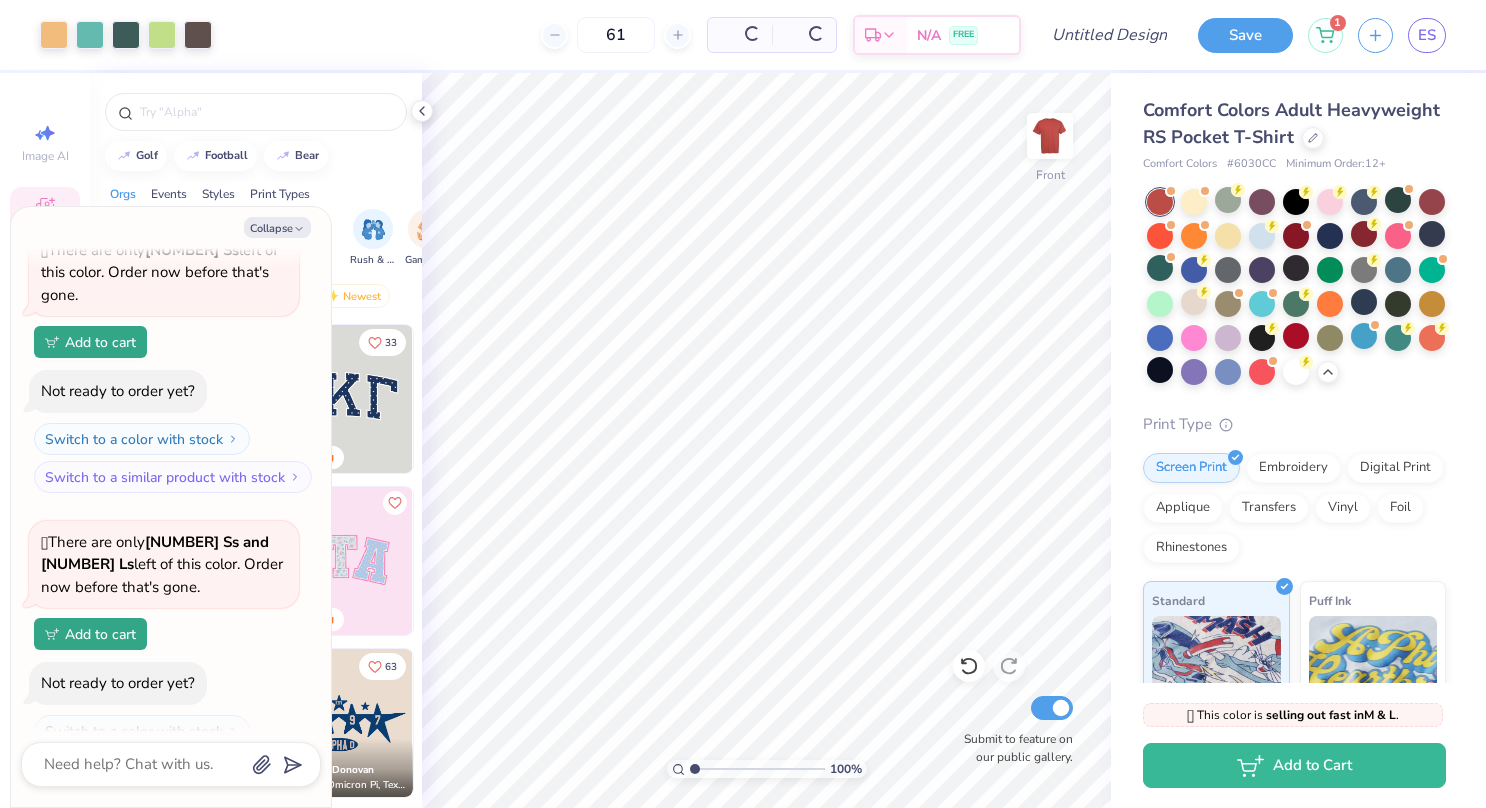 type on "x" 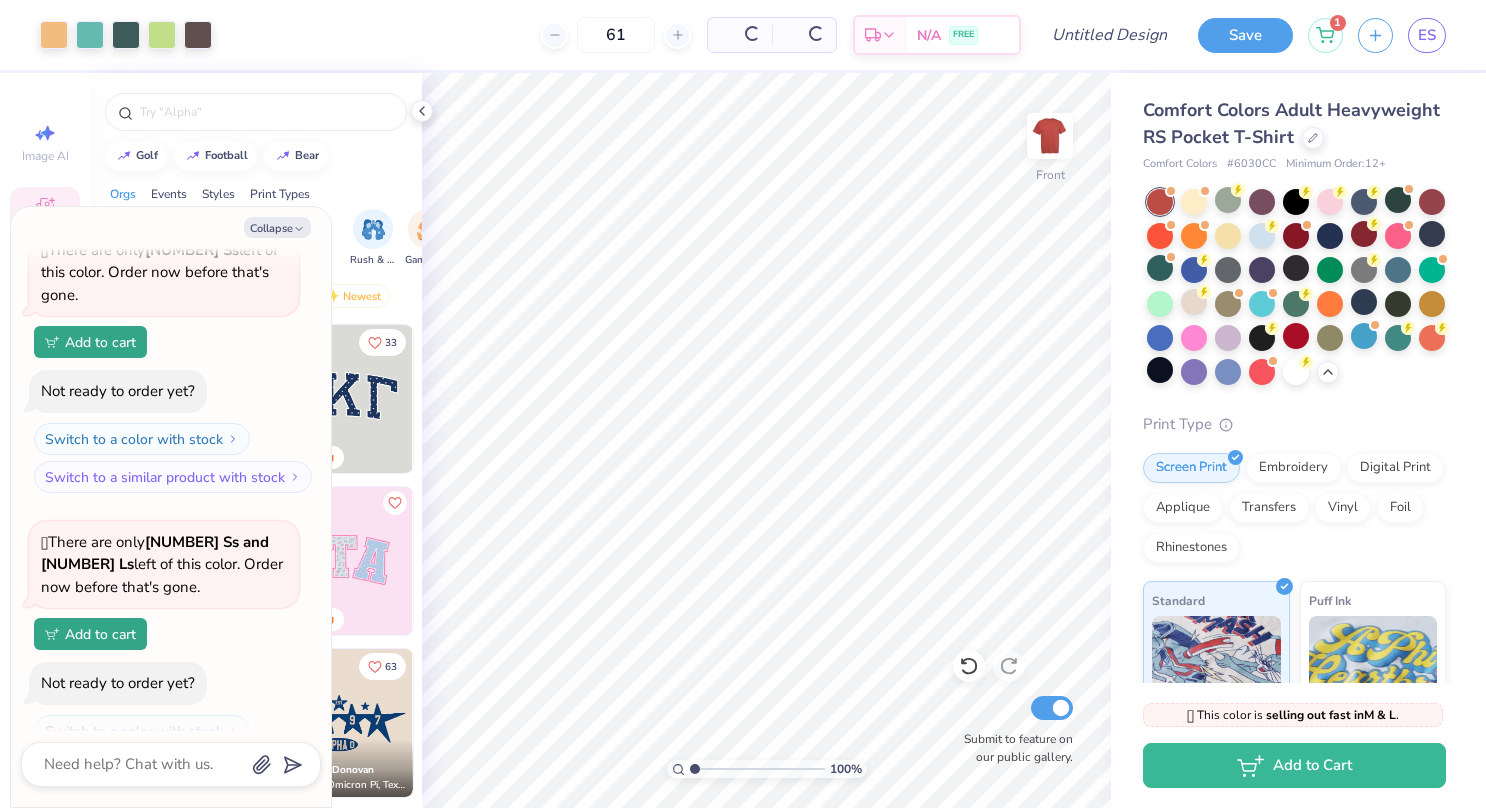 scroll, scrollTop: 1104, scrollLeft: 0, axis: vertical 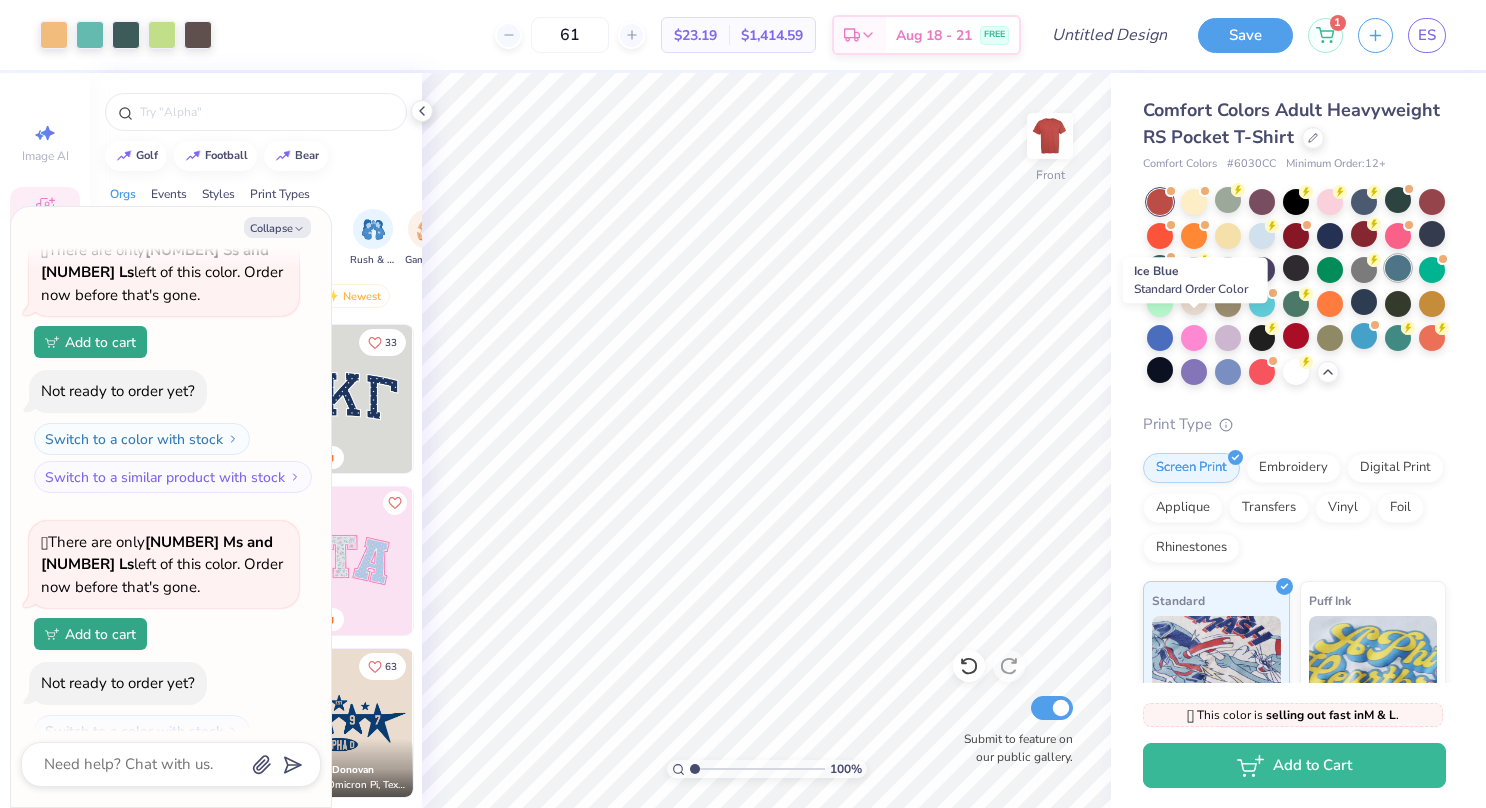 click at bounding box center (1398, 268) 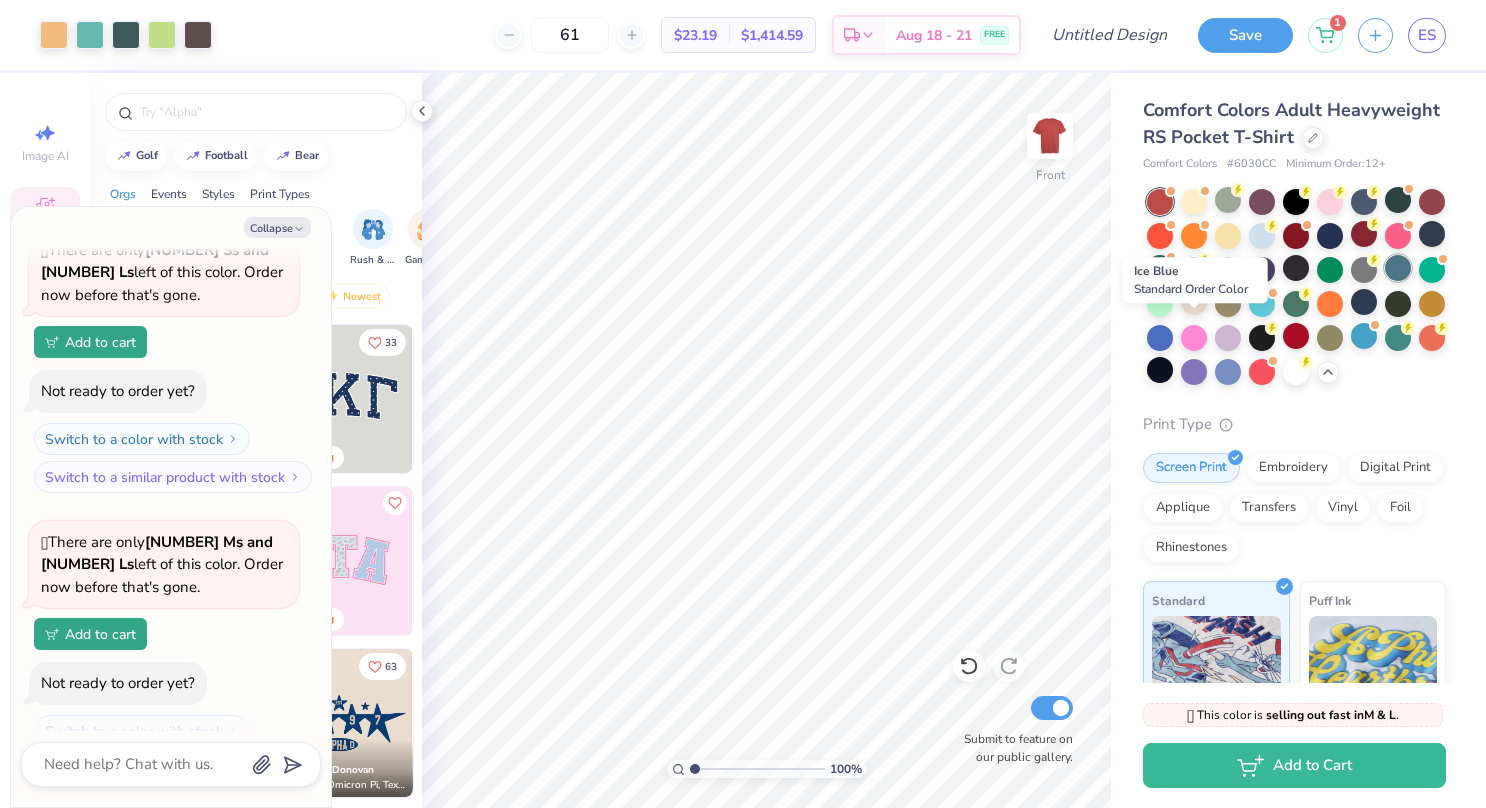 type on "1.00078666856532" 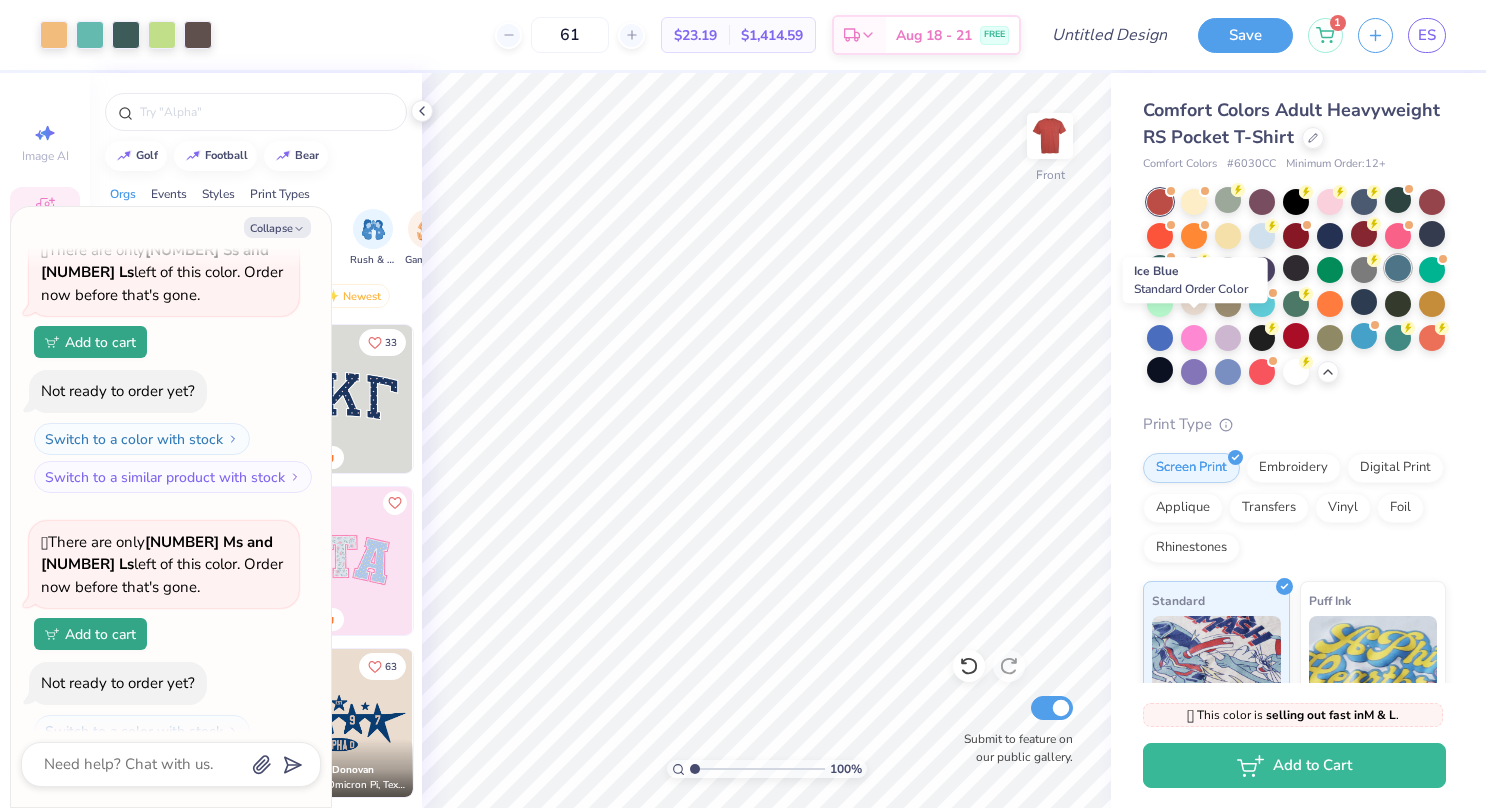 type on "x" 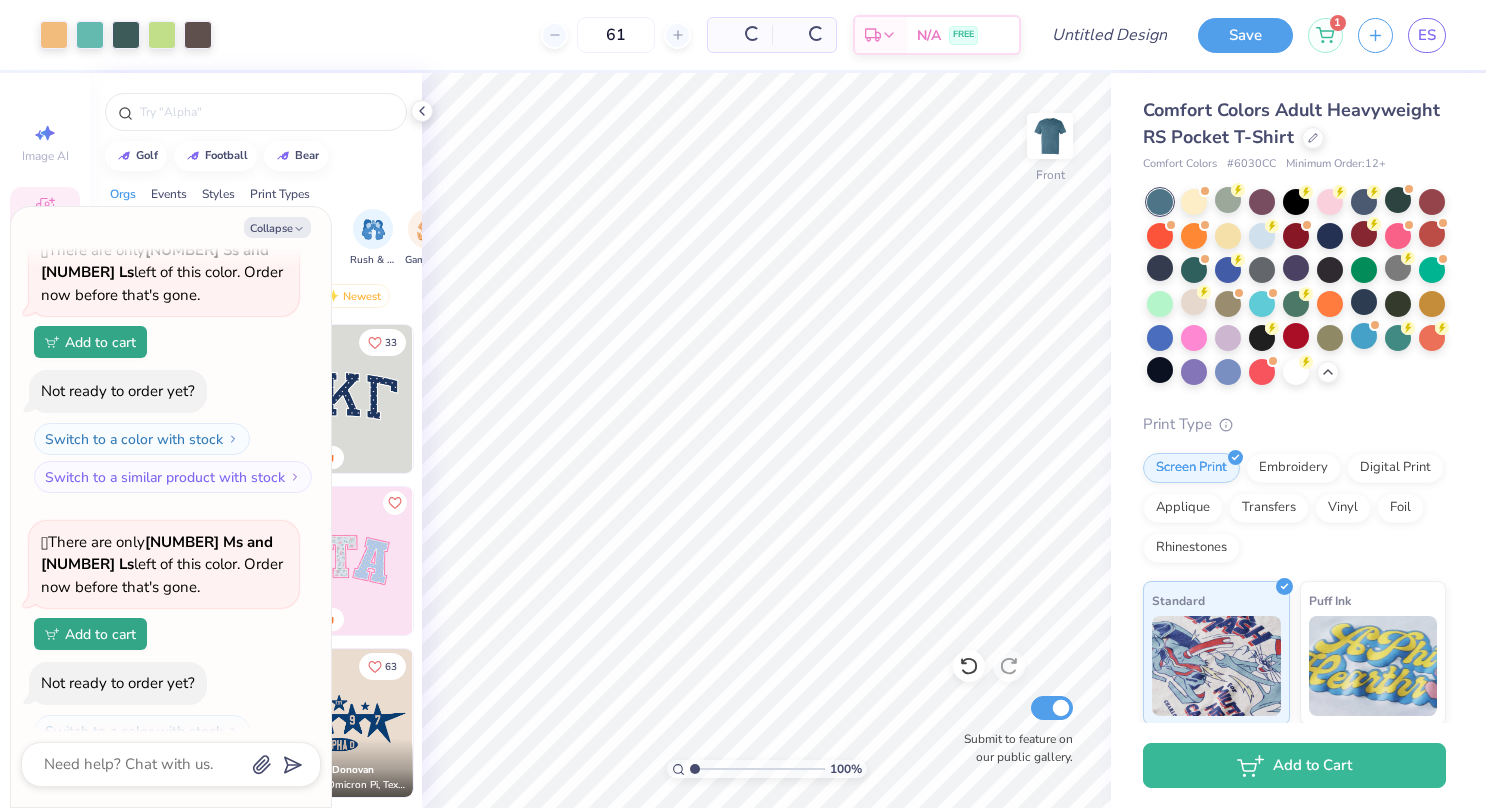 click at bounding box center [1398, 268] 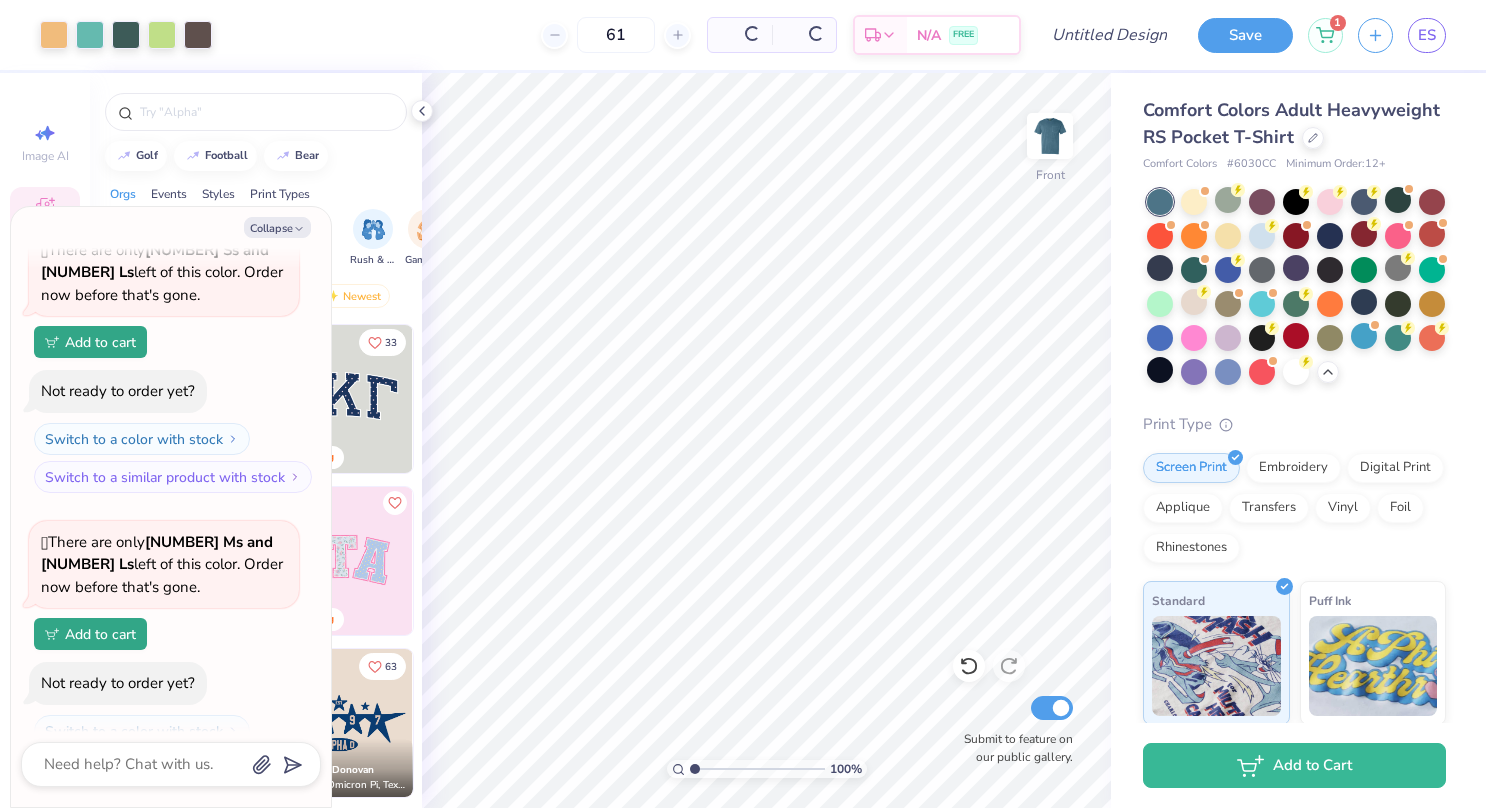 type on "1.00078666856532" 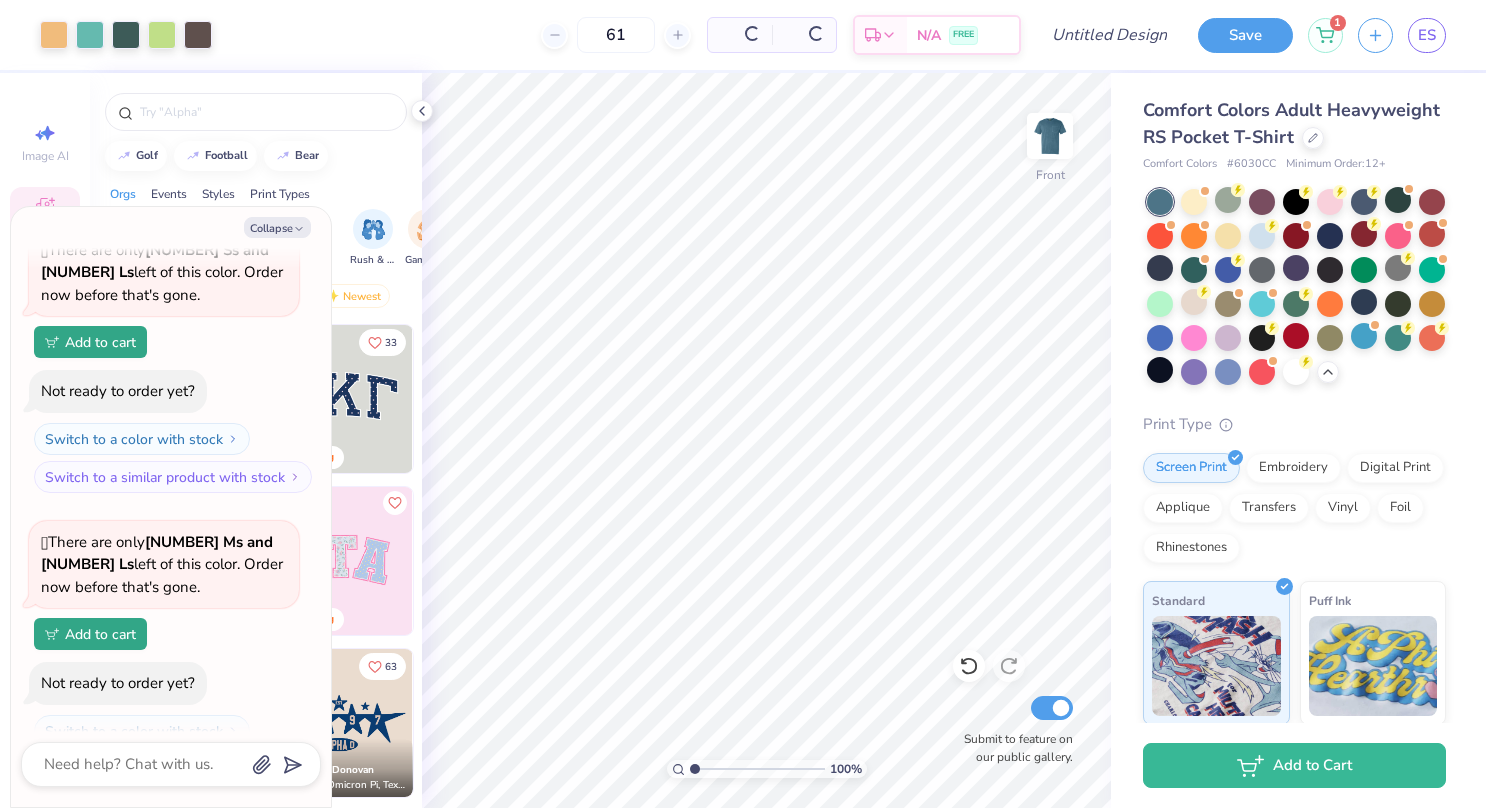 type on "x" 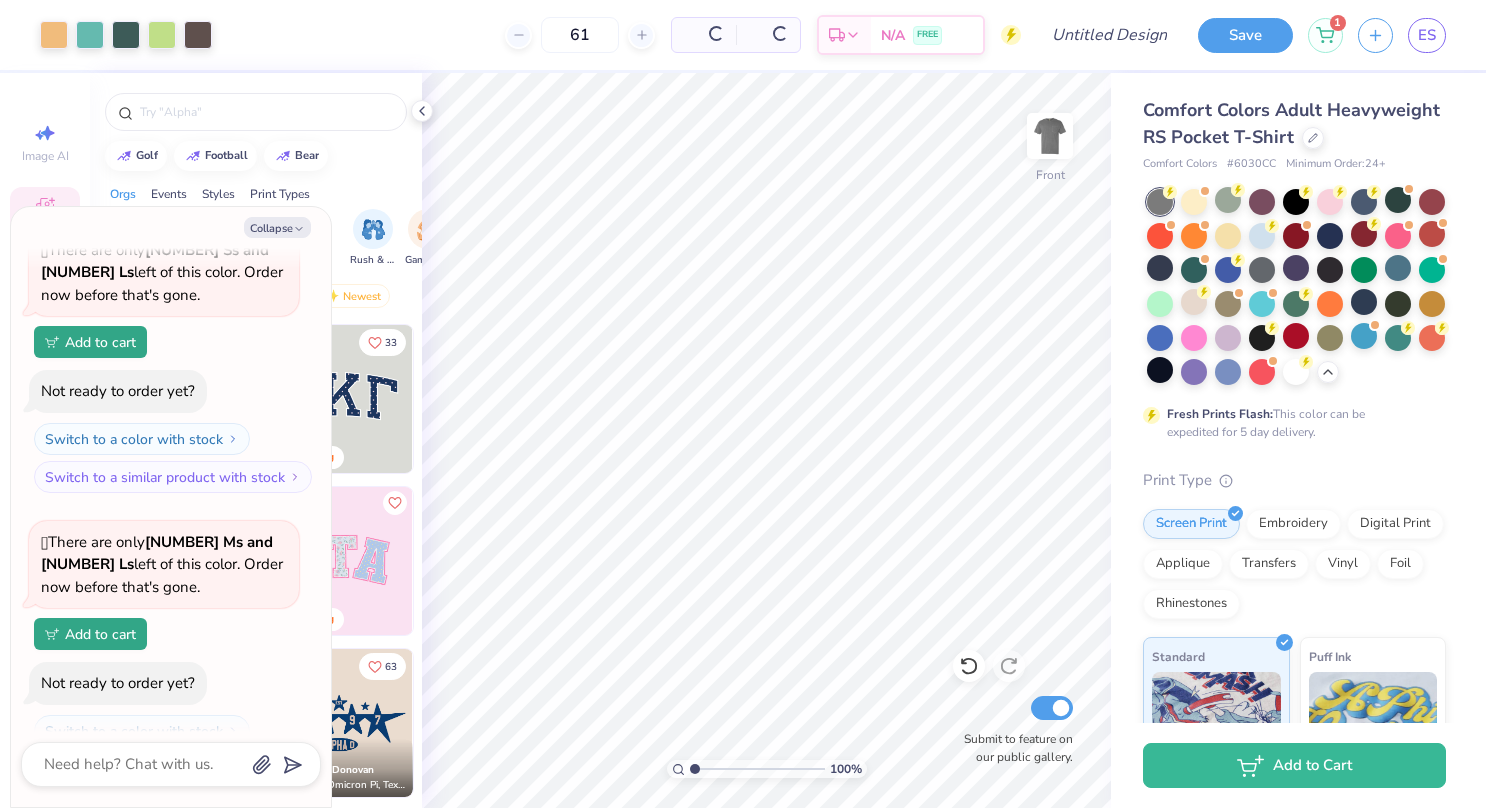 type on "1.00078666856532" 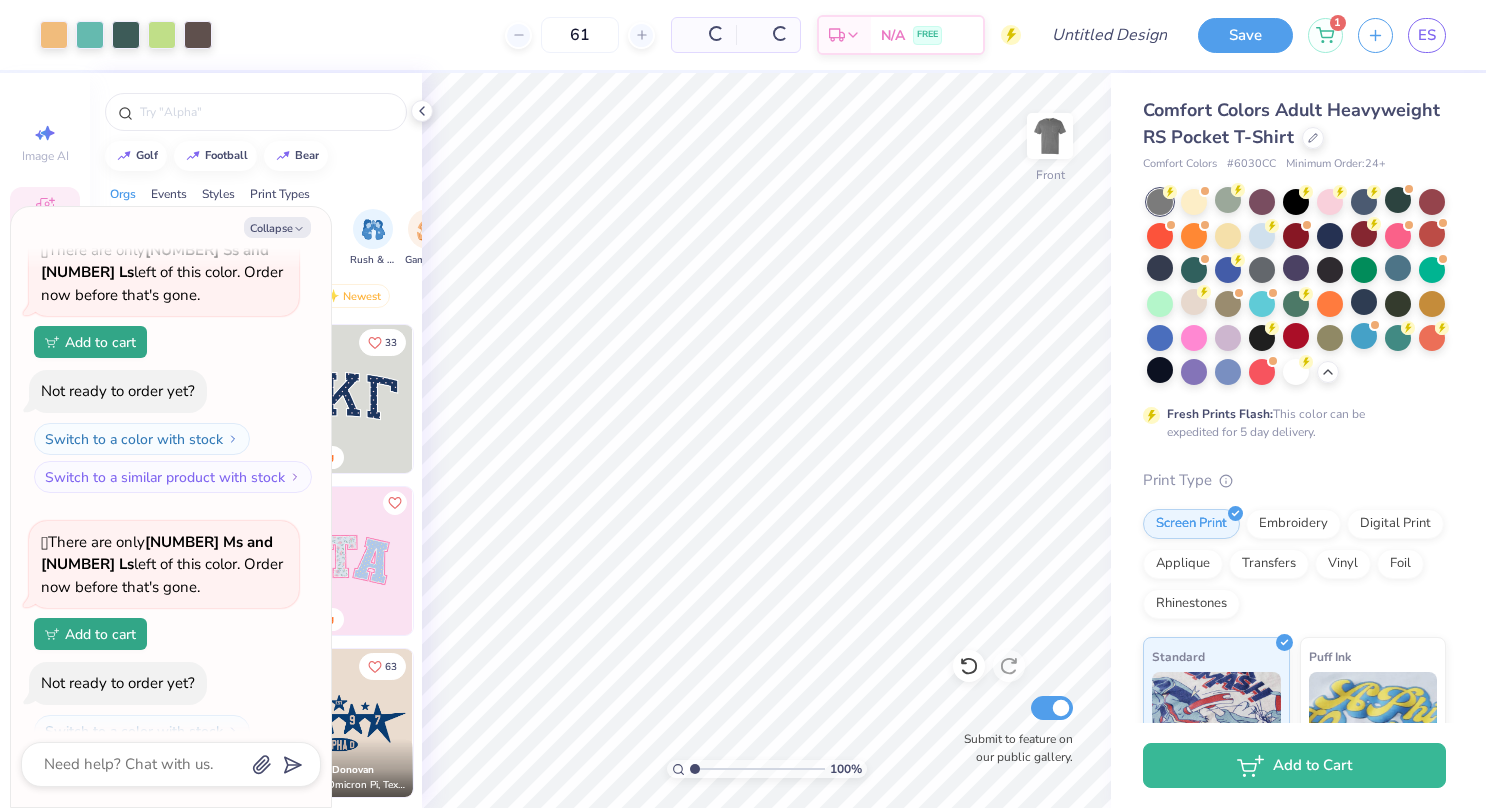 type on "x" 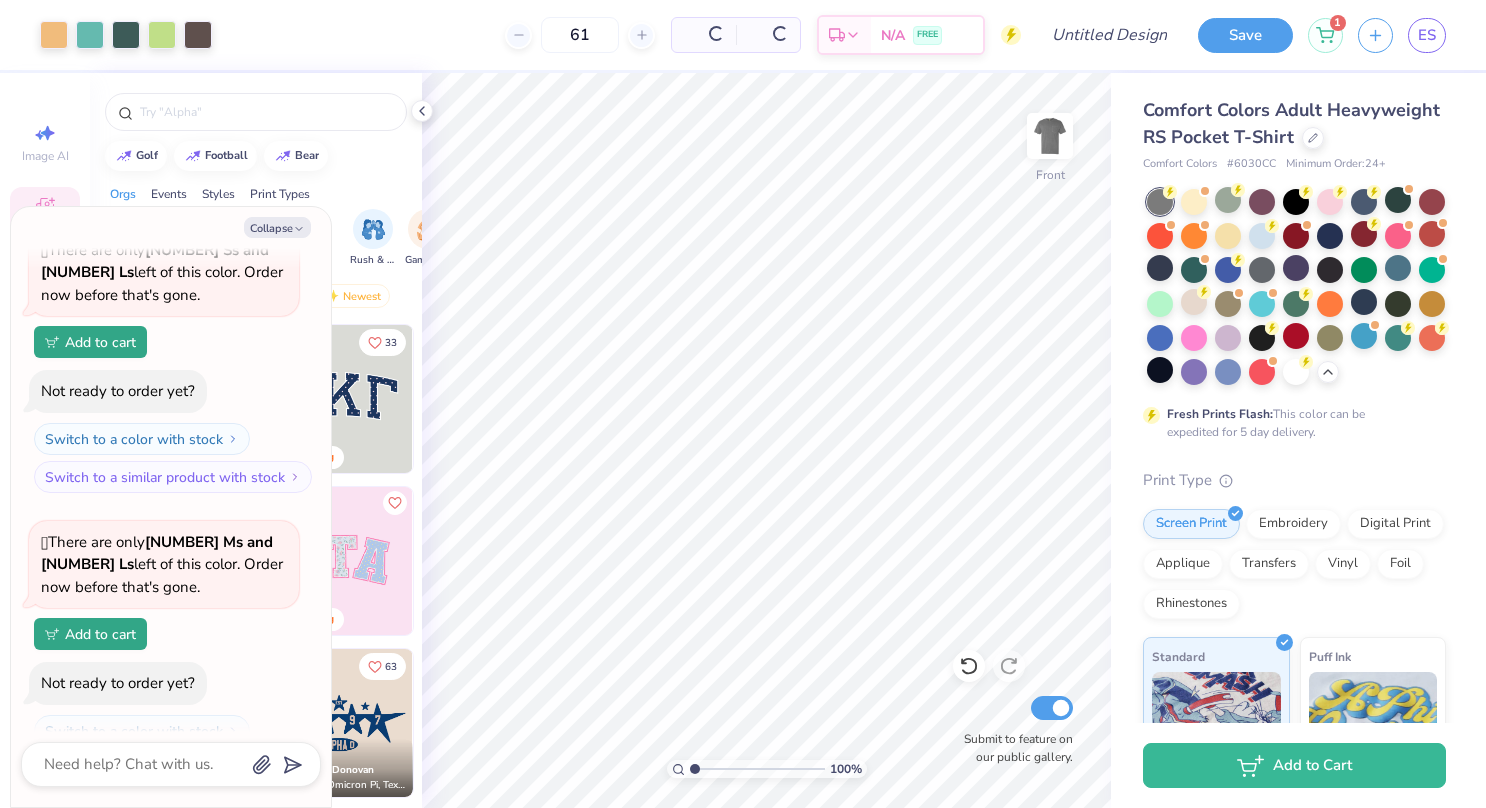 type on "1.00078666856532" 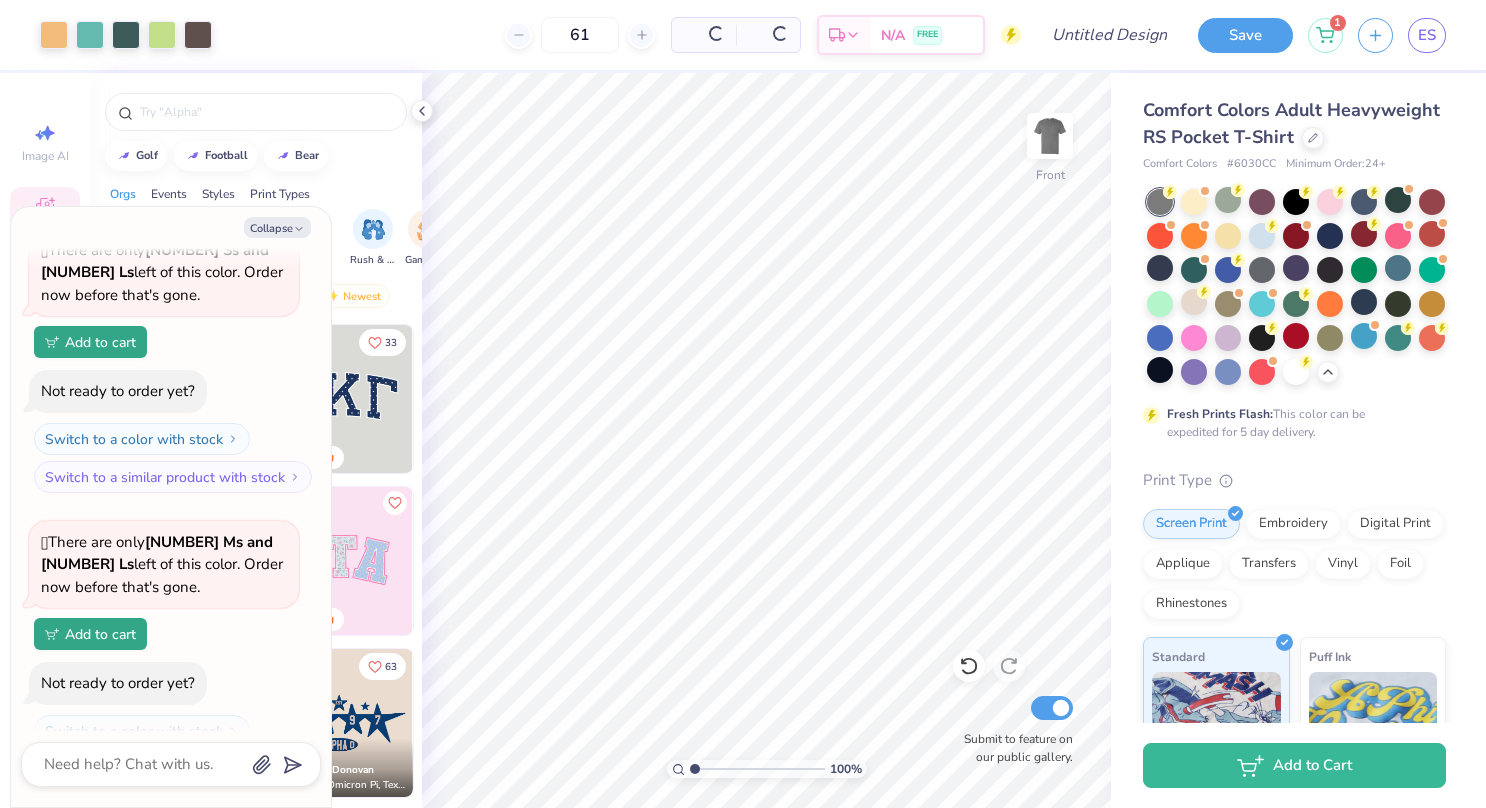 type on "x" 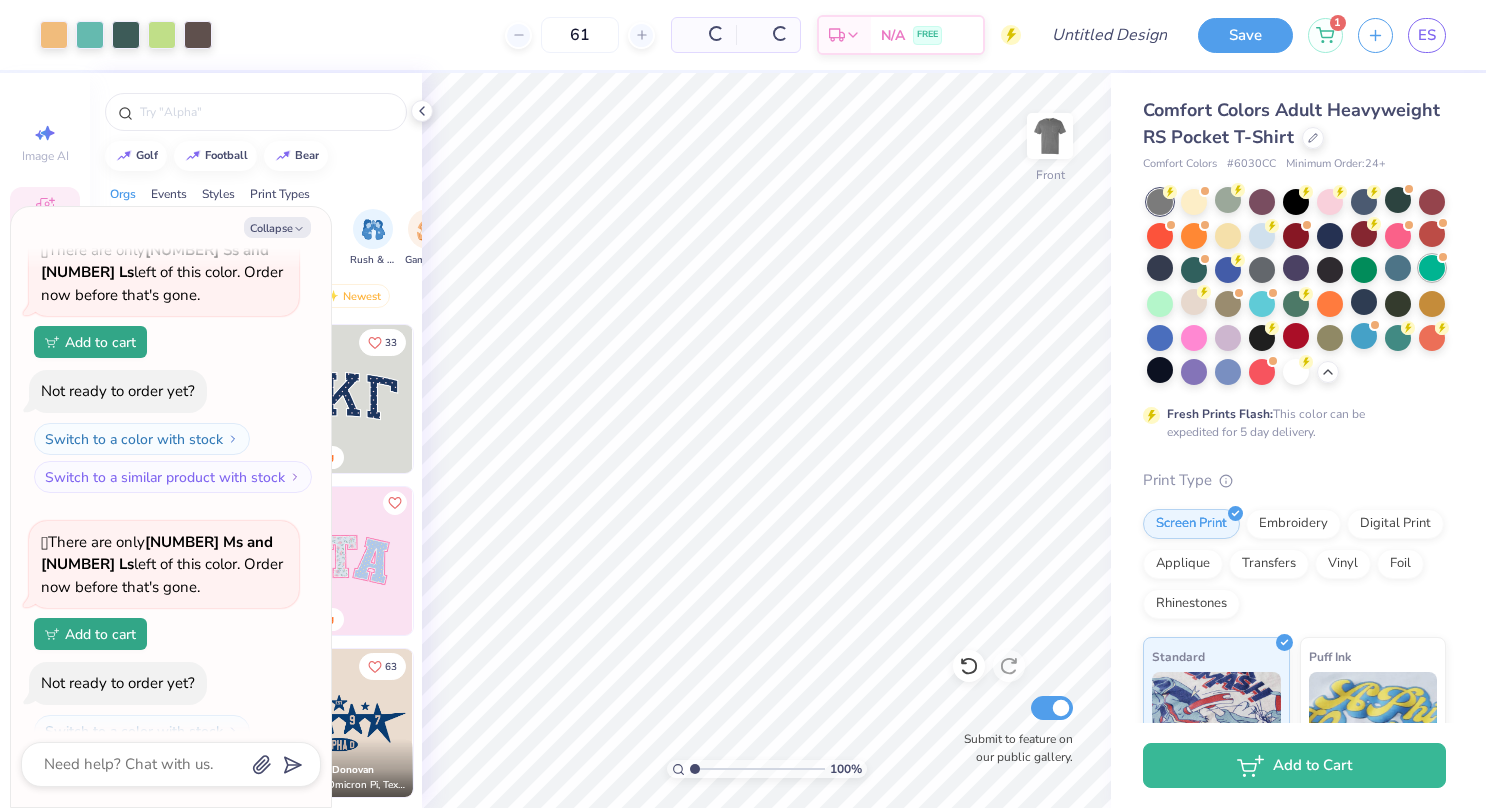 type on "1.00078666856532" 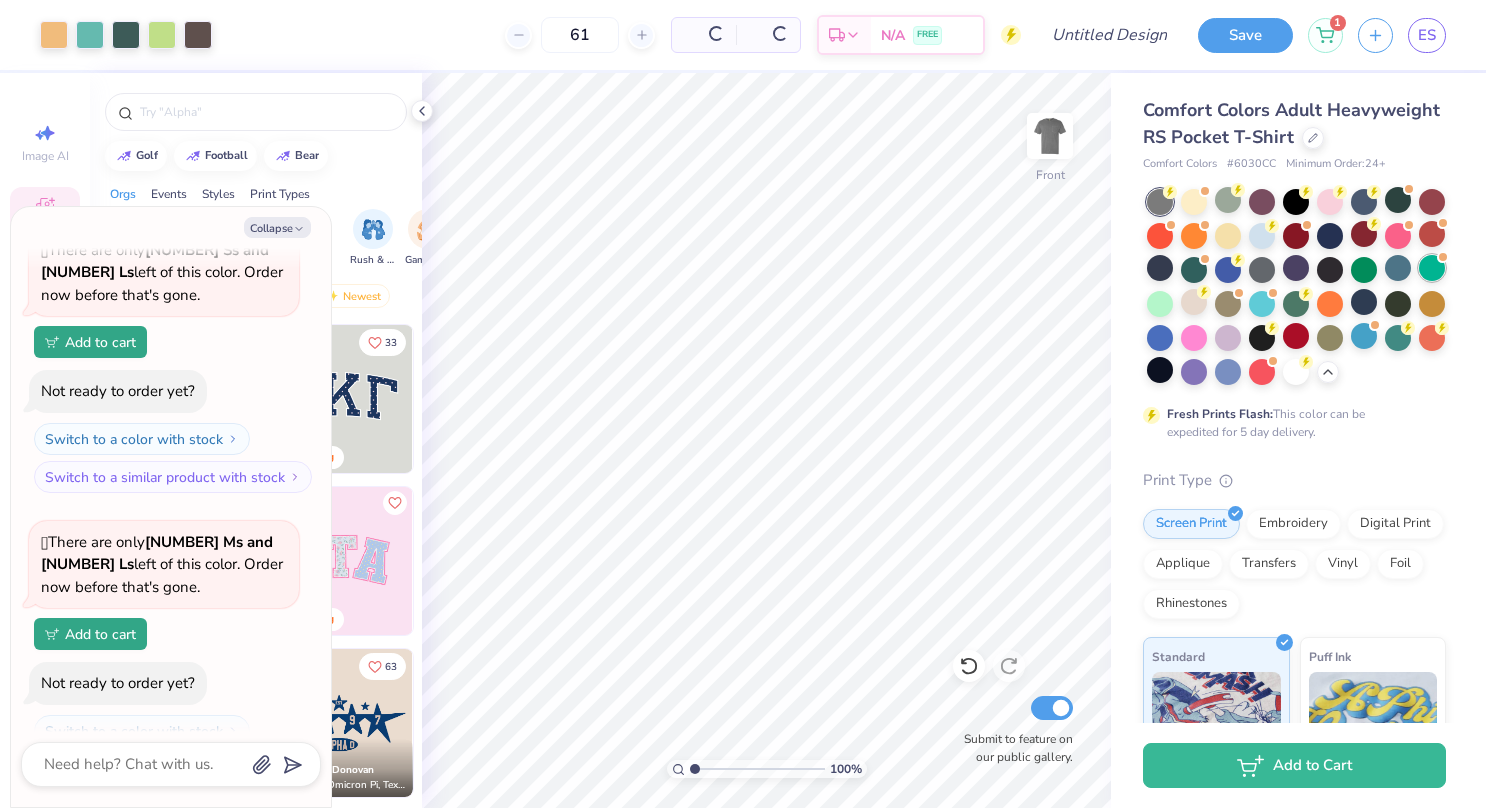 type on "x" 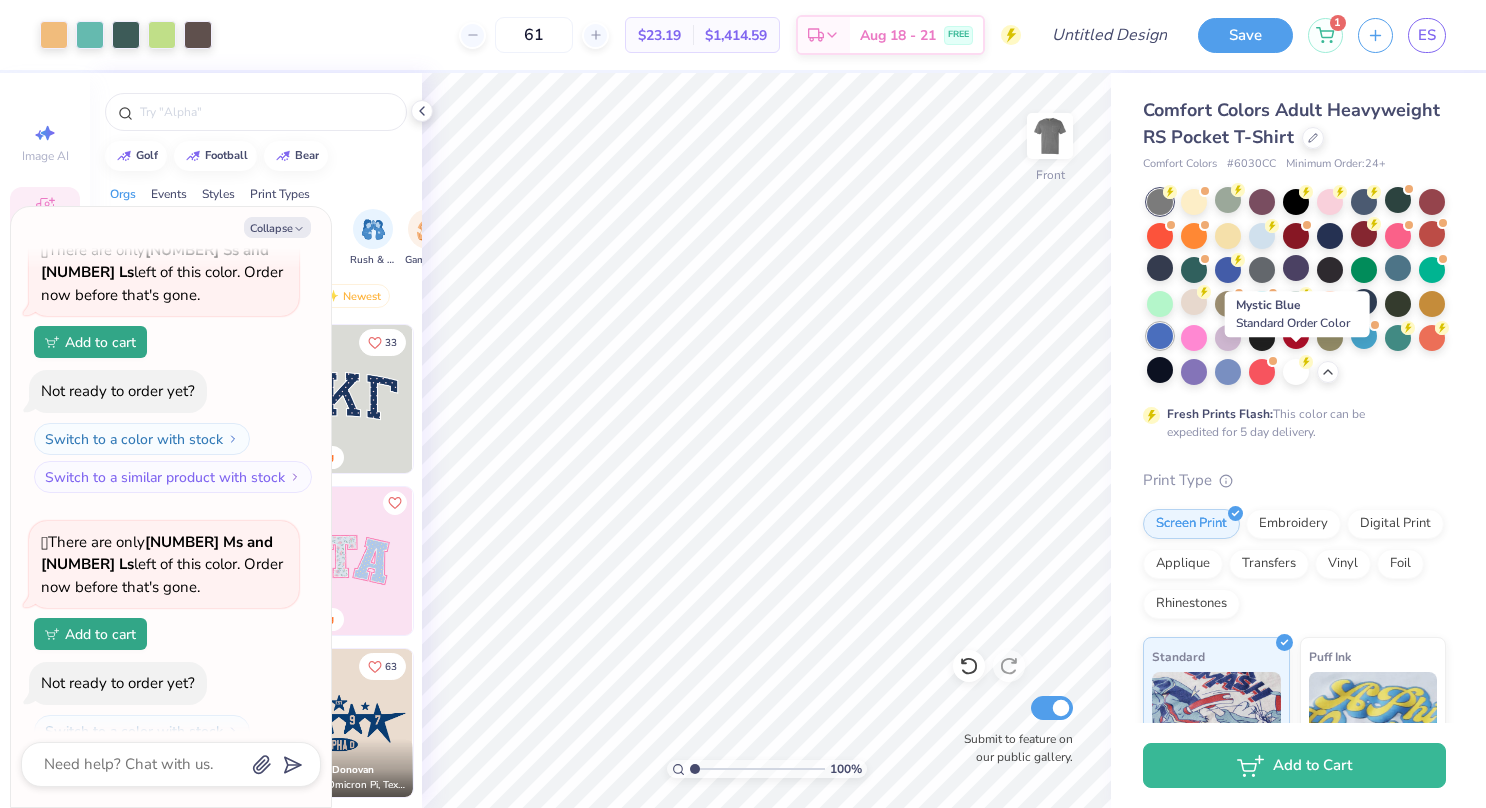 click at bounding box center (1160, 336) 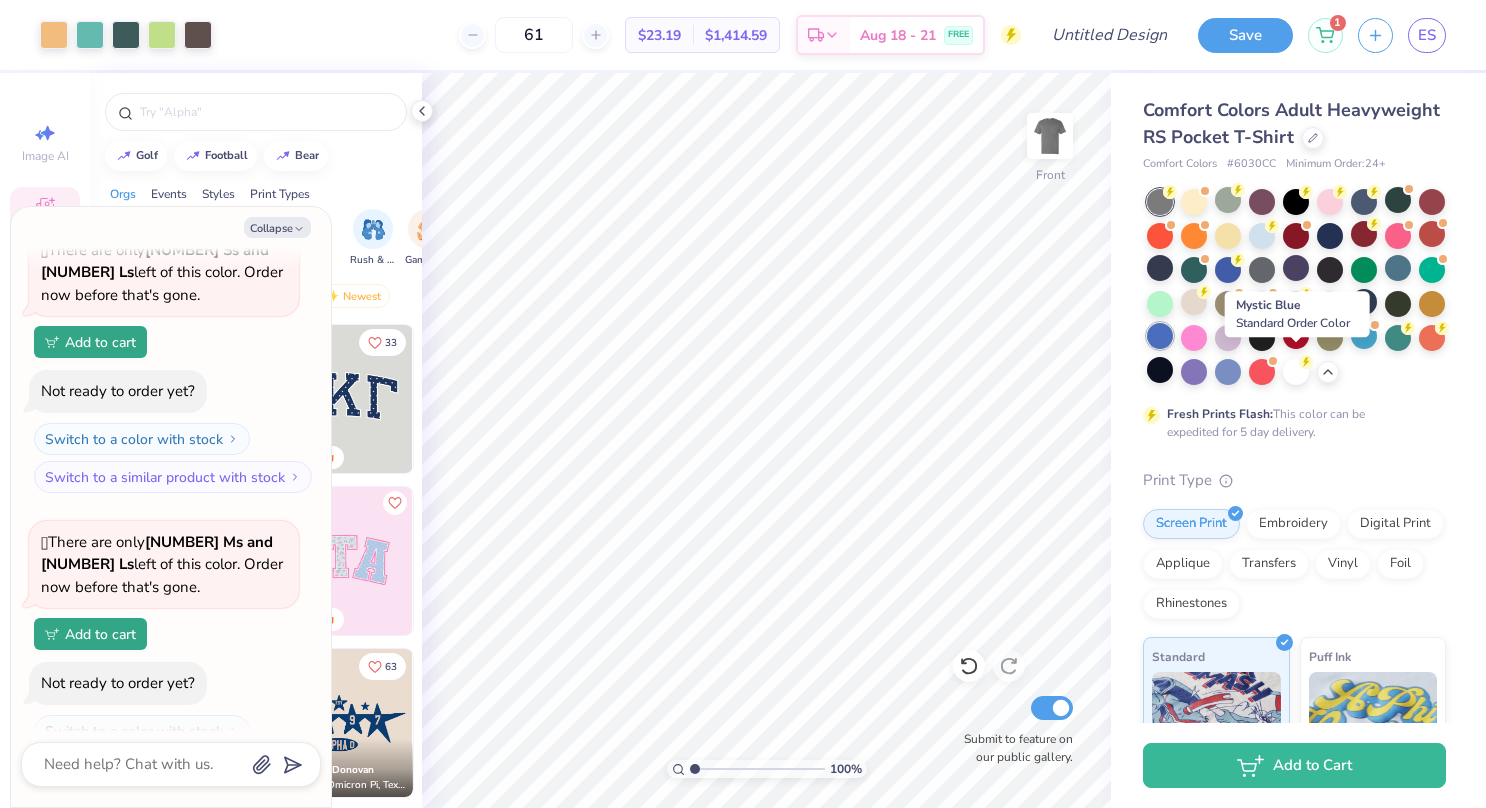type on "1.00078666856532" 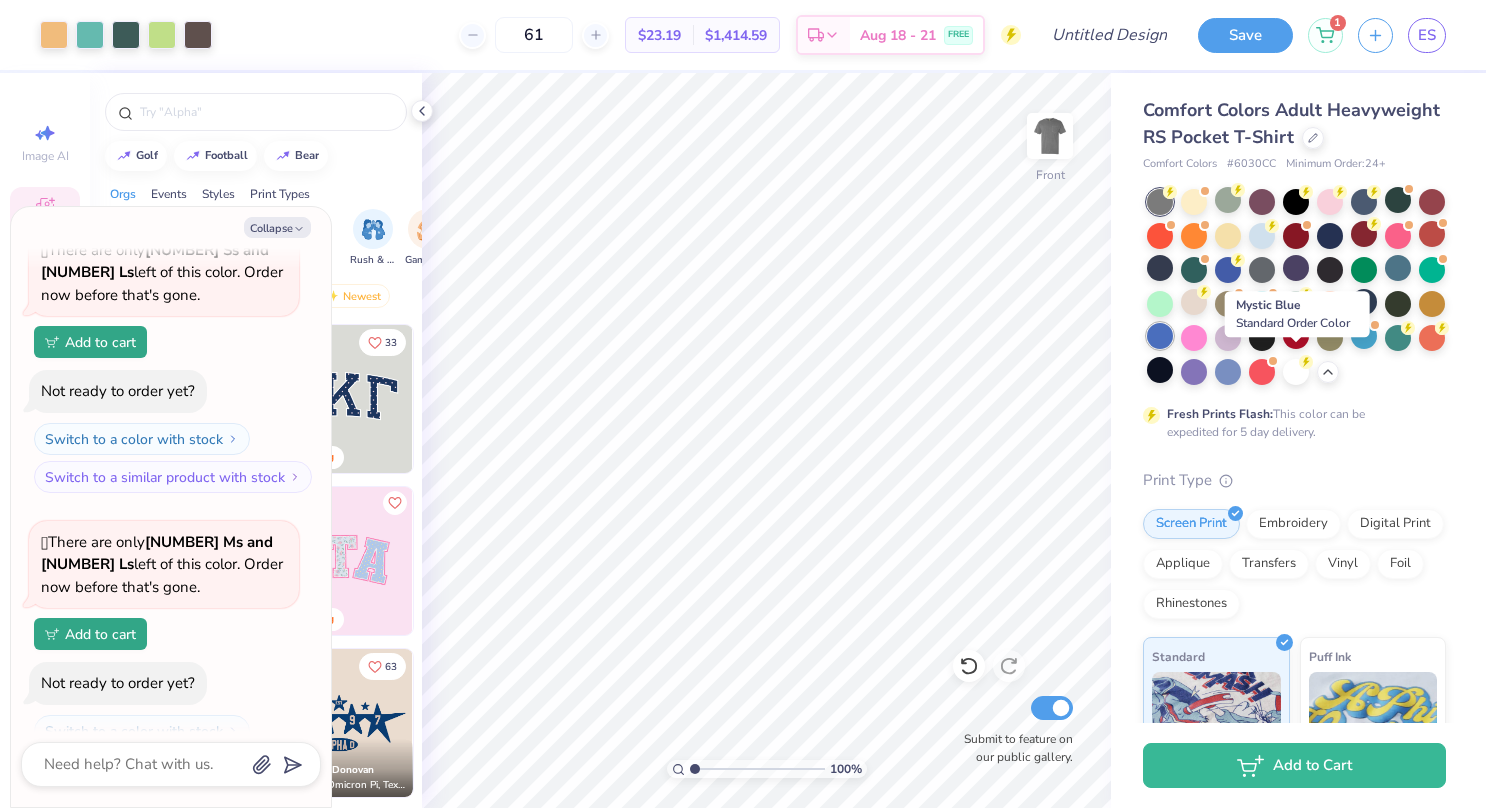 type on "x" 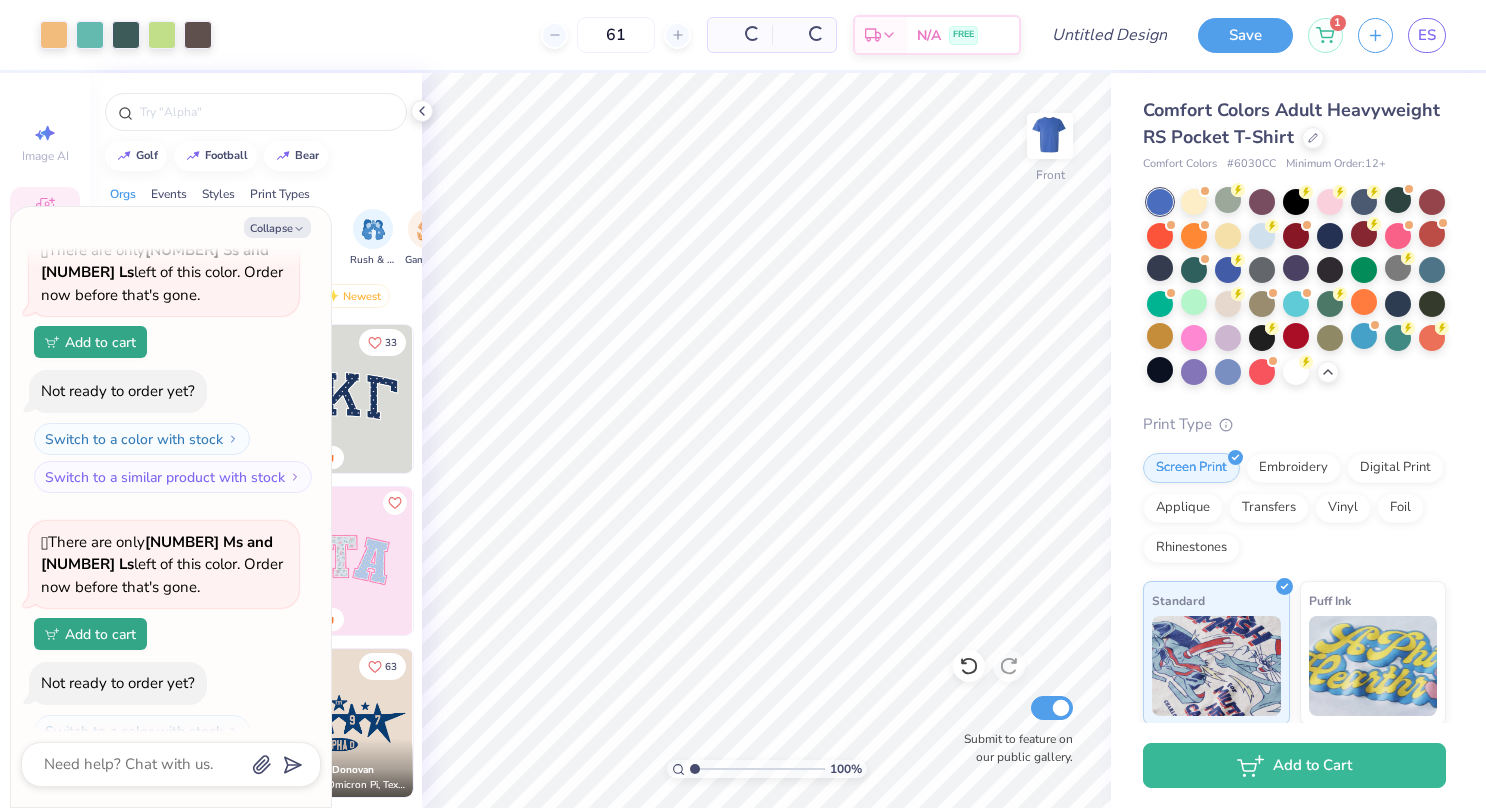 type on "1.00078666856532" 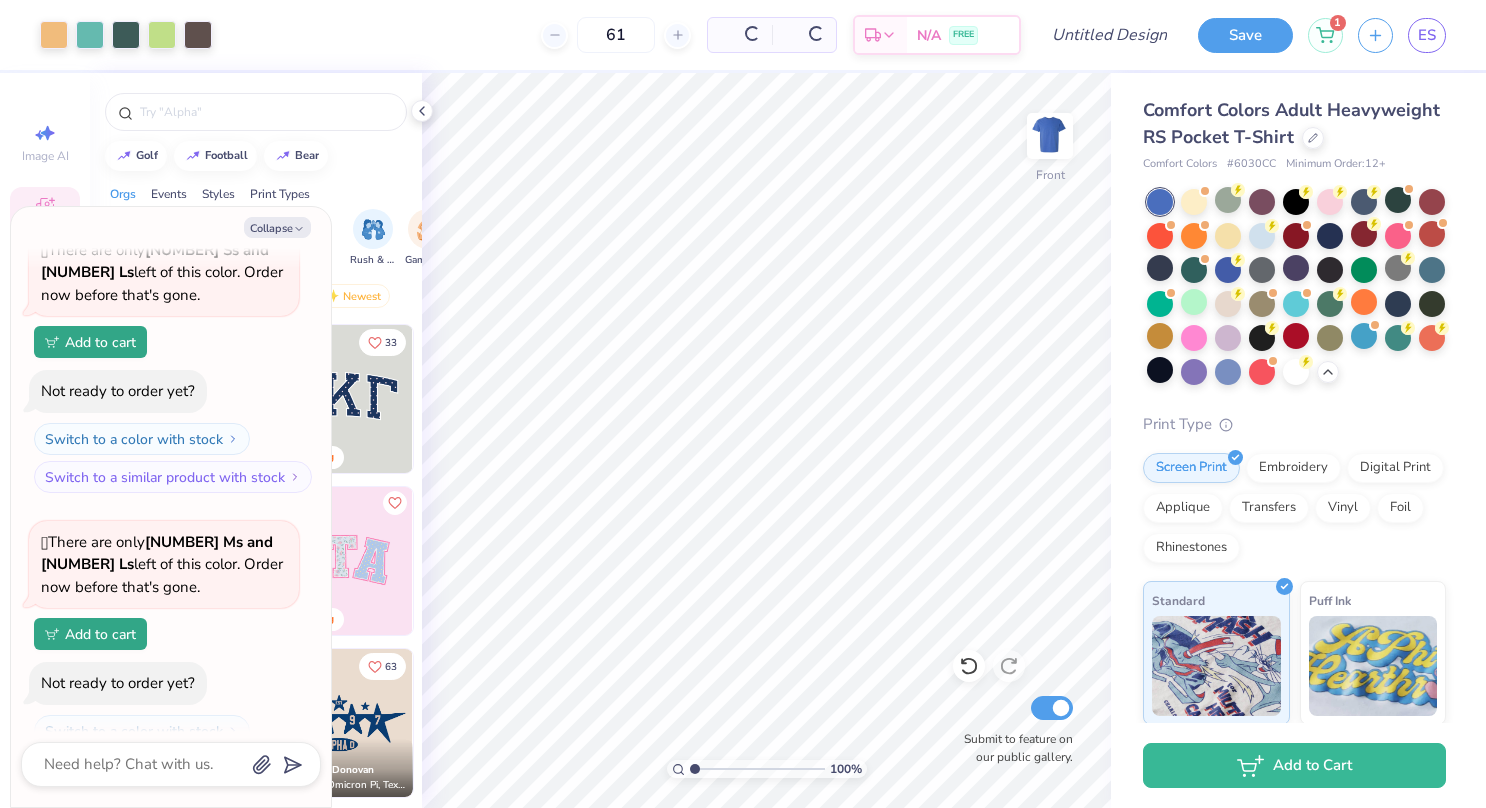 type on "x" 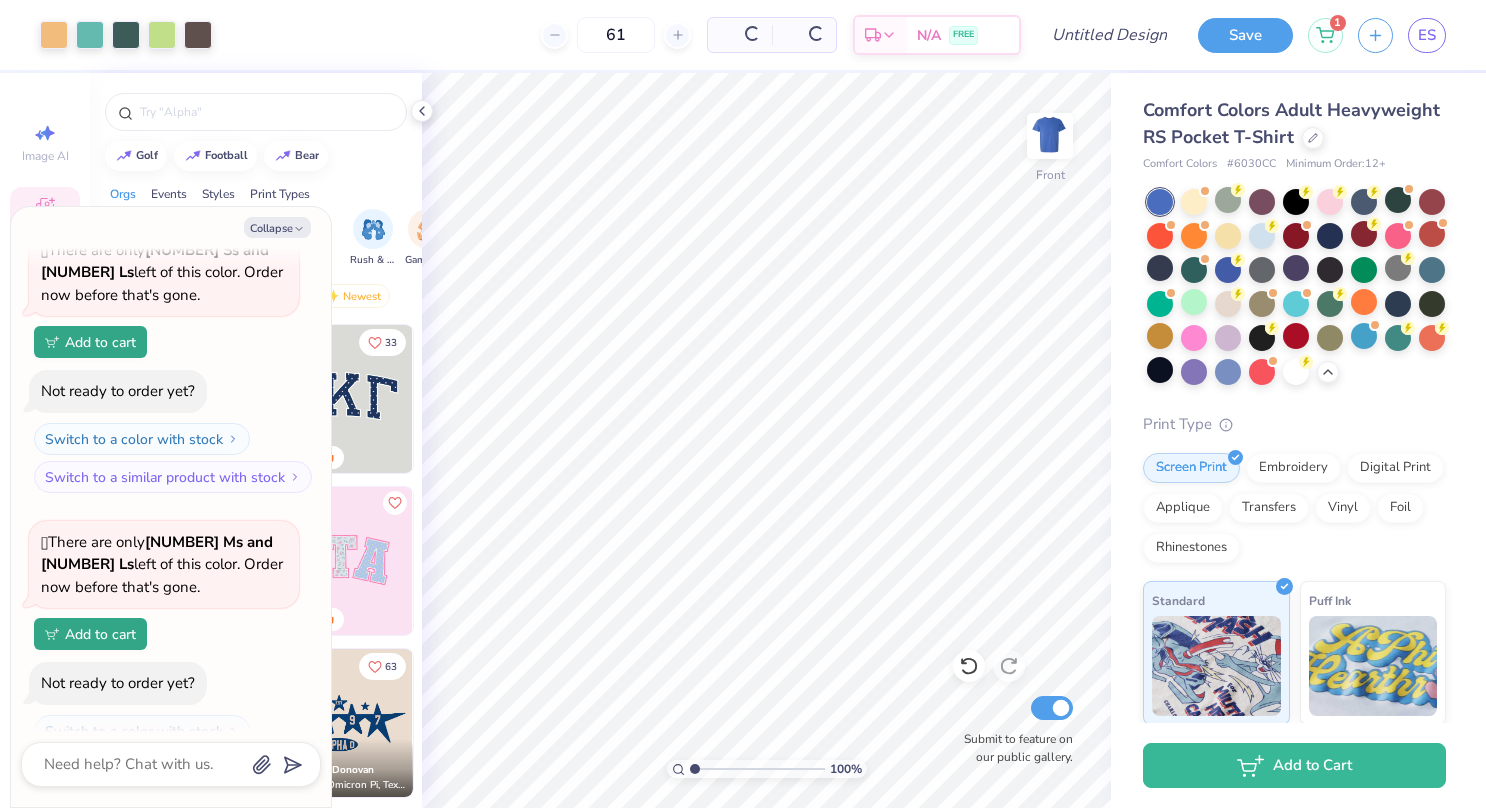 type on "1.00078666856532" 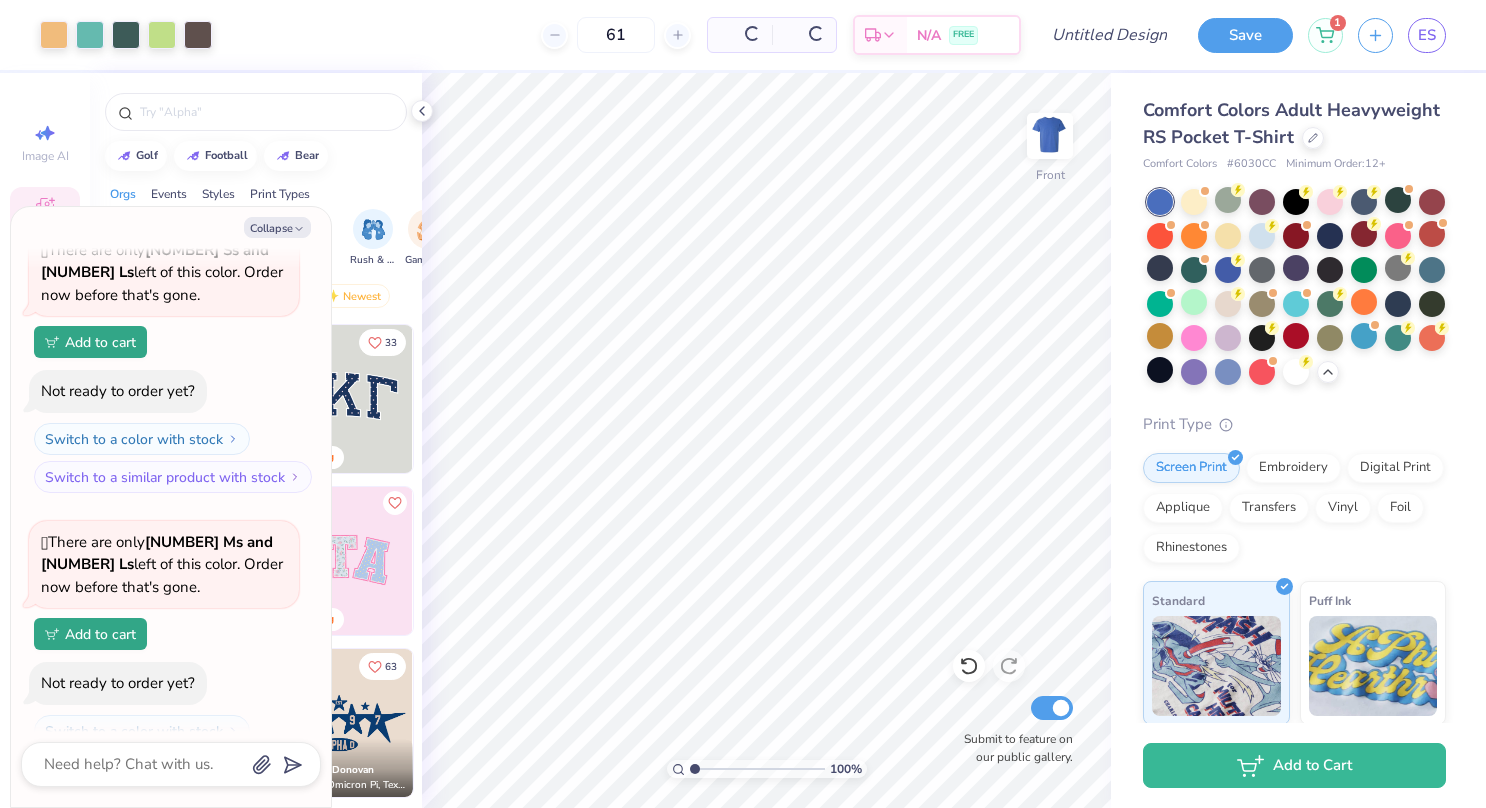 type on "x" 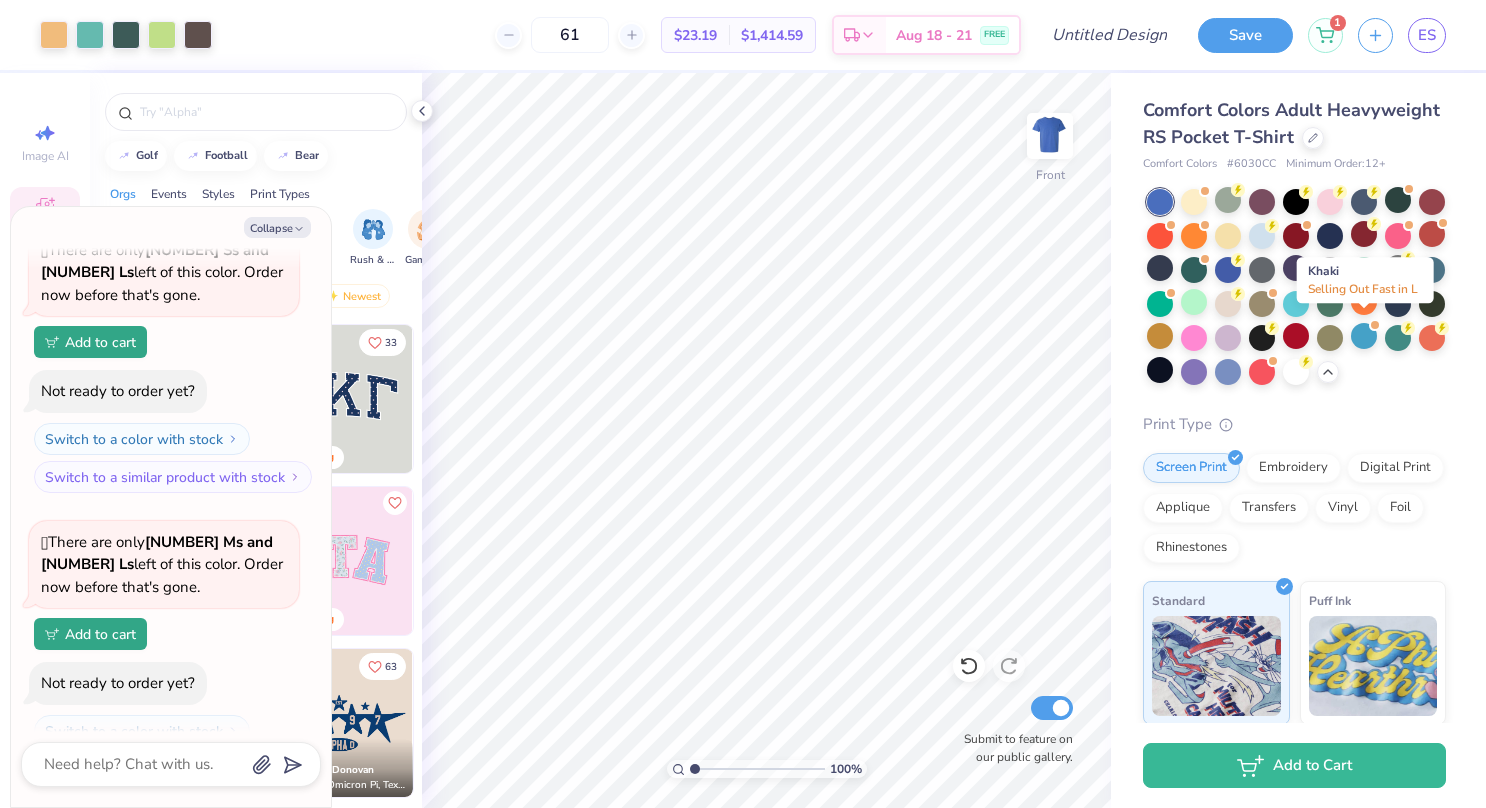 click at bounding box center (1262, 304) 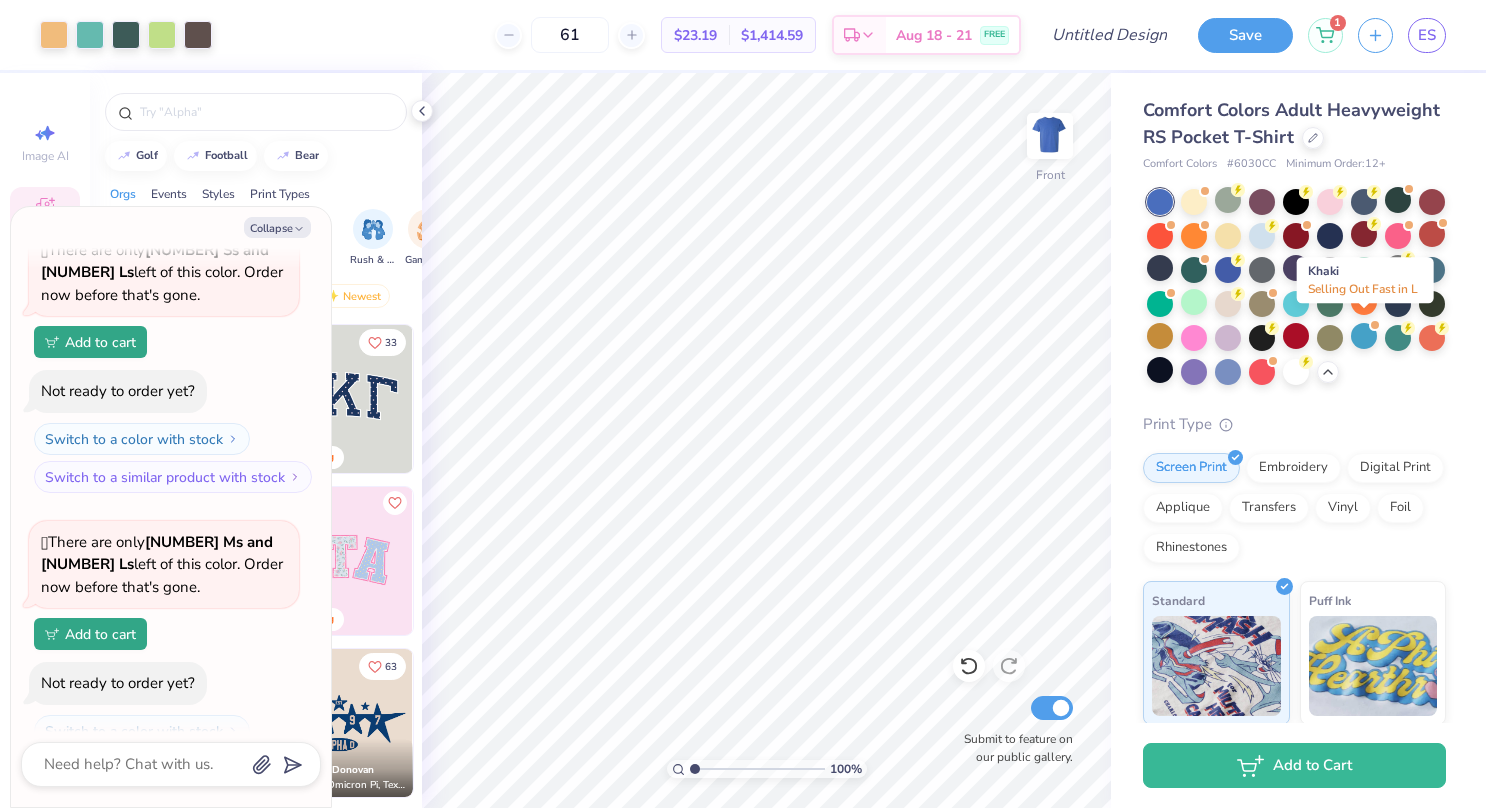 type on "1.00078666856532" 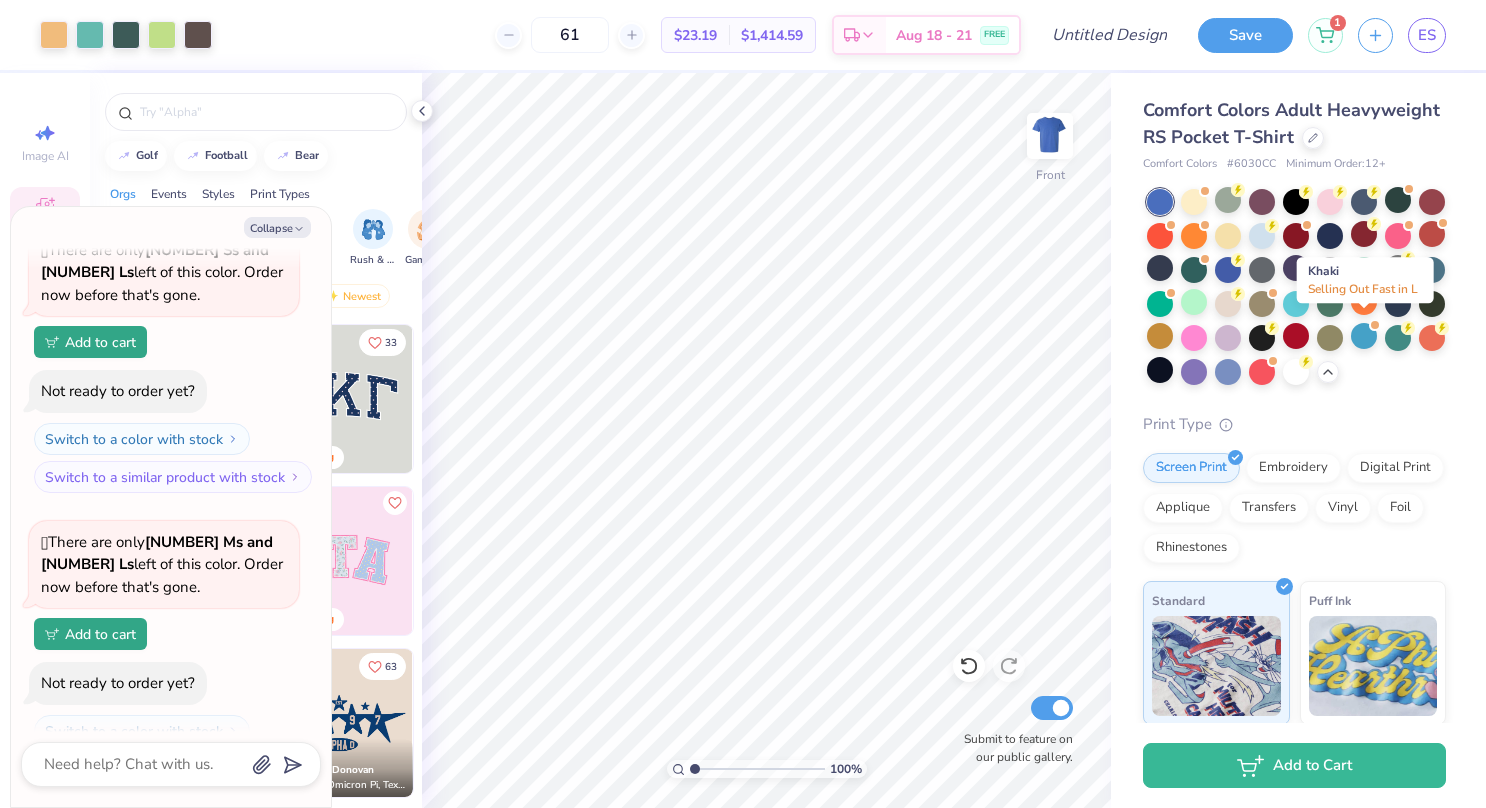 type on "x" 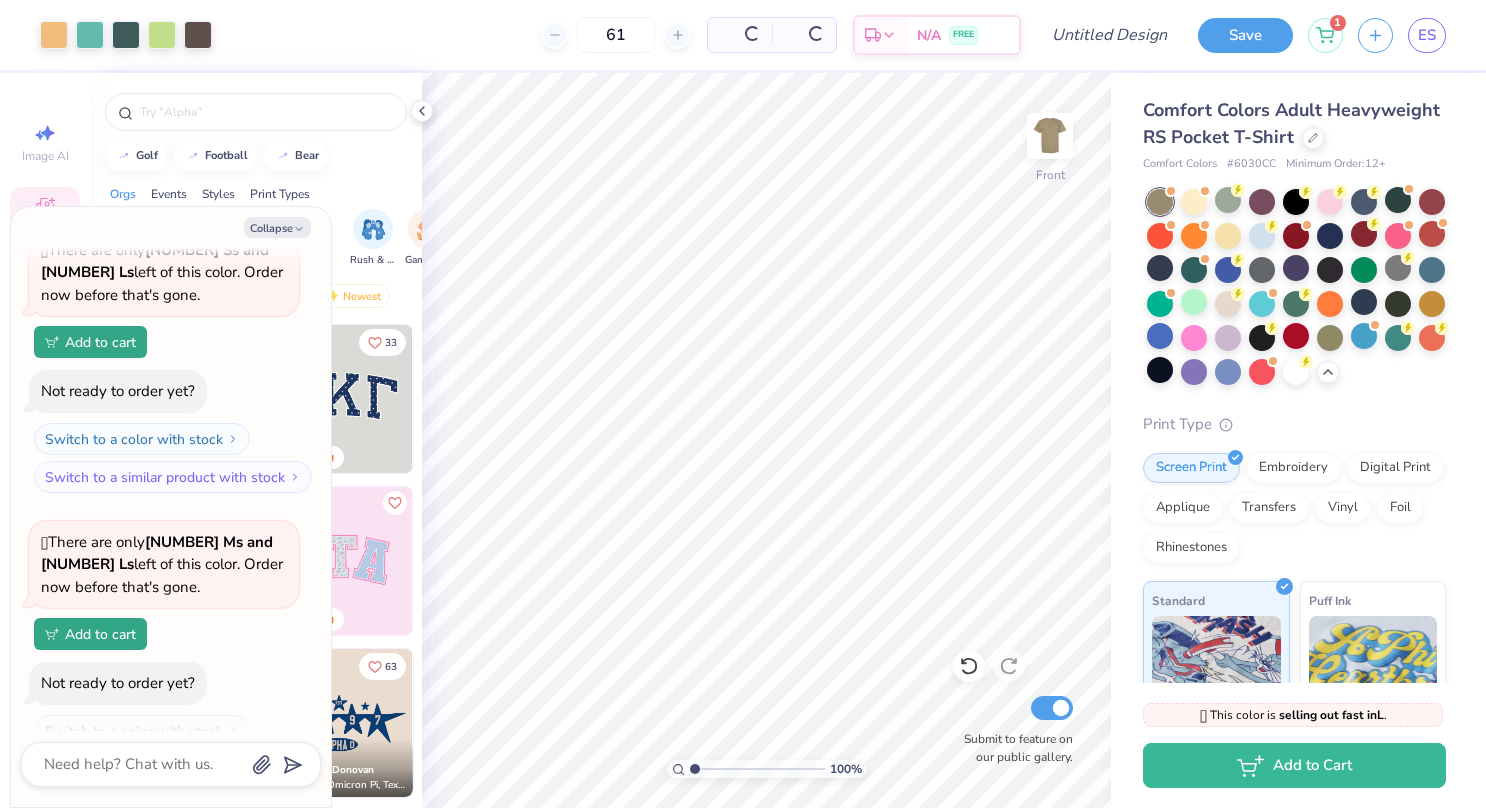 type on "1.00078666856532" 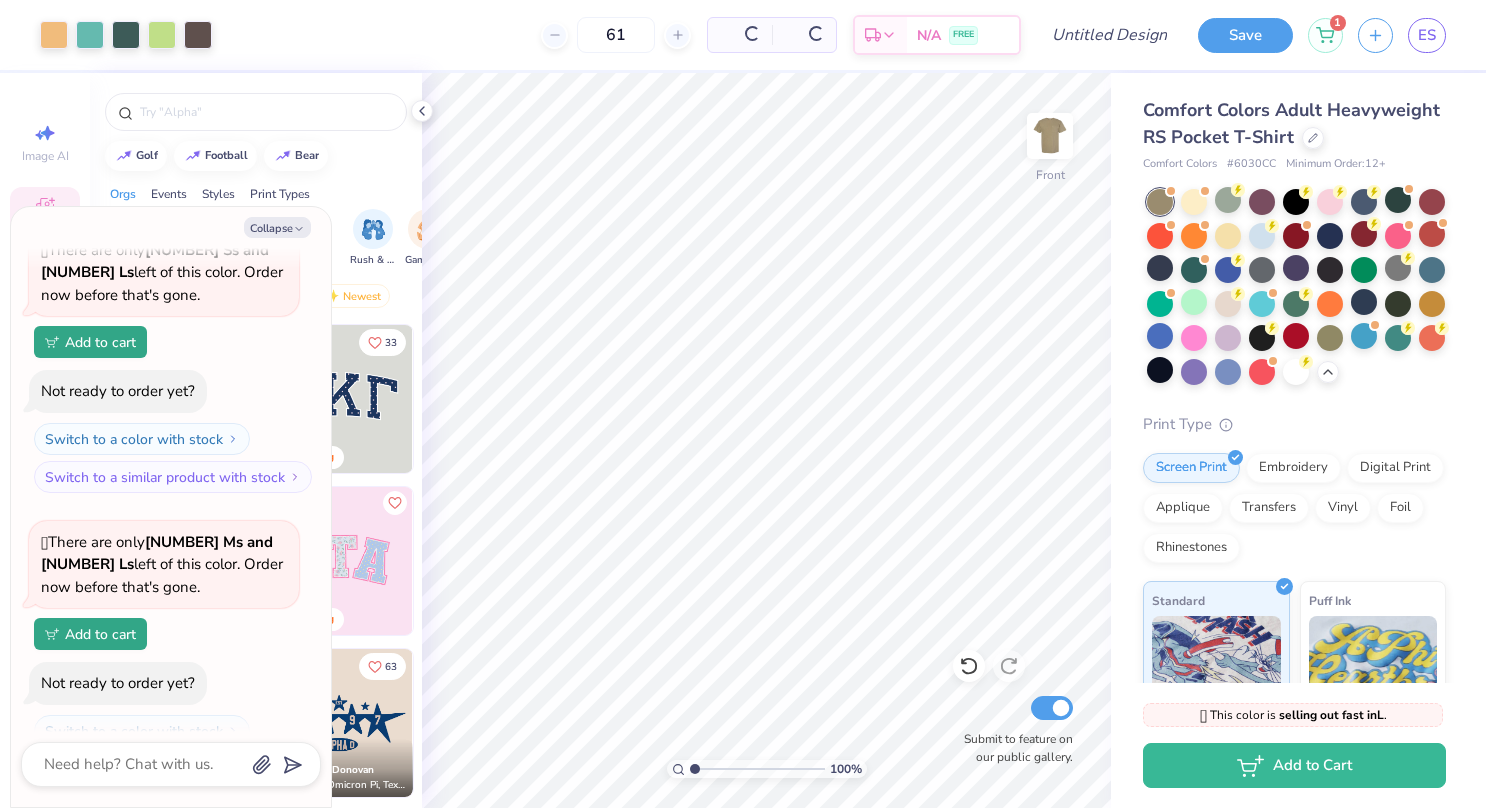 type on "x" 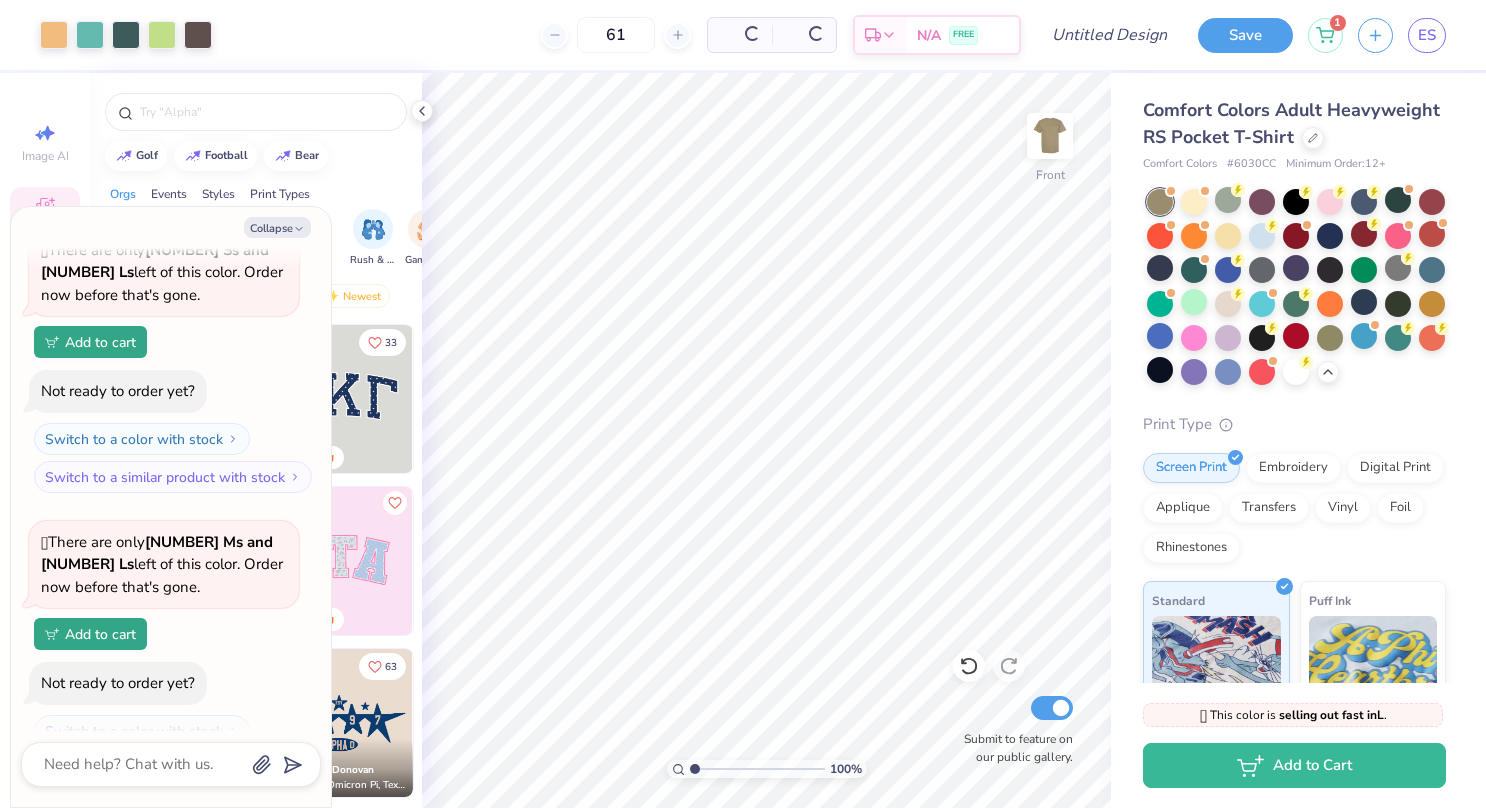 type on "1.00078666856532" 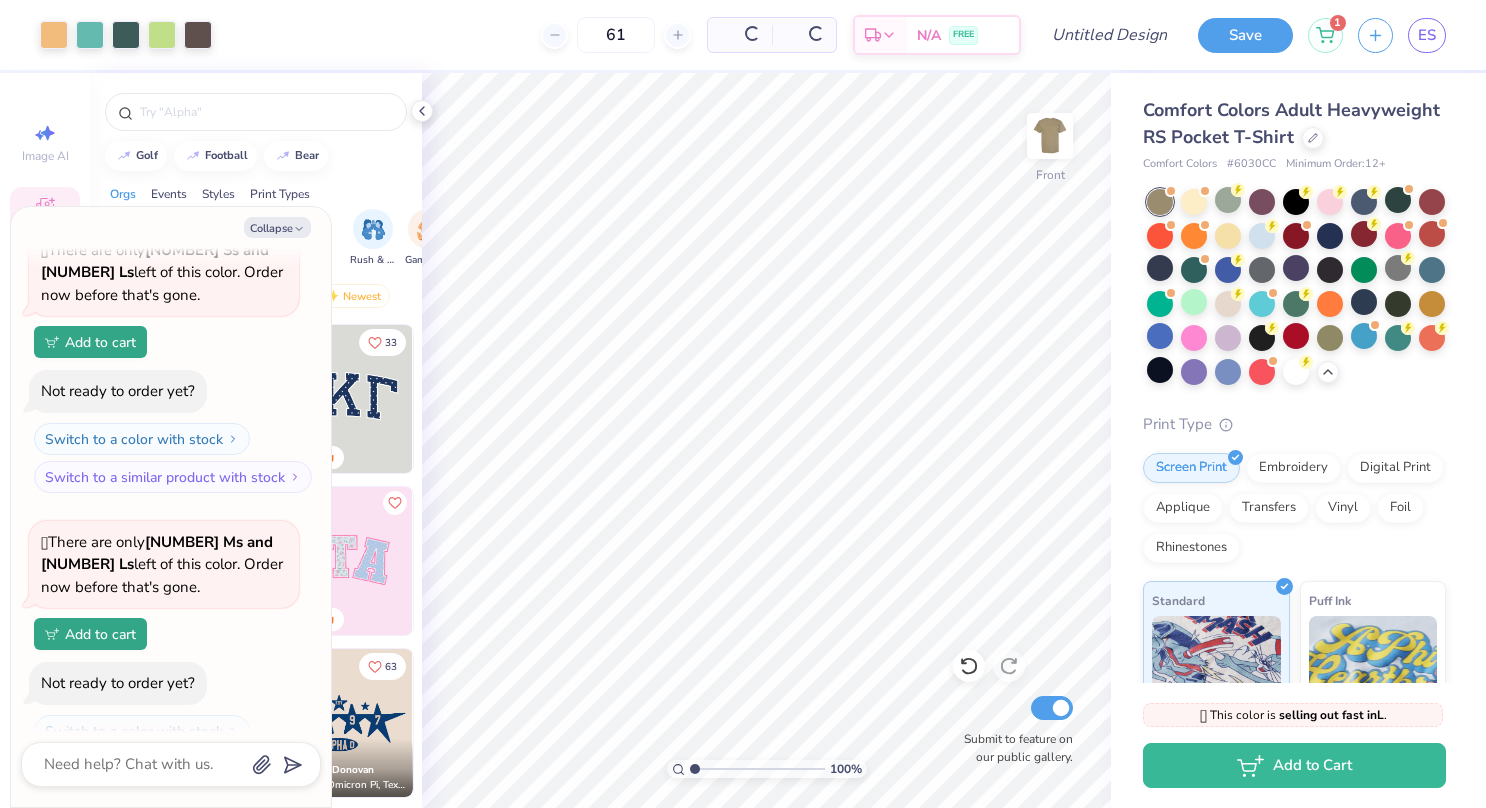 type on "x" 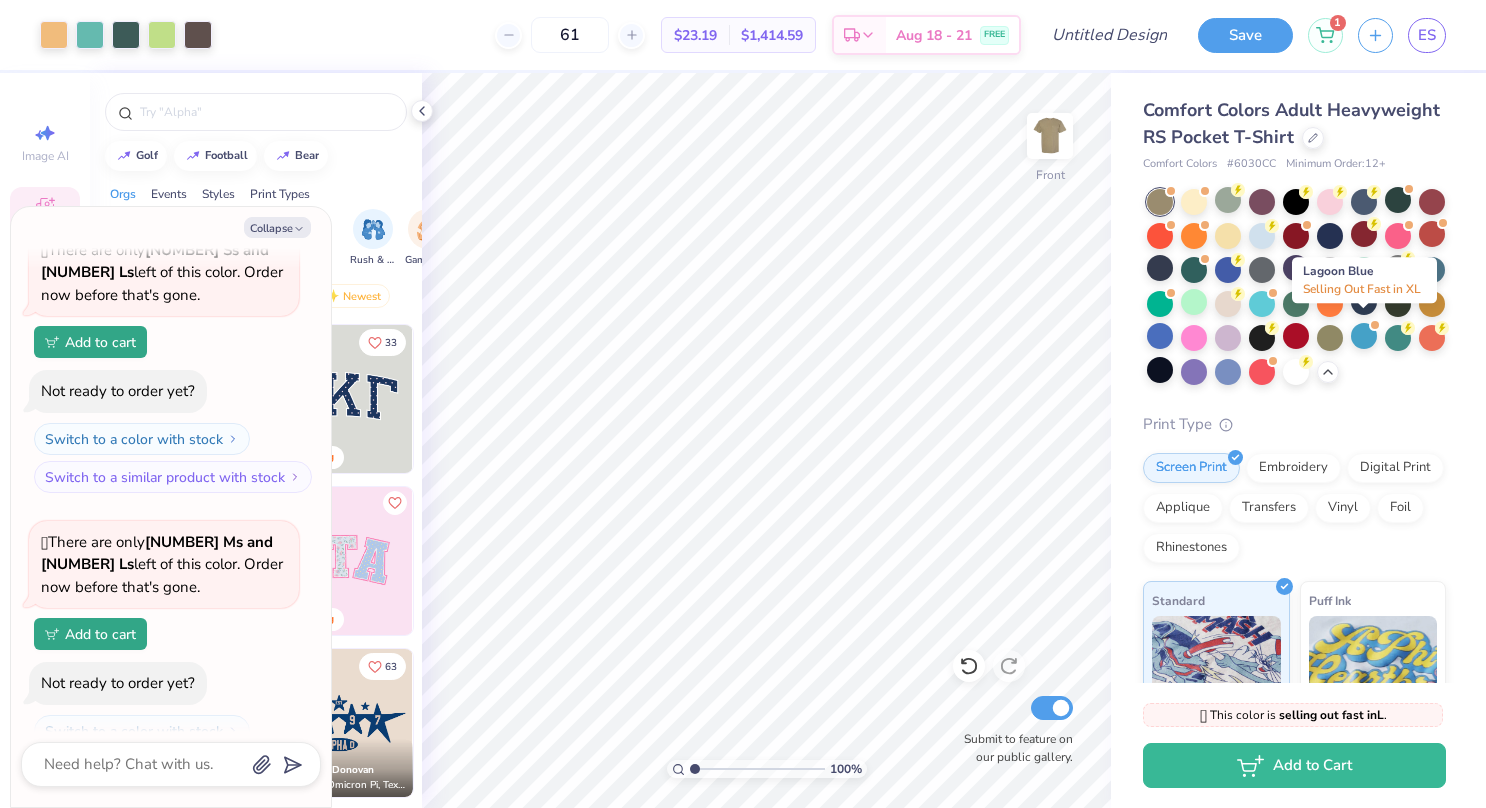 scroll, scrollTop: 1374, scrollLeft: 0, axis: vertical 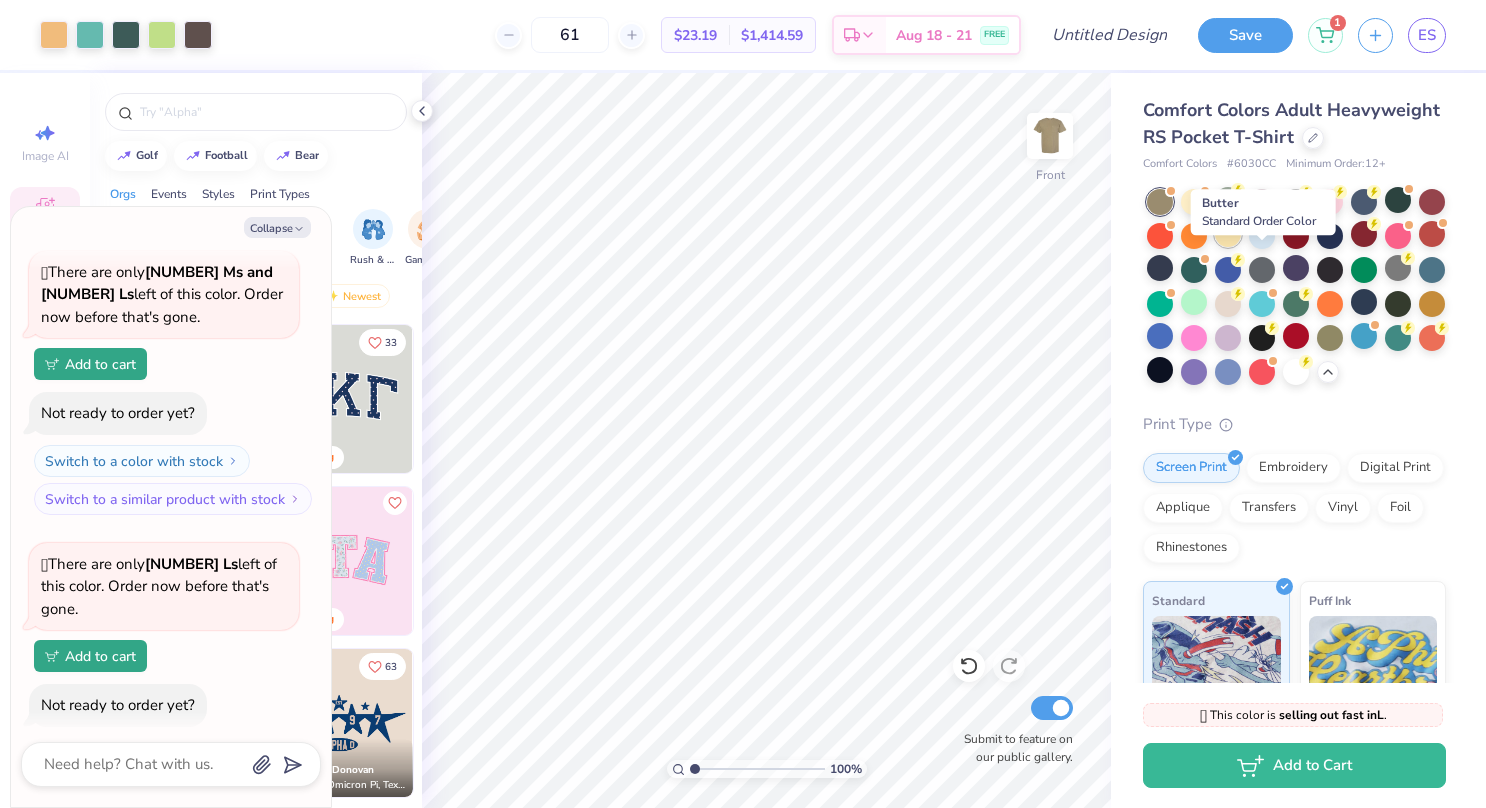 click at bounding box center (1228, 234) 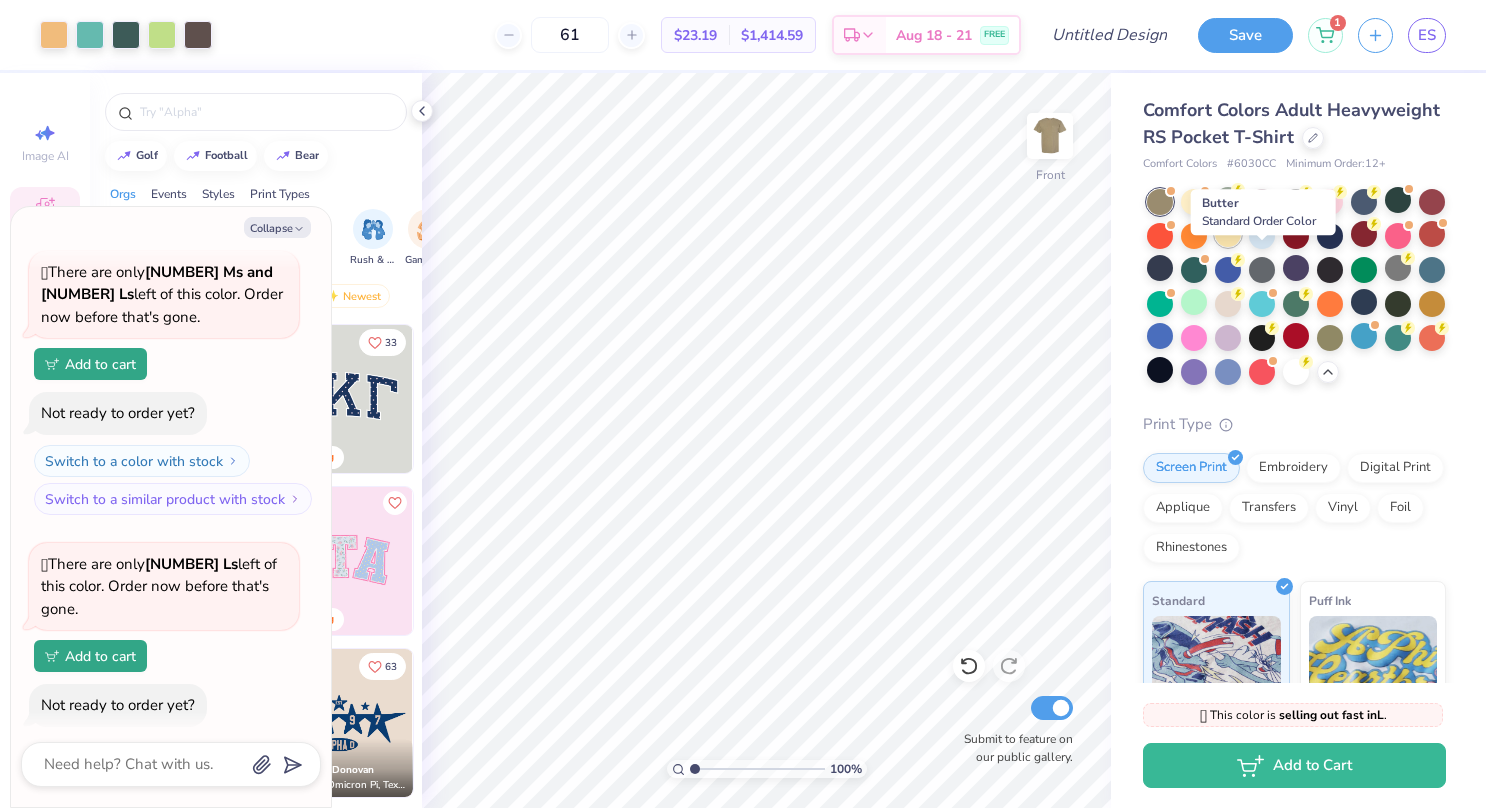 type on "1.00078666856532" 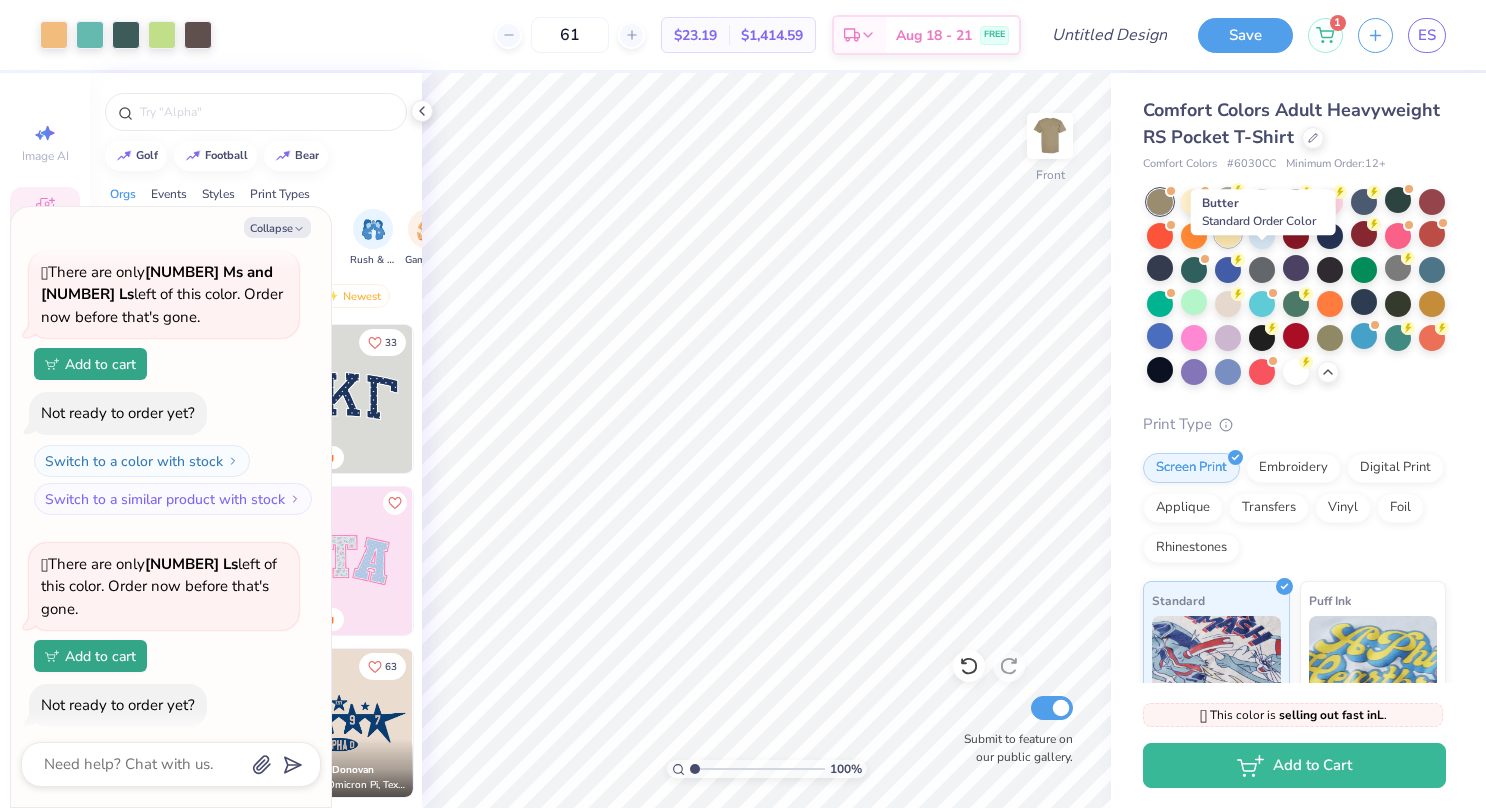 type on "x" 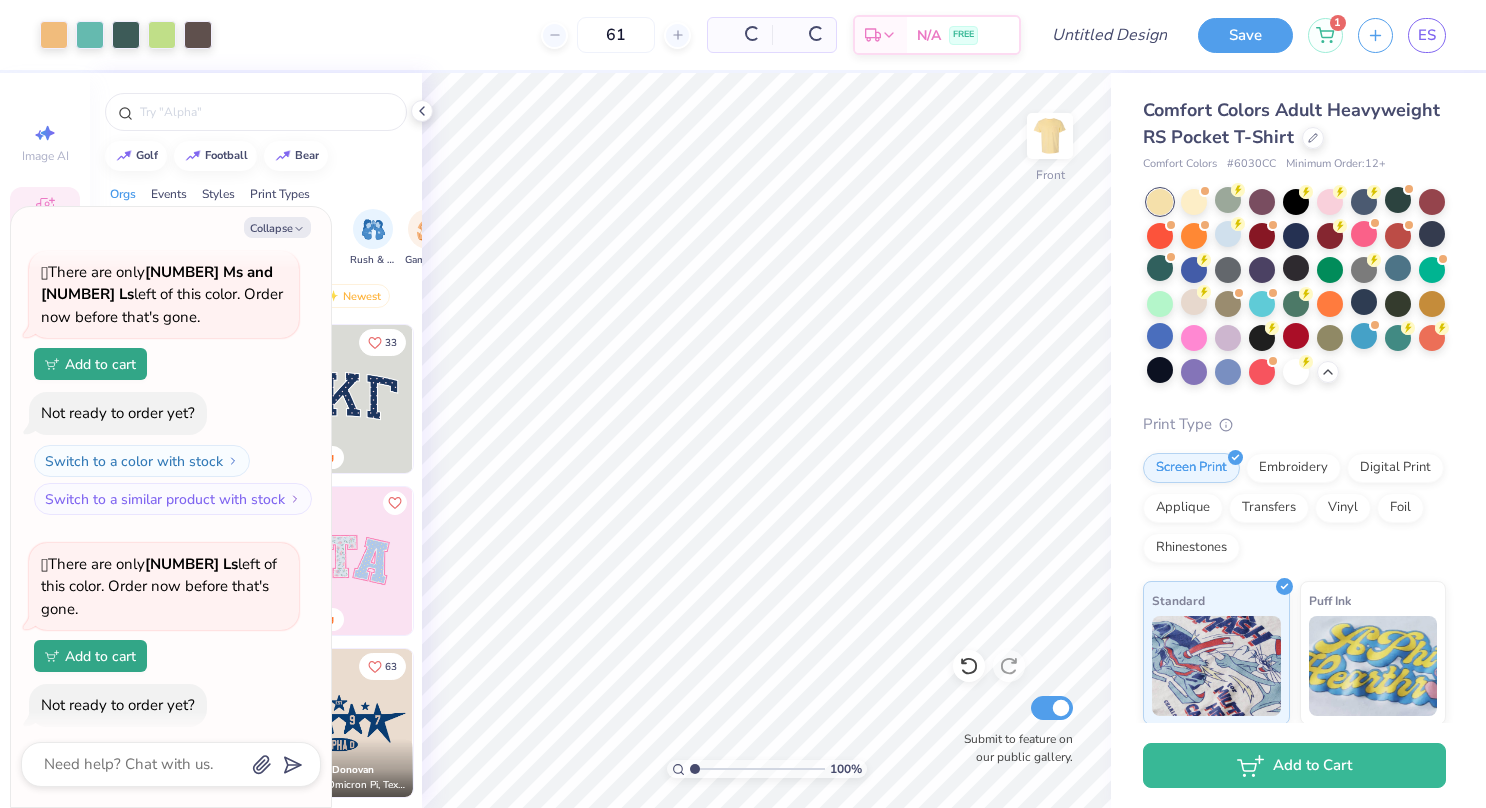 type on "1.00078666856532" 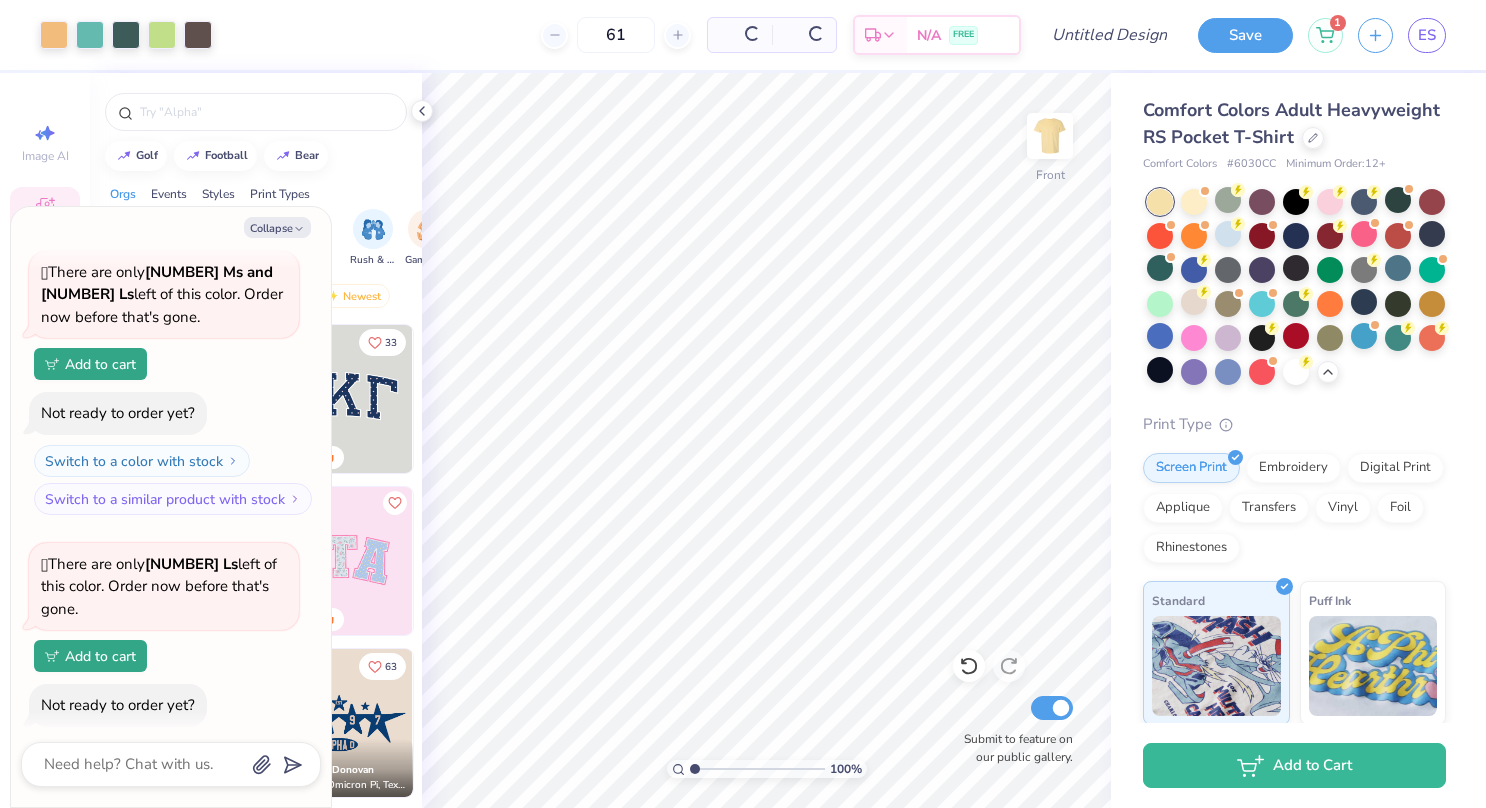 type on "x" 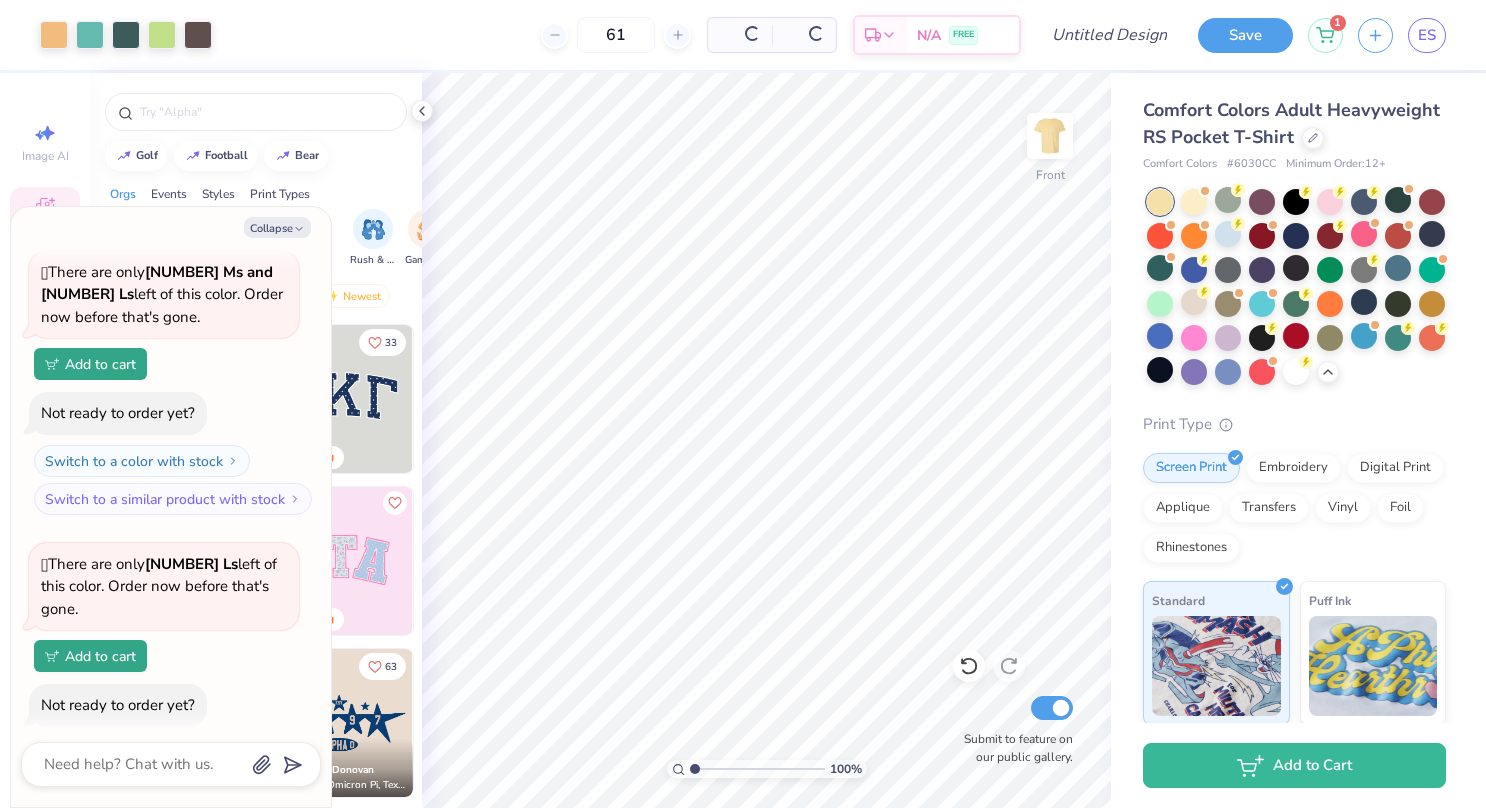 type on "1.00078666856532" 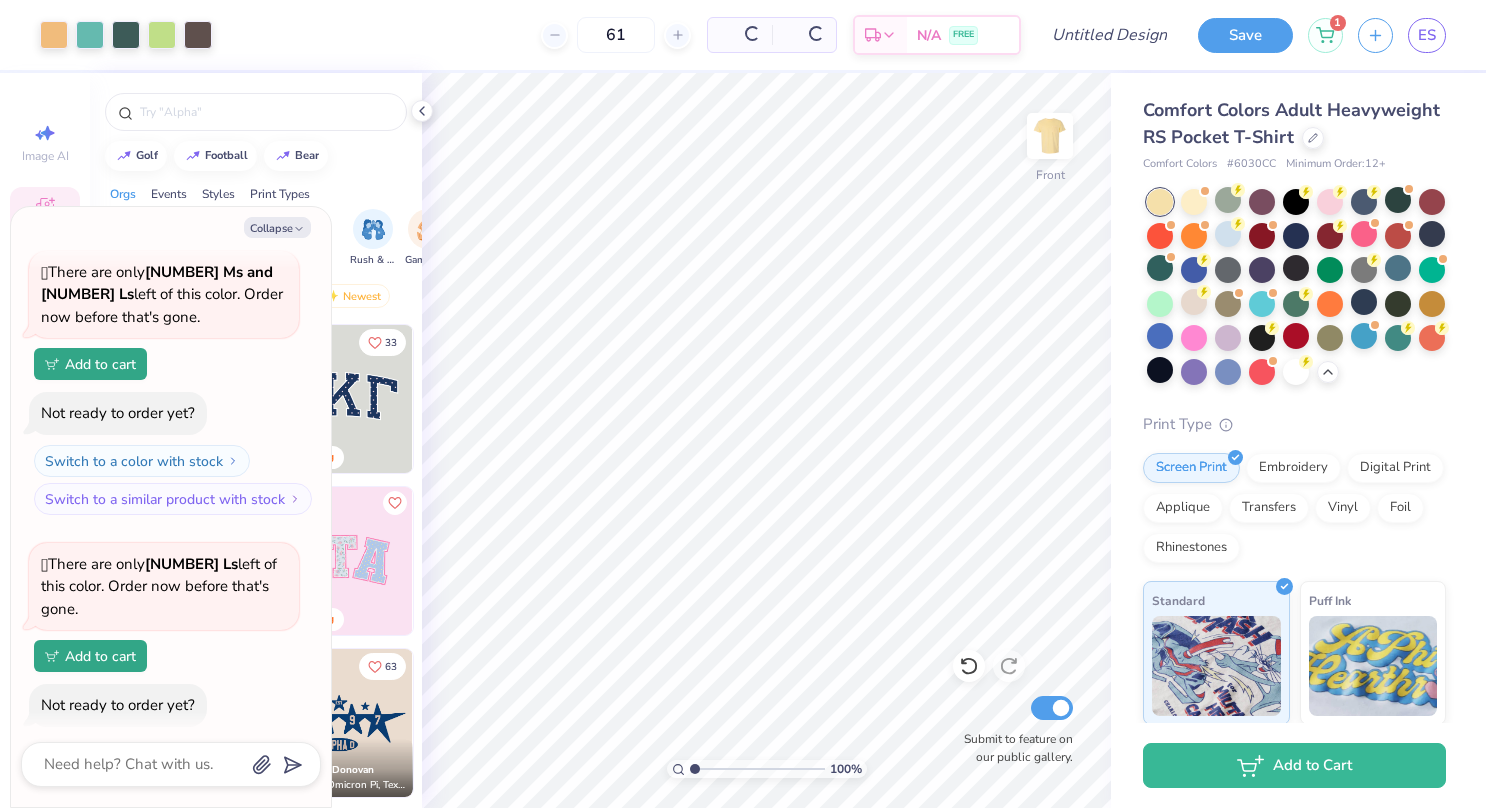 type on "x" 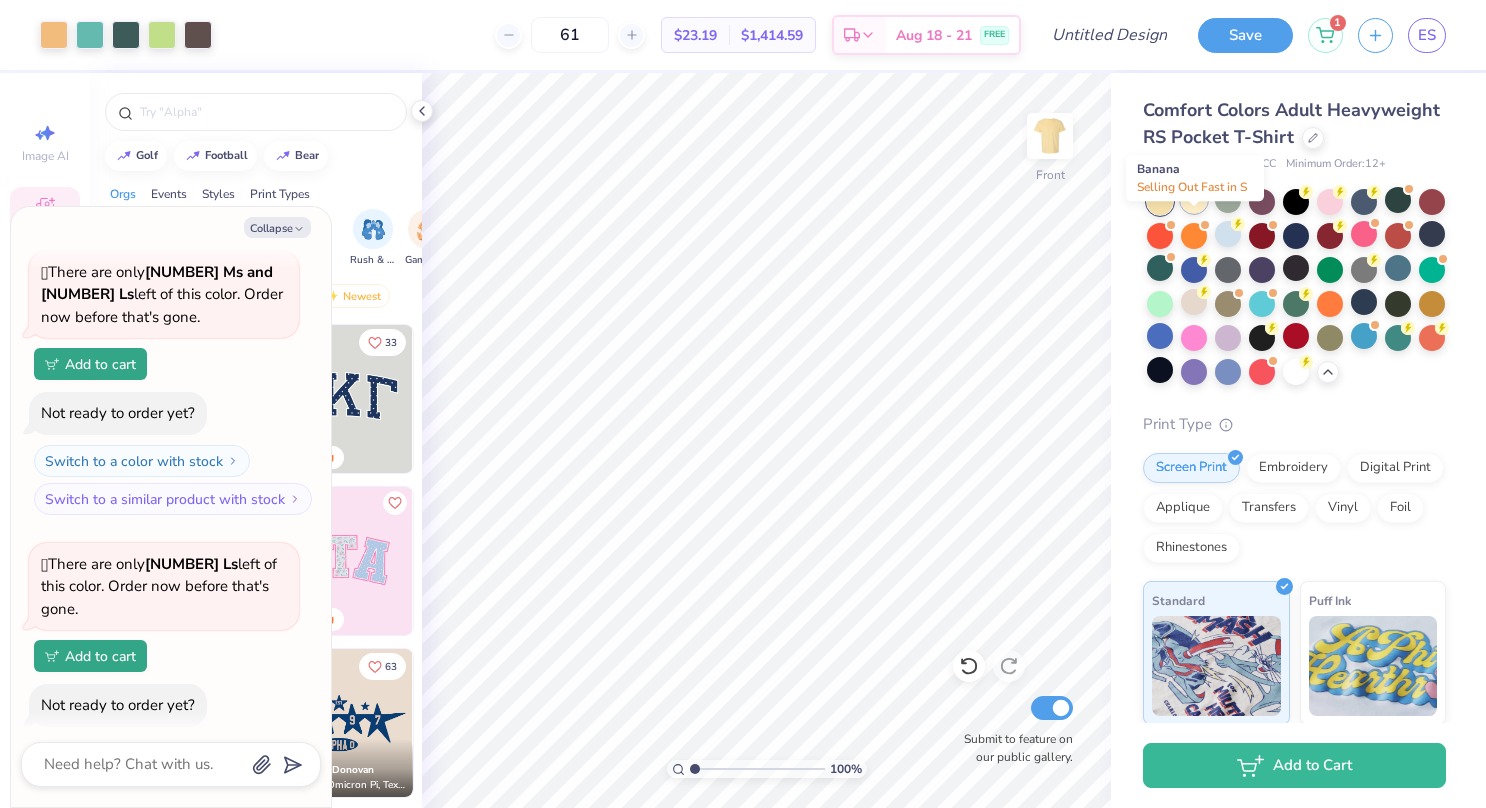 click at bounding box center (1194, 200) 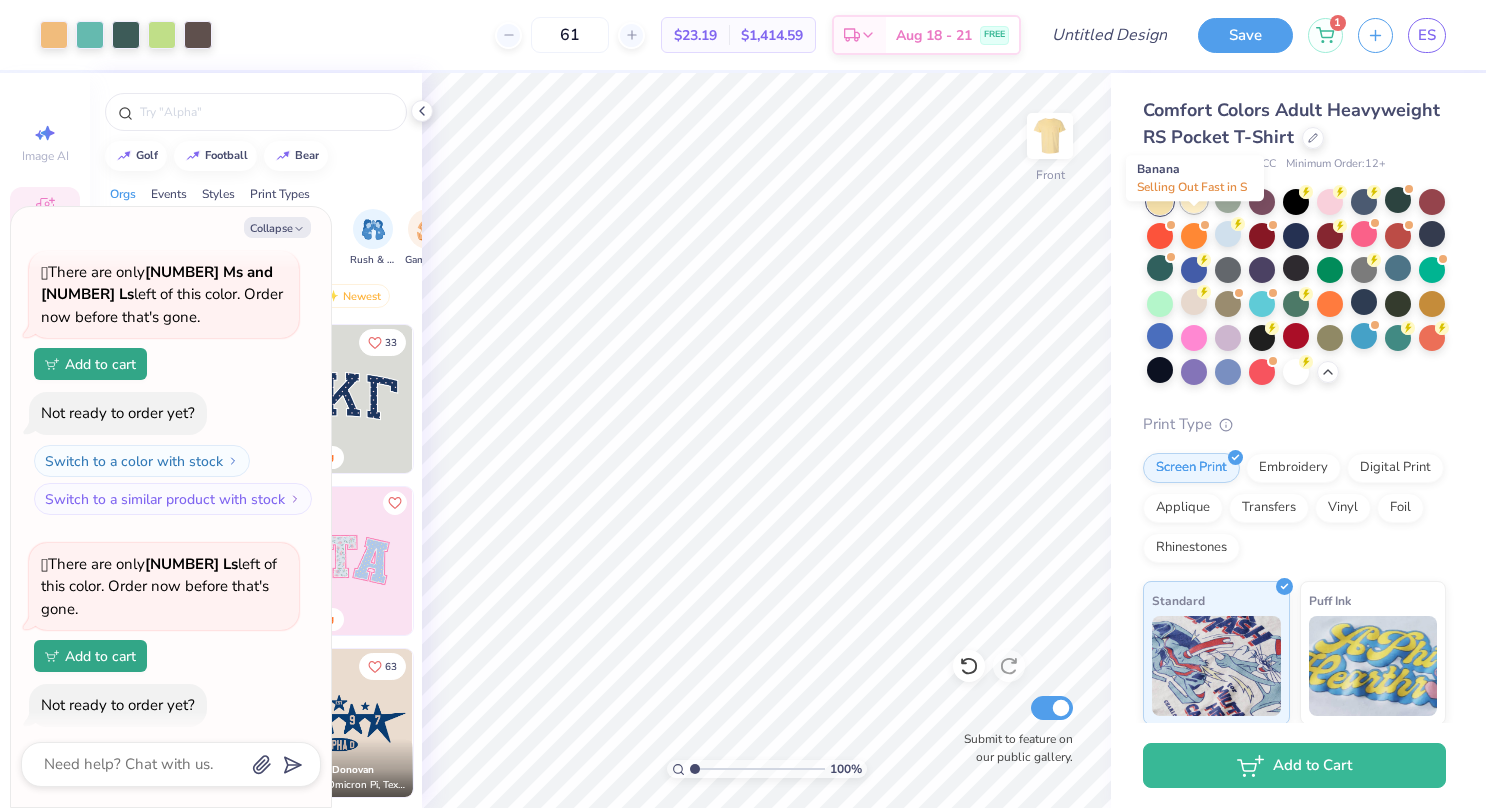 type on "1.00078666856532" 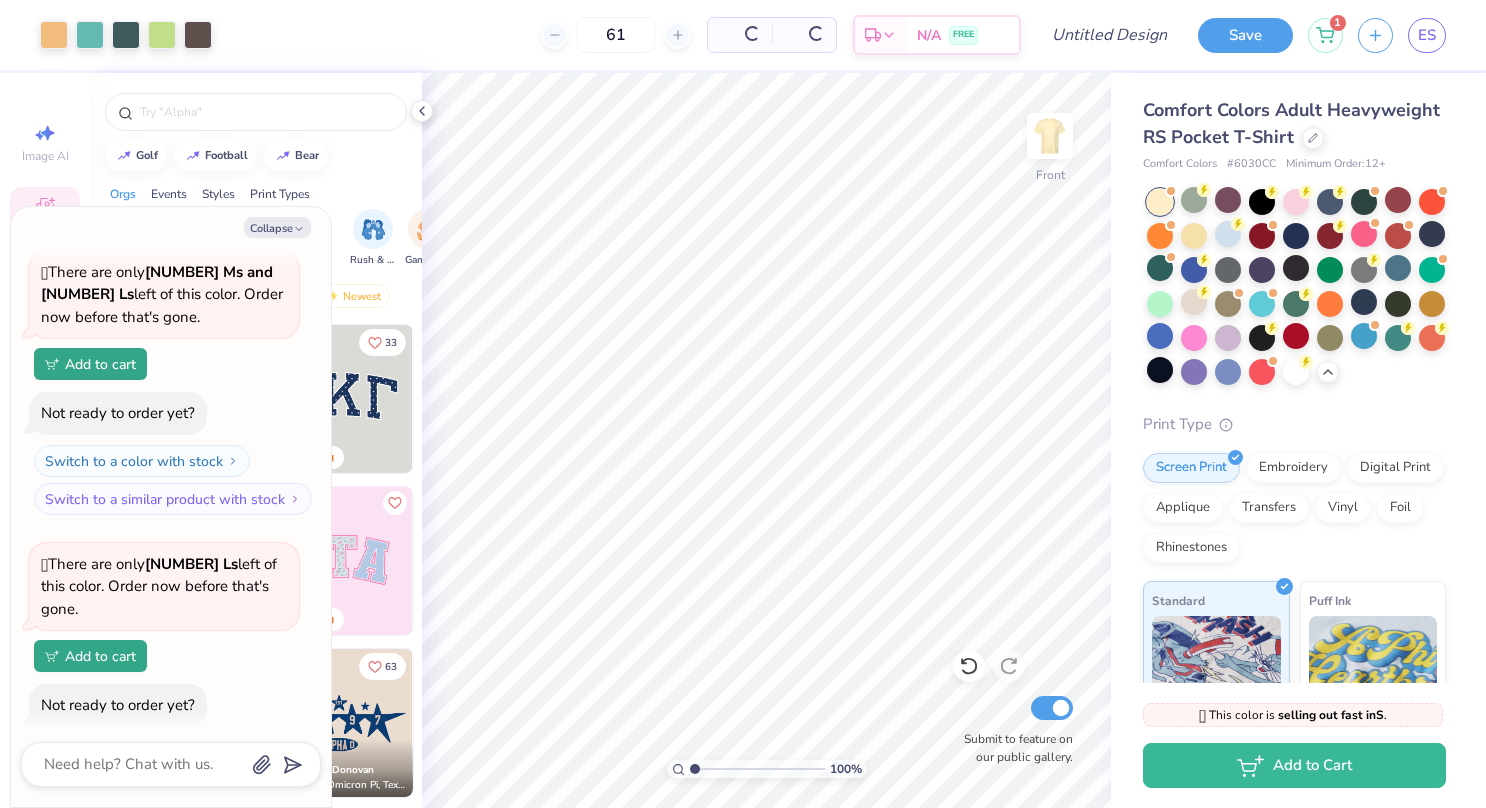 type on "x" 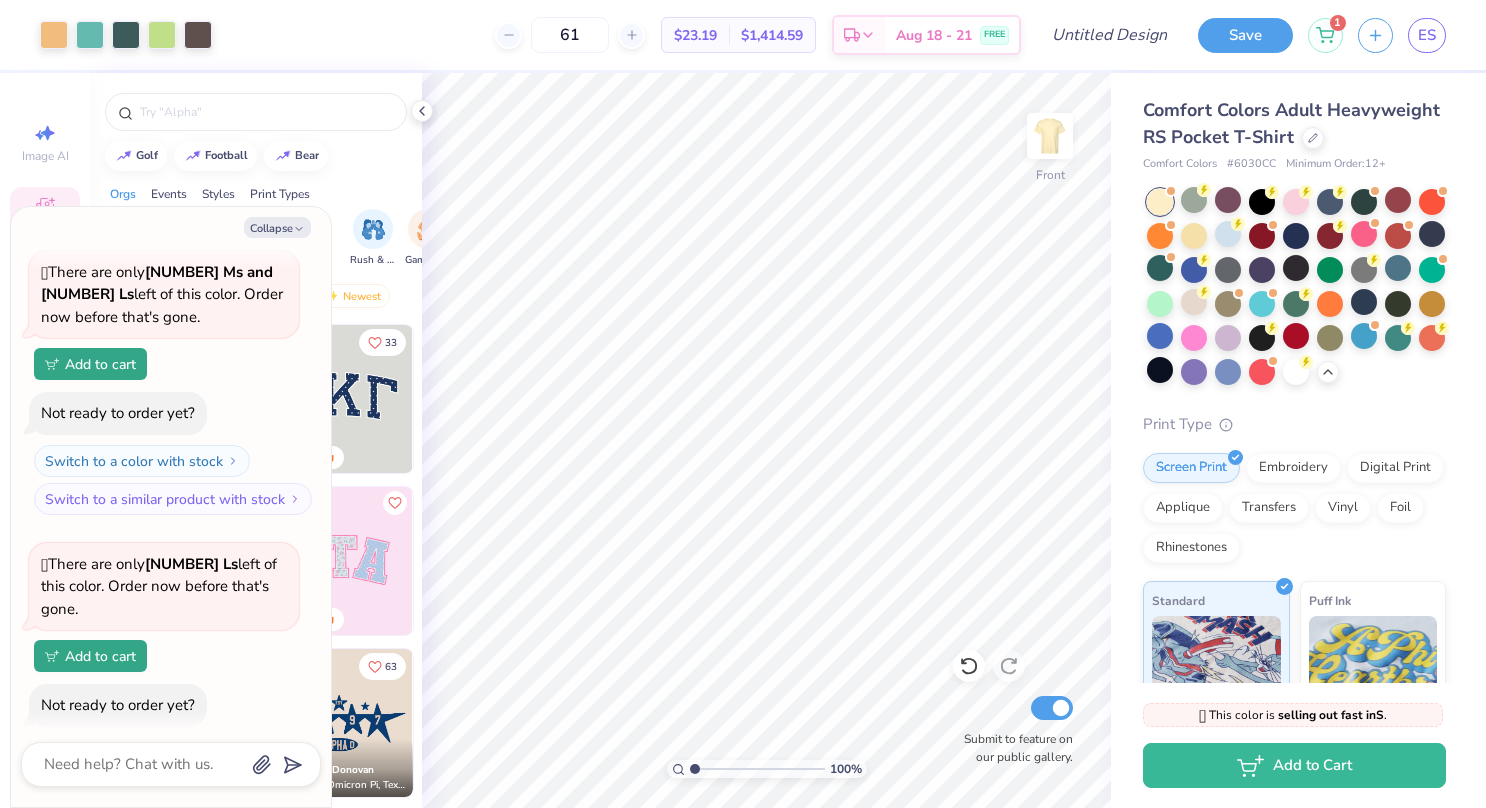 scroll, scrollTop: 1643, scrollLeft: 0, axis: vertical 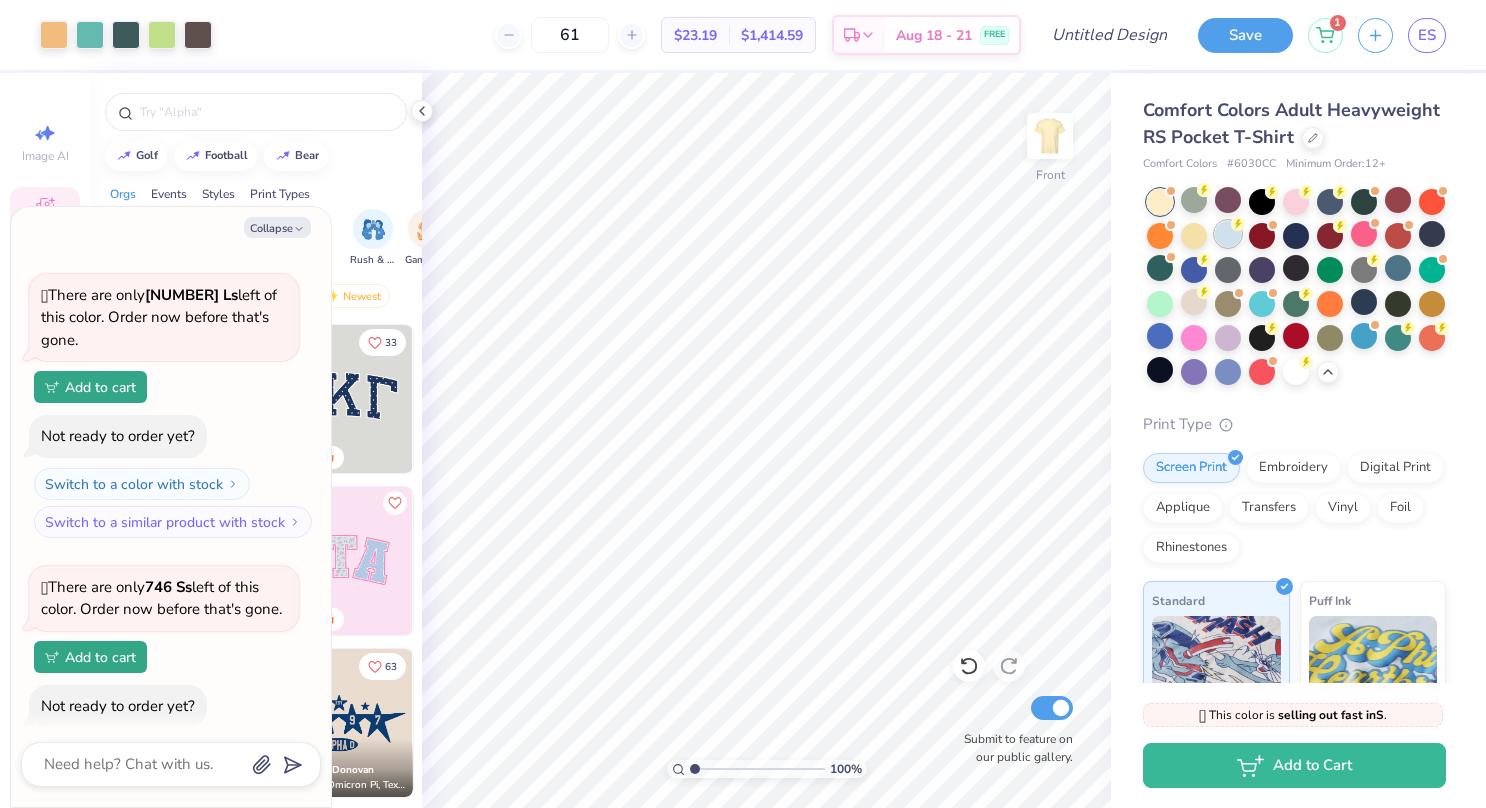 type on "1.00078666856532" 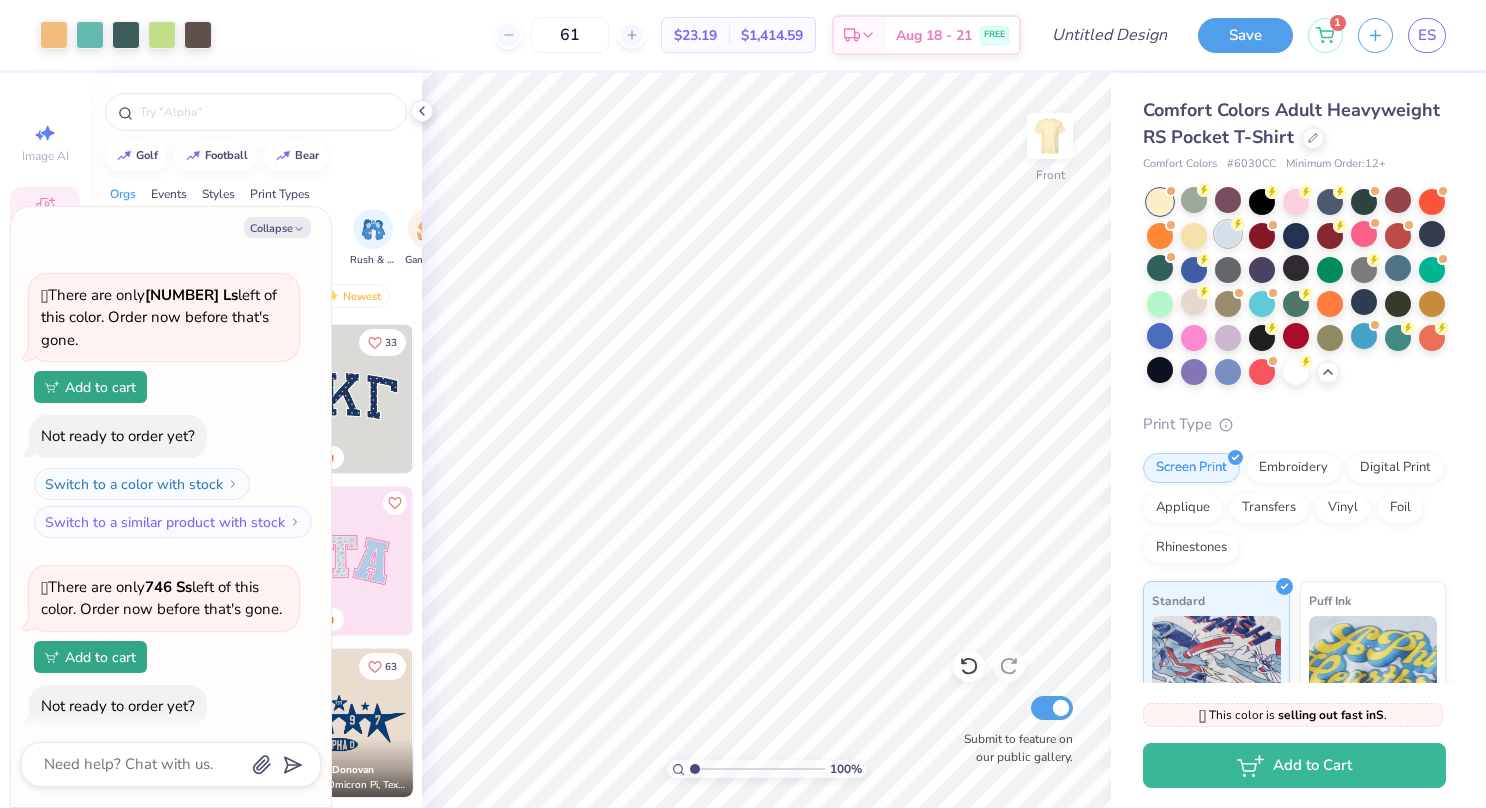 type on "x" 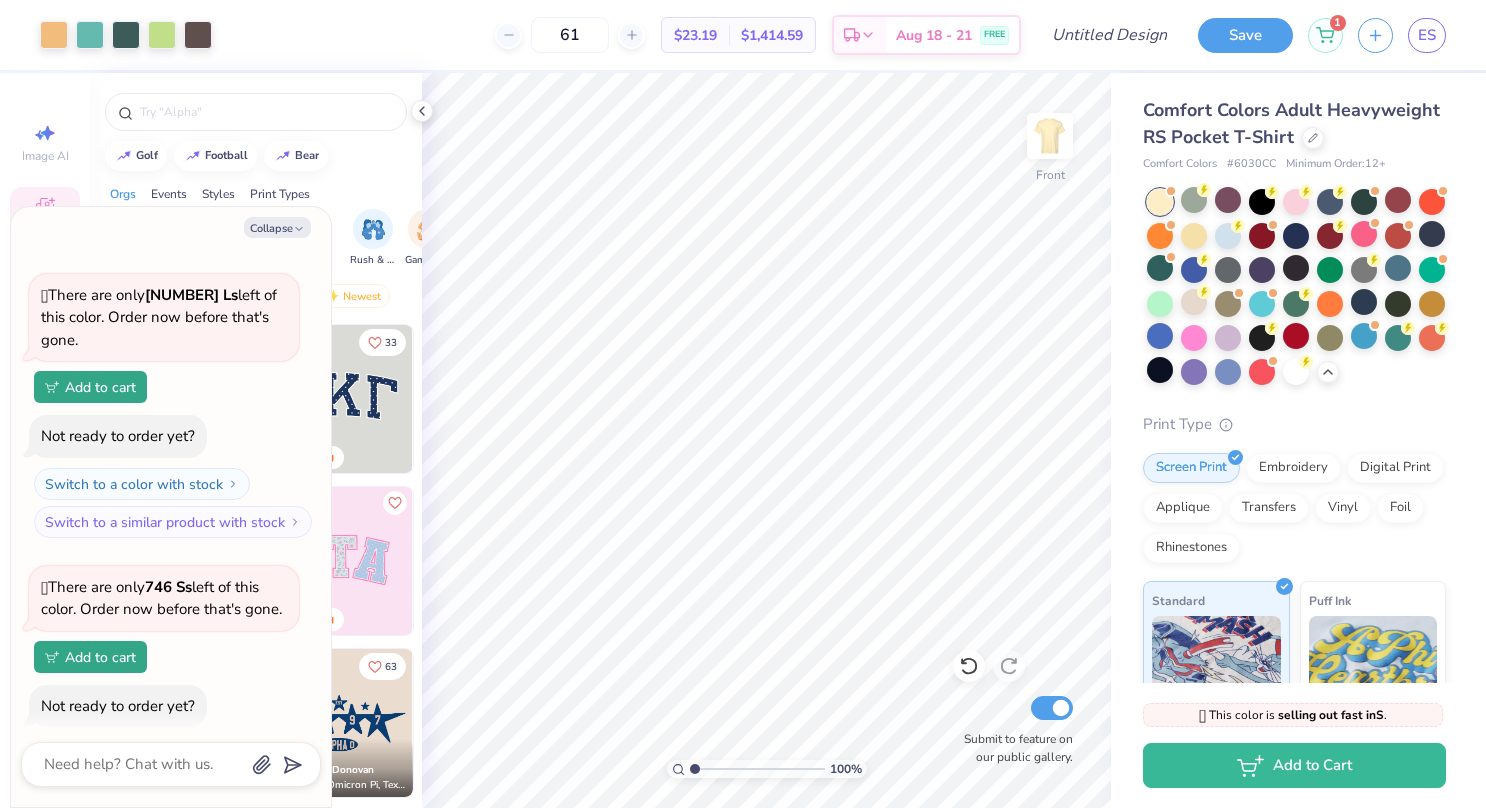 type on "1.00078666856532" 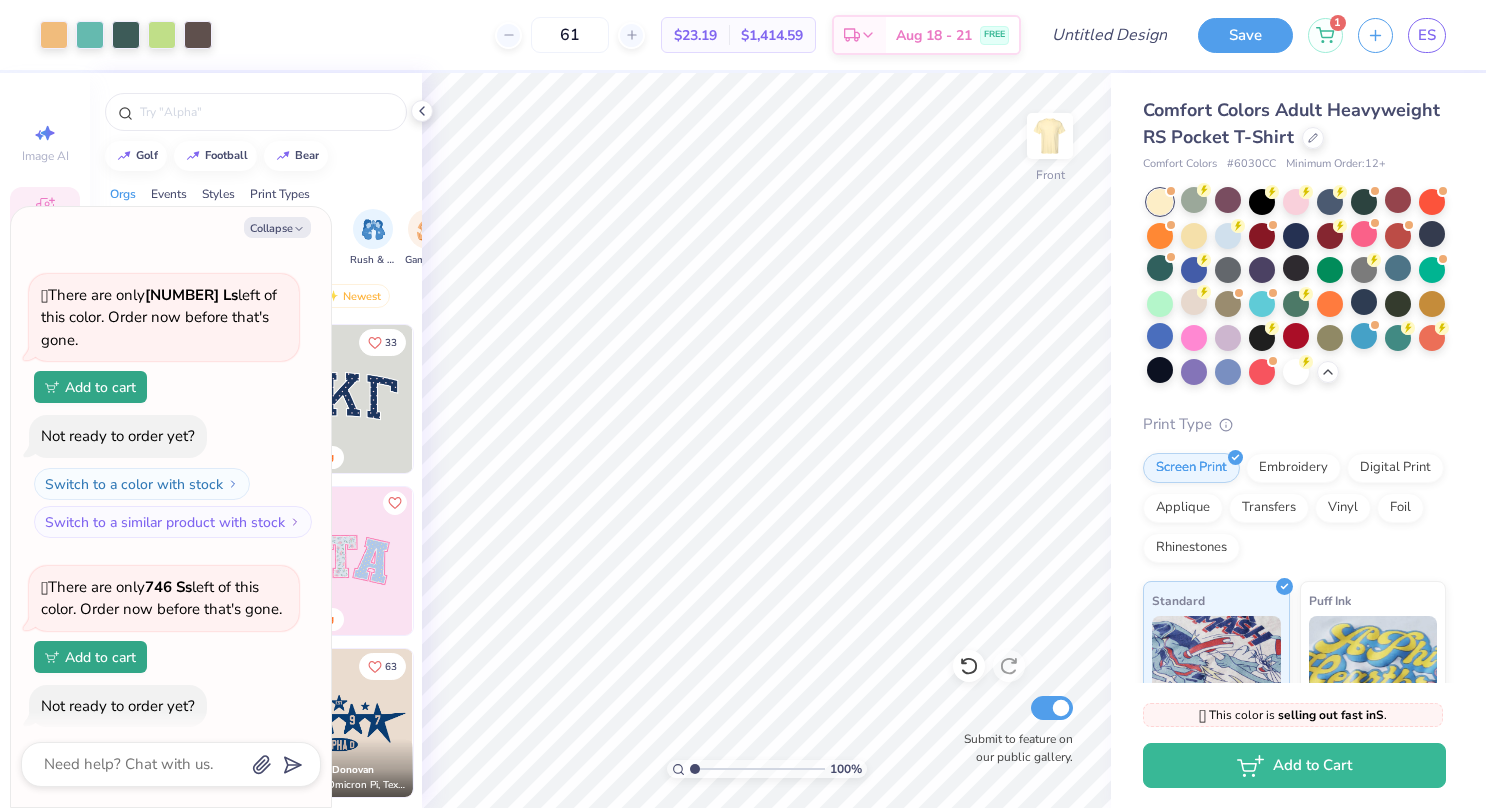 type on "x" 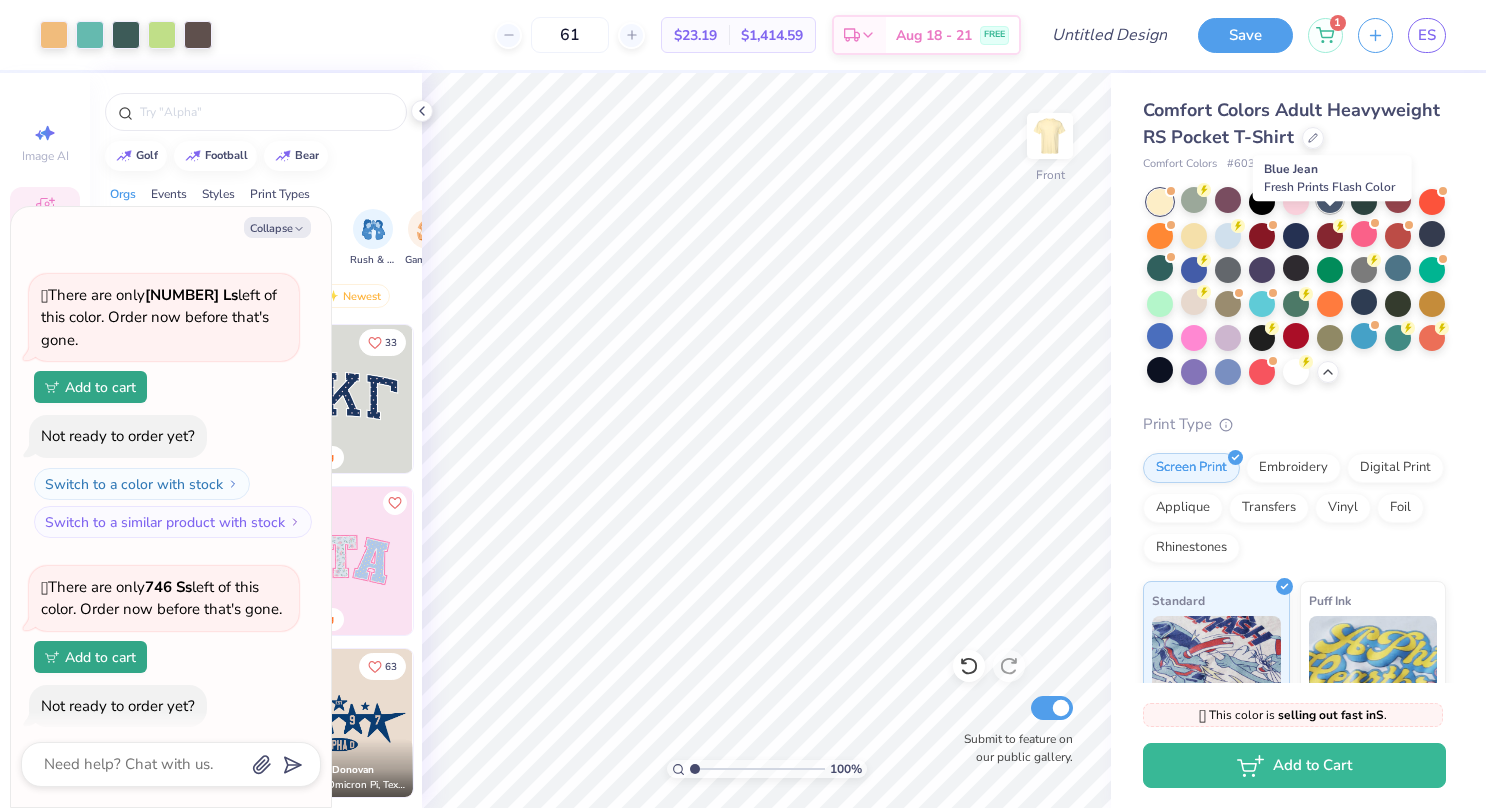 click at bounding box center [1330, 200] 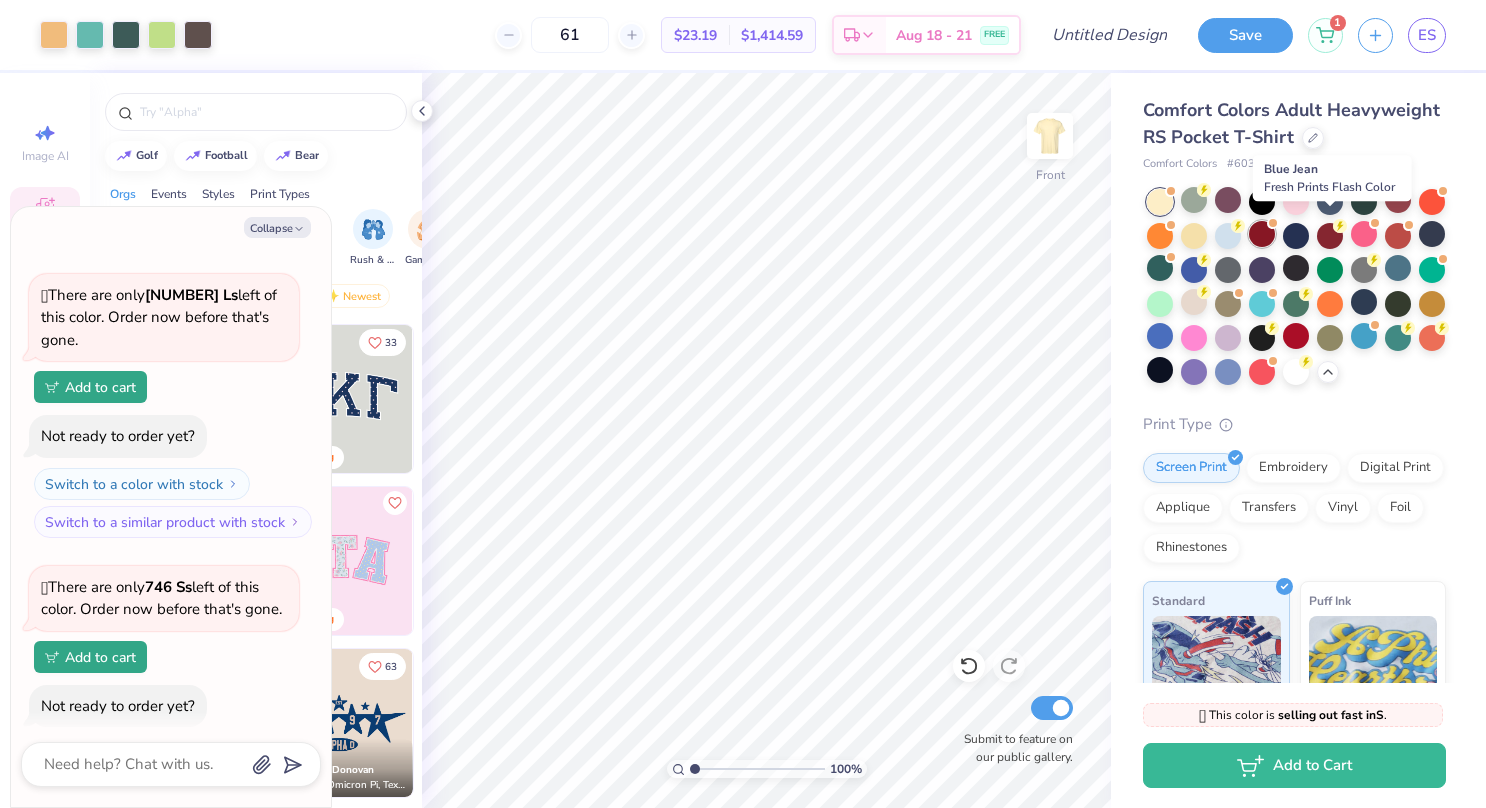 type on "1.00078666856532" 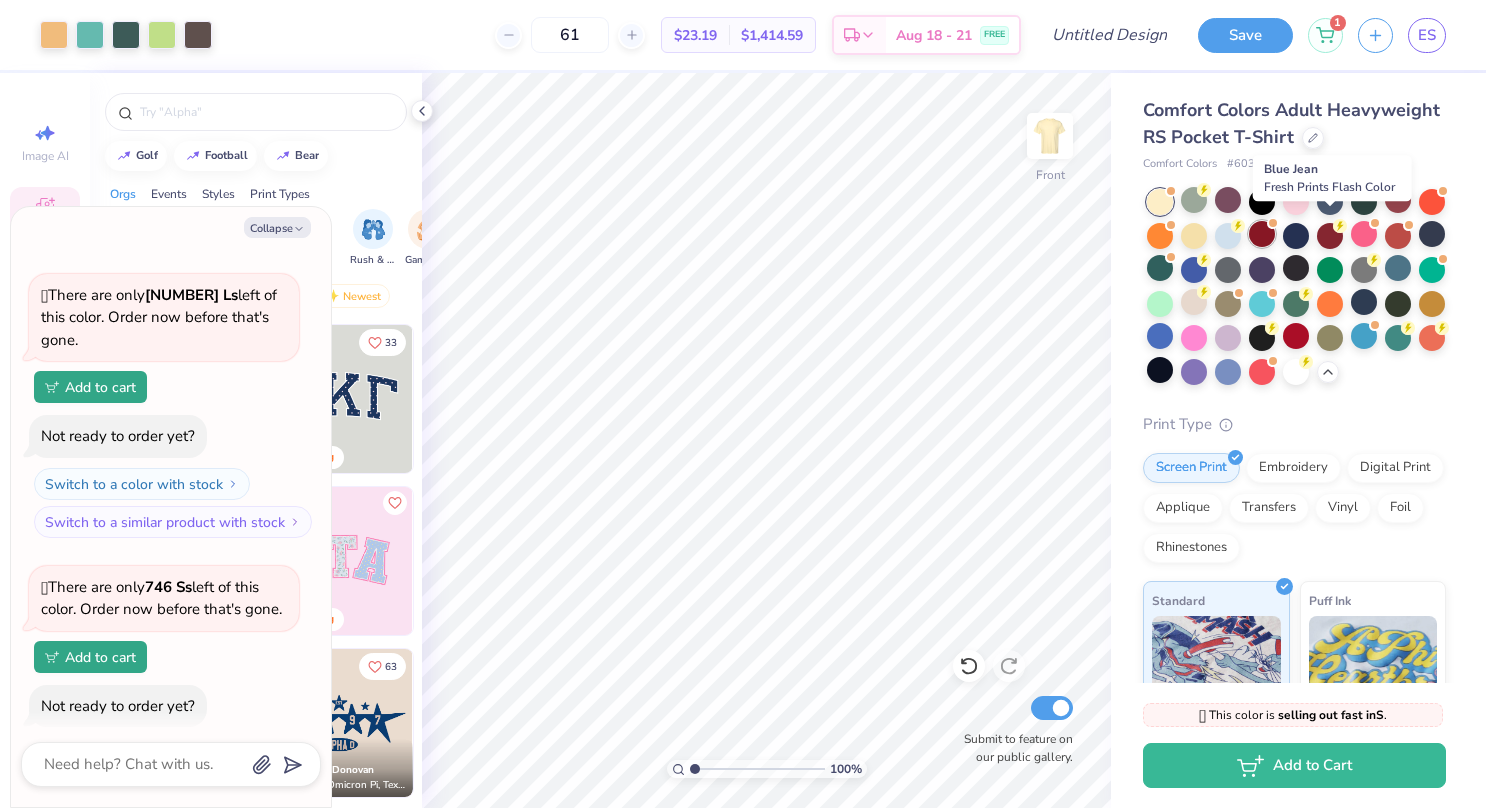 type on "x" 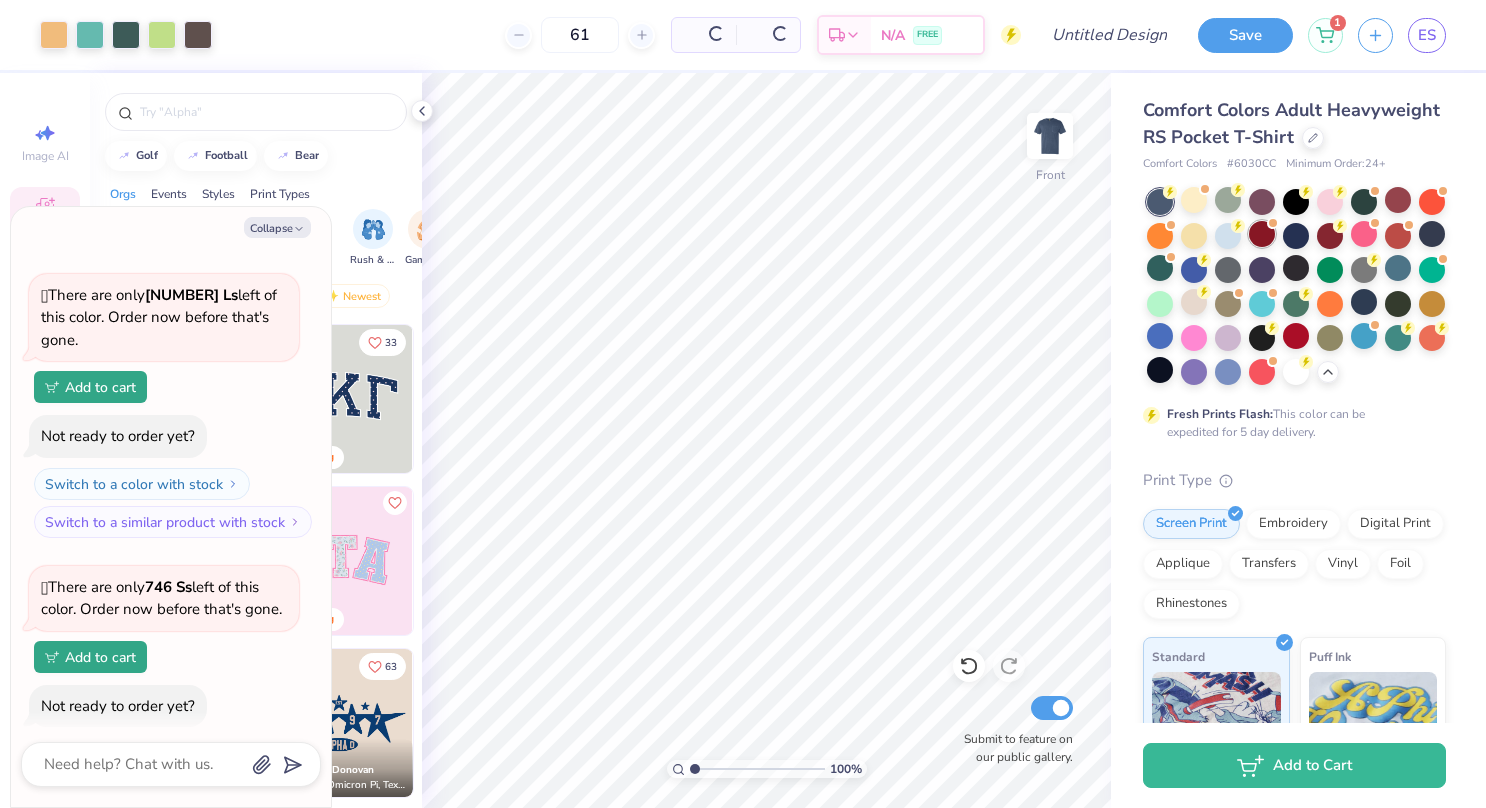 type on "1.00078666856532" 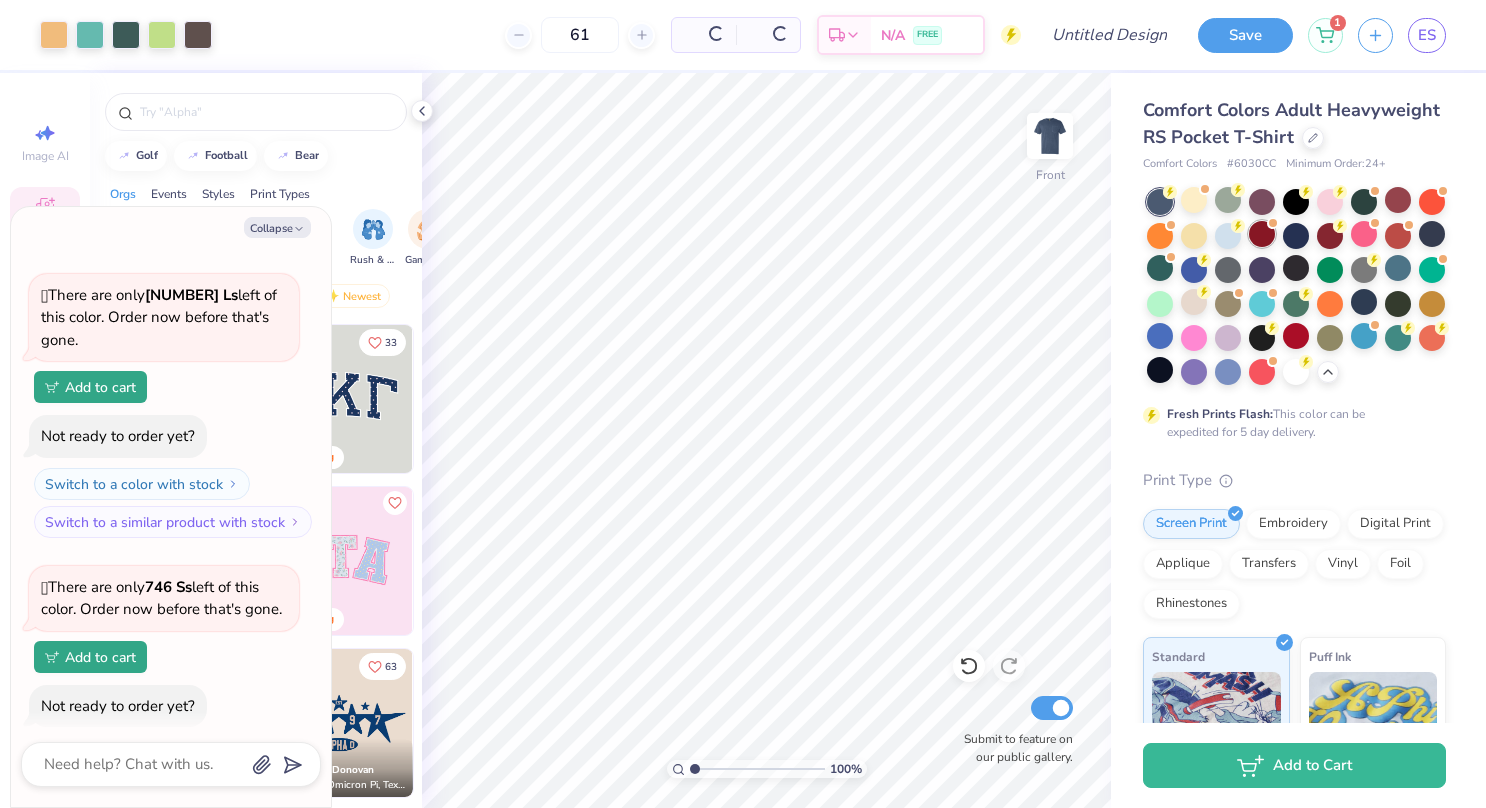 type on "x" 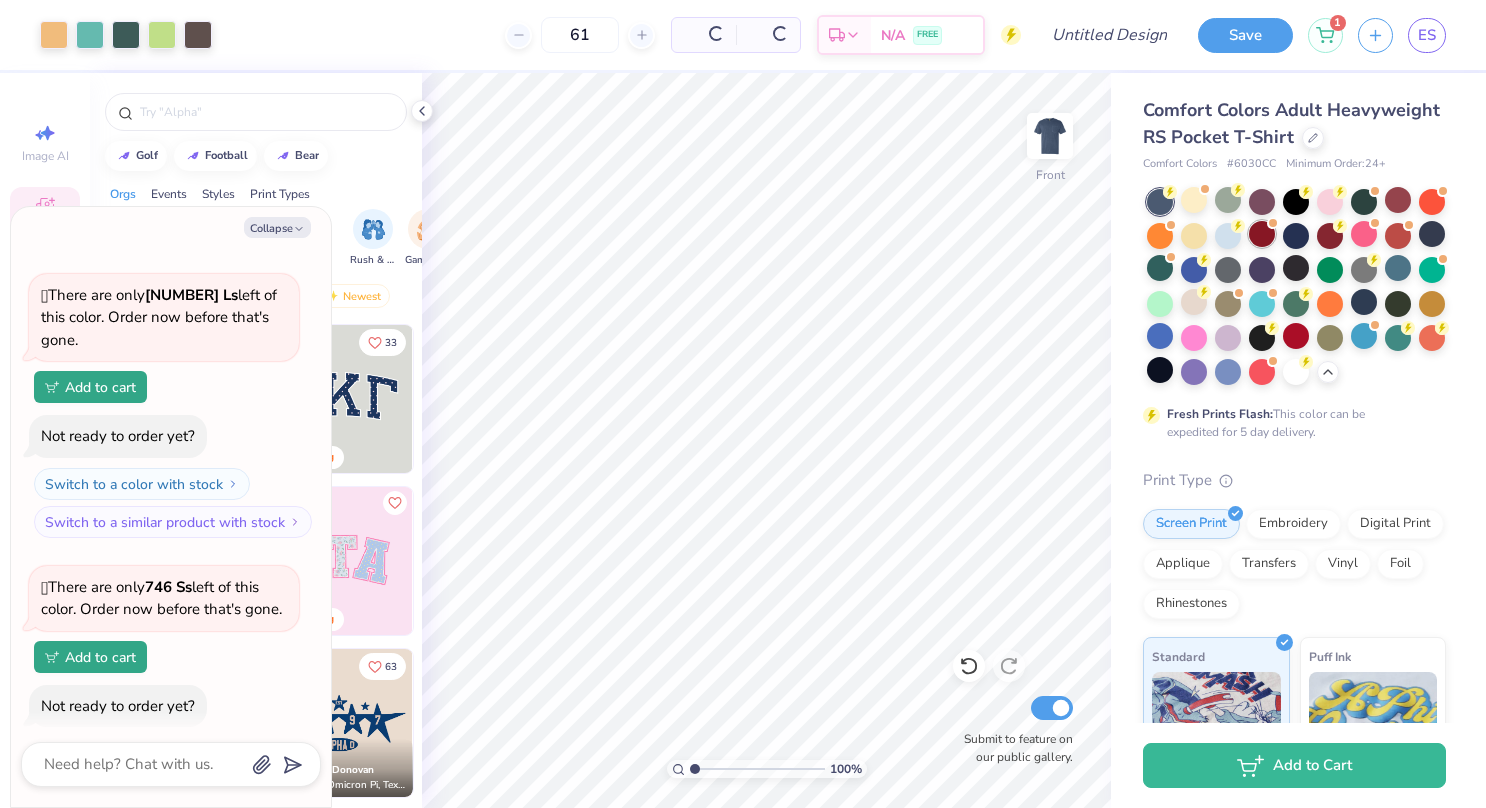 type on "1.00078666856532" 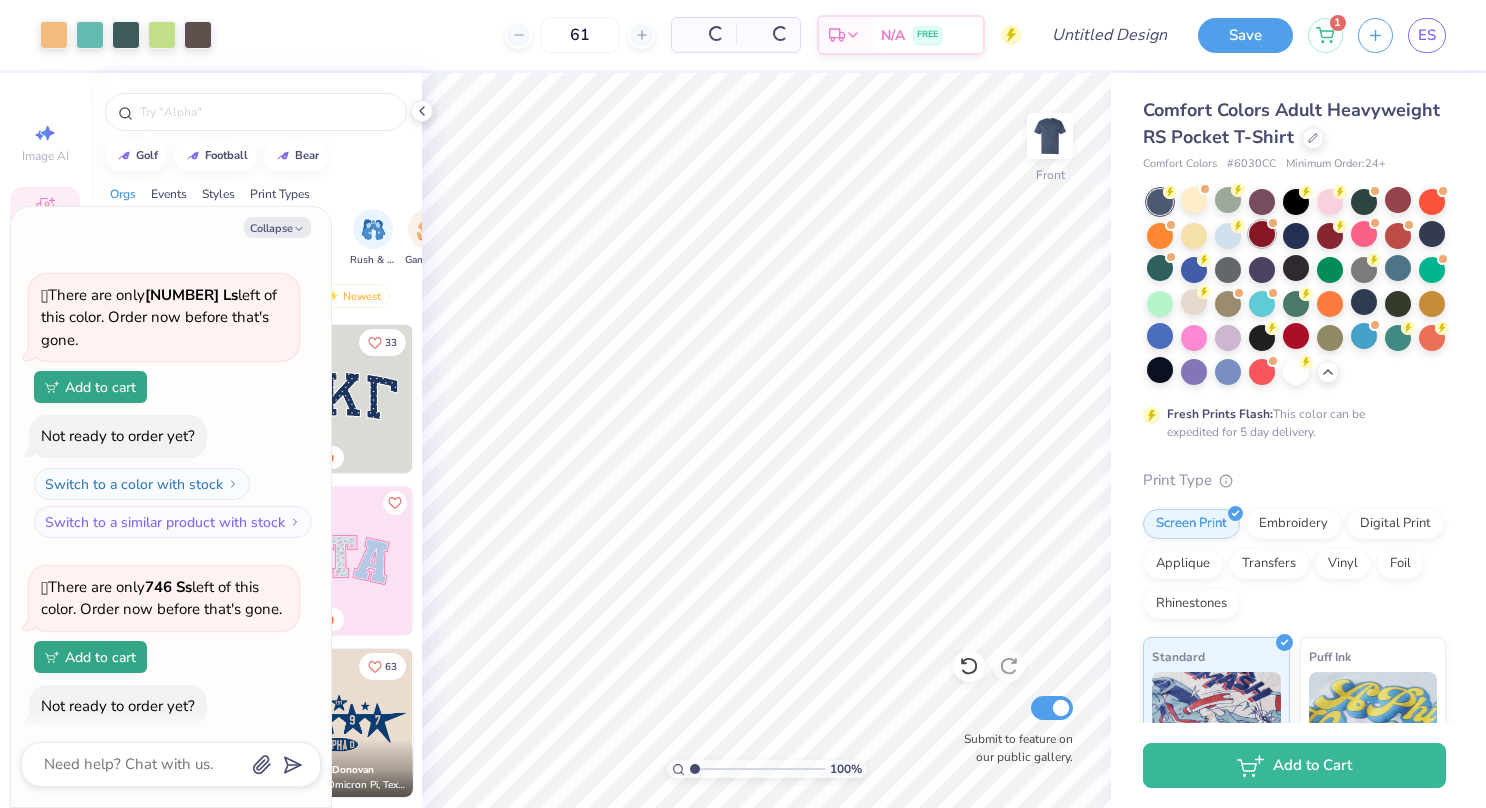 type on "x" 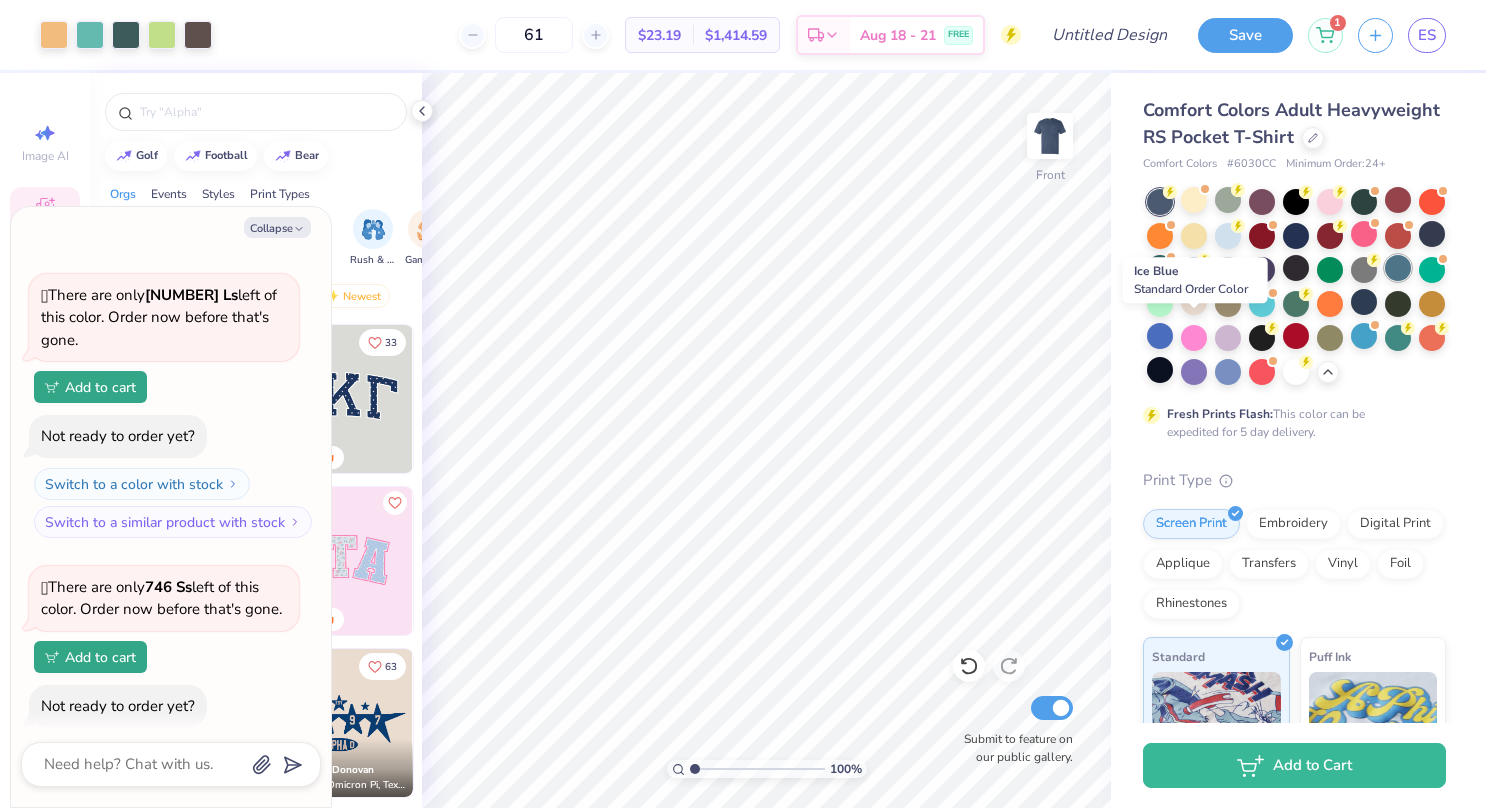 click at bounding box center [1398, 268] 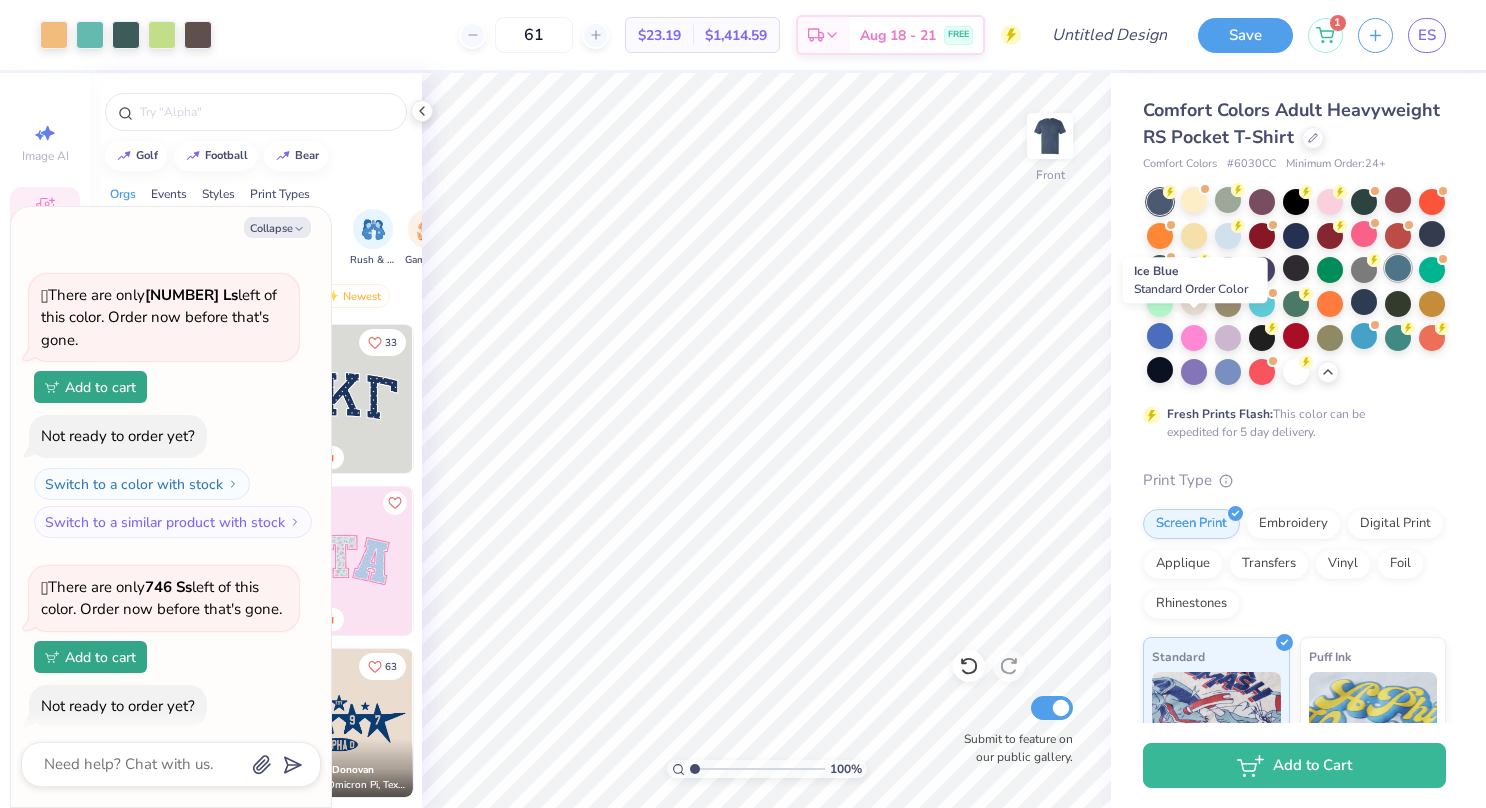 type on "1.00078666856532" 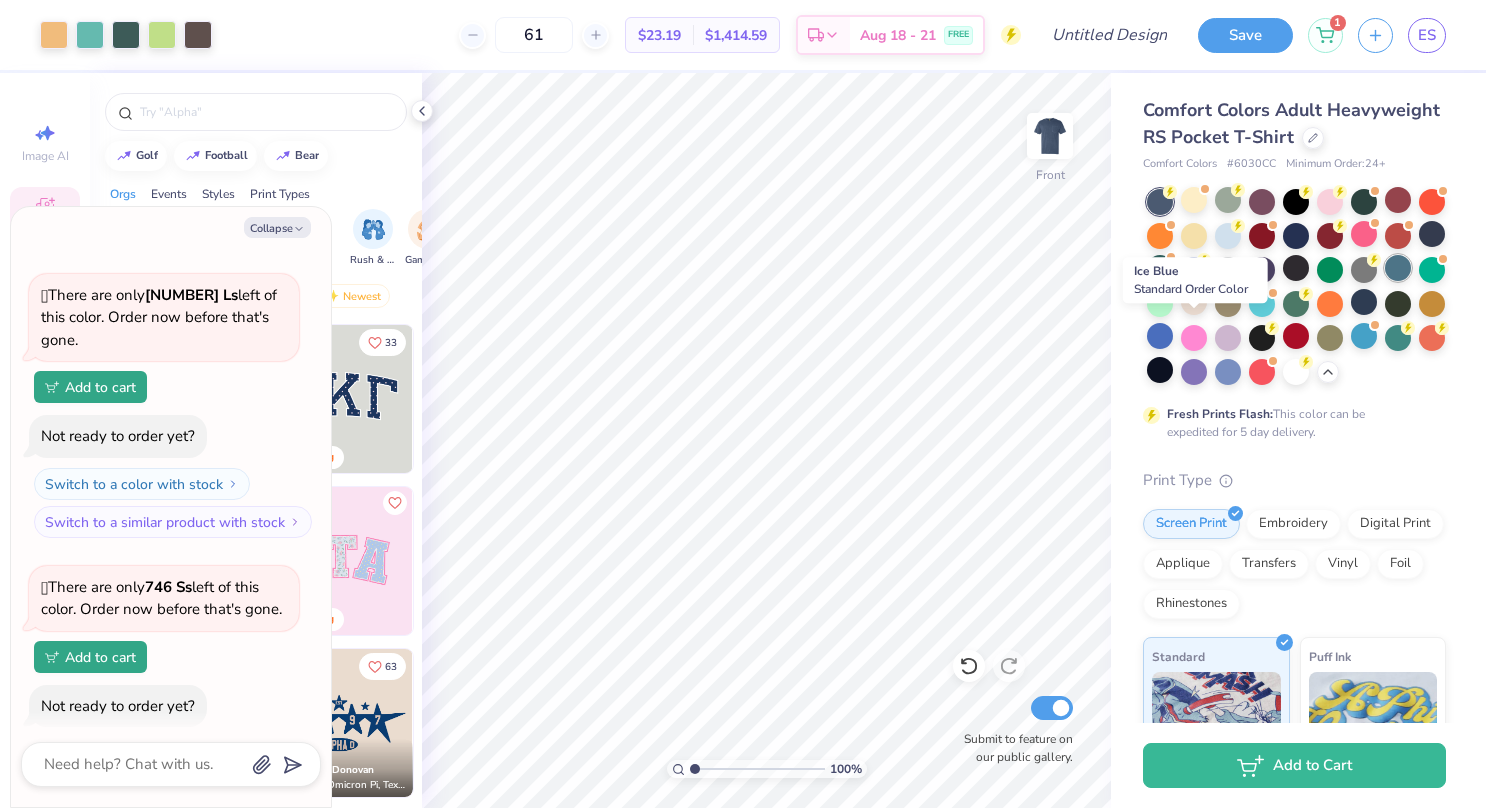 type on "x" 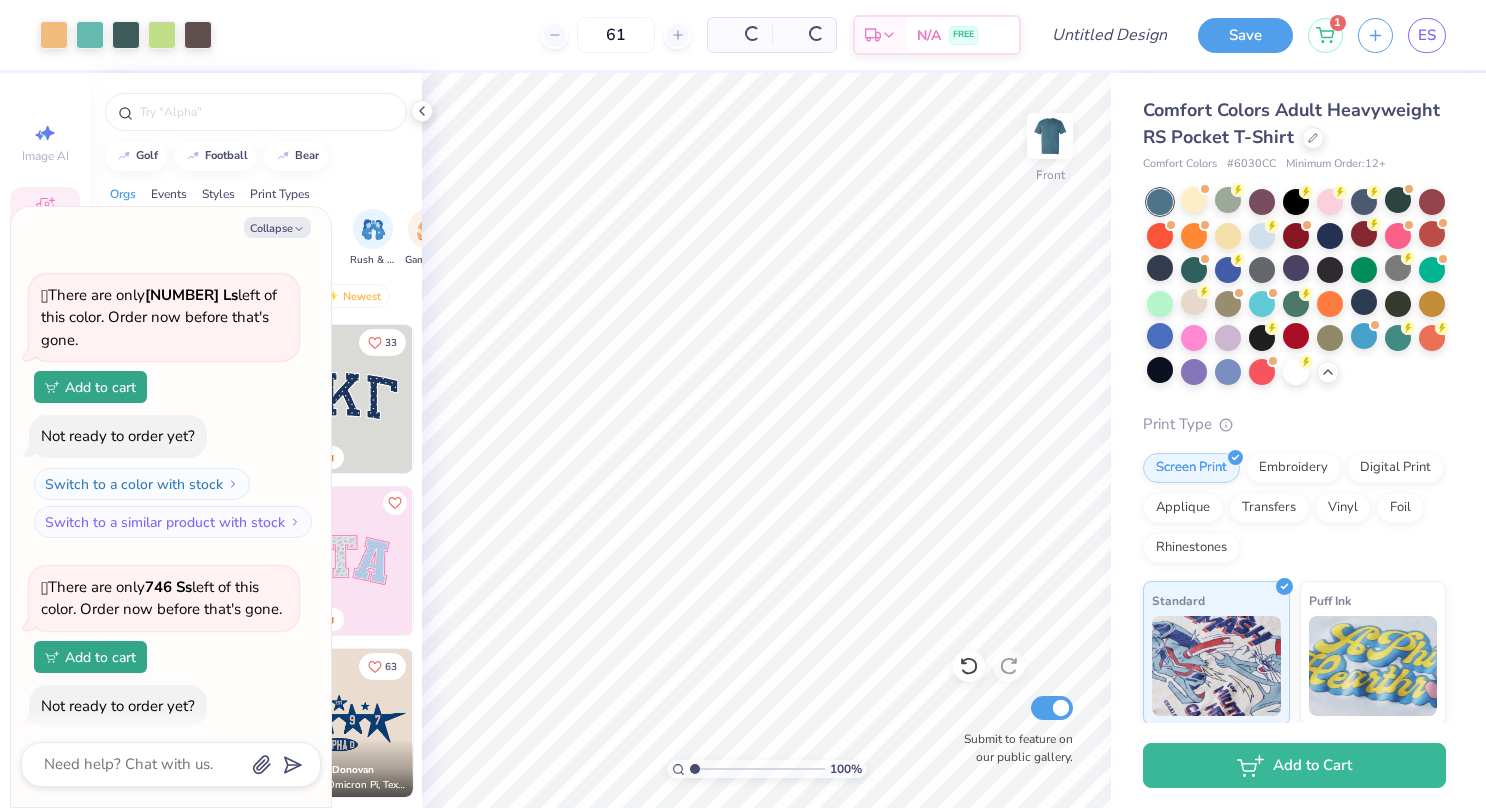 type on "1.00078666856532" 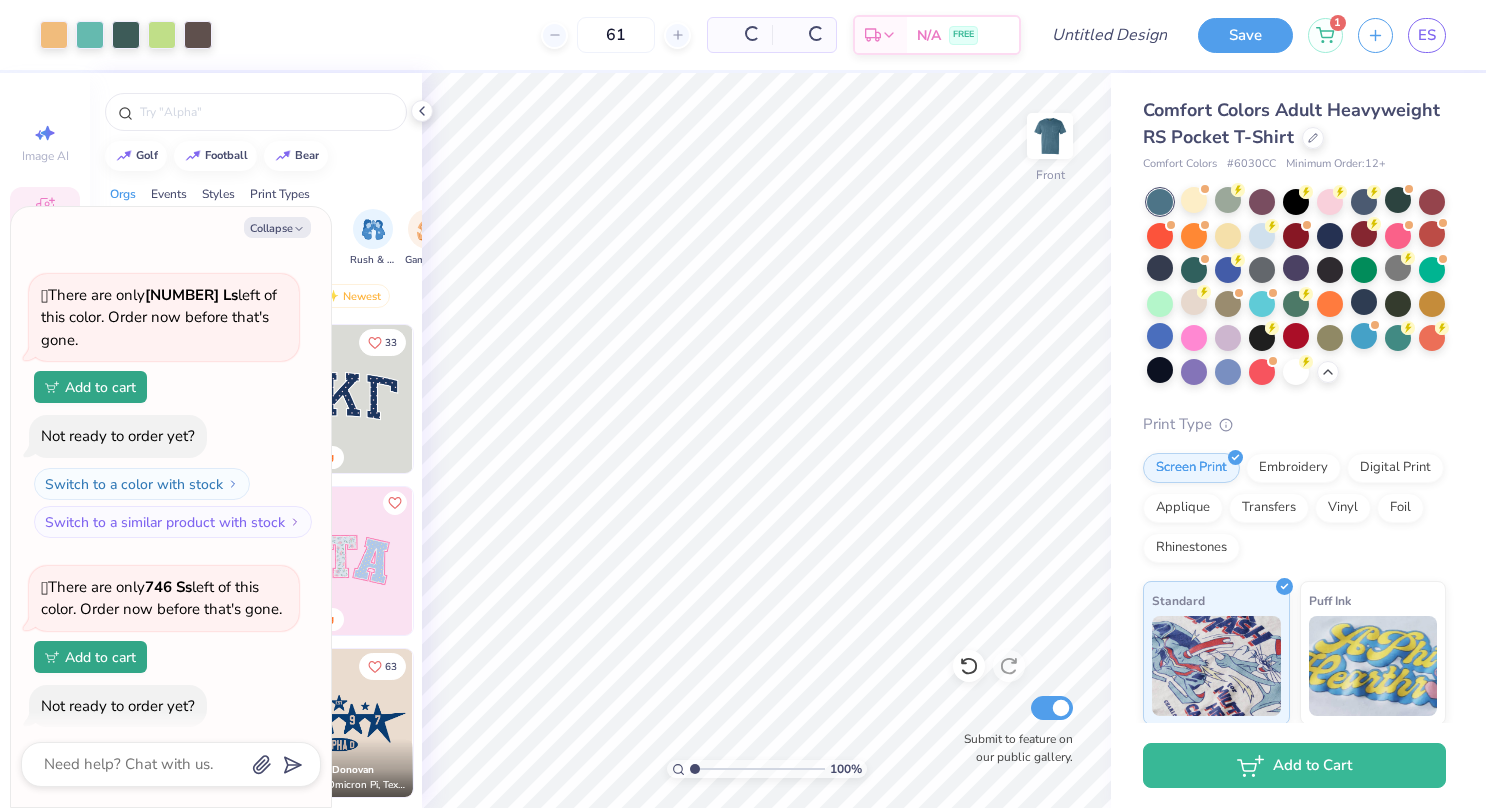 type on "x" 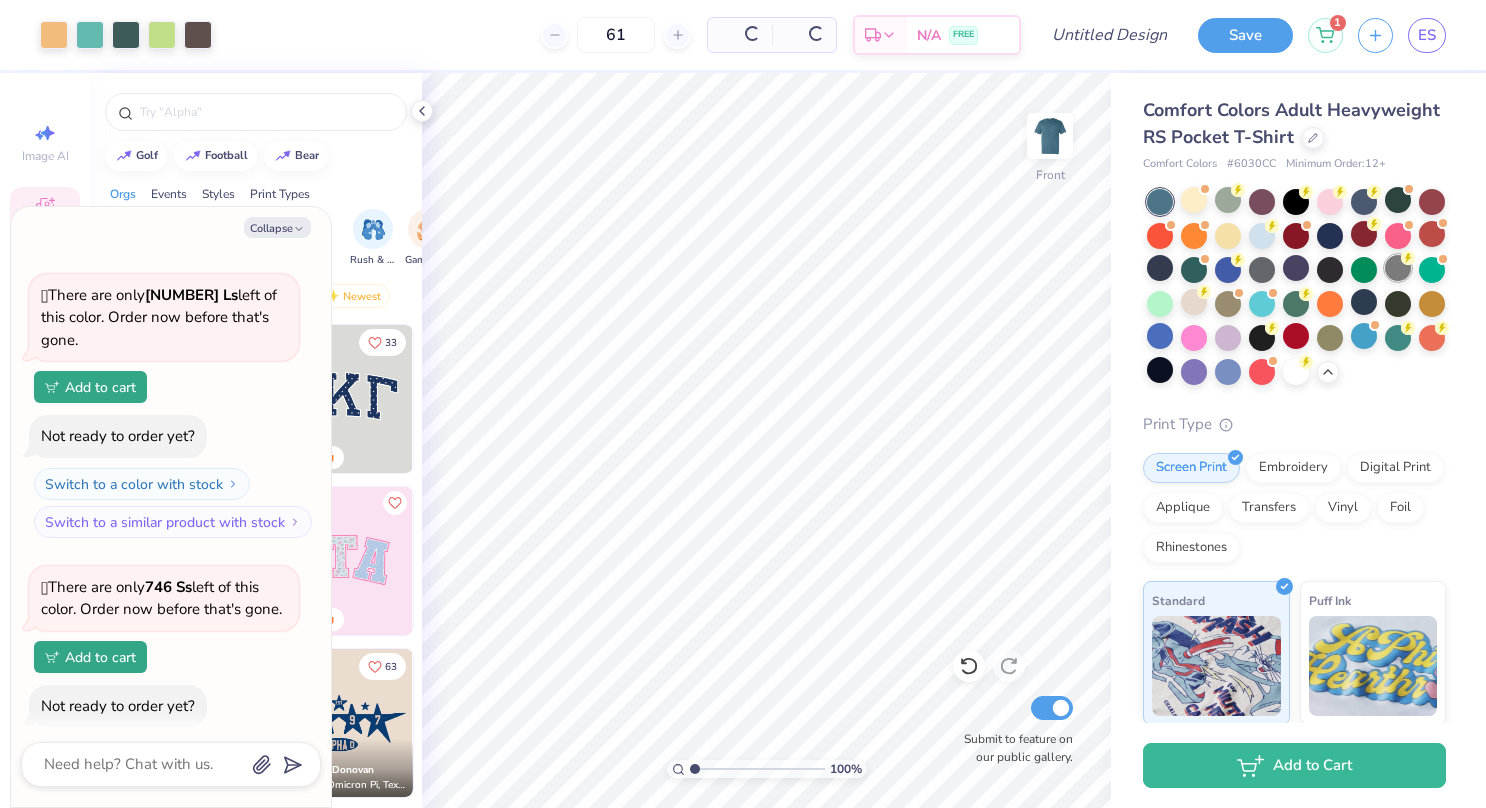 type on "1.00078666856532" 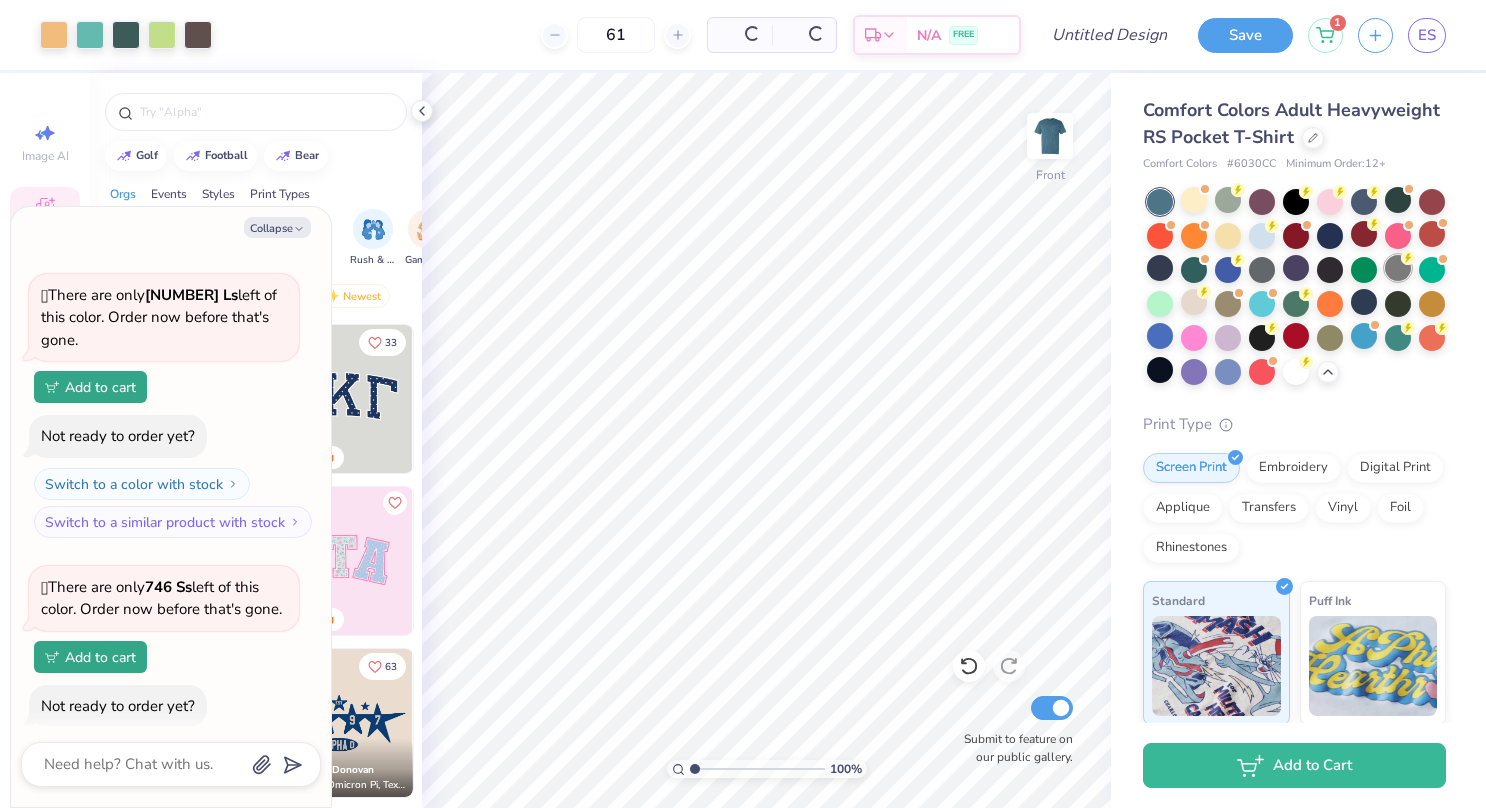 type on "x" 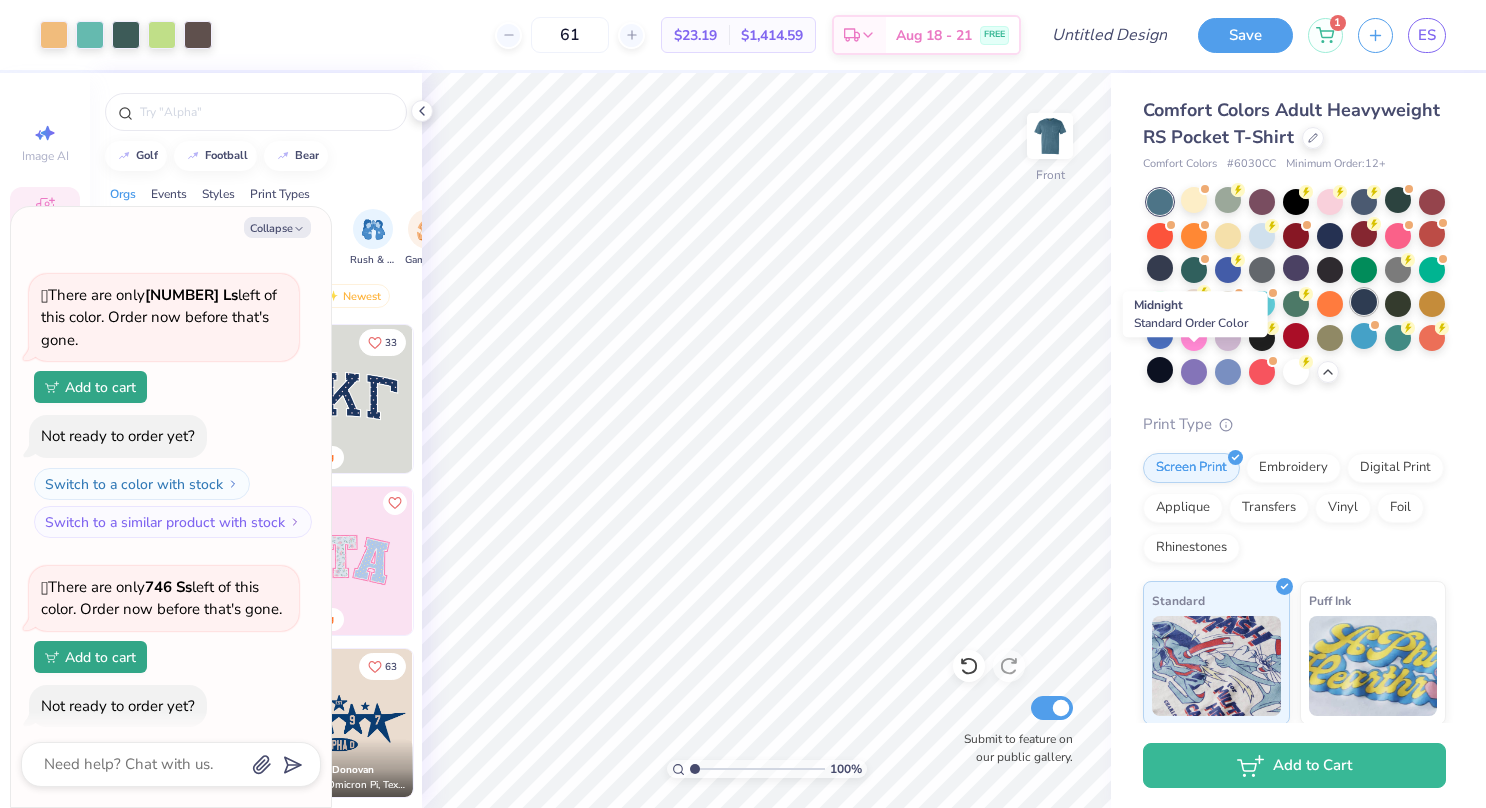 click at bounding box center [1364, 302] 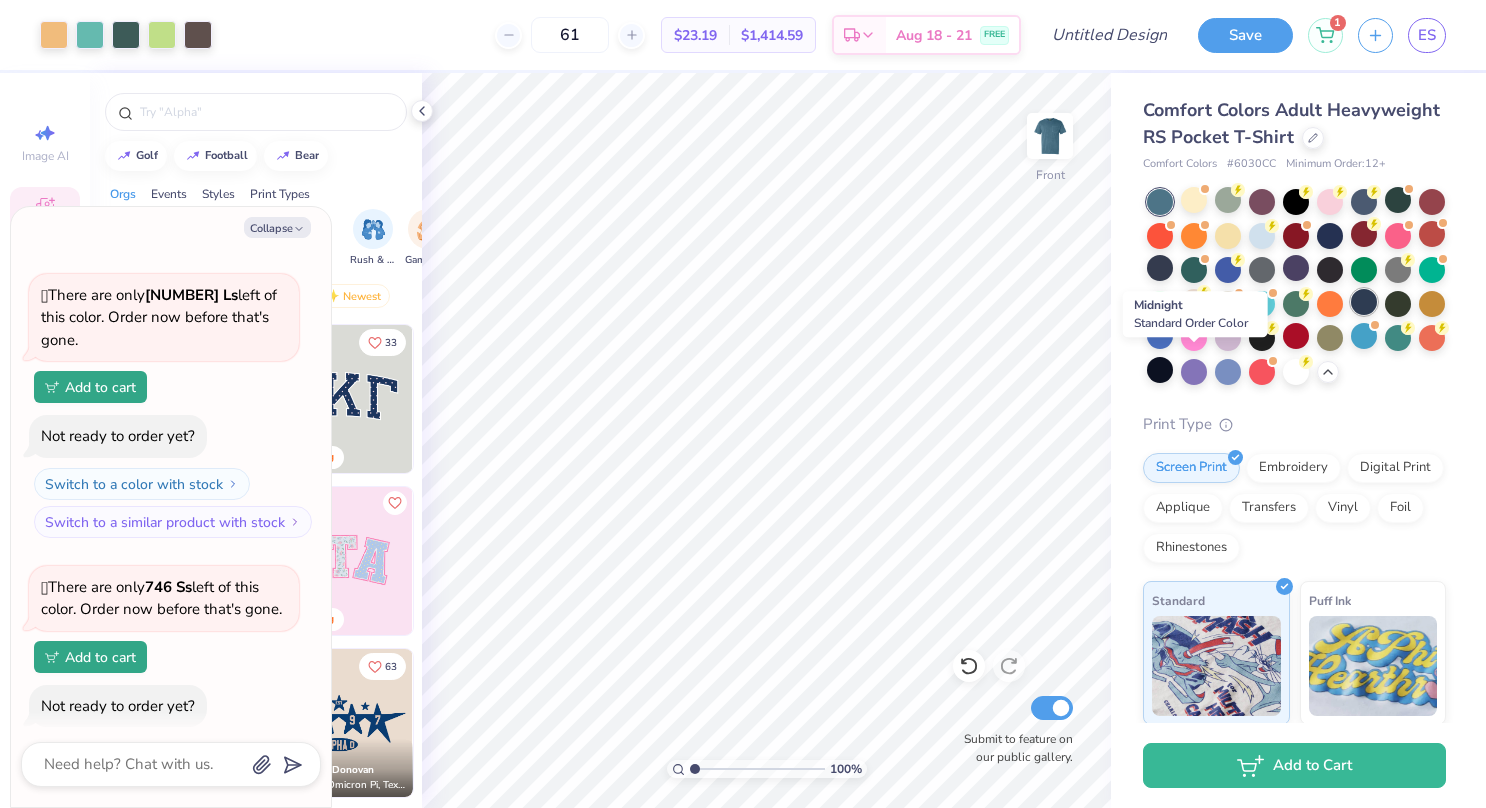 type on "1.00078666856532" 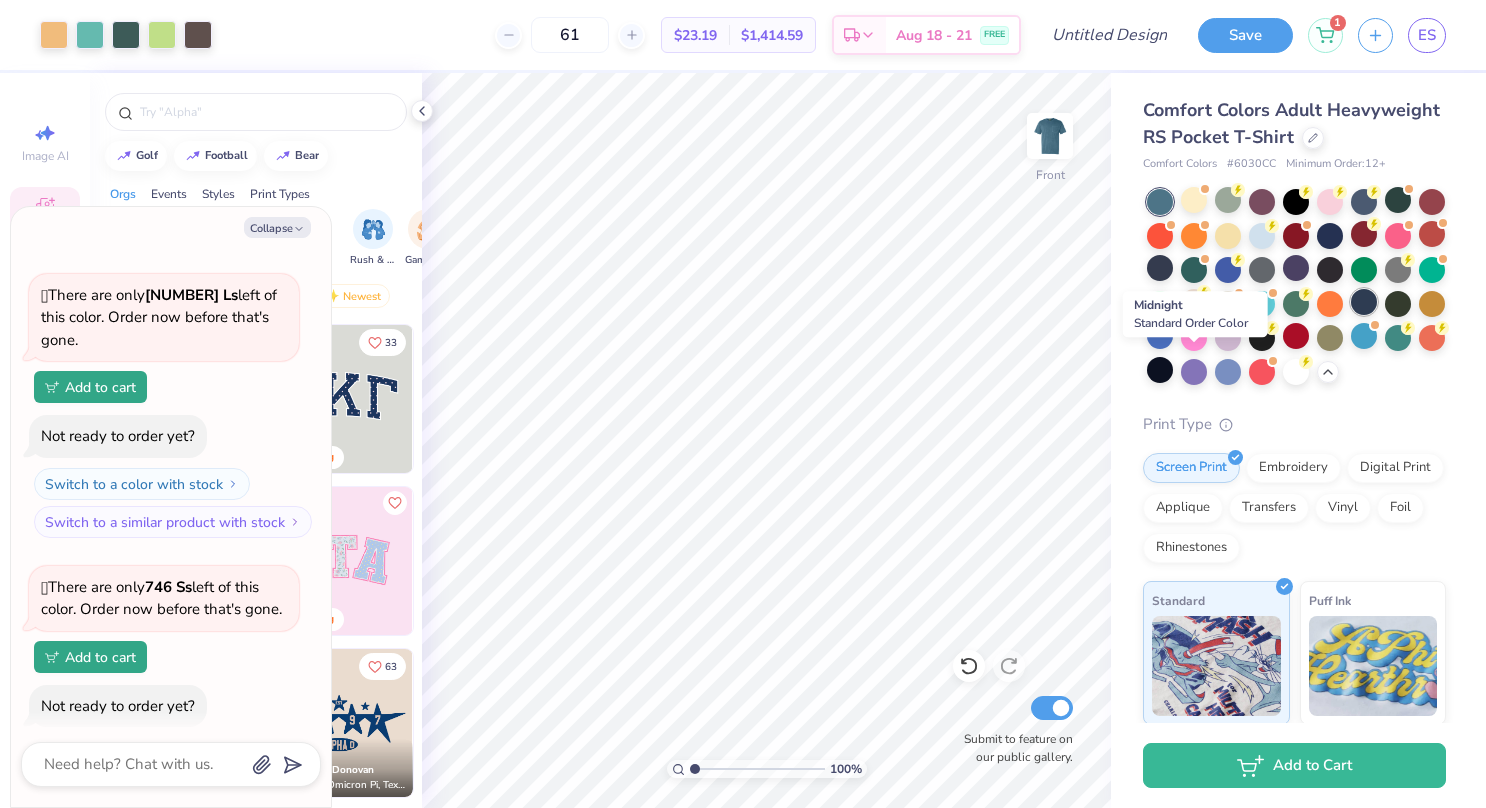 type on "x" 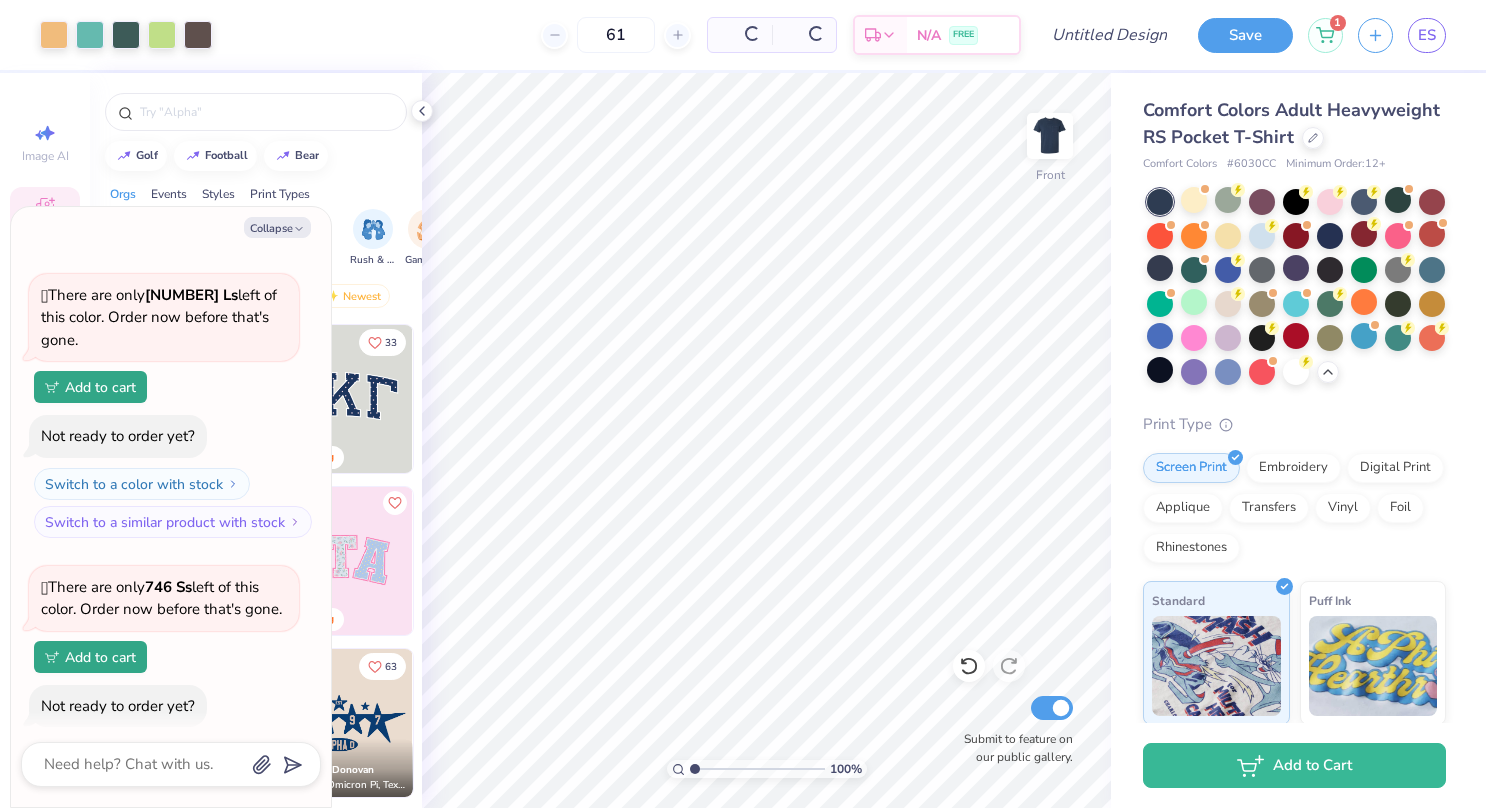 type on "1.00078666856532" 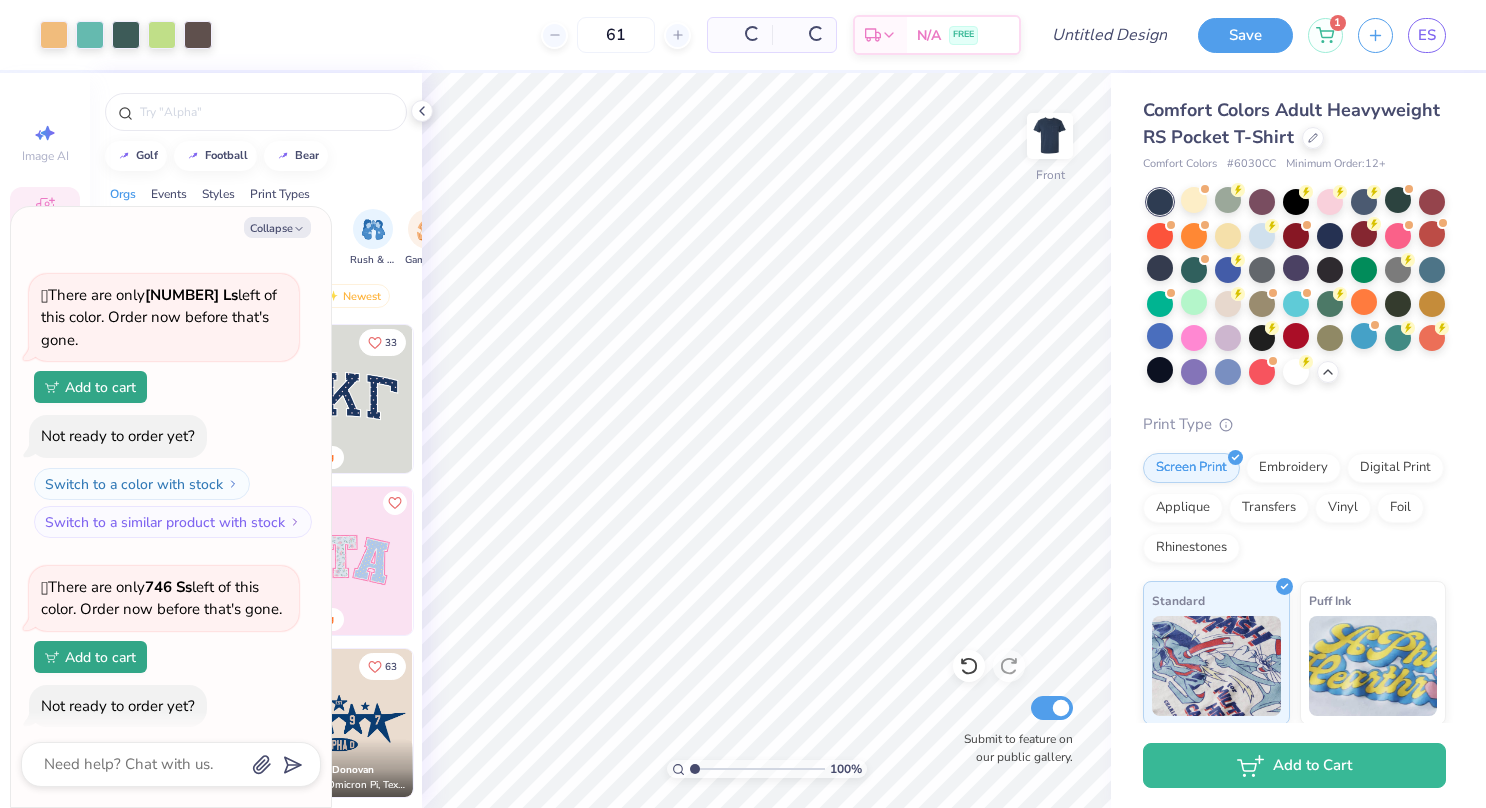 type on "x" 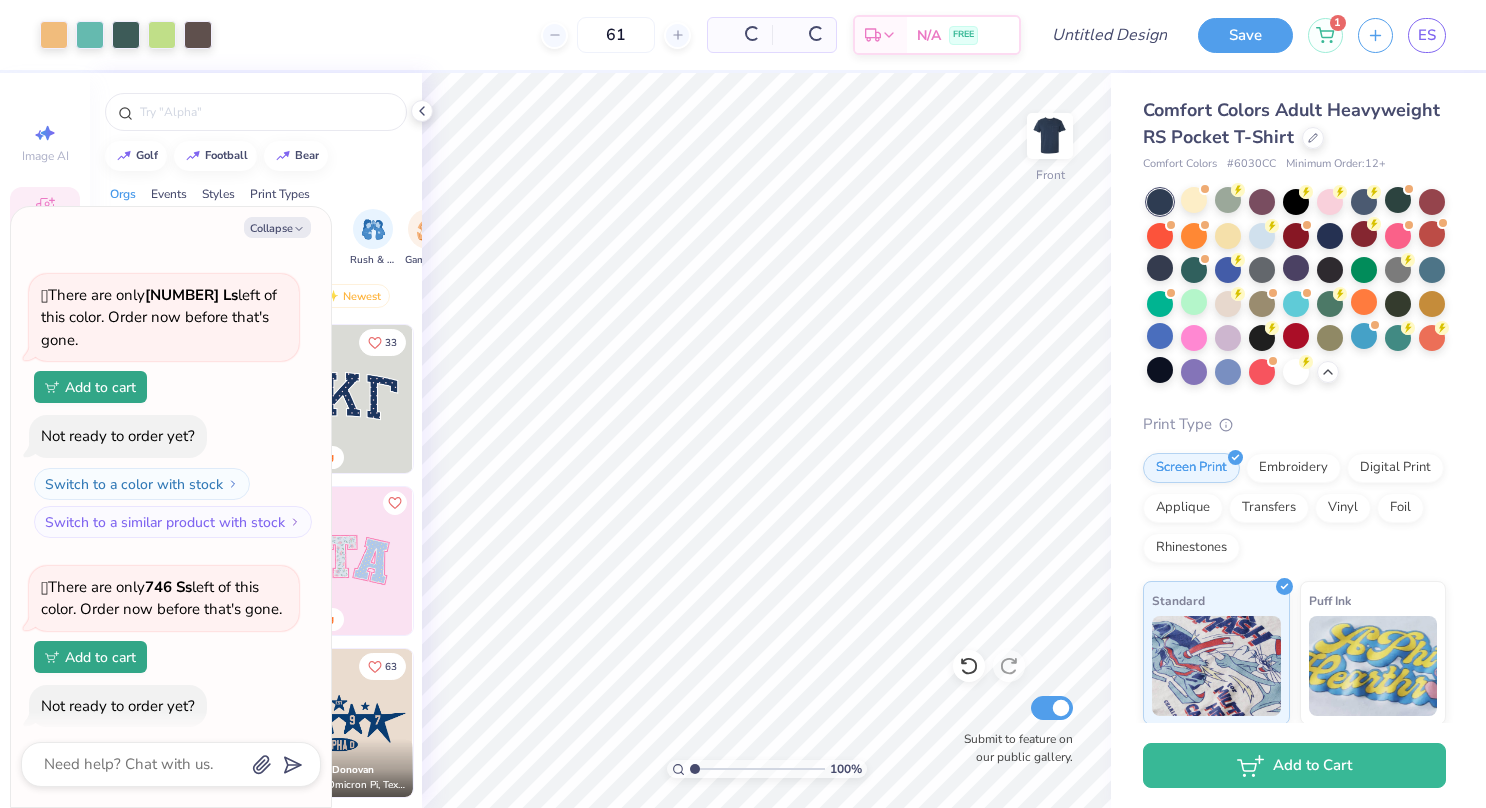 type on "1.00078666856532" 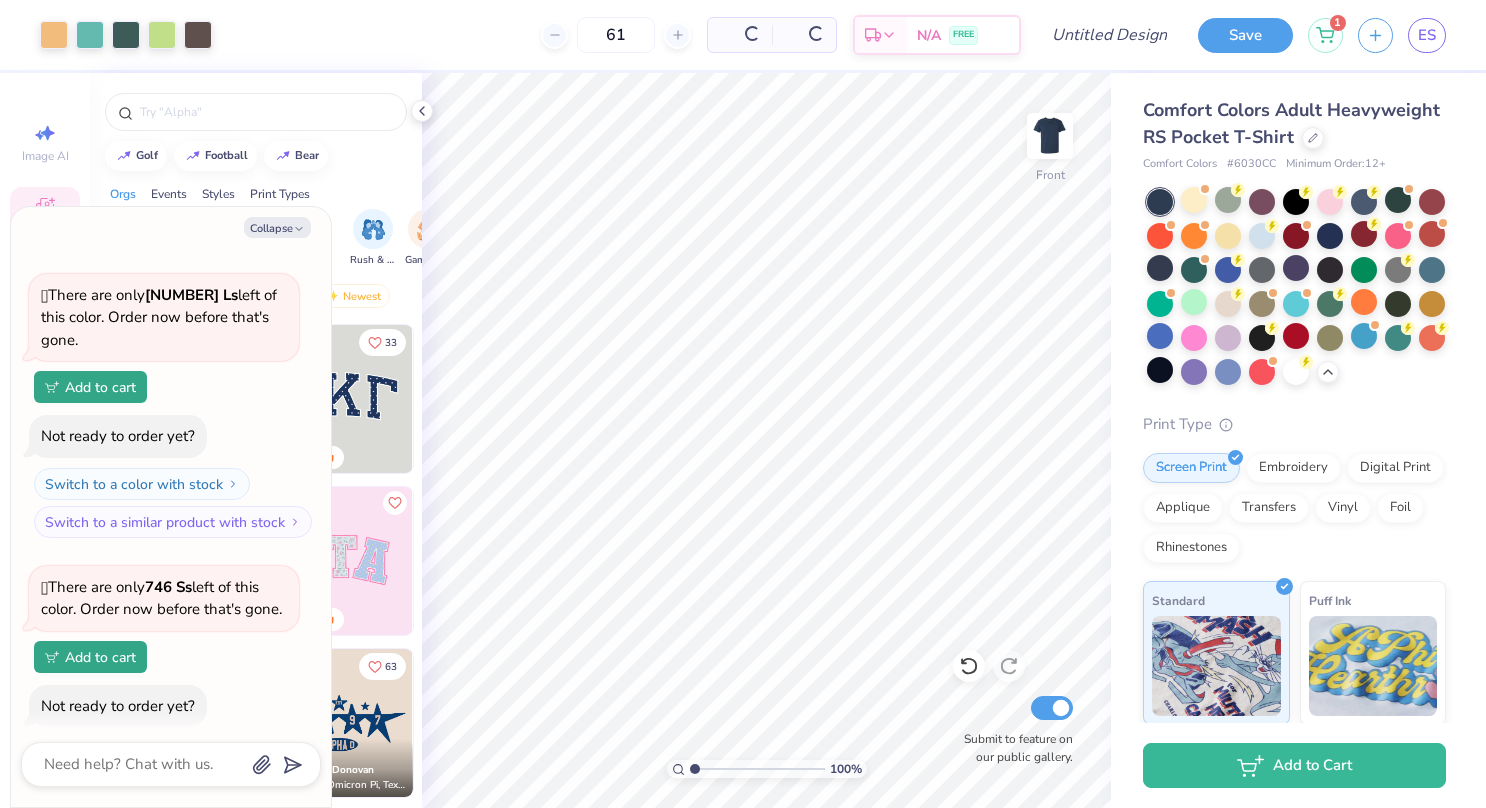 type on "x" 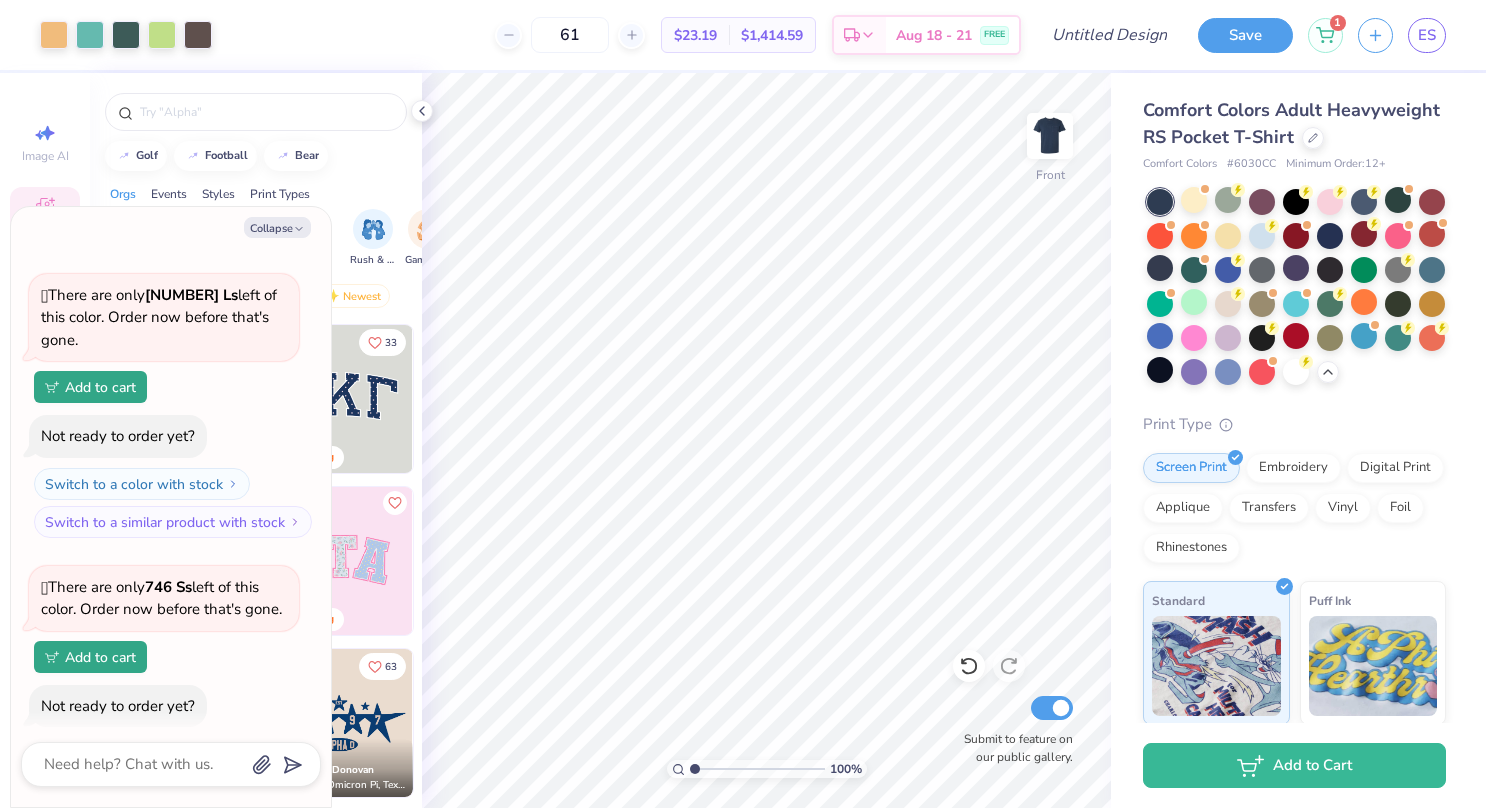 type on "1.00078666856532" 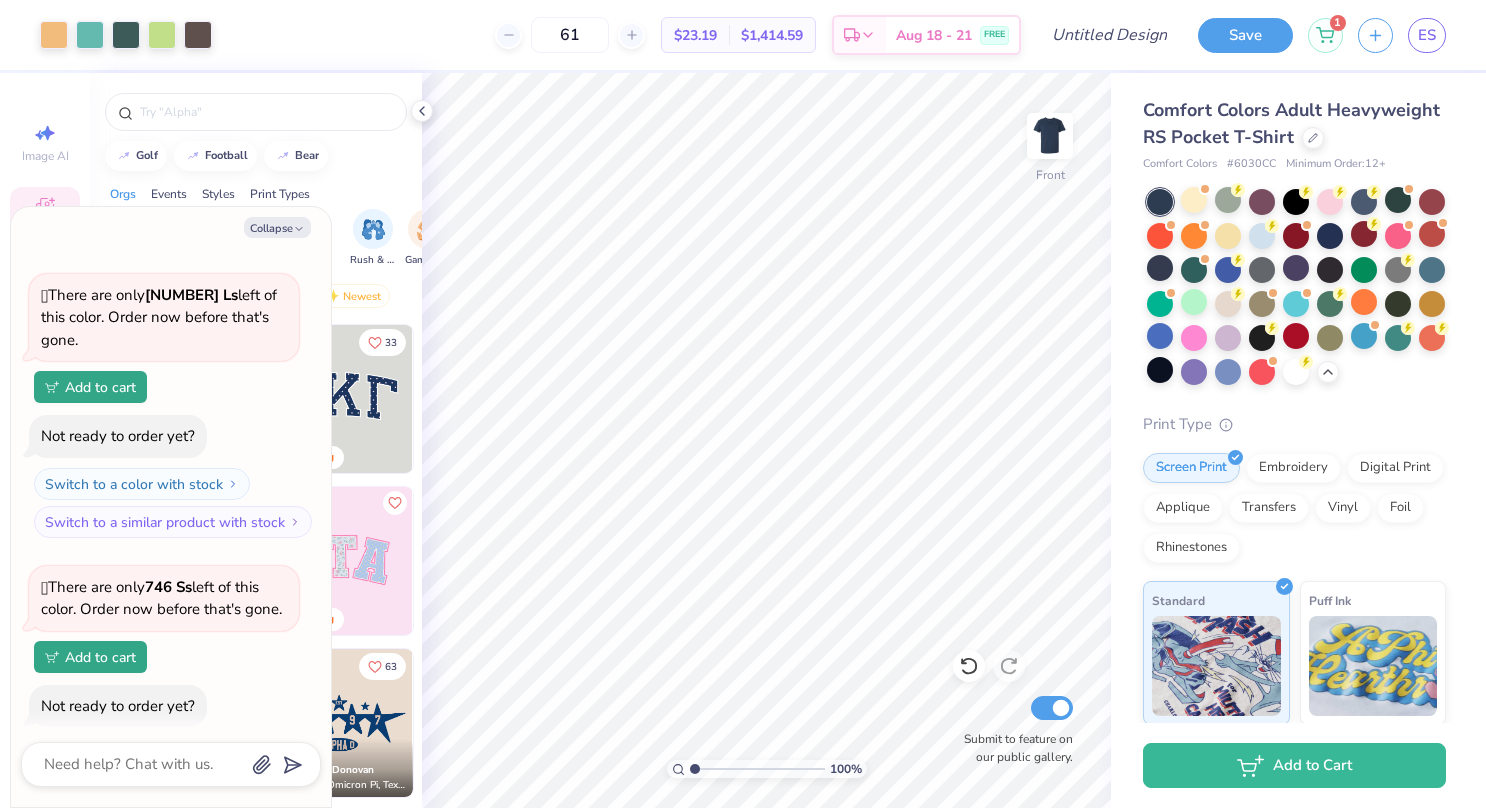 type on "x" 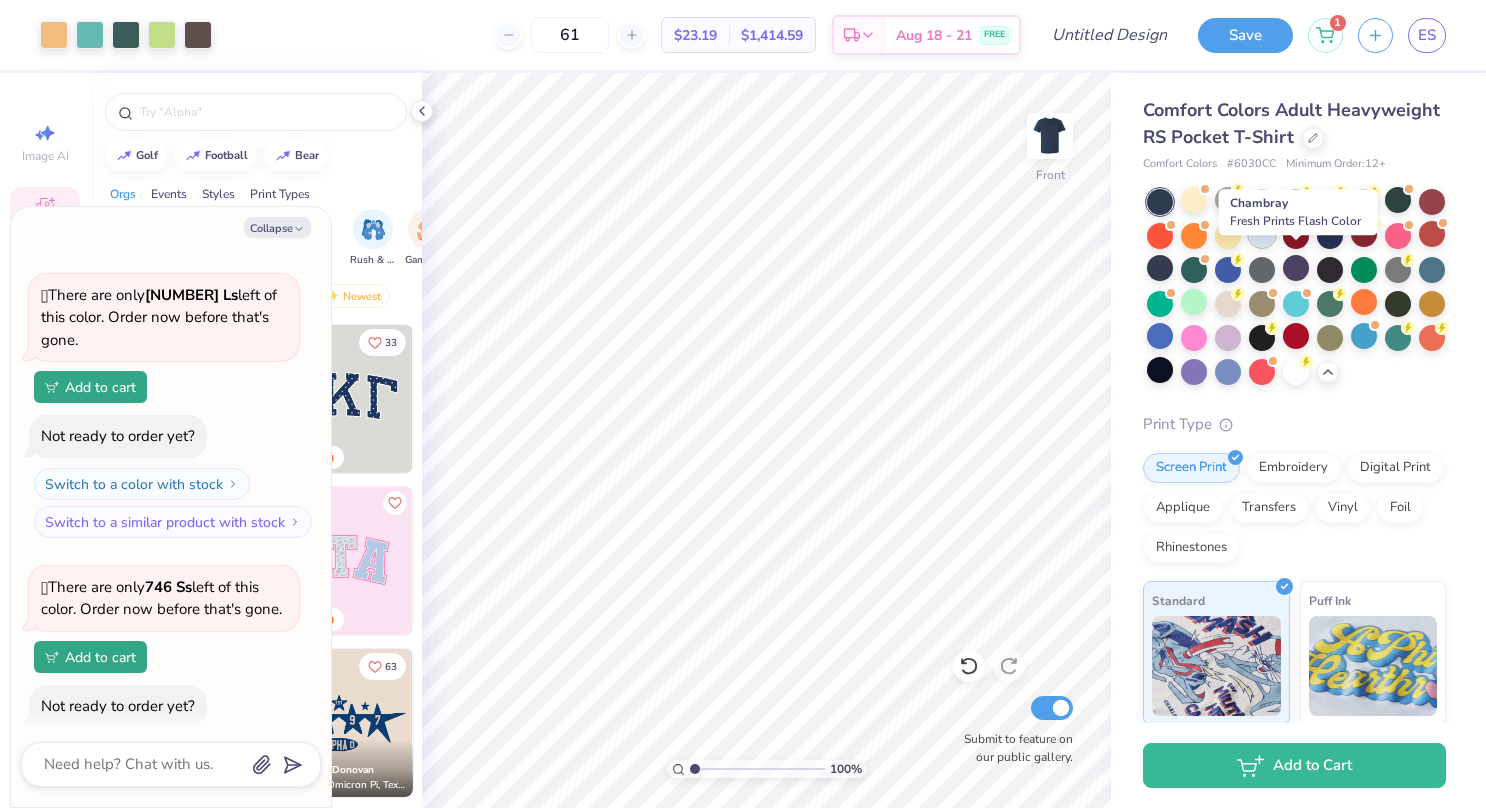 click at bounding box center [1262, 234] 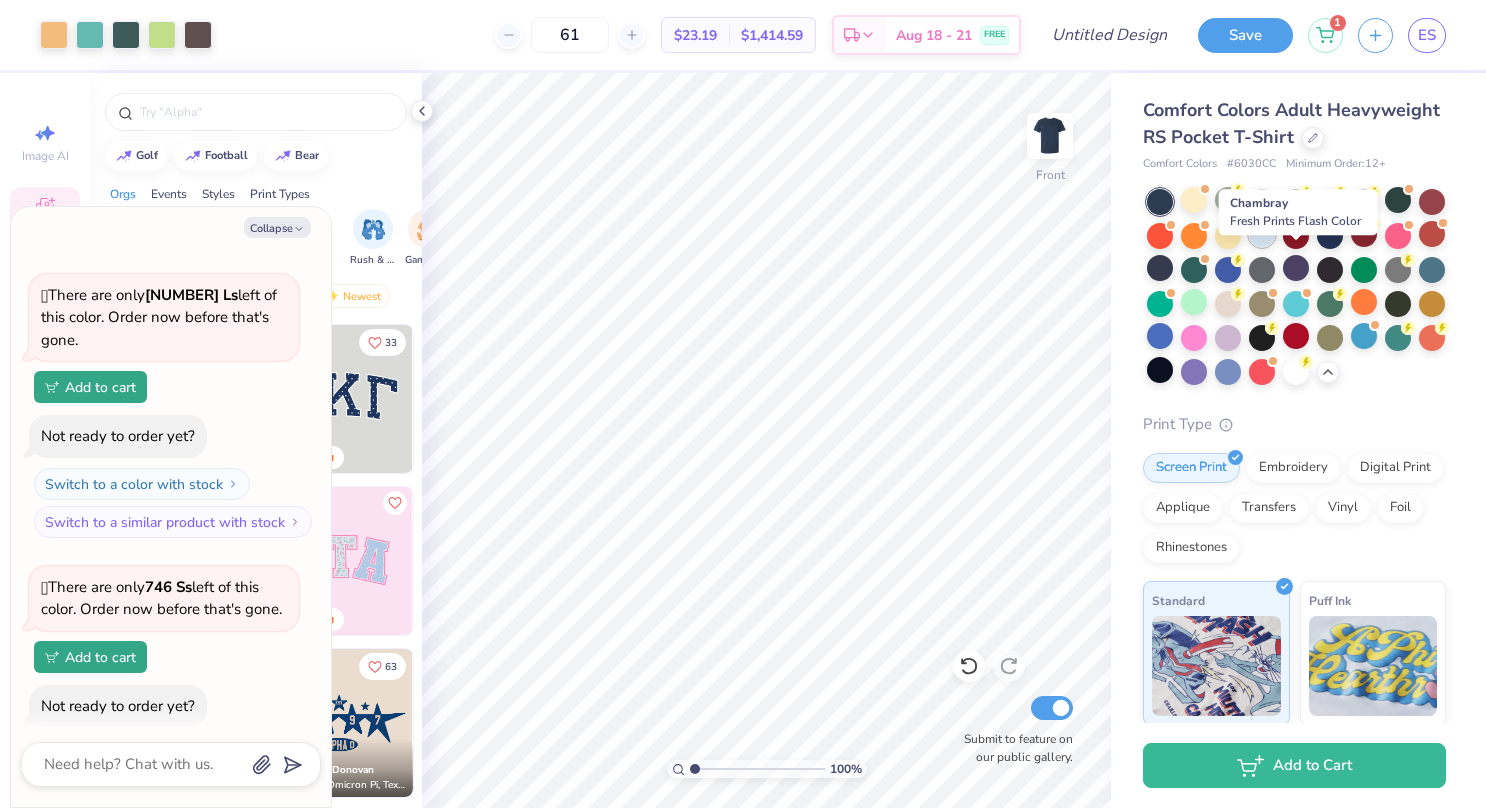 type on "1.00078666856532" 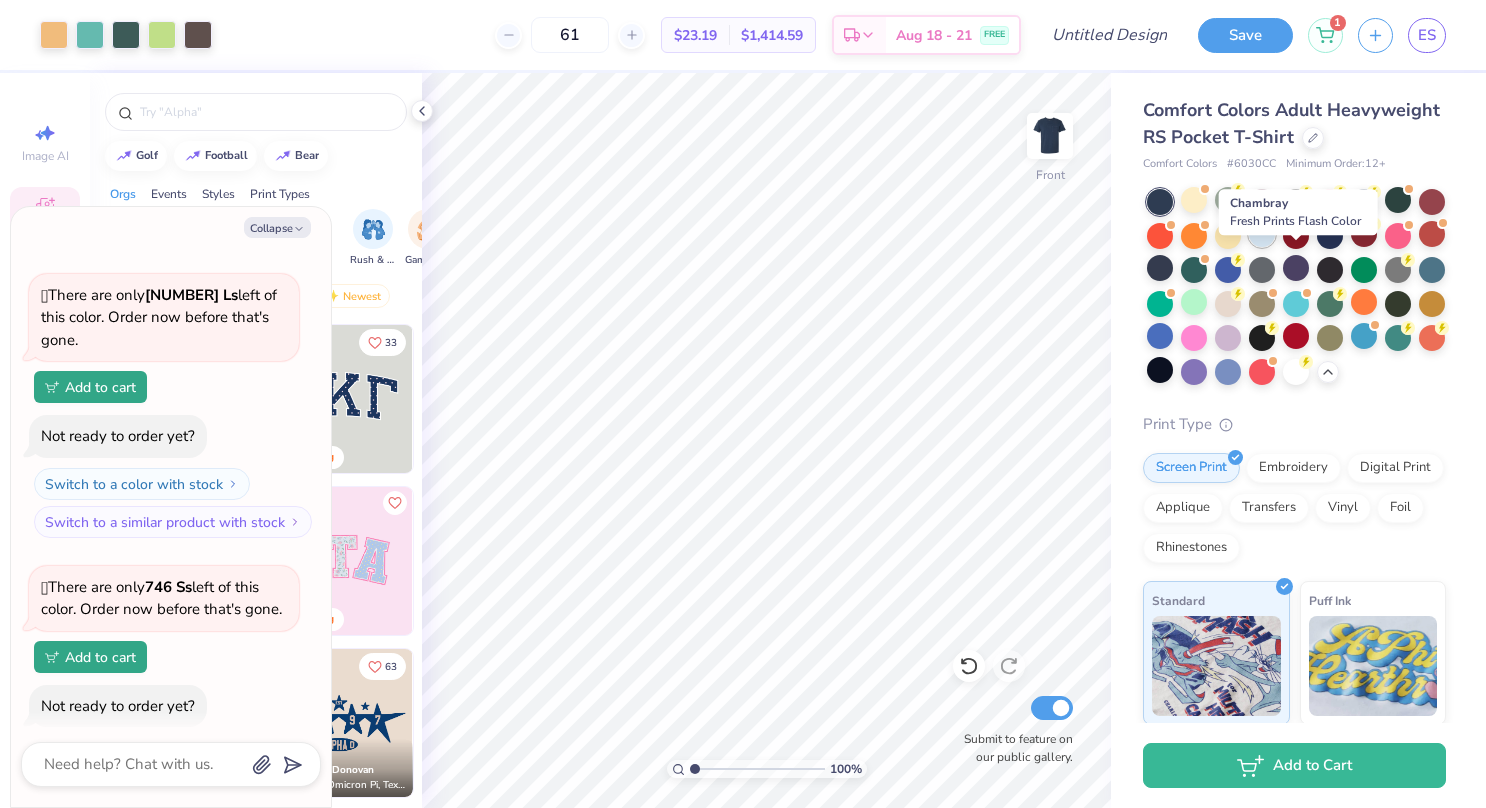 type on "x" 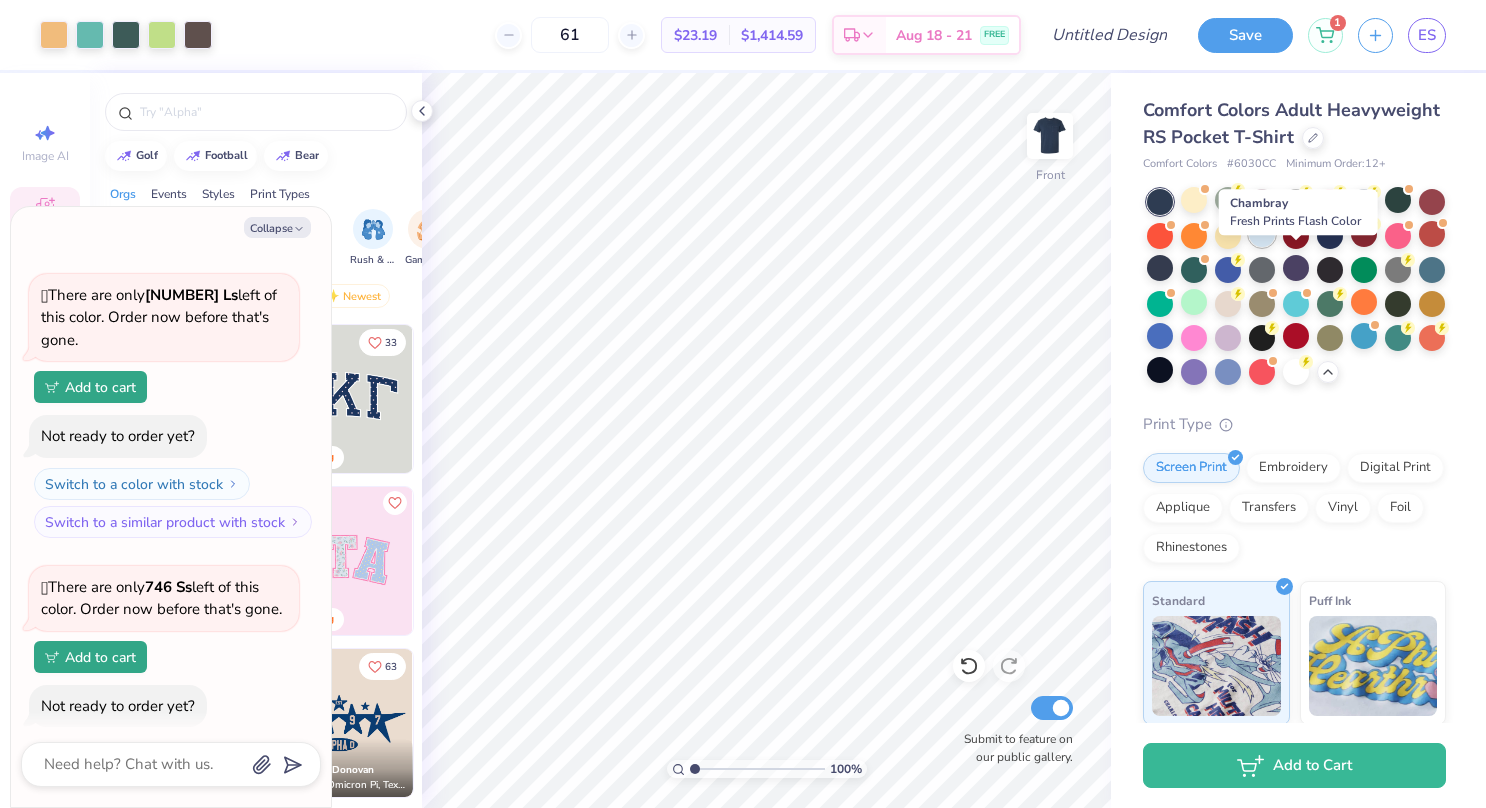 type on "1.00078666856532" 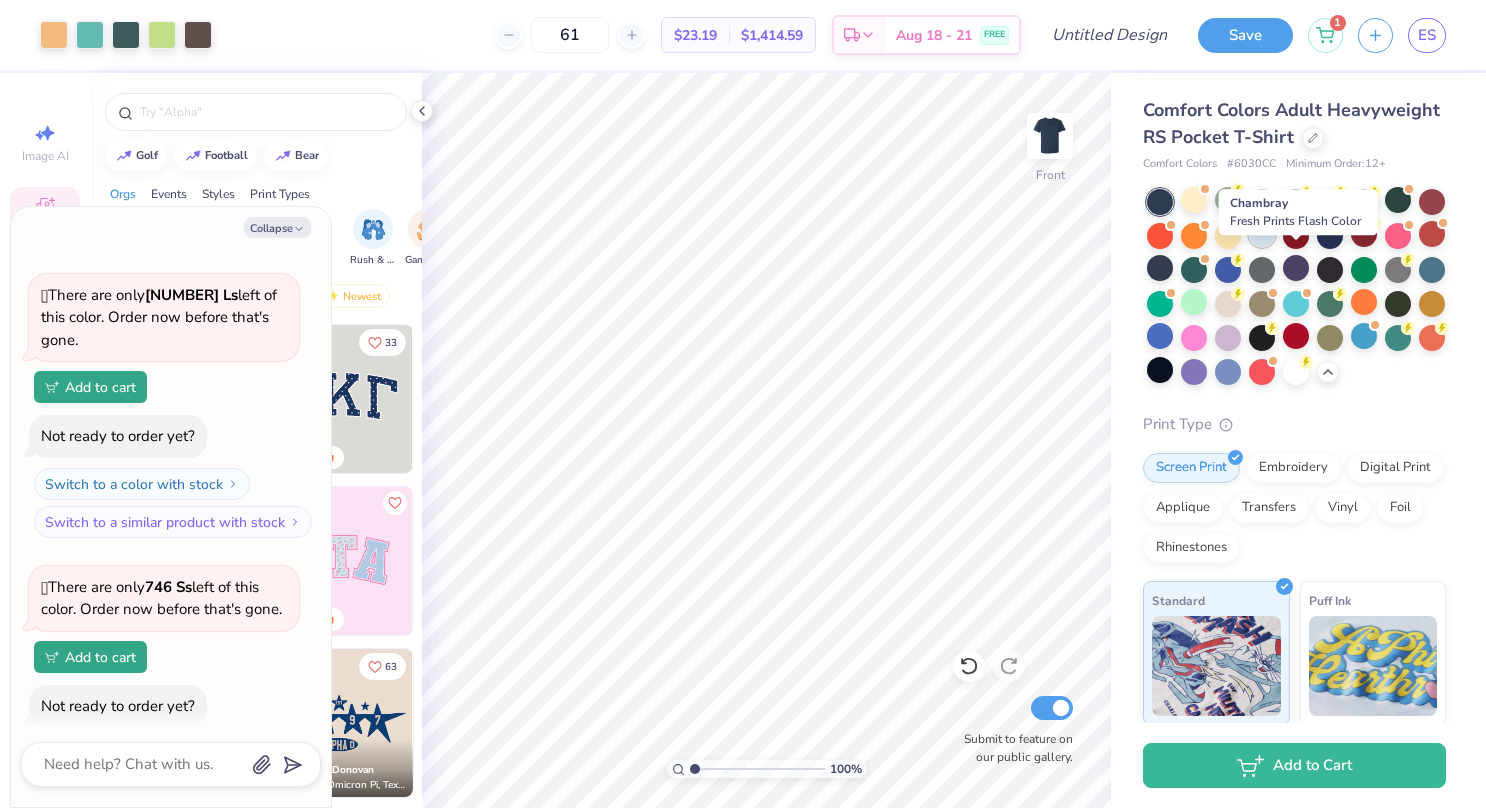 type on "x" 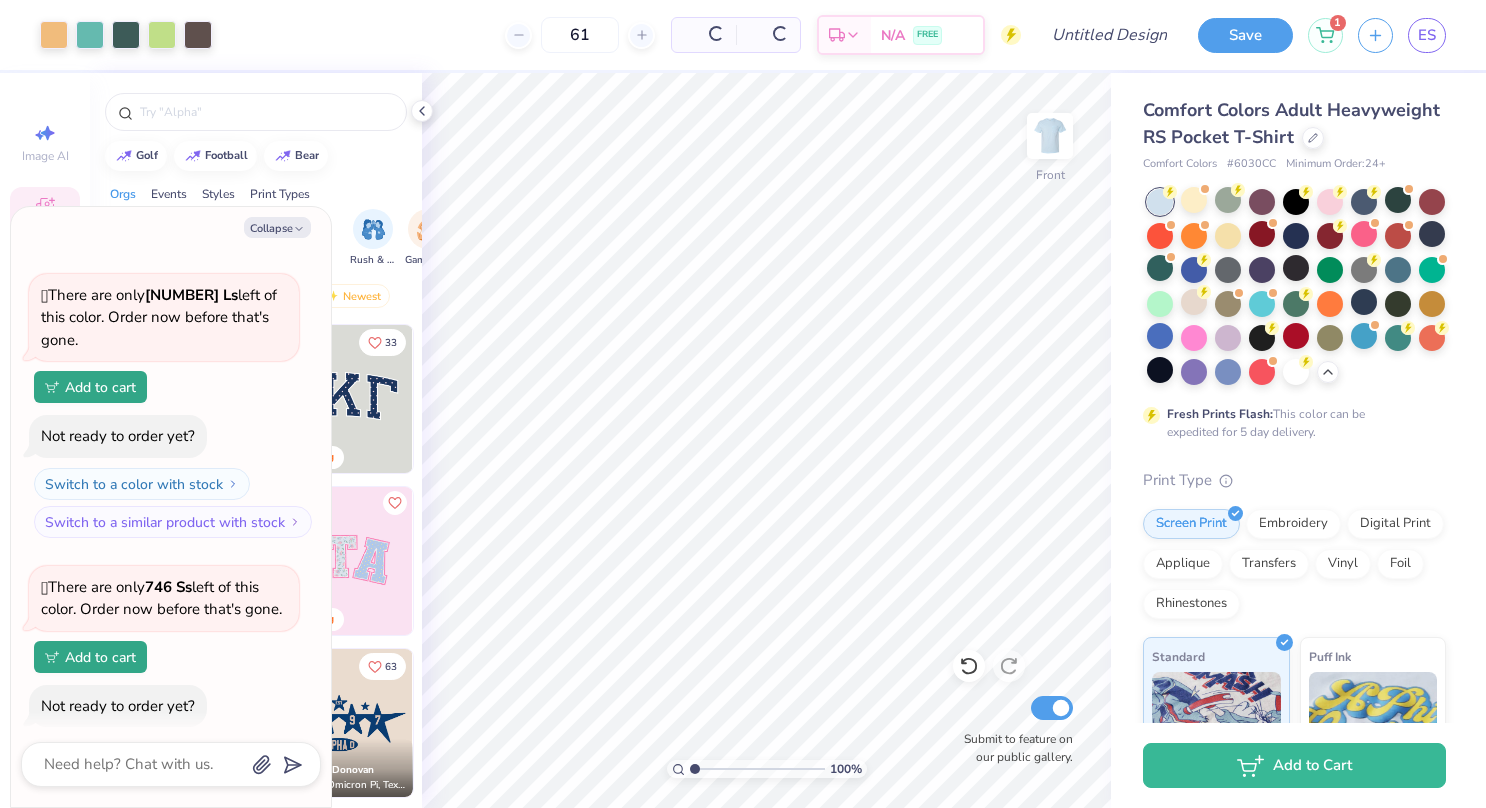 type on "1.00078666856532" 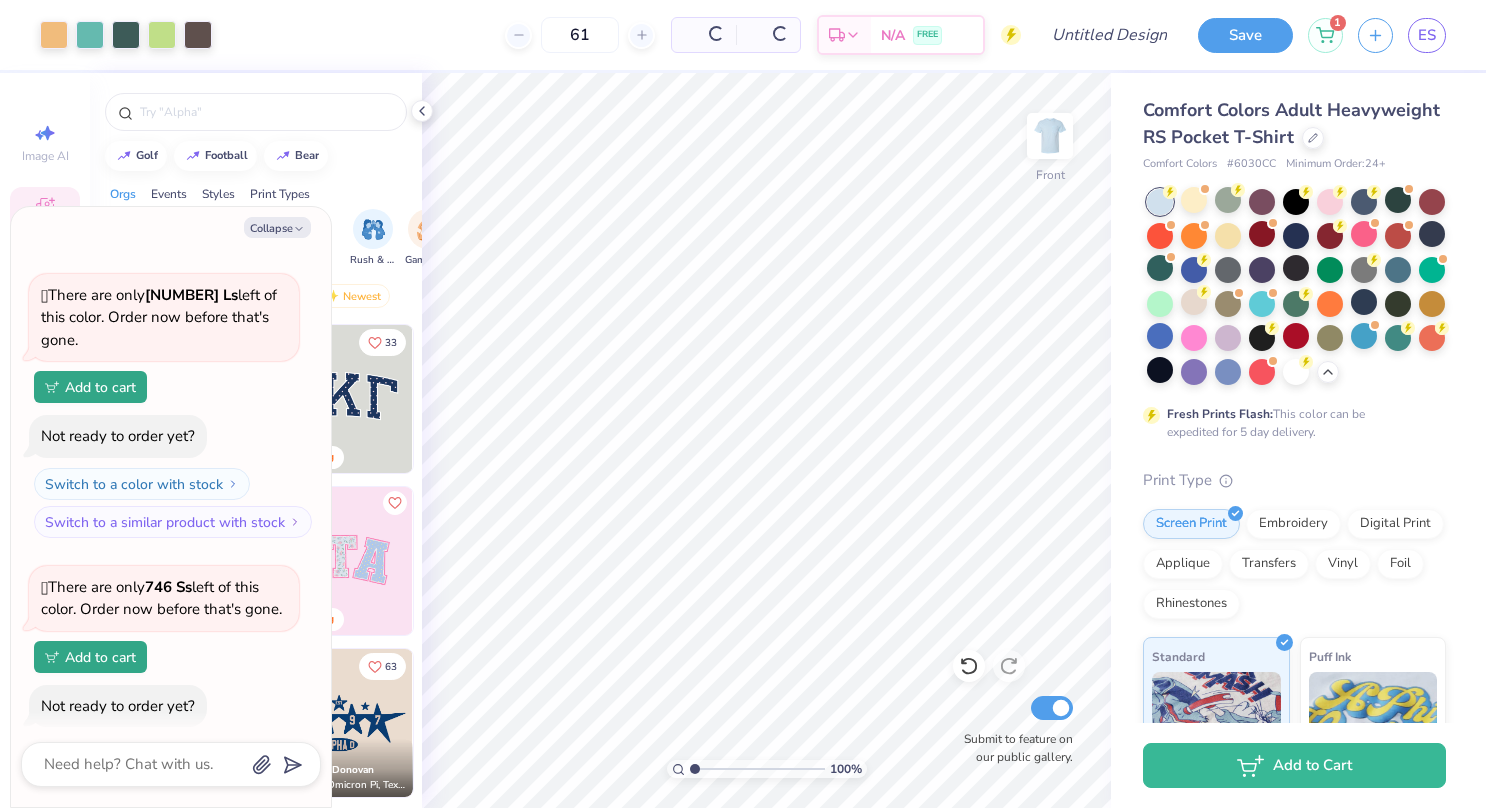 type on "x" 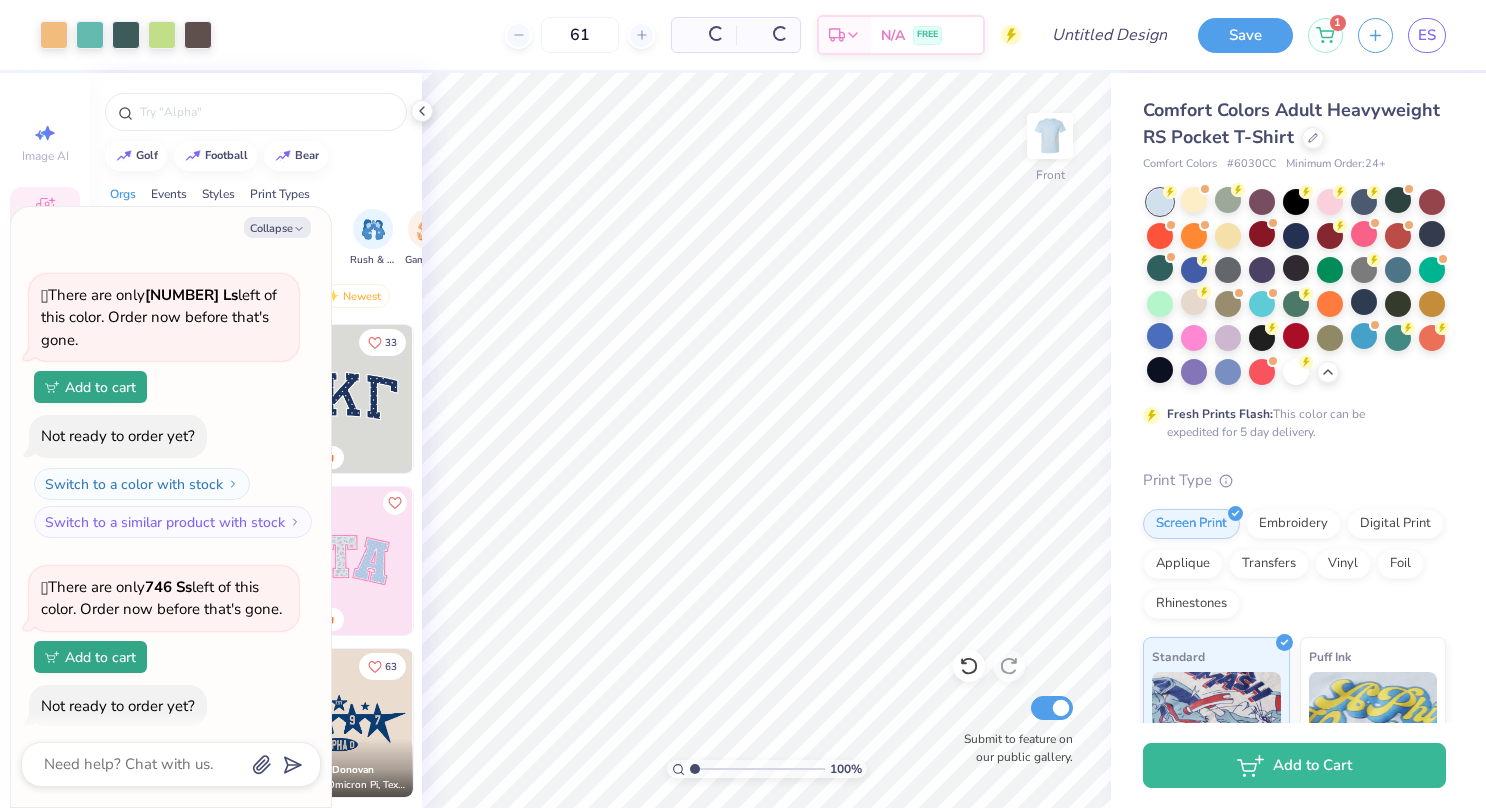 type on "1.00078666856532" 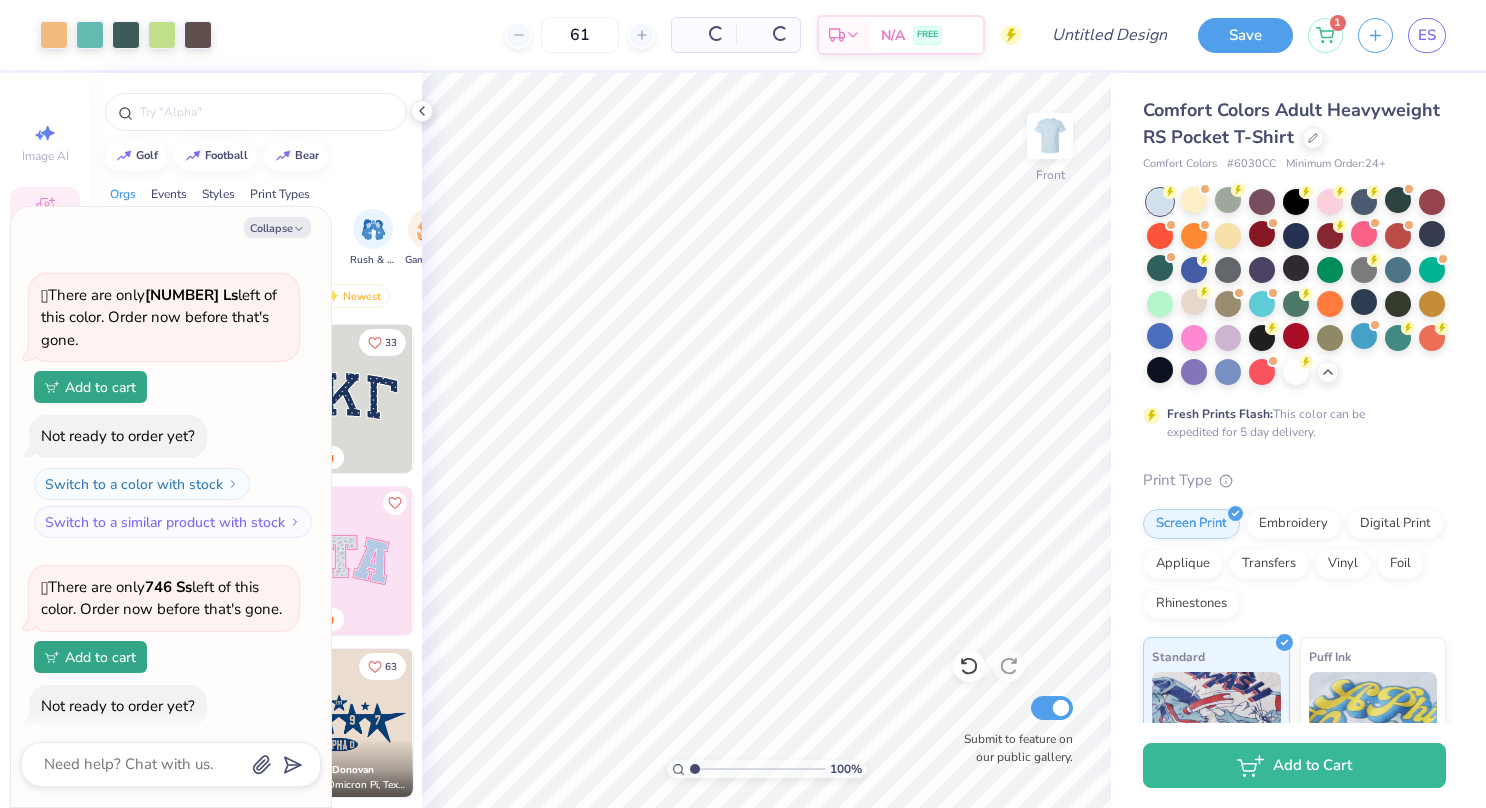 type on "x" 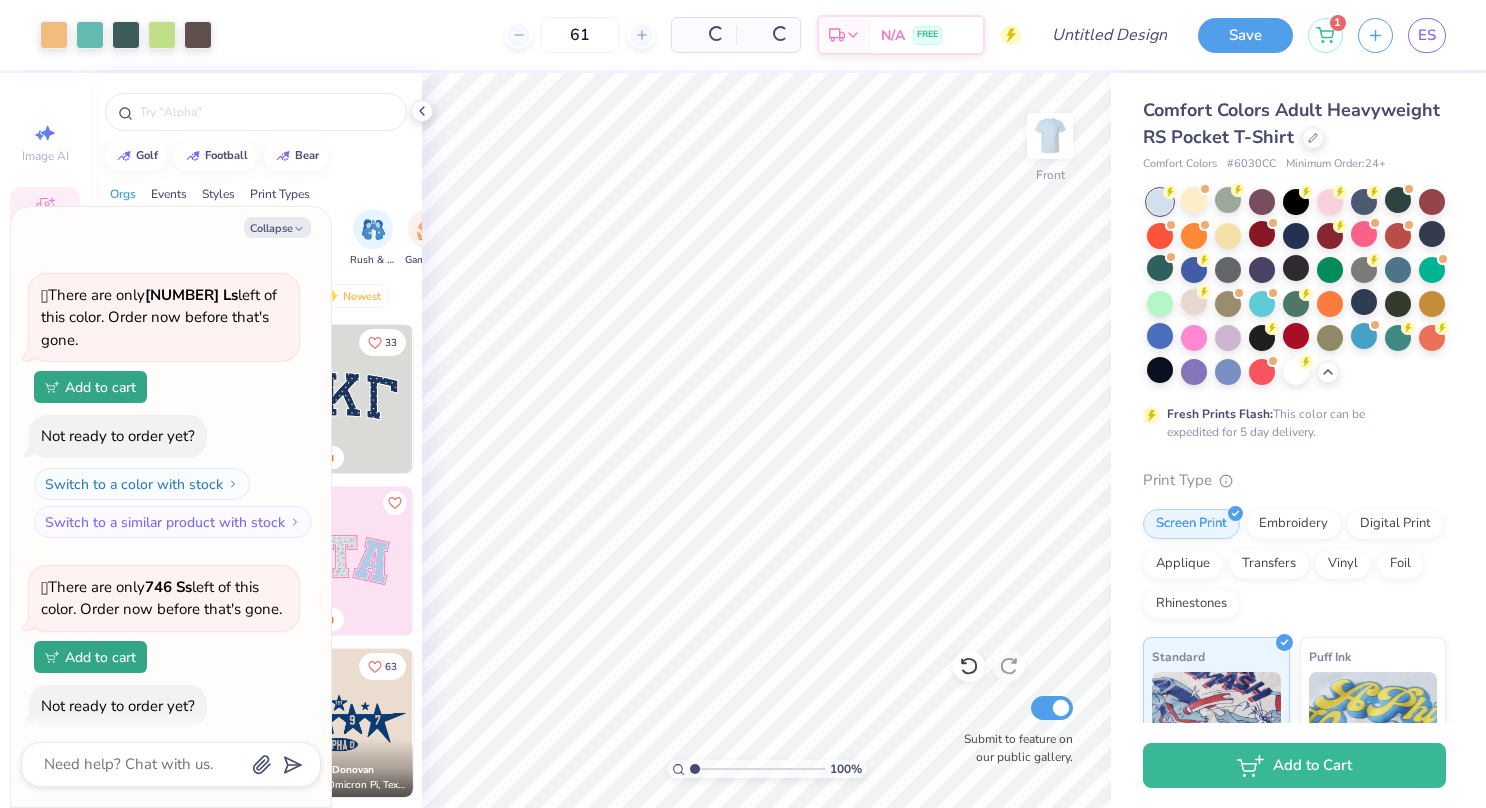 type on "1.00078666856532" 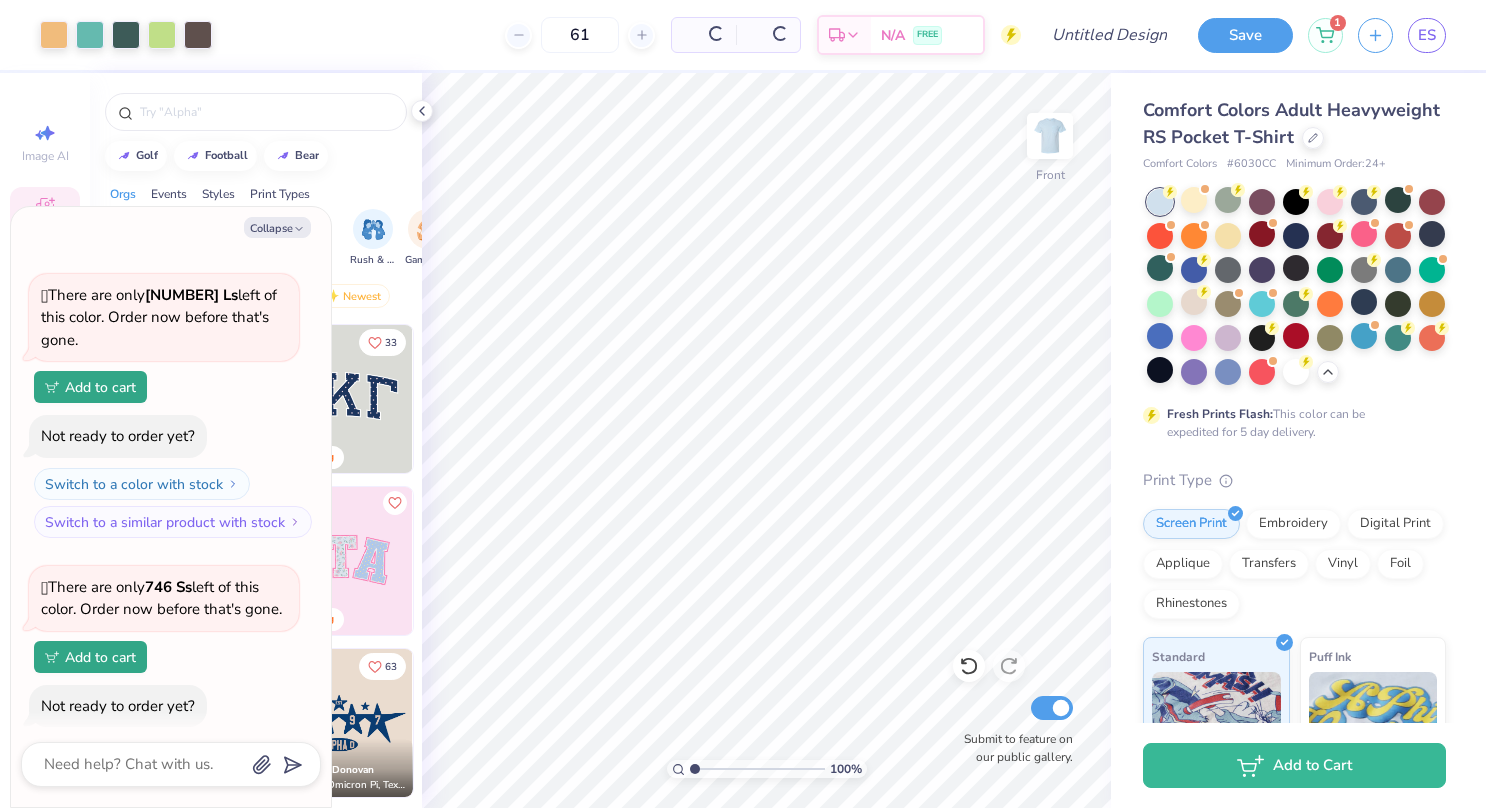 type on "x" 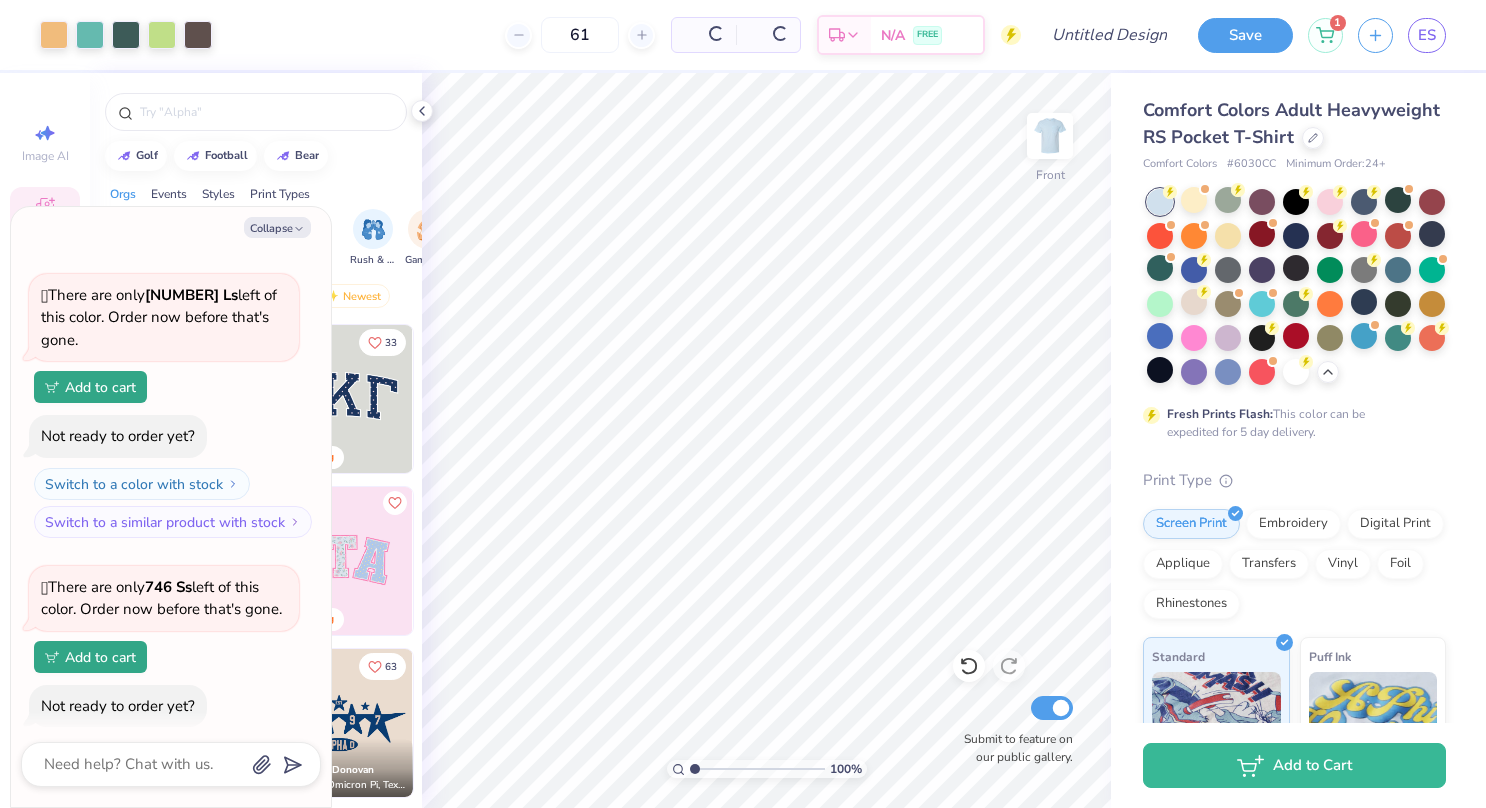 type on "1.00078666856532" 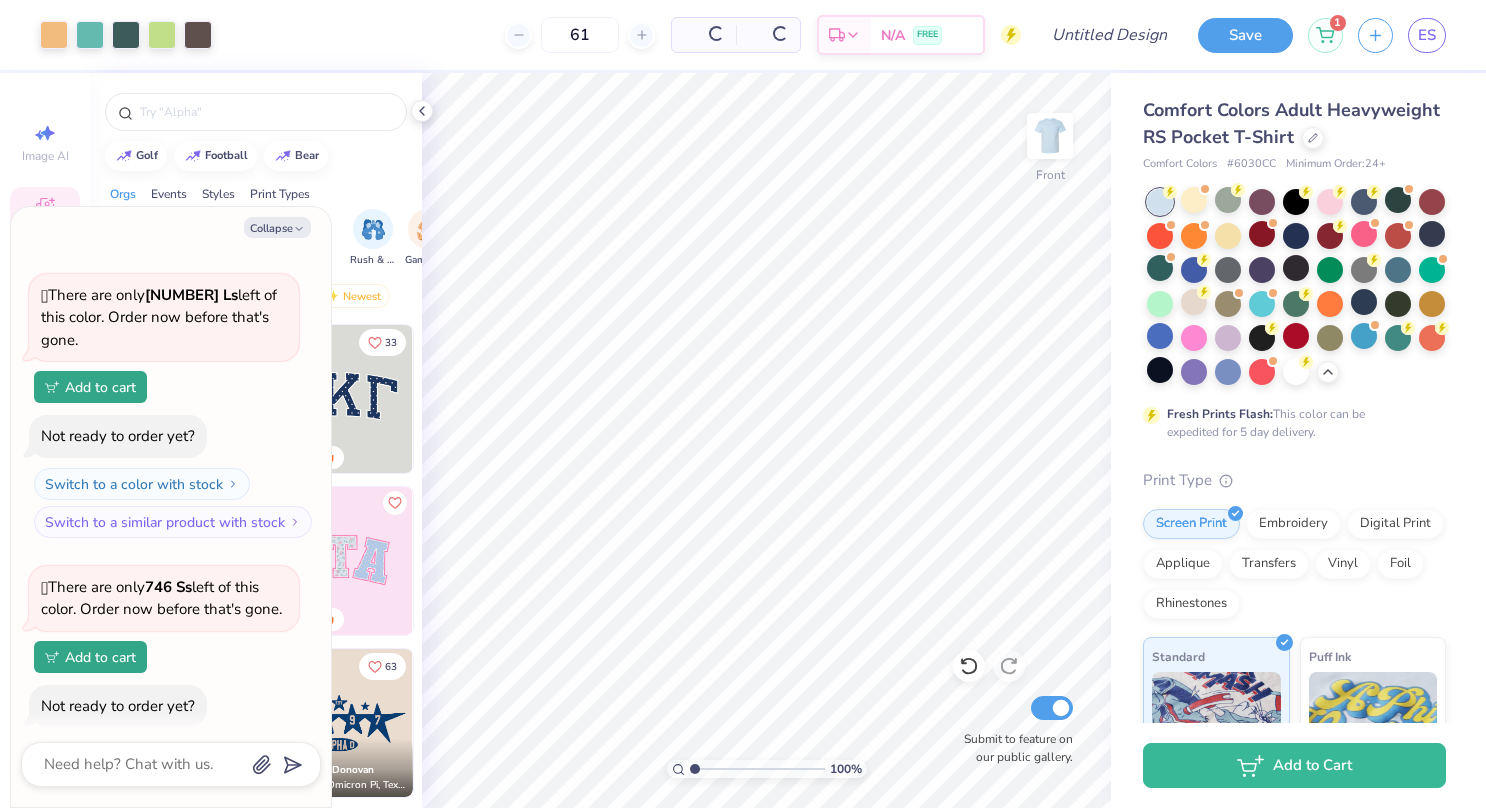type on "x" 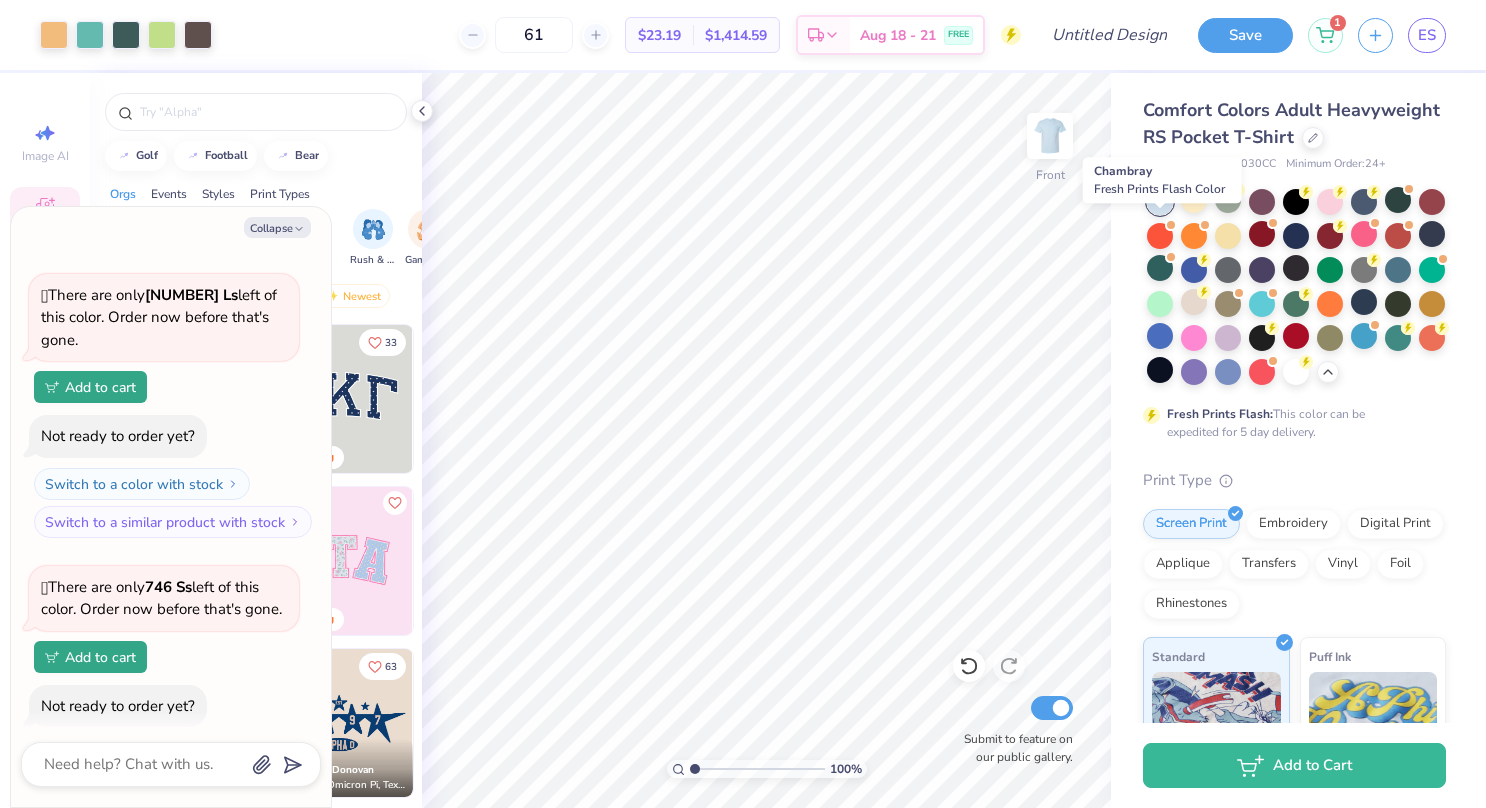type on "1.00078666856532" 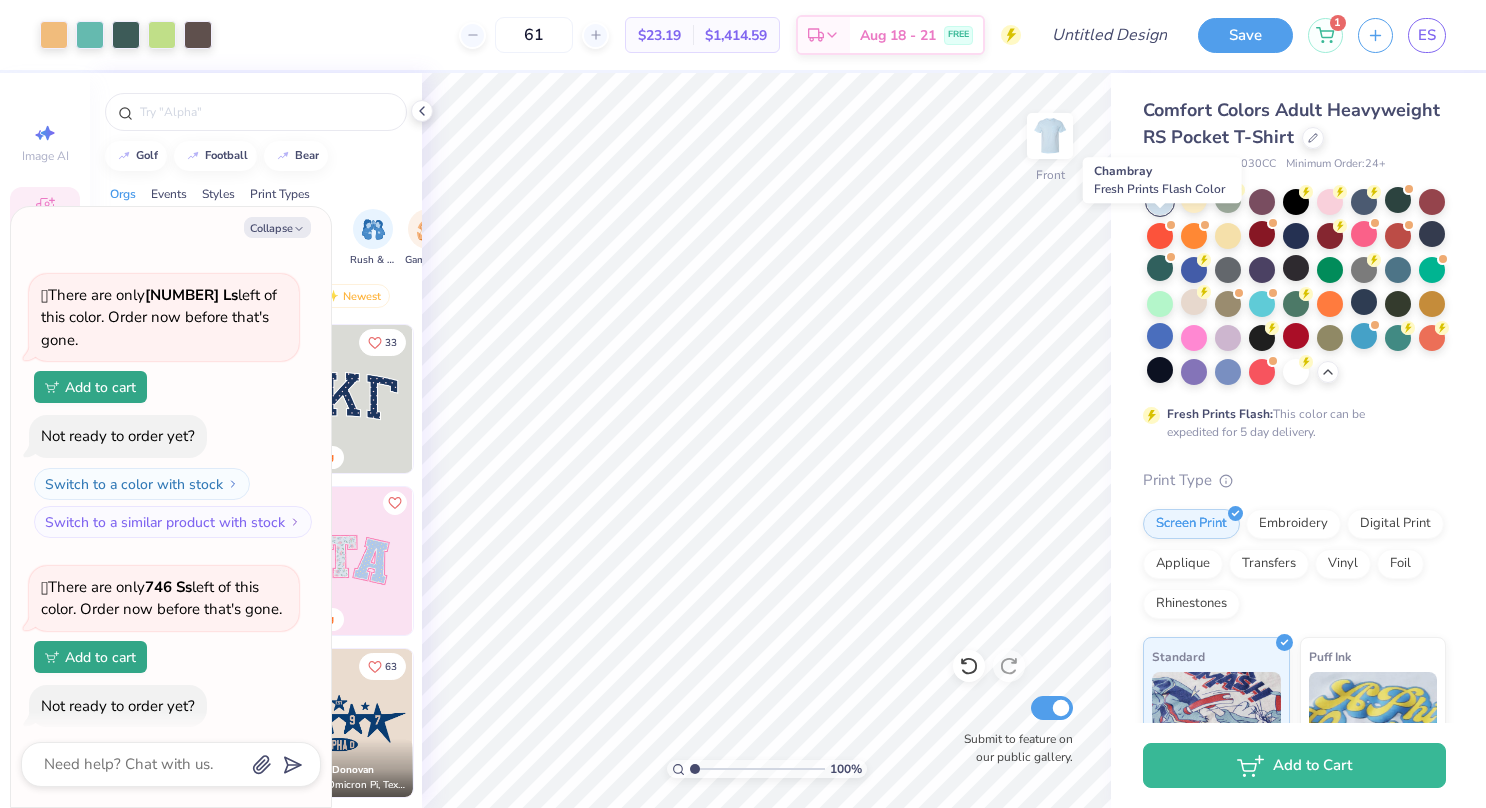 type on "x" 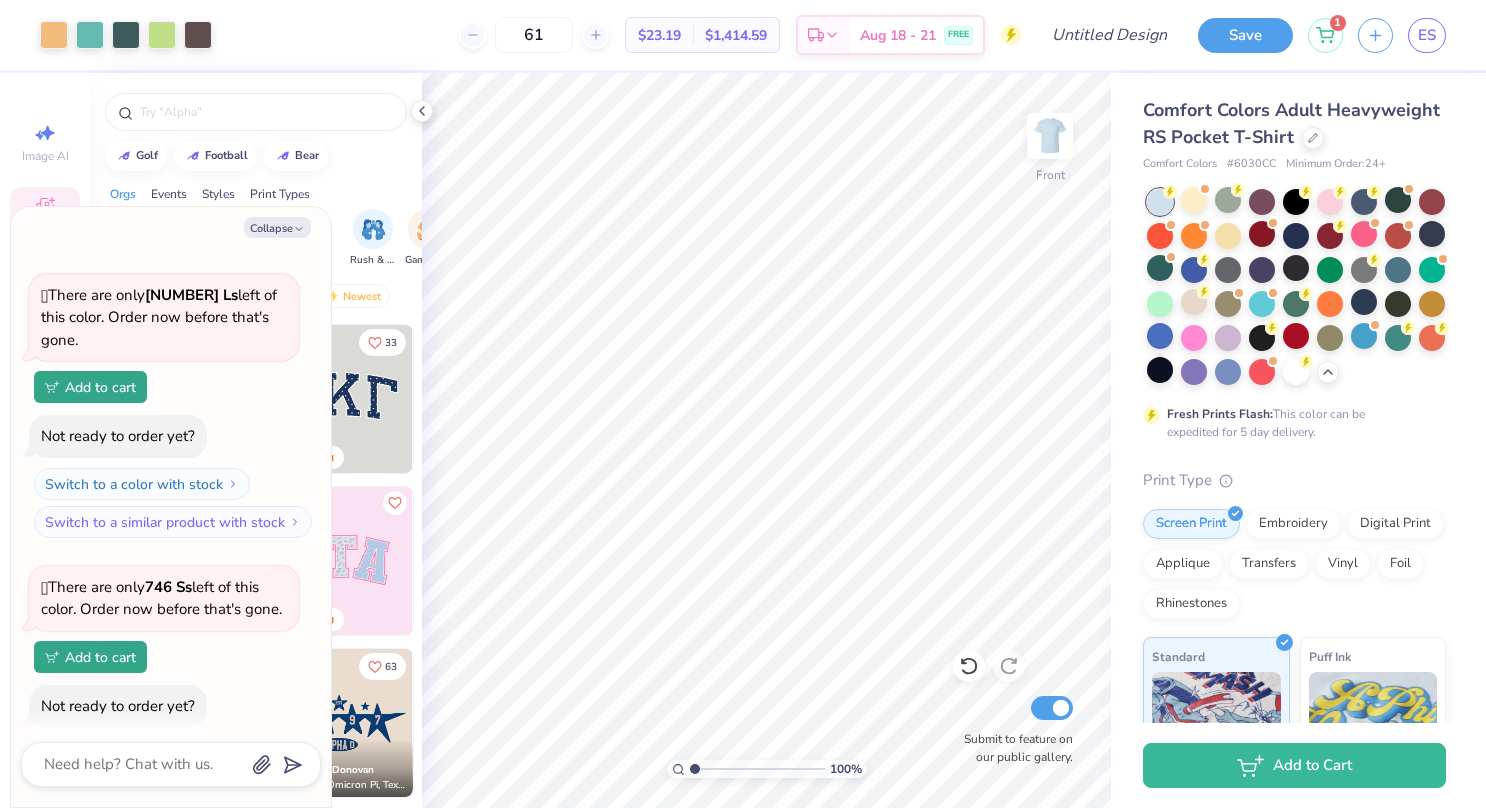 type on "1.00078666856532" 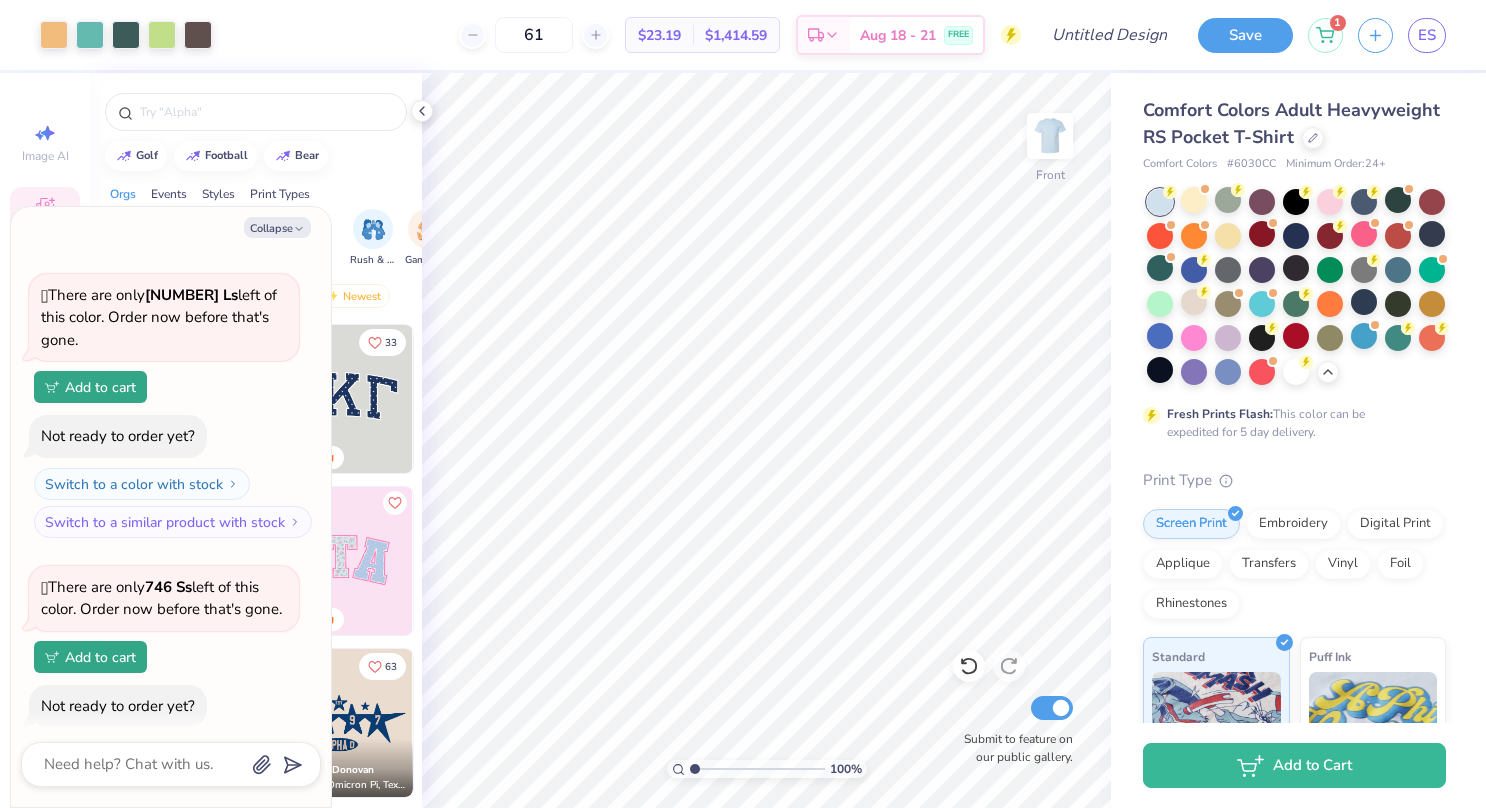 type on "x" 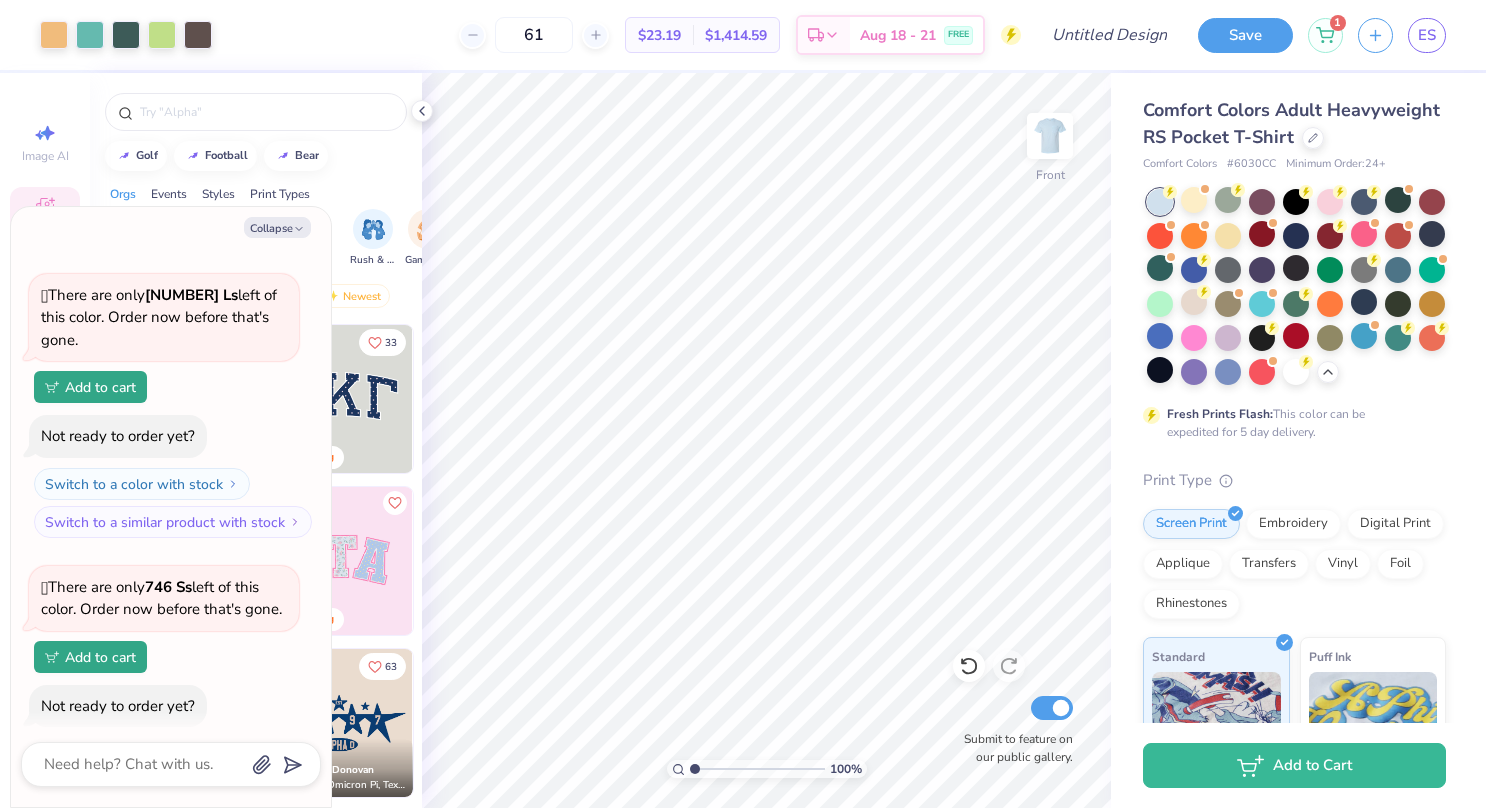 type on "1.00078666856532" 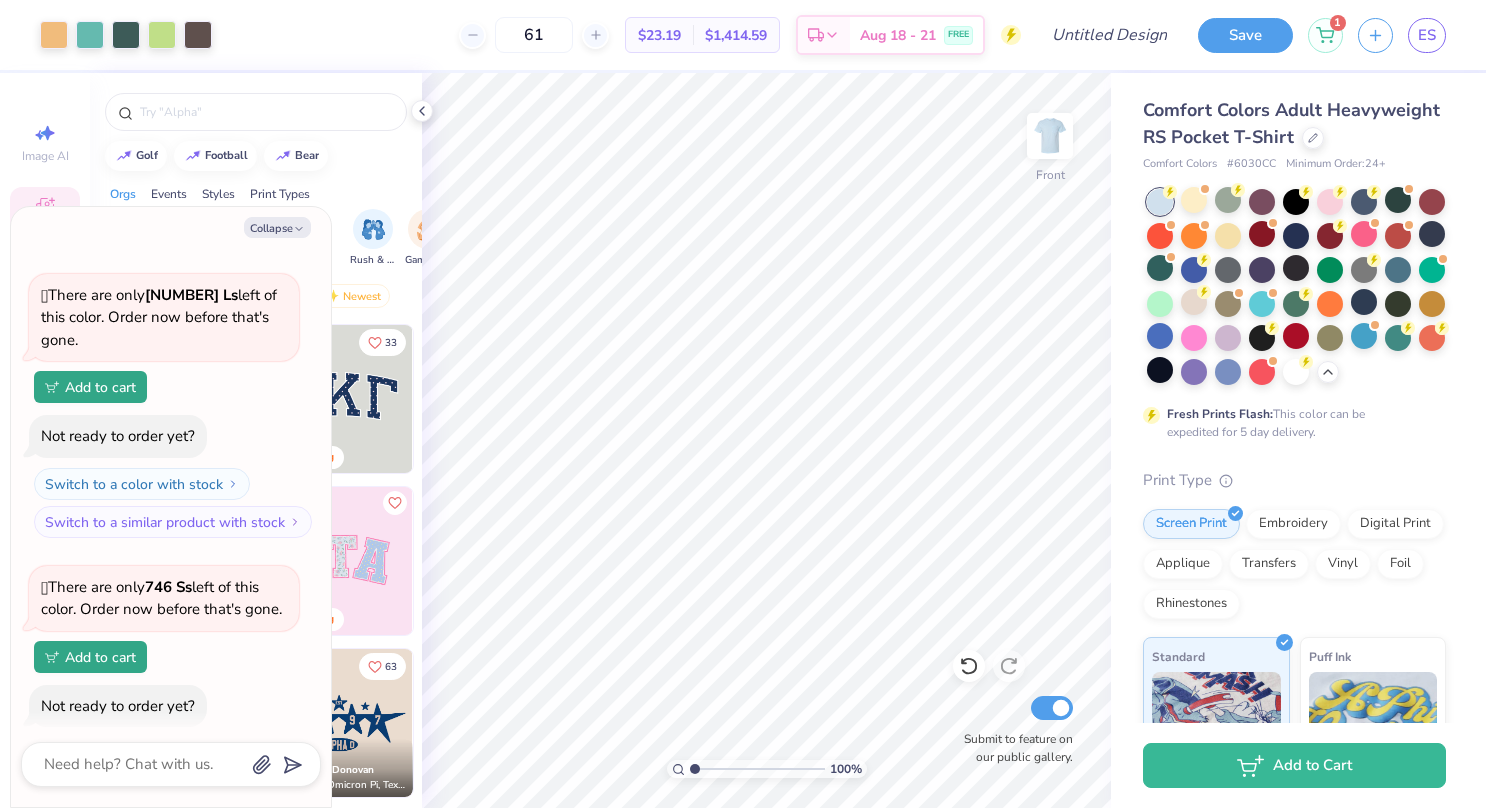 type on "x" 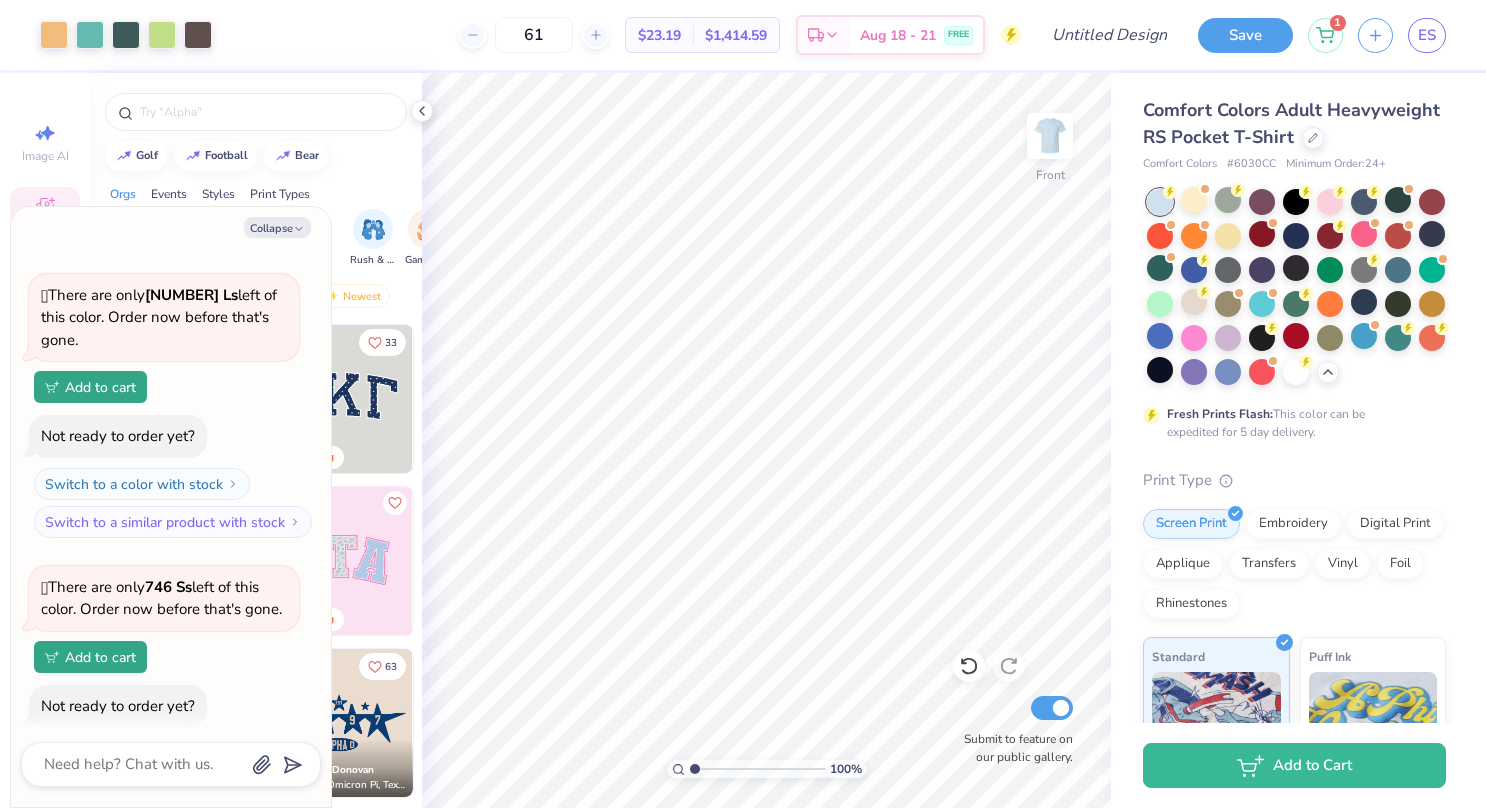 type on "1.00078666856532" 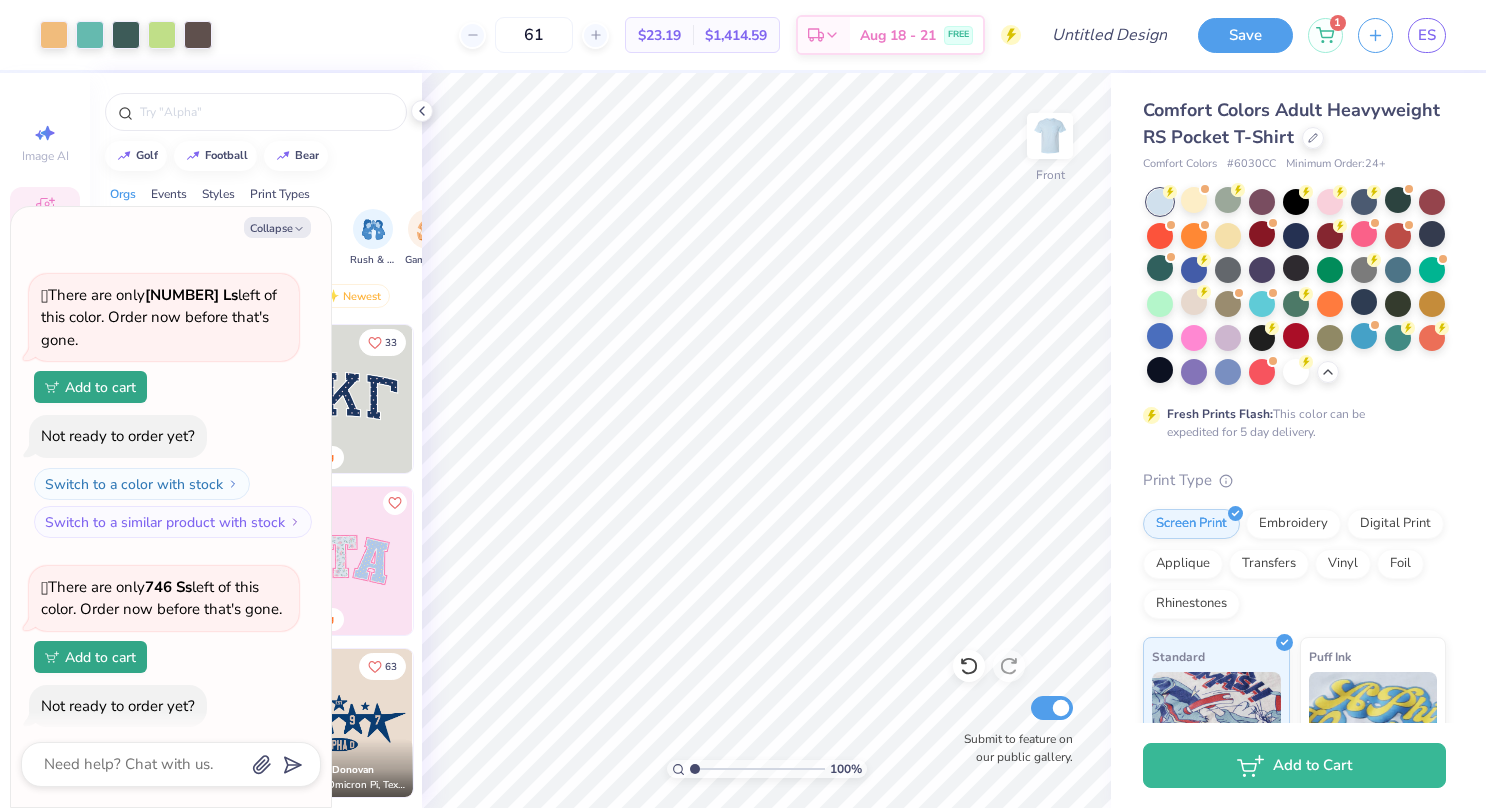 type on "x" 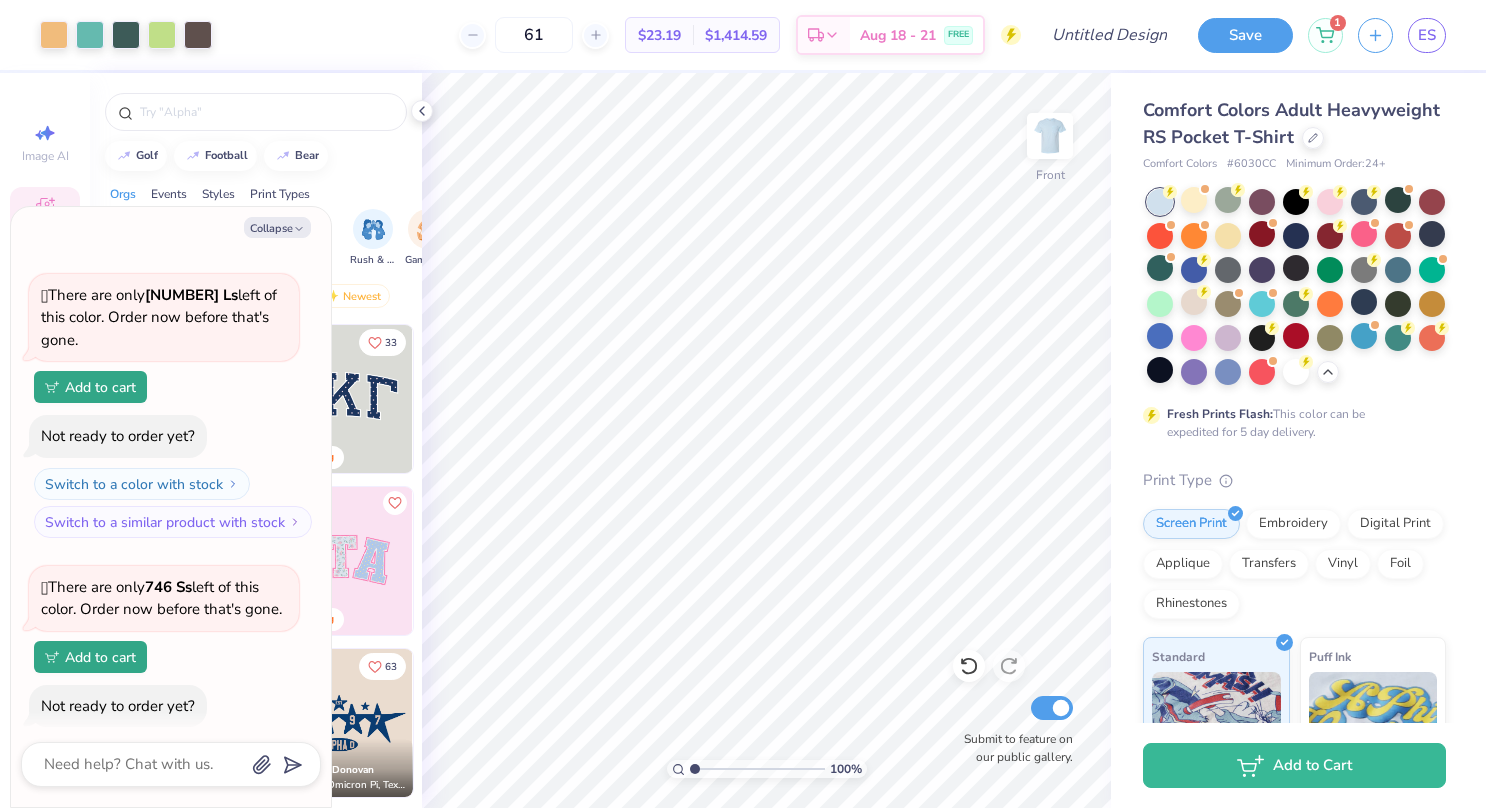 type on "1.00078666856532" 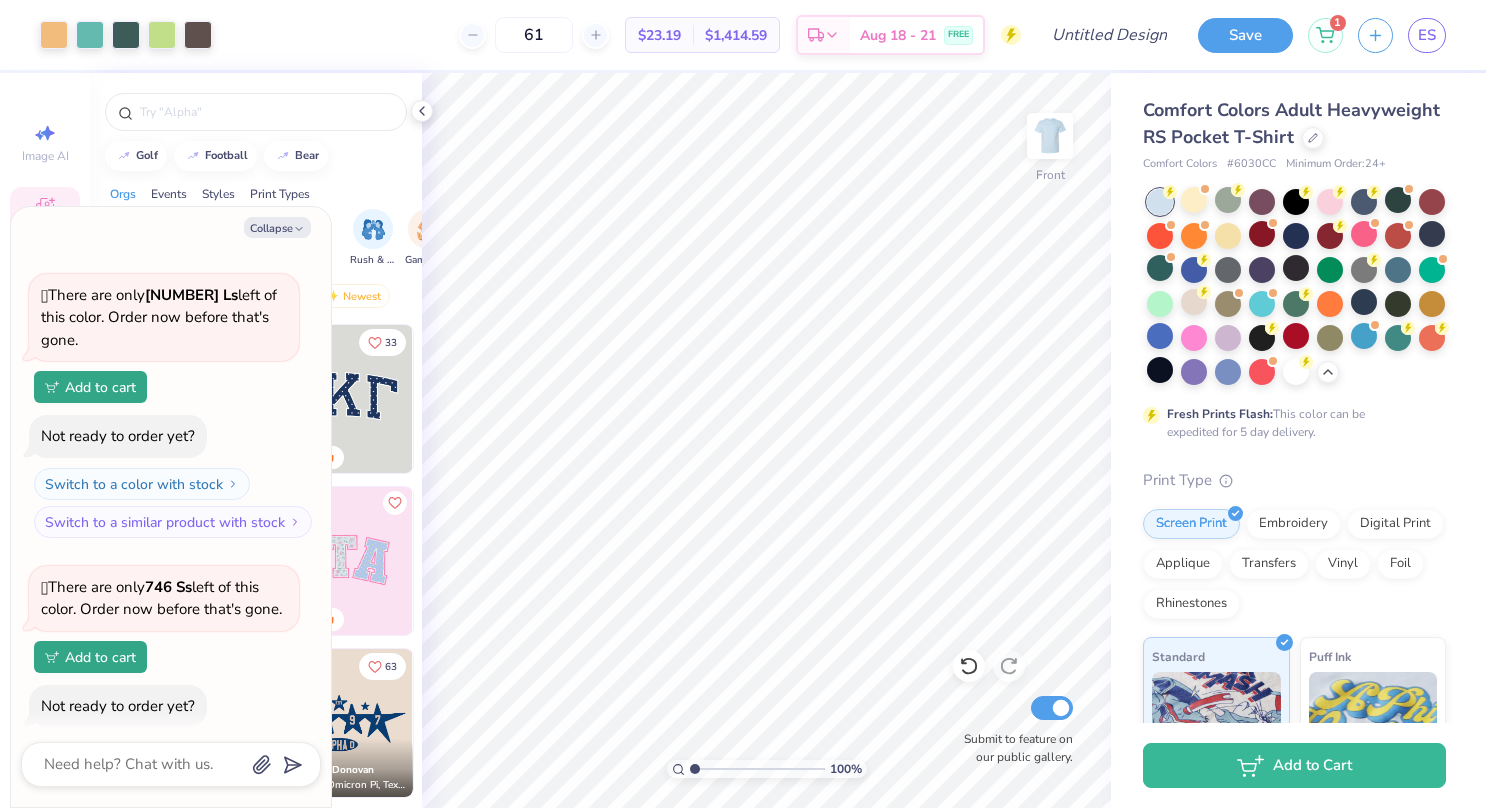 type on "x" 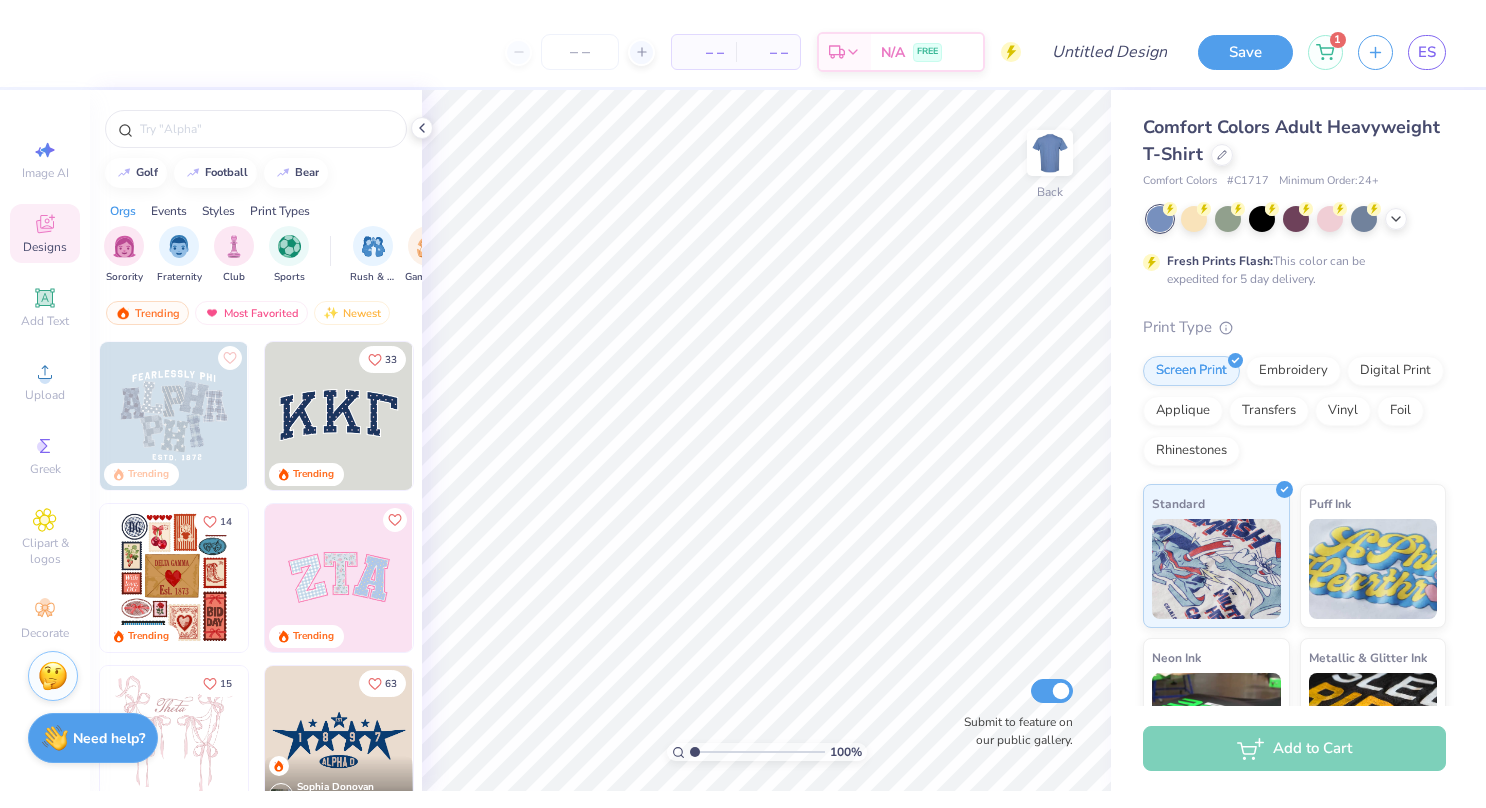 scroll, scrollTop: 0, scrollLeft: 0, axis: both 